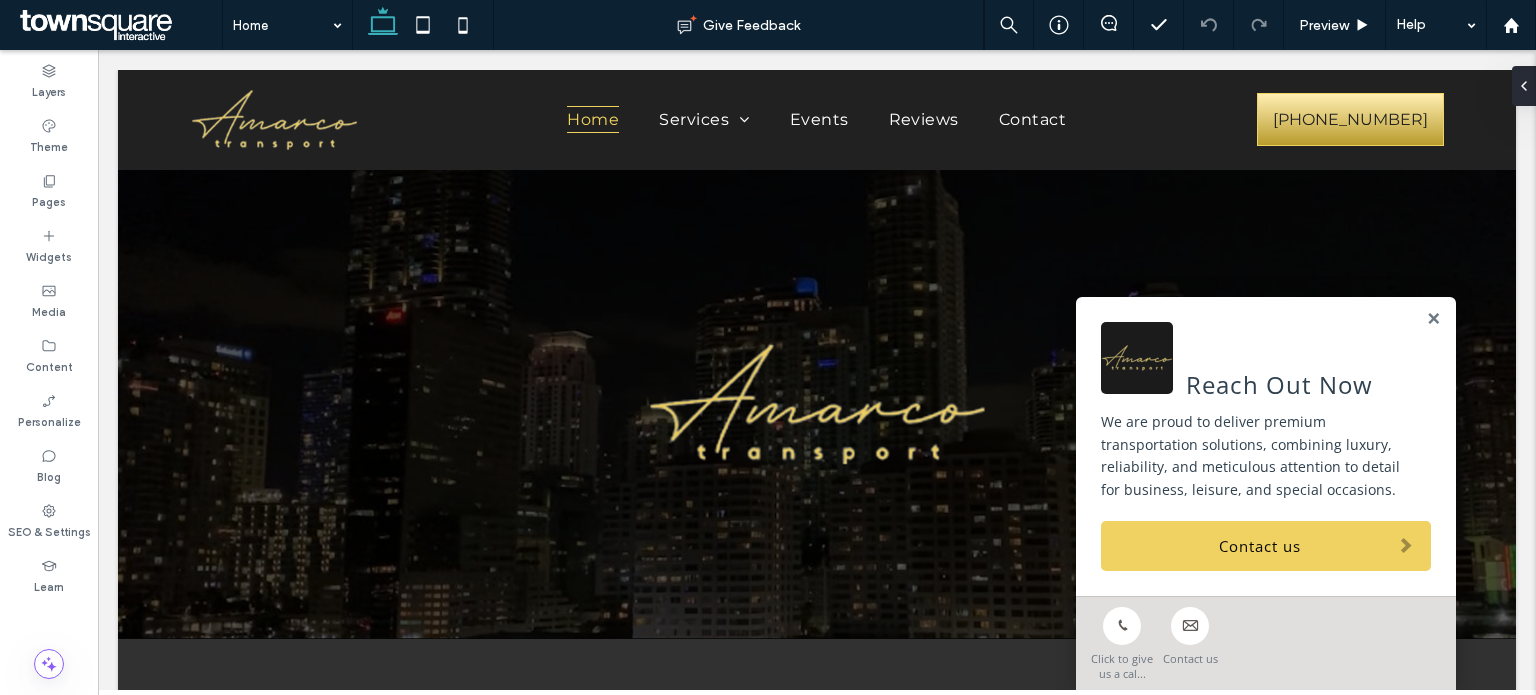 scroll, scrollTop: 0, scrollLeft: 0, axis: both 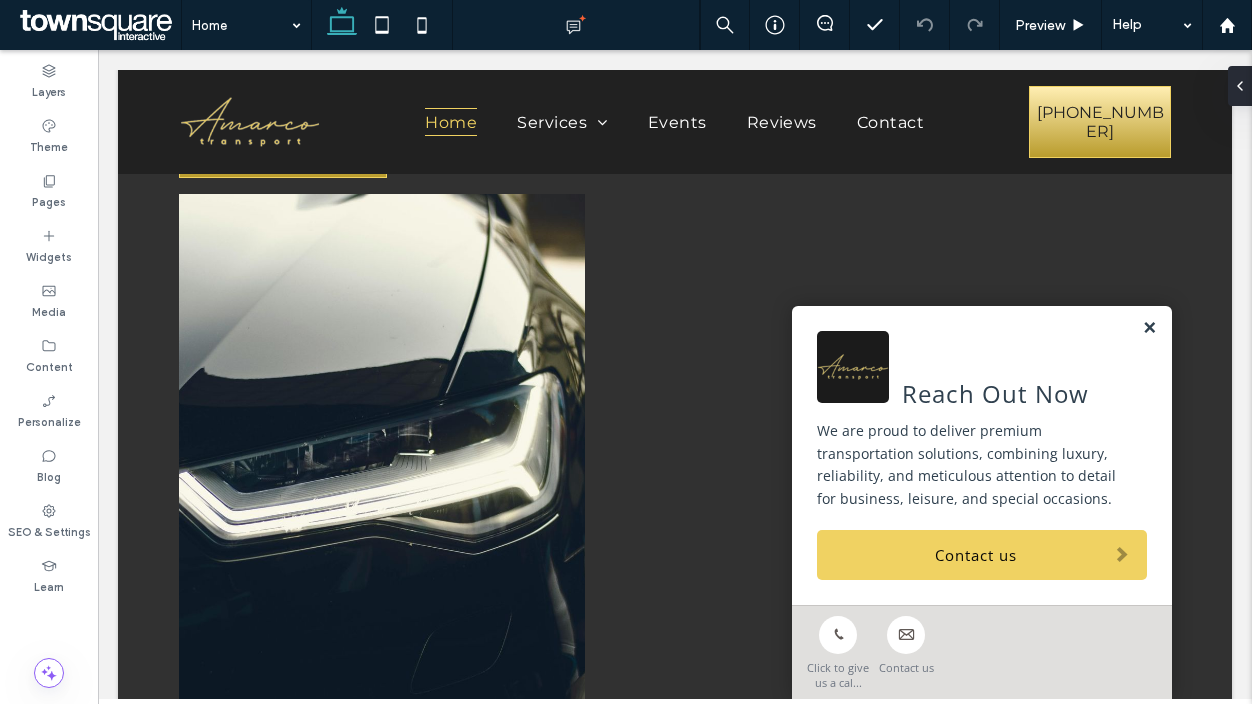 click at bounding box center (1149, 328) 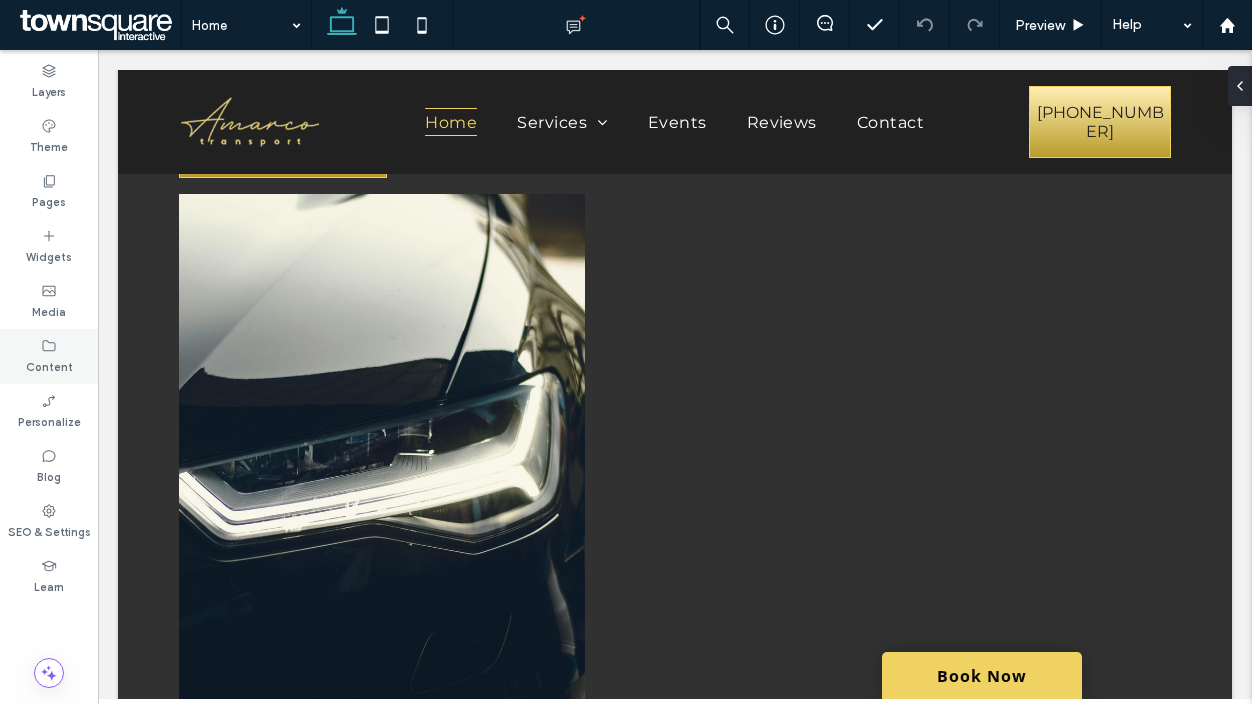 click 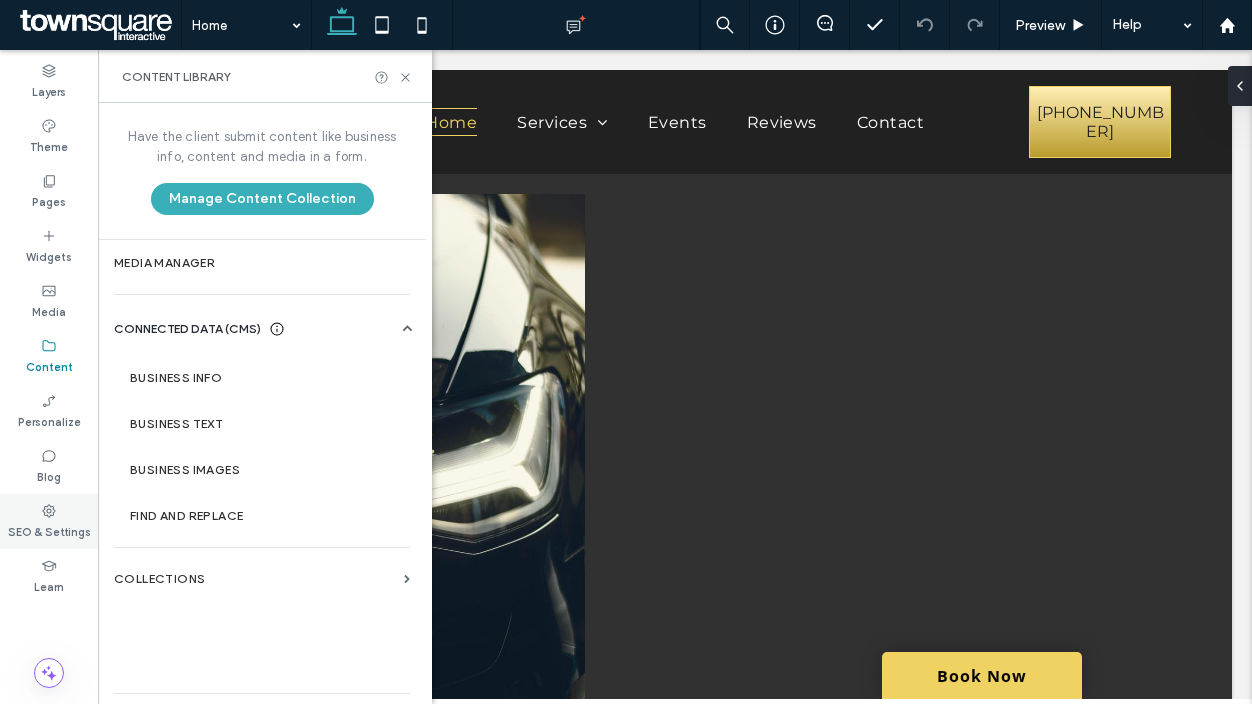click on "SEO & Settings" at bounding box center [49, 530] 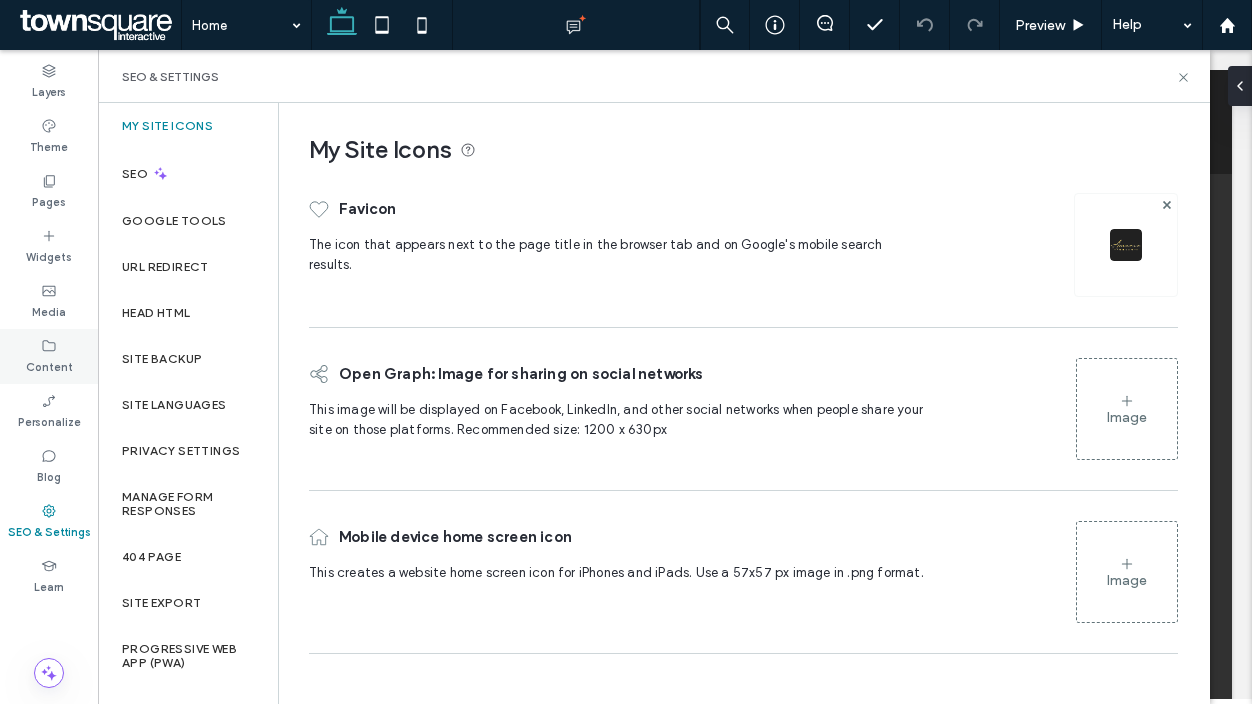 click 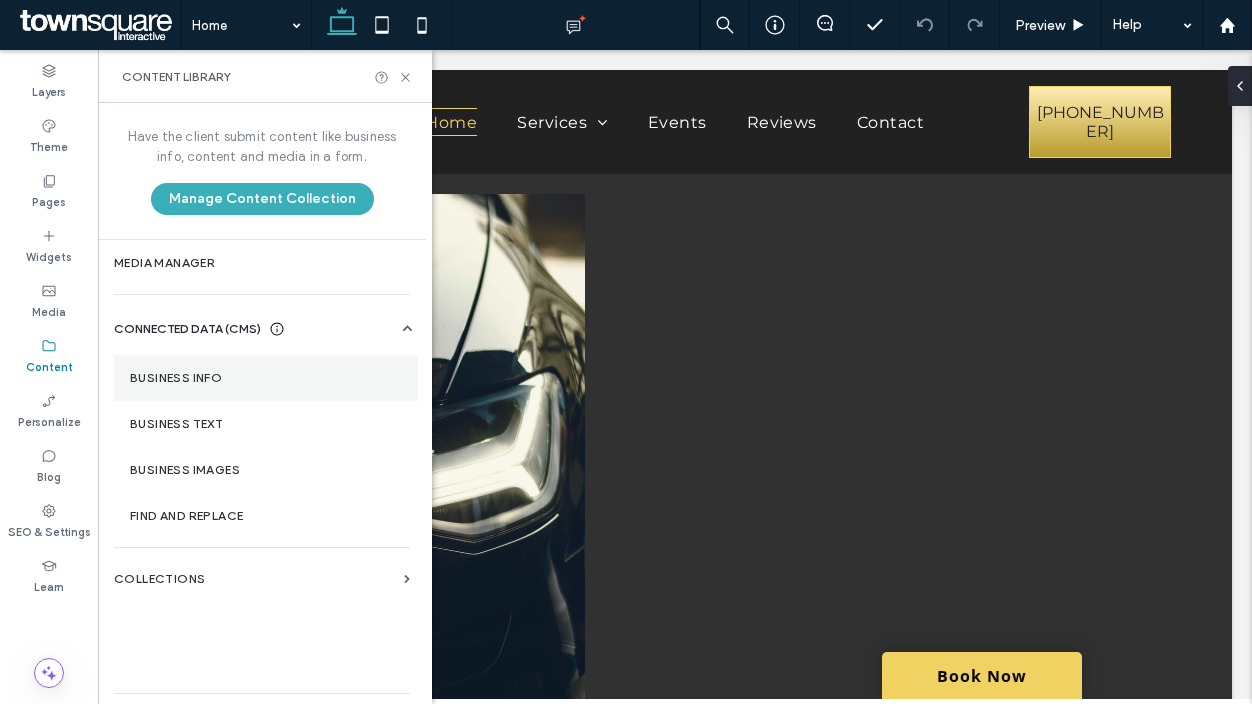 click on "Business Info" at bounding box center (266, 378) 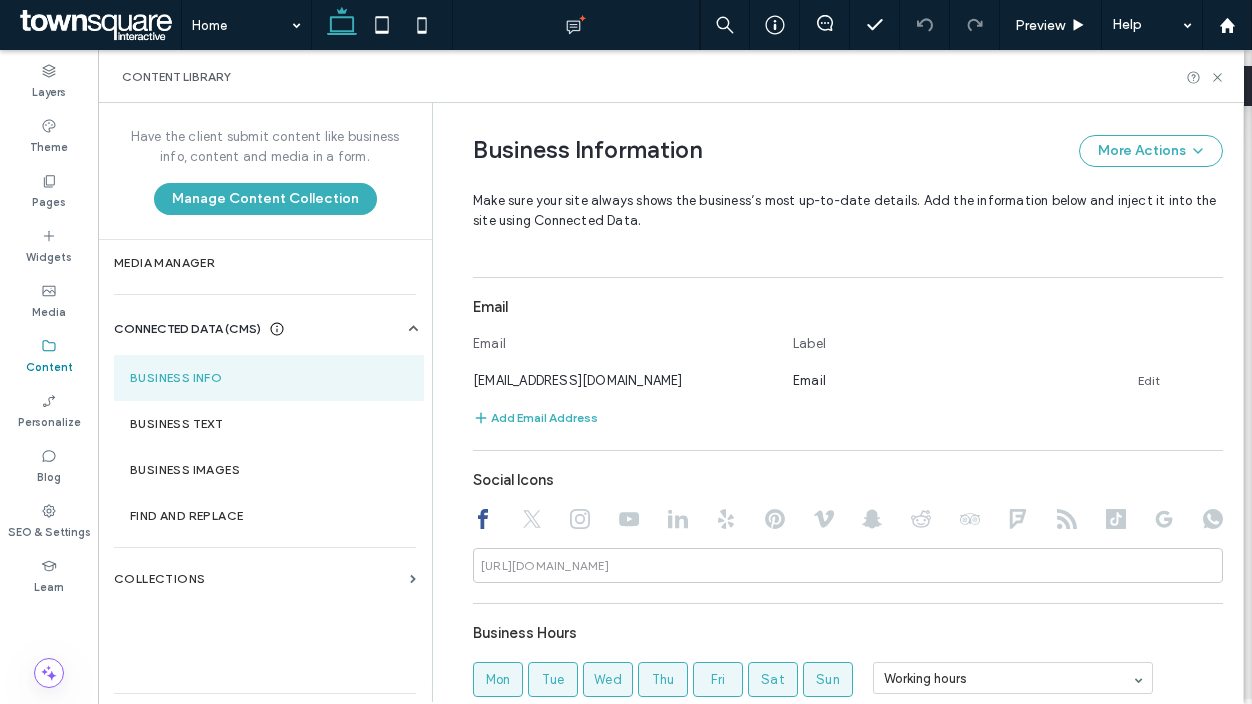 scroll, scrollTop: 962, scrollLeft: 0, axis: vertical 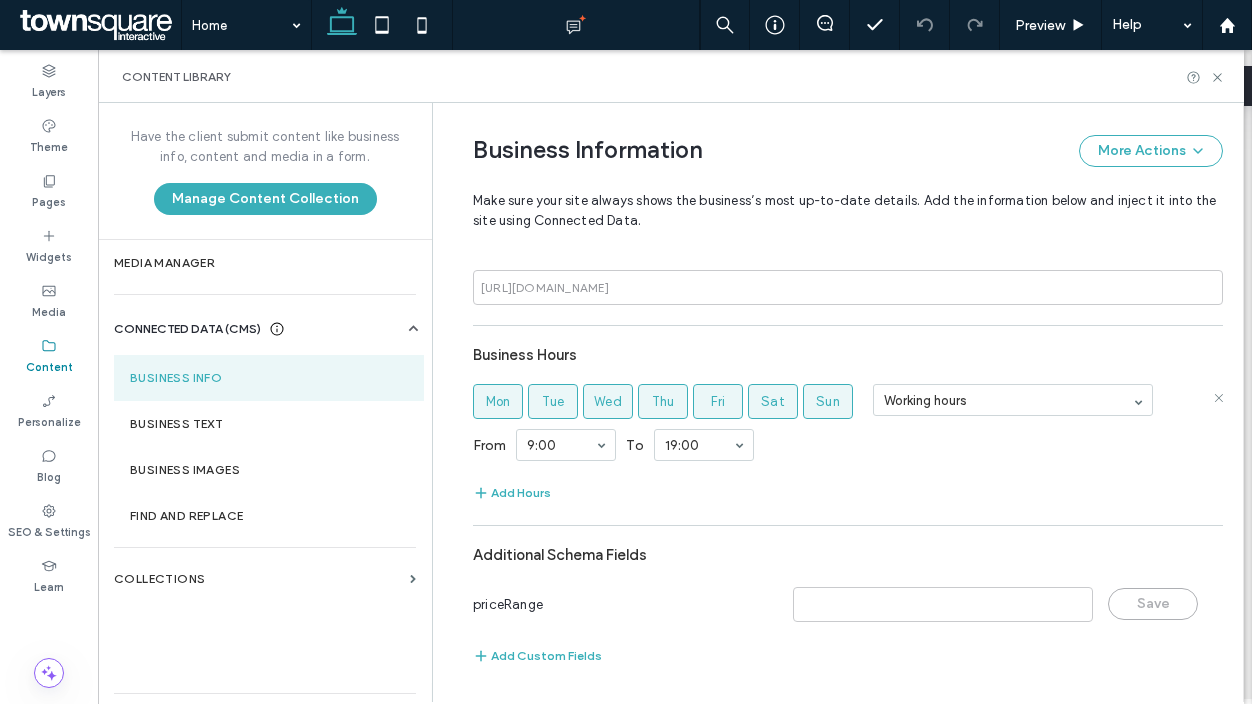 click on "Sun" at bounding box center [828, 402] 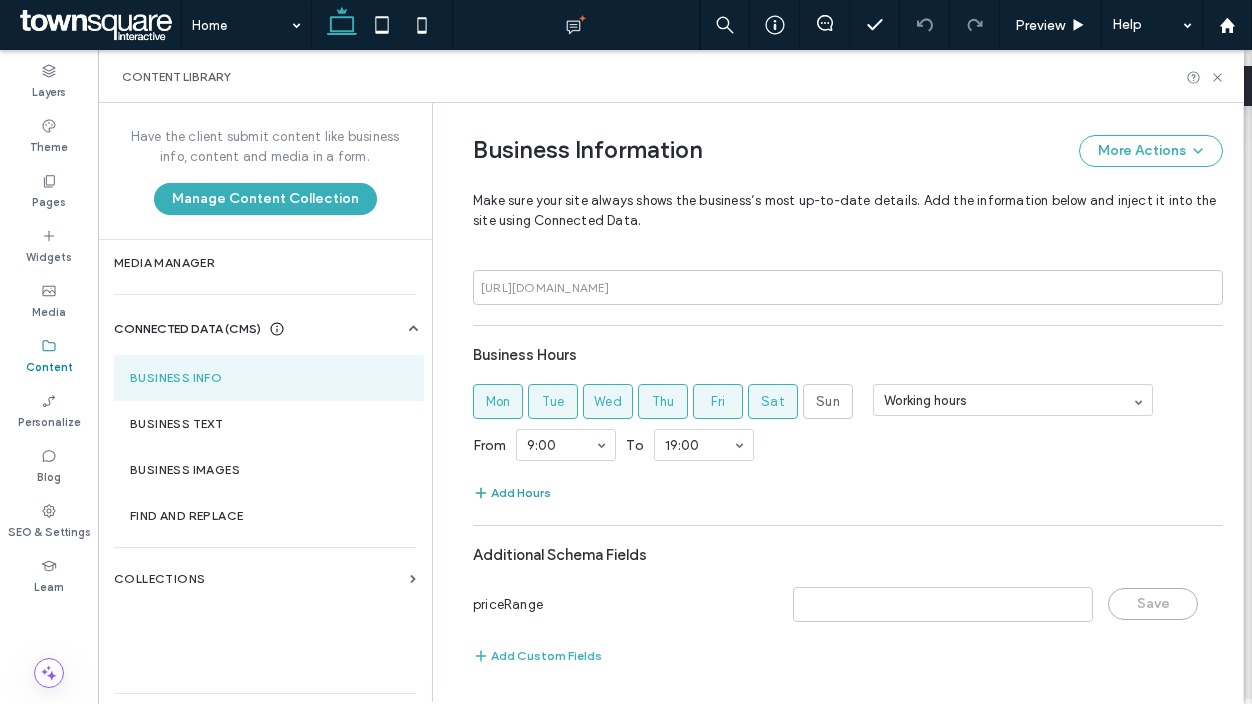 click on "Add Hours" at bounding box center [512, 493] 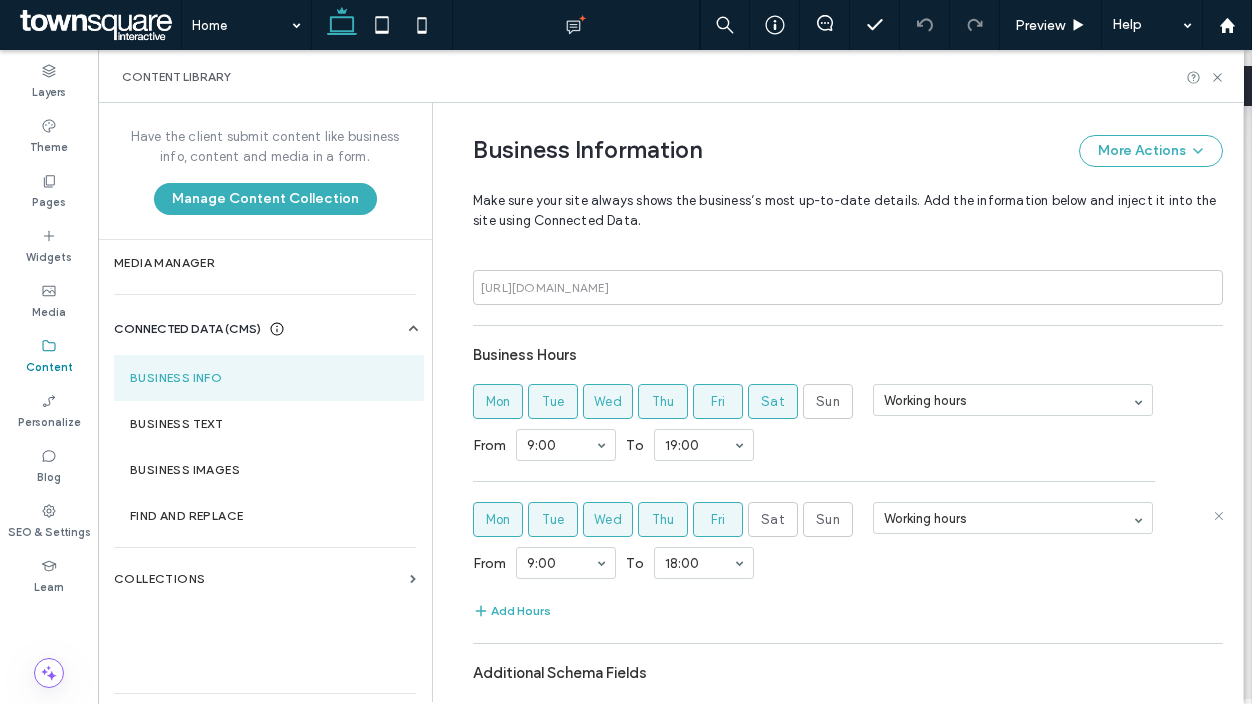 click on "Mon" at bounding box center [498, 520] 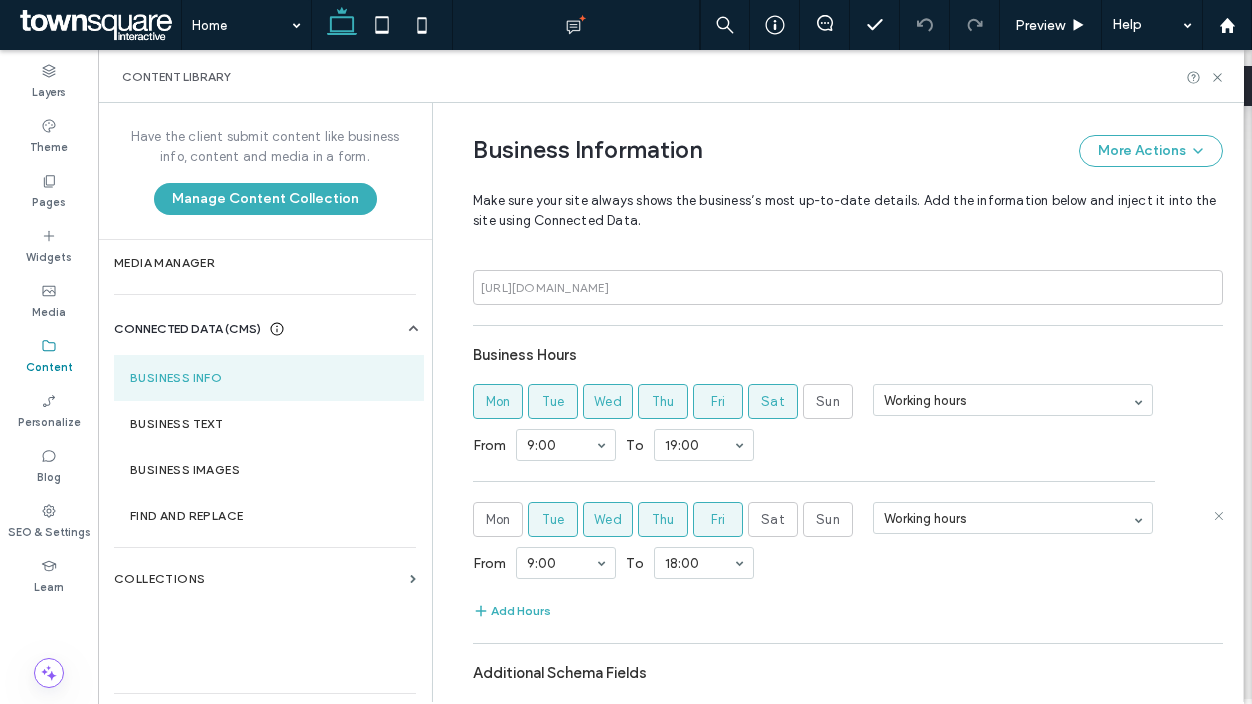 click on "Tue" at bounding box center [553, 520] 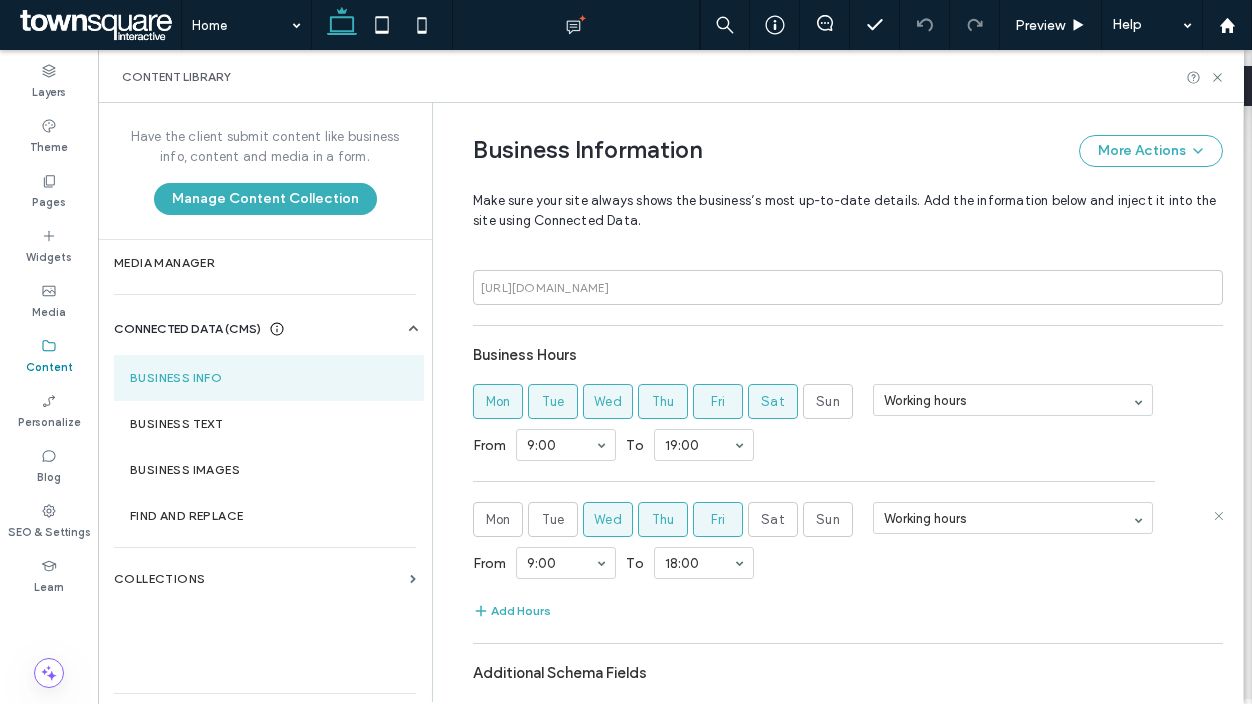 click on "Wed" at bounding box center [608, 520] 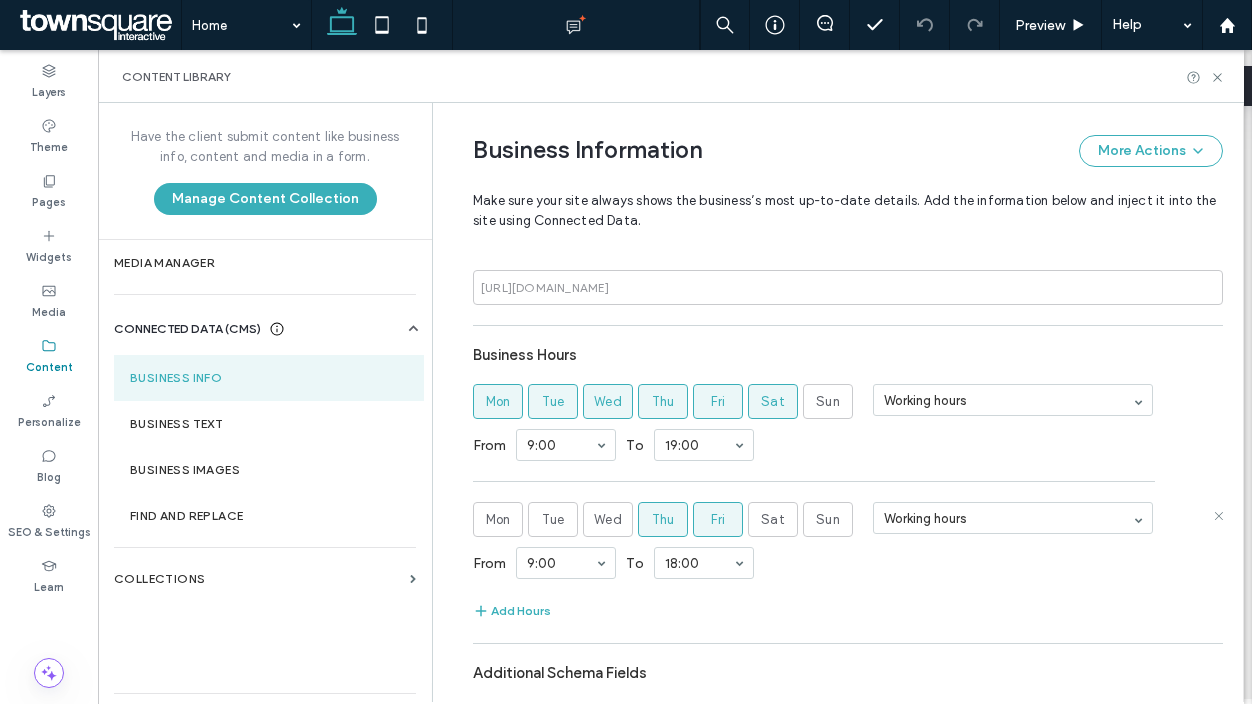 click on "Thu" at bounding box center [663, 520] 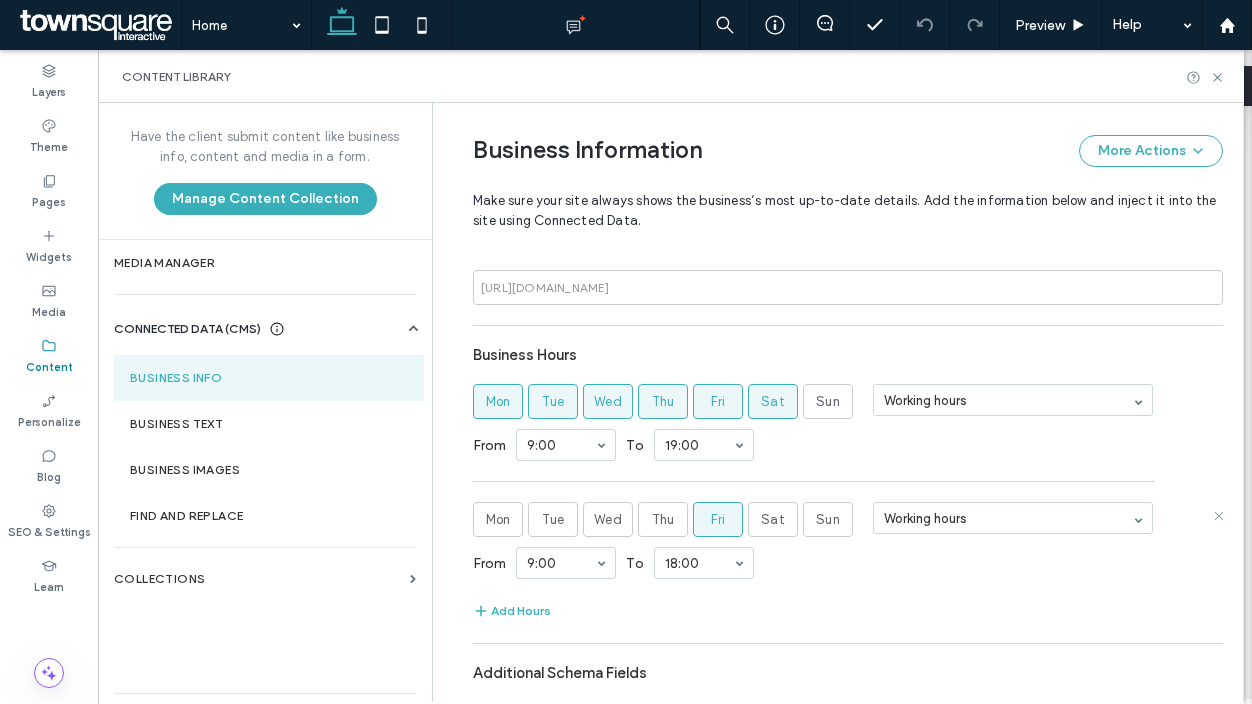 click on "Fri" at bounding box center (718, 520) 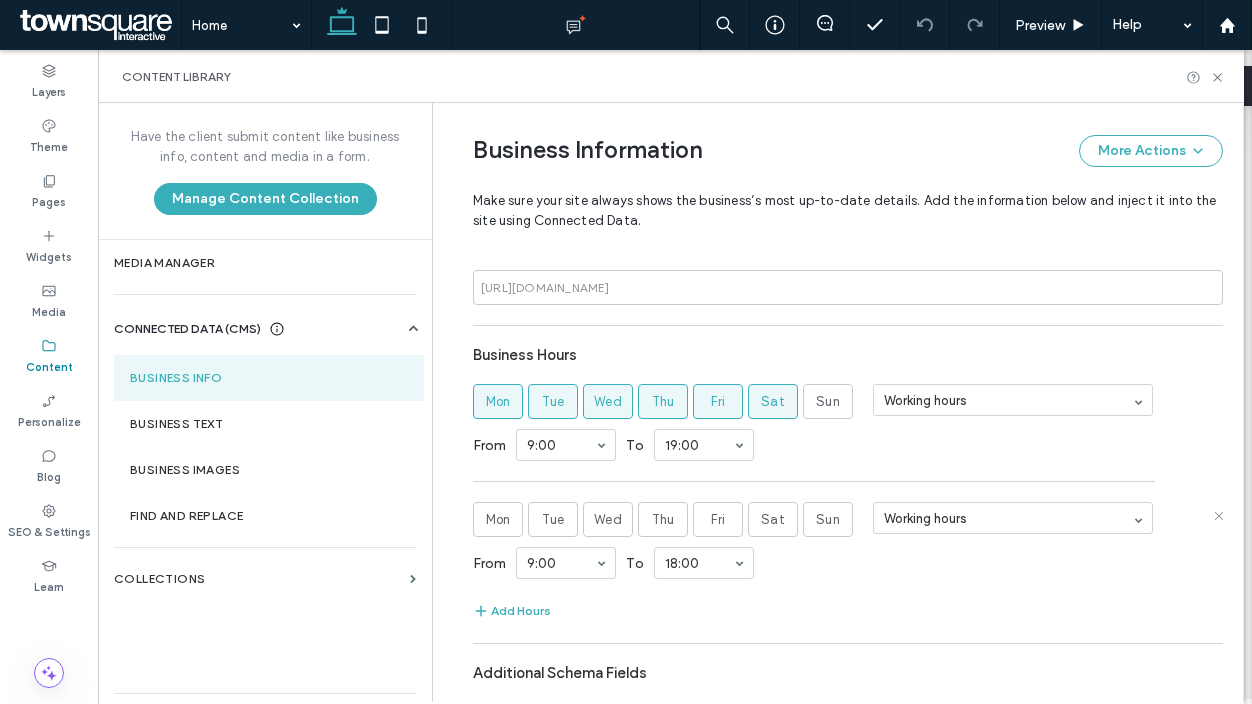 click on "Sun" at bounding box center (828, 520) 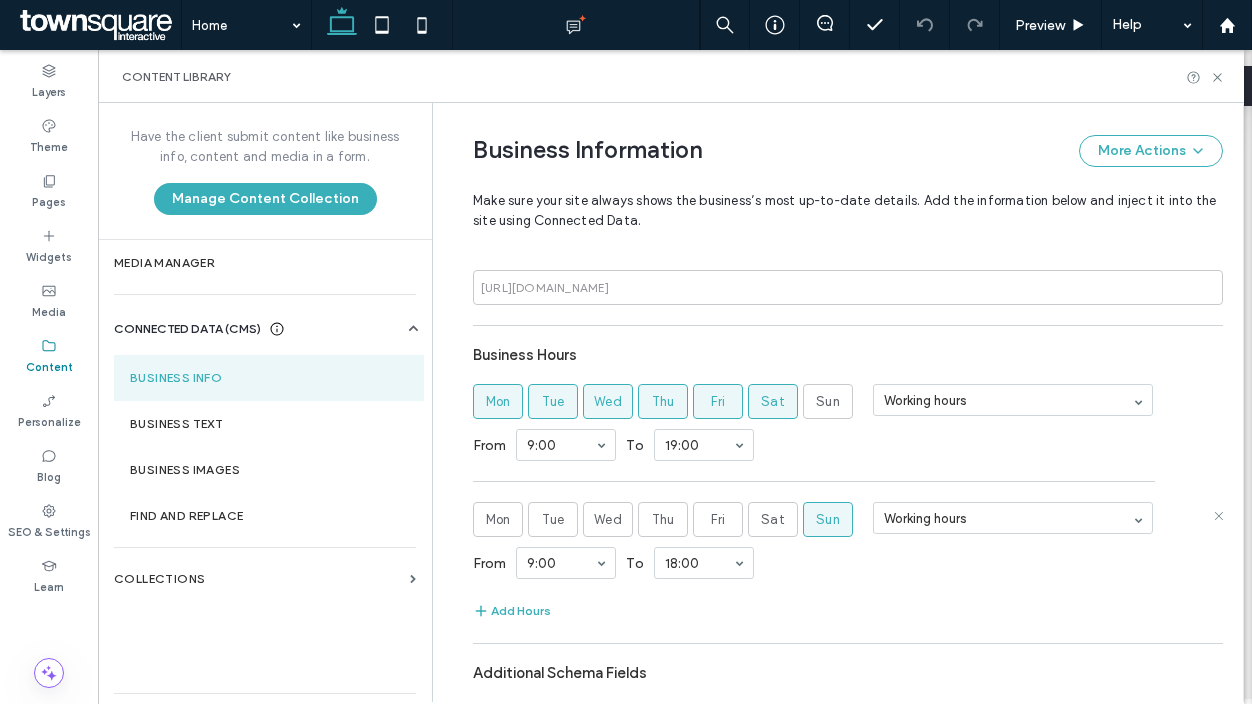 click on "Business Hours Mon Tue Wed Thu Fri Sat Sun Working hours From 9:00 To 19:00 Mon Tue Wed Thu Fri Sat Sun Working hours From 9:00 To 18:00 Add Hours" at bounding box center [848, 479] 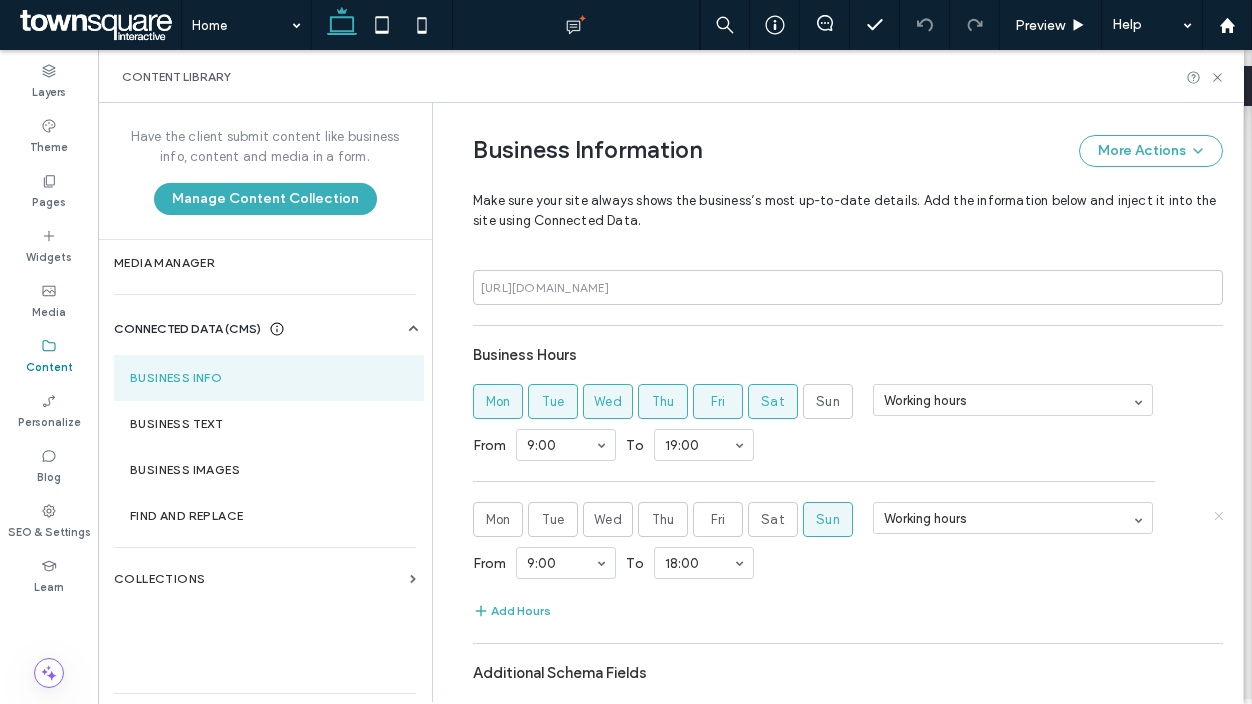click 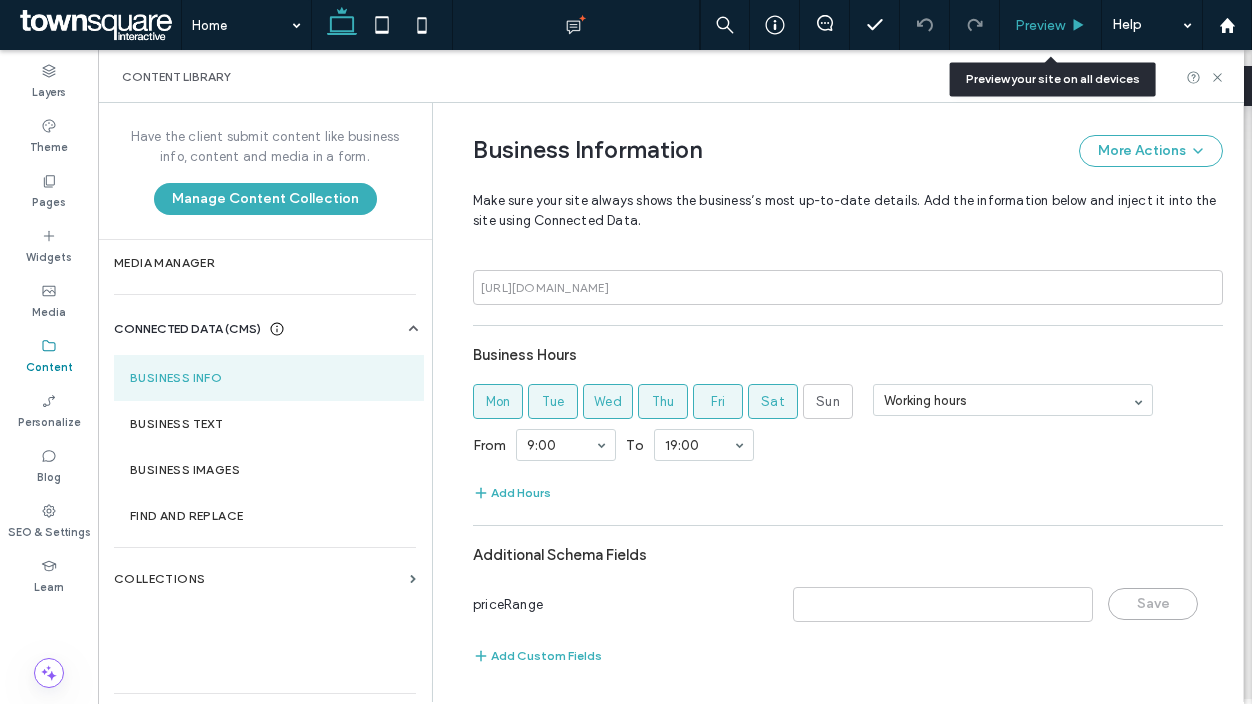 click on "Preview" at bounding box center (1040, 25) 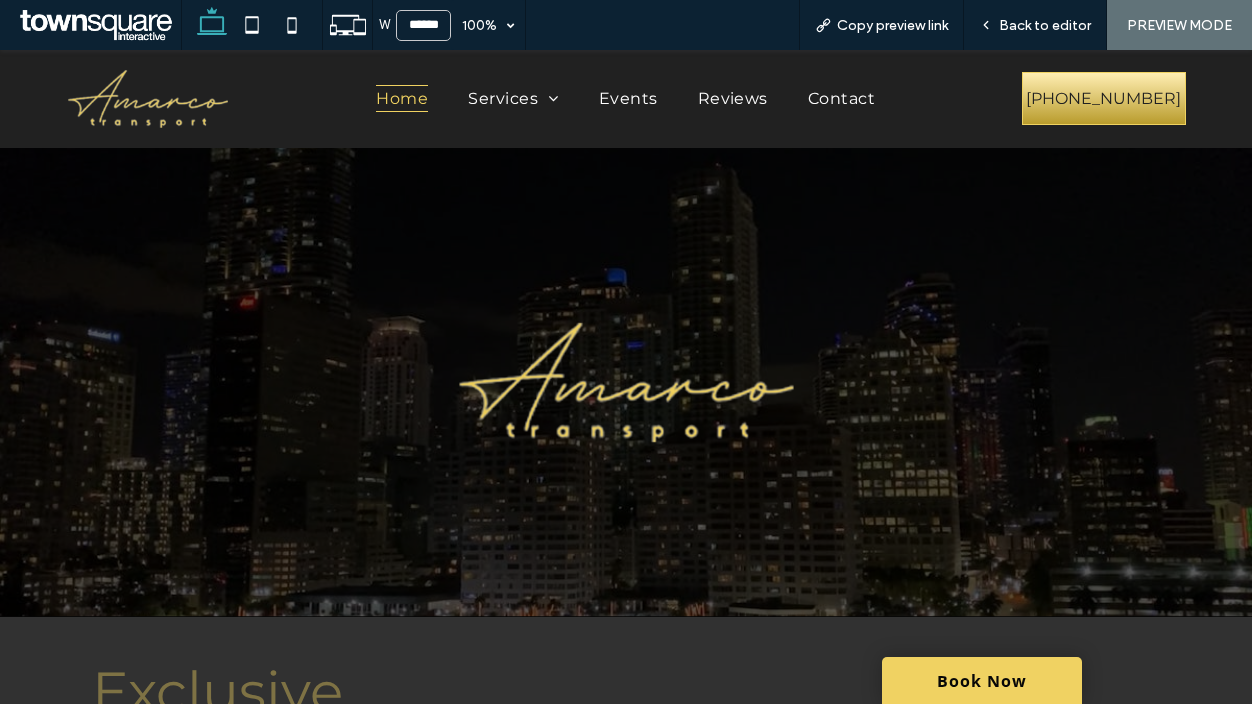 scroll, scrollTop: 0, scrollLeft: 0, axis: both 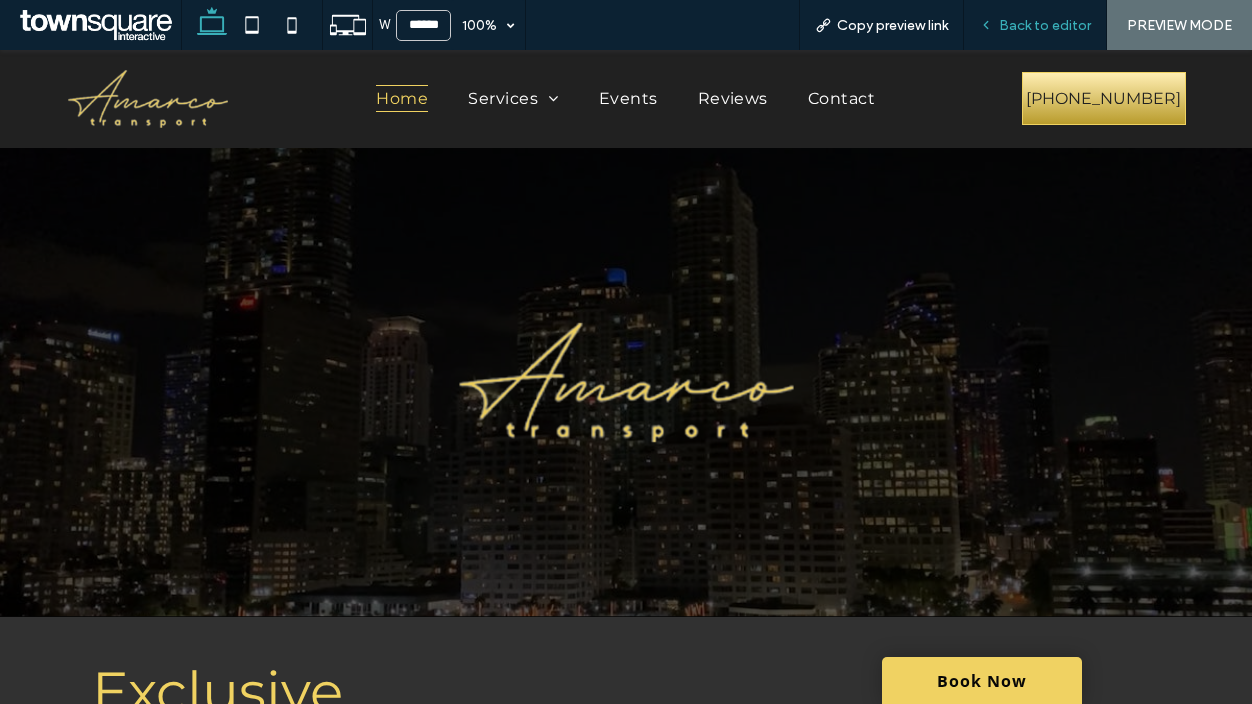 click on "Back to editor" at bounding box center [1045, 25] 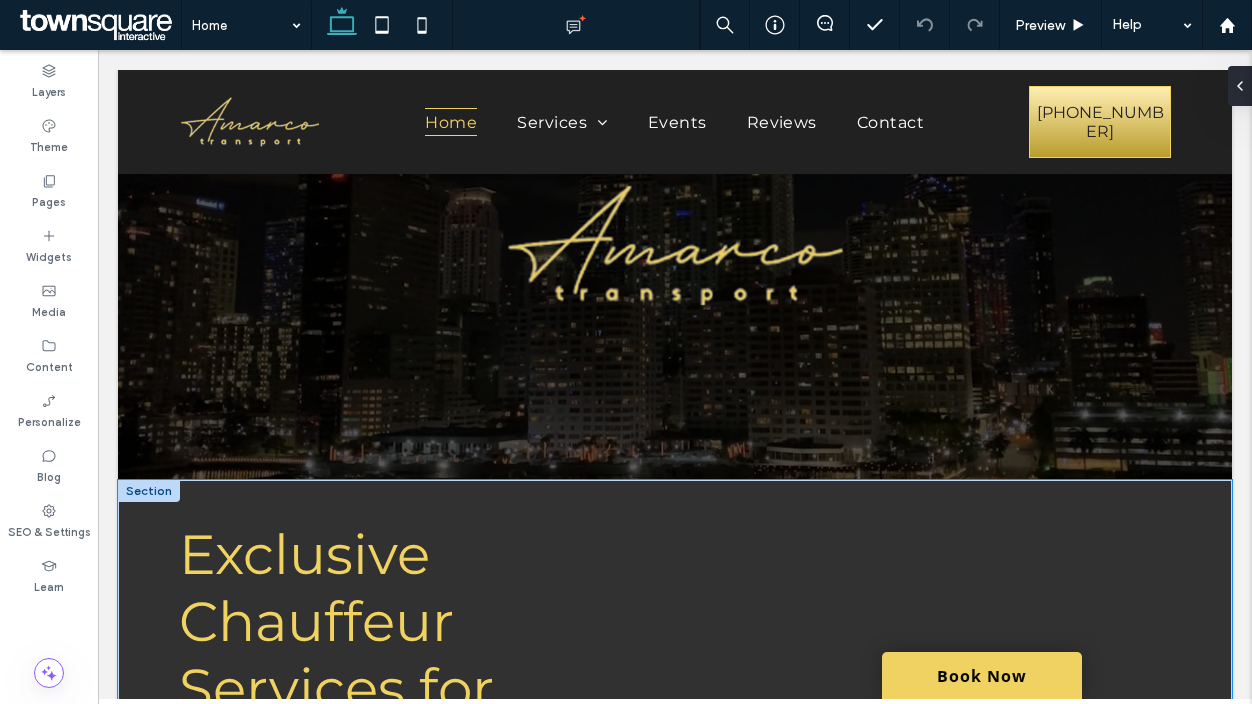 scroll, scrollTop: 463, scrollLeft: 0, axis: vertical 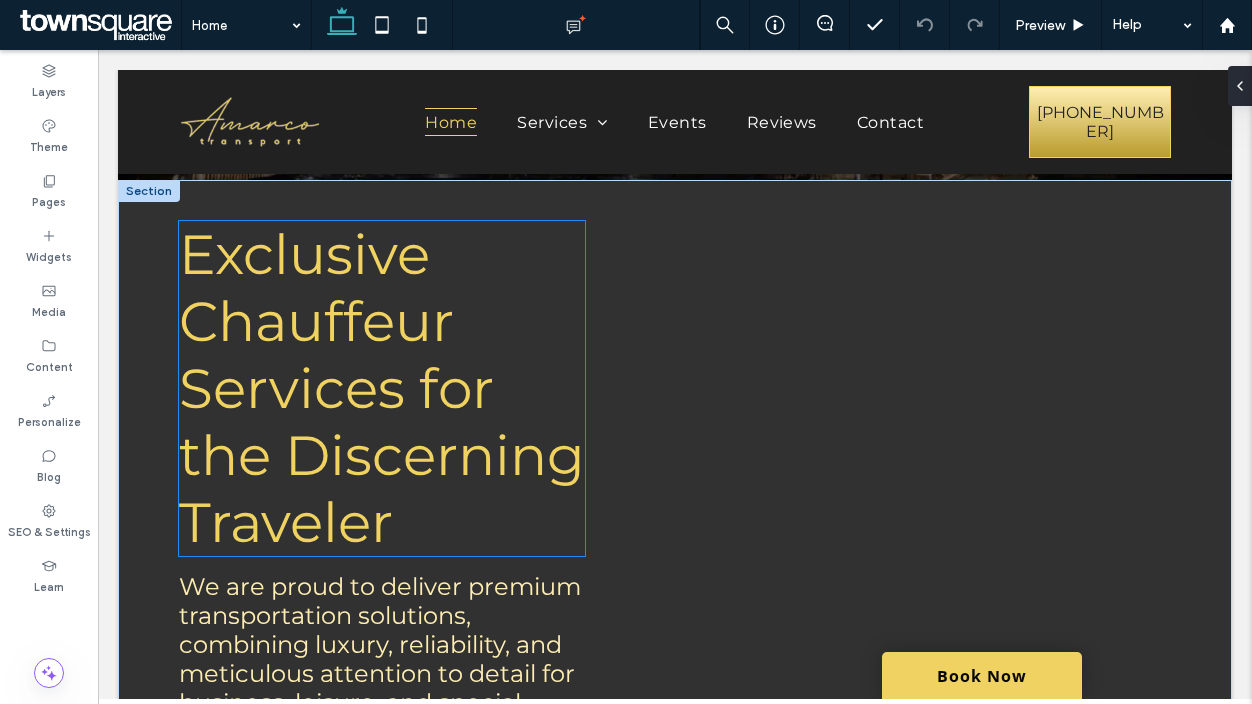 click on "Exclusive Chauffeur Services for the Discerning Traveler" at bounding box center [382, 388] 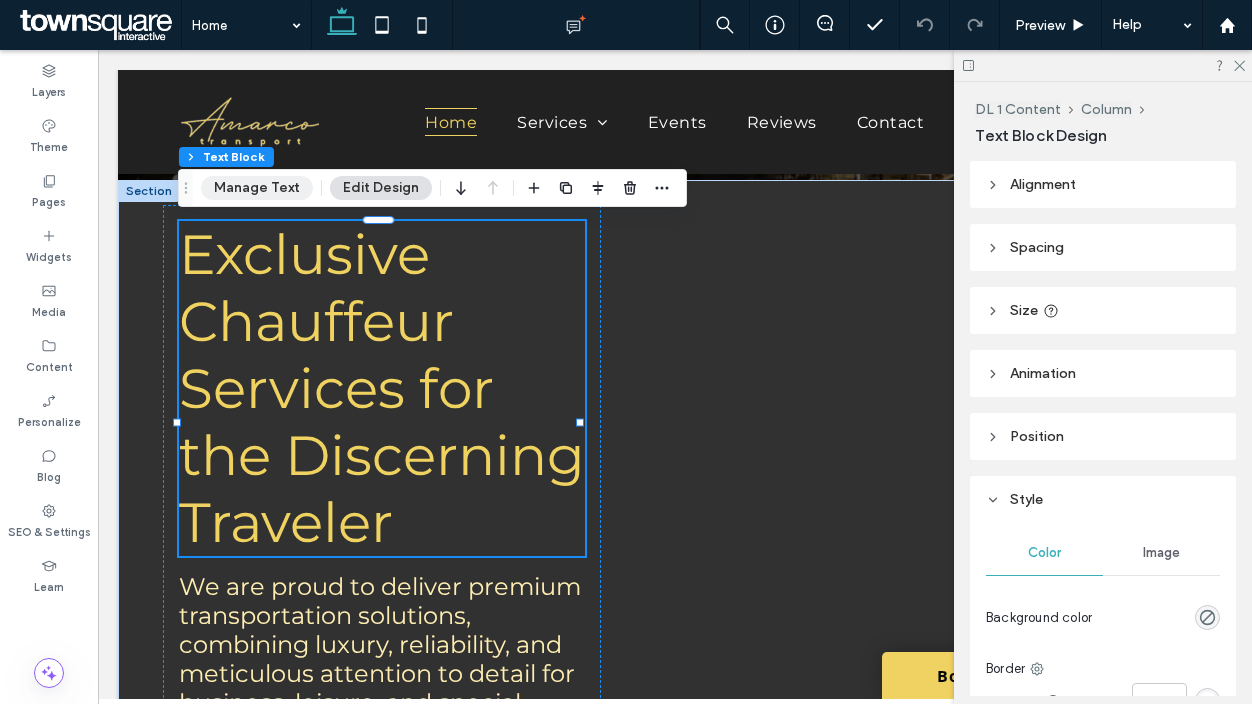 click on "Manage Text" at bounding box center (257, 188) 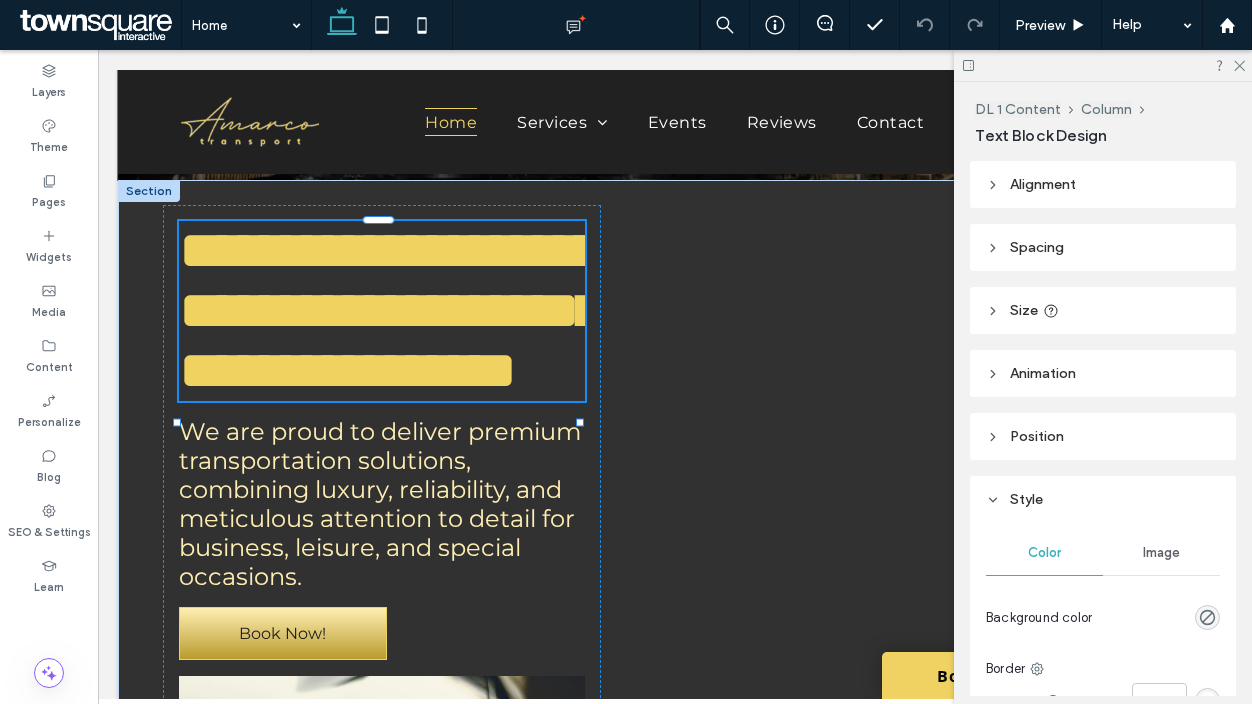type on "**********" 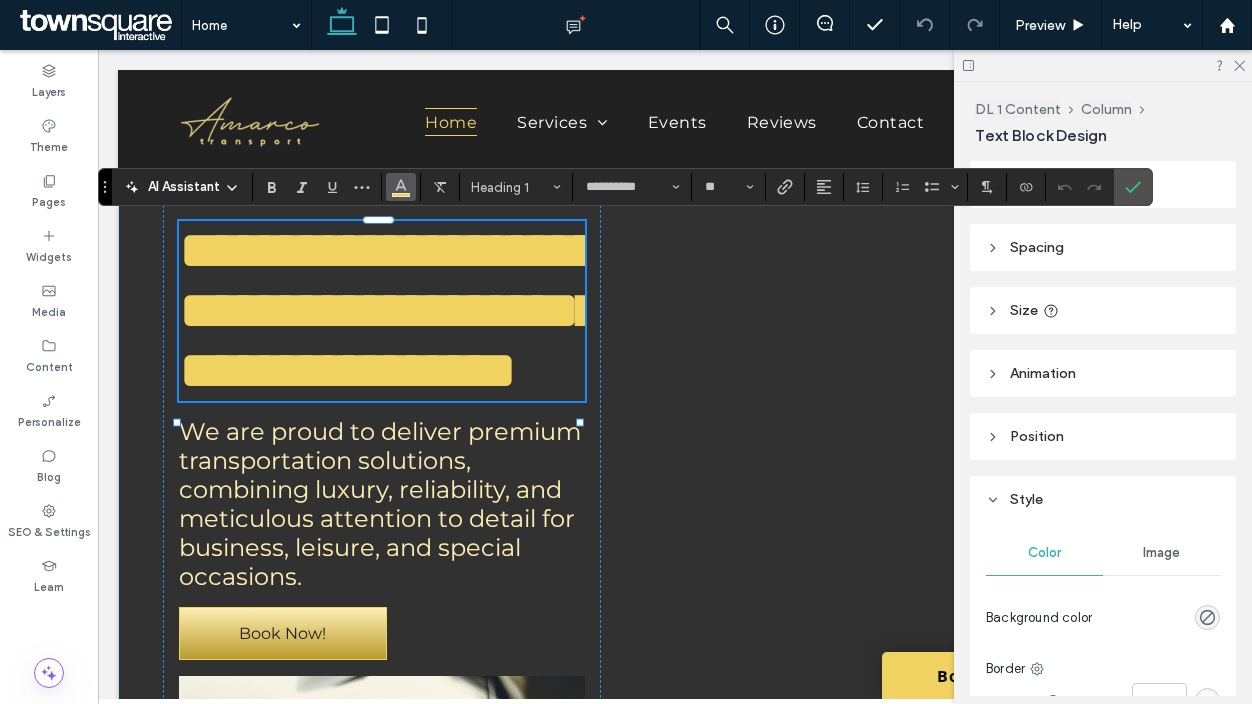 click 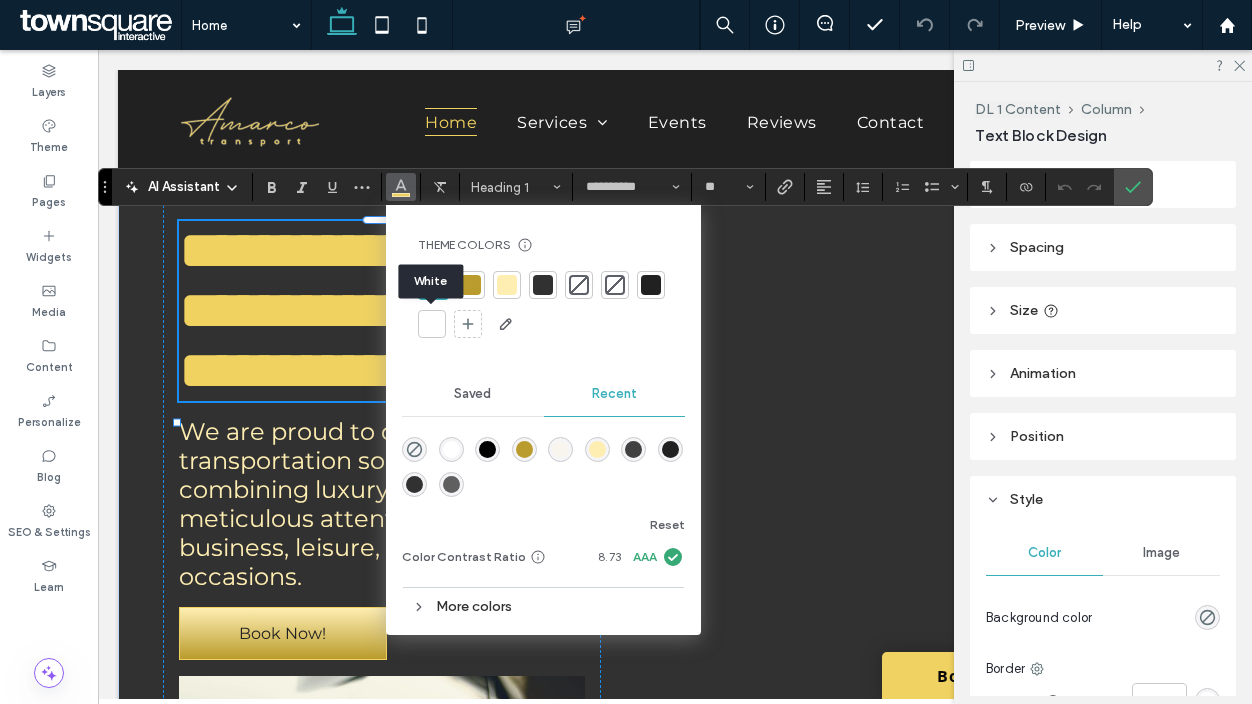 click at bounding box center (432, 324) 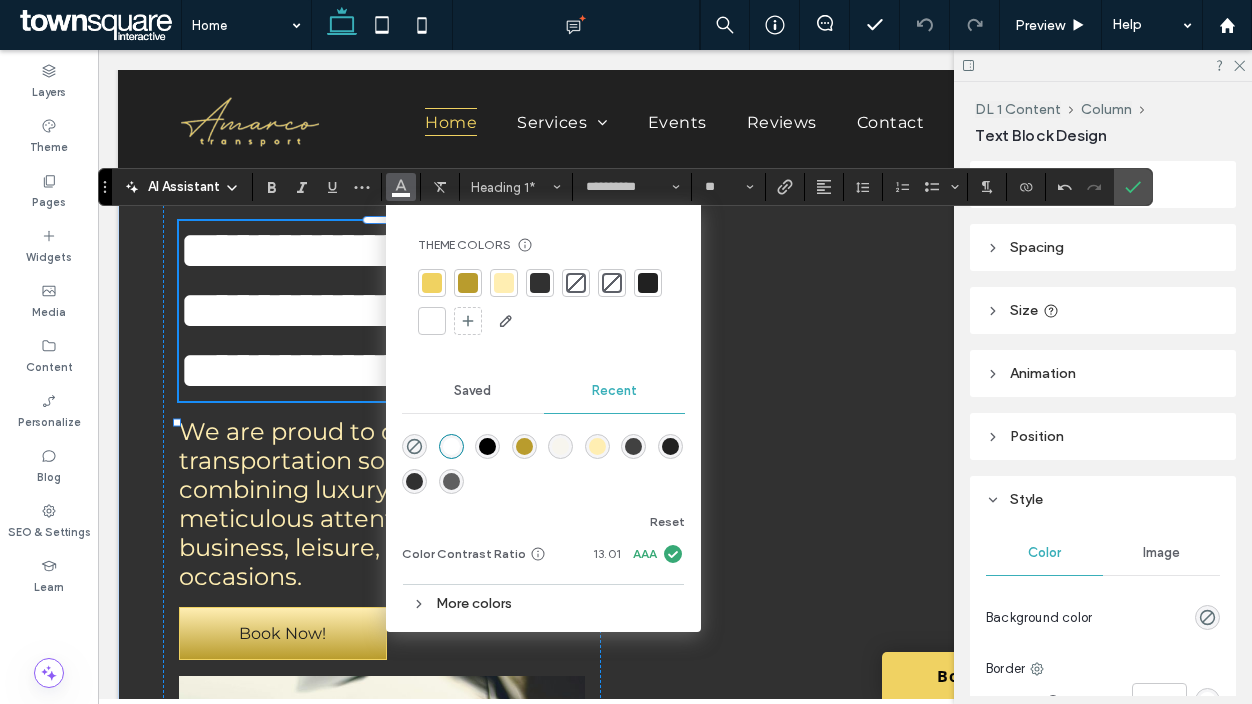 click on "**********" at bounding box center (382, 311) 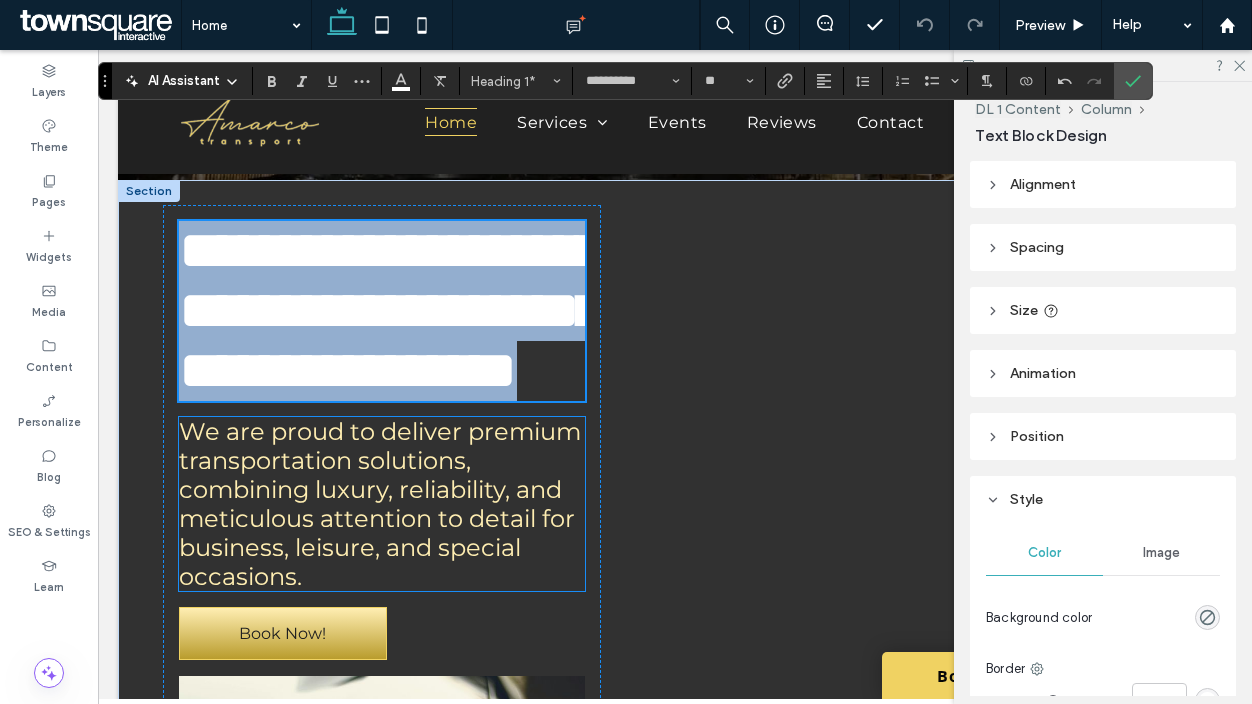 scroll, scrollTop: 863, scrollLeft: 0, axis: vertical 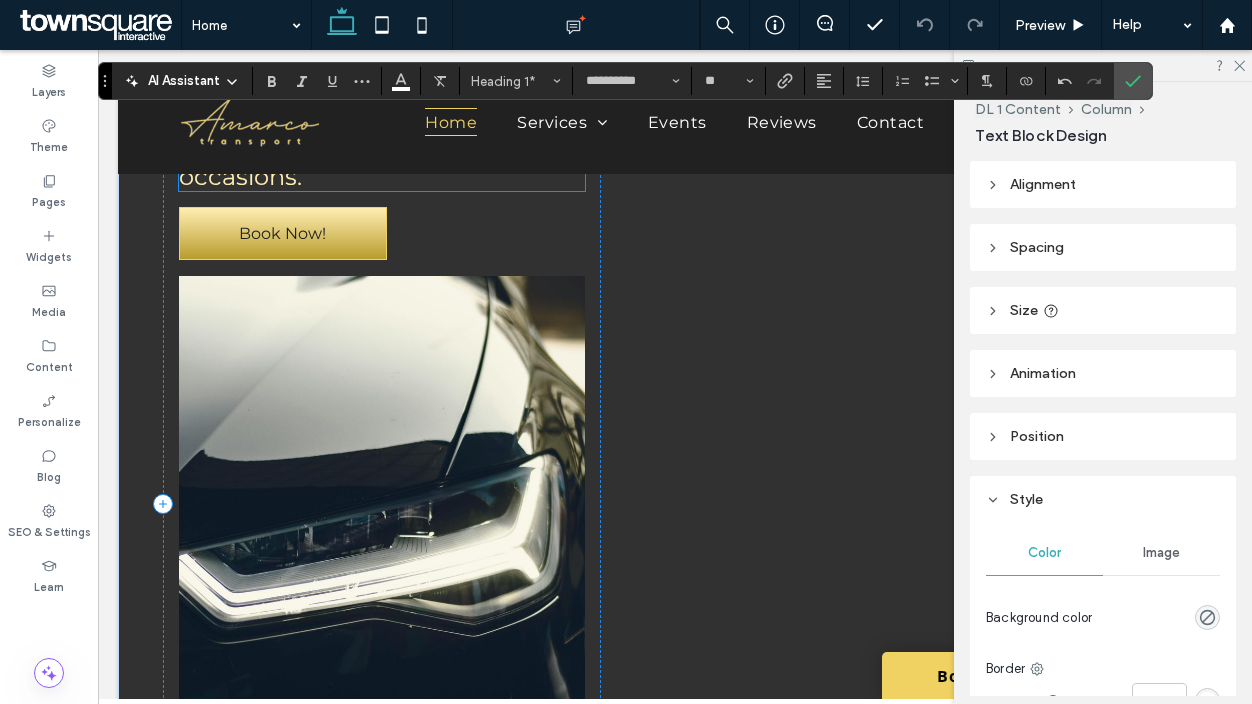 click on "We are proud to deliver premium transportation solutions, combining luxury, reliability, and meticulous attention to detail for business, leisure, and special occasions." at bounding box center (380, 104) 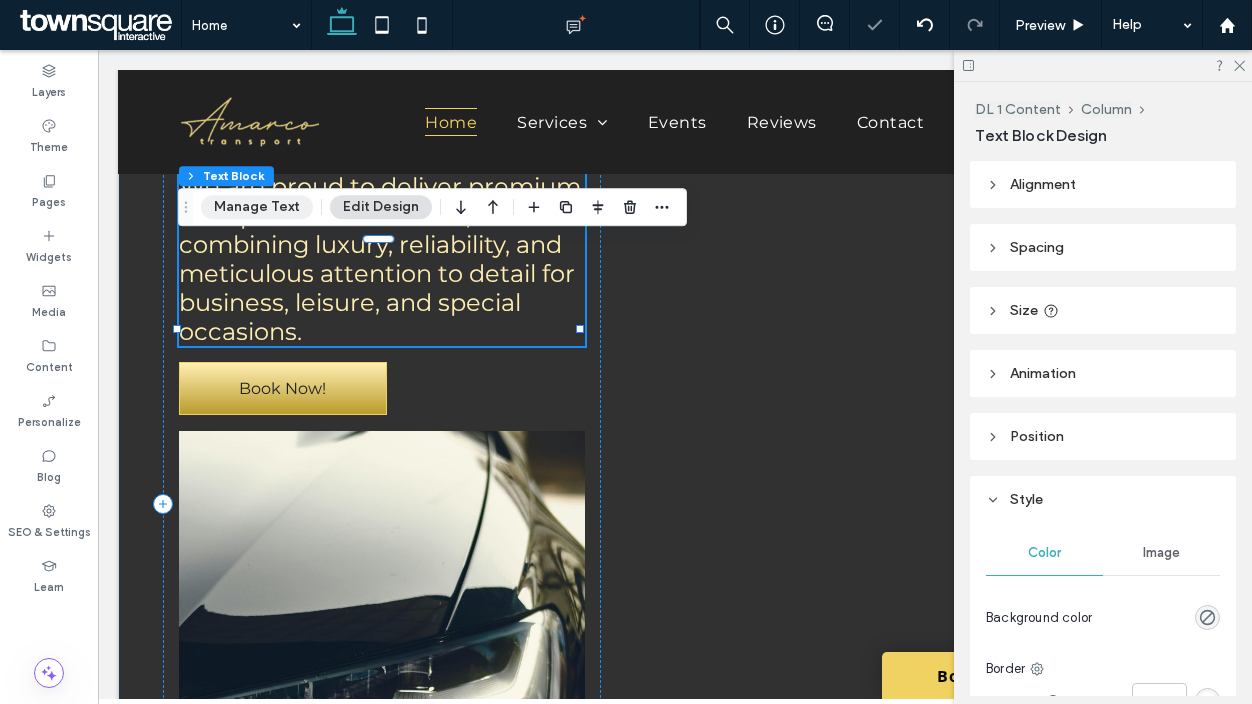 click on "Manage Text" at bounding box center [257, 207] 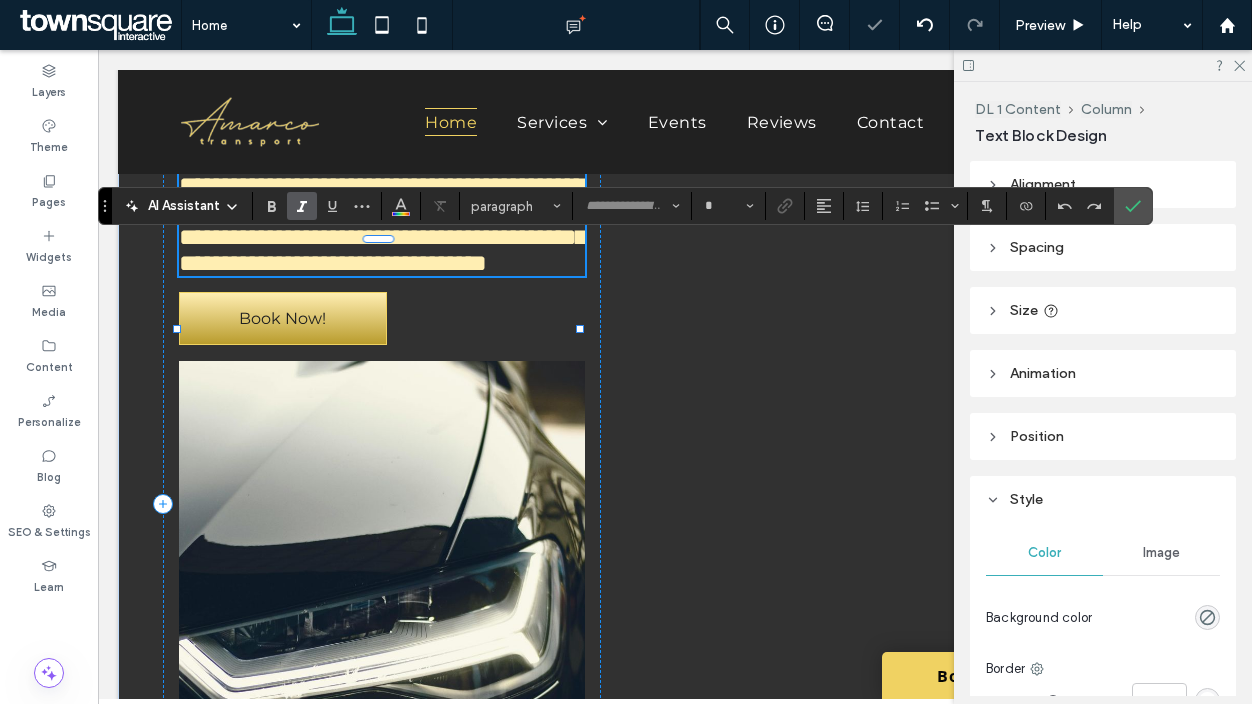 type on "**********" 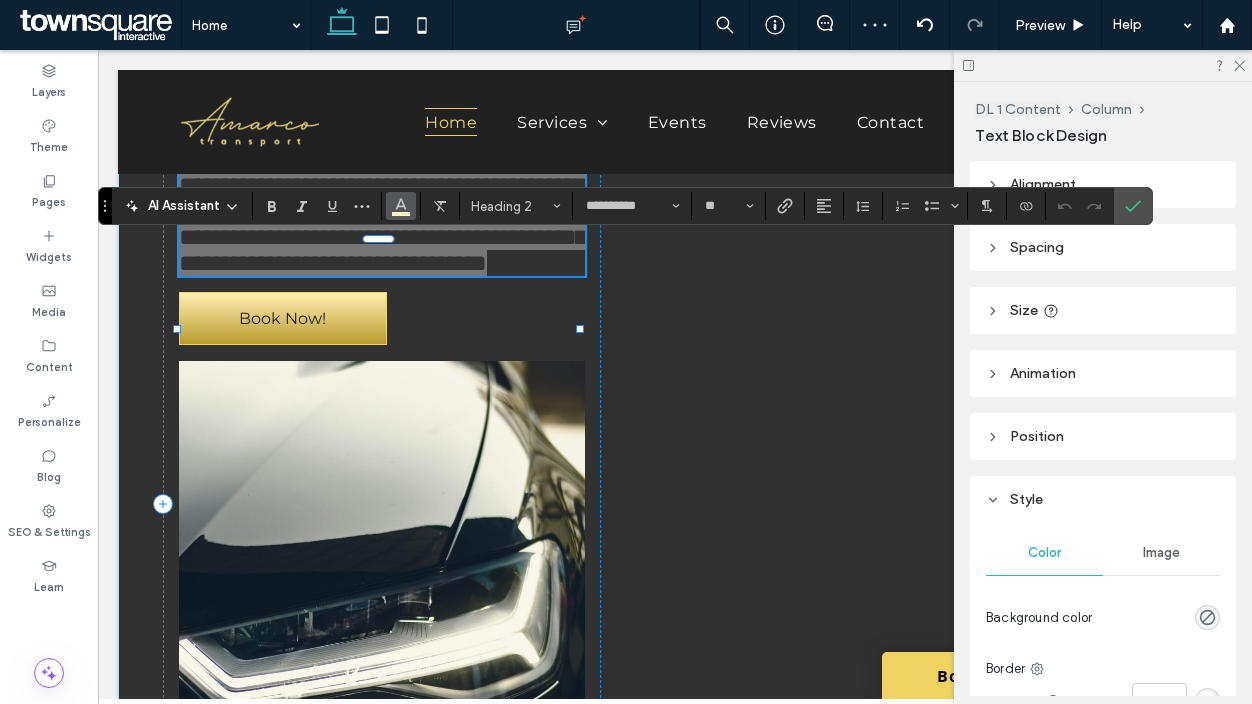 click 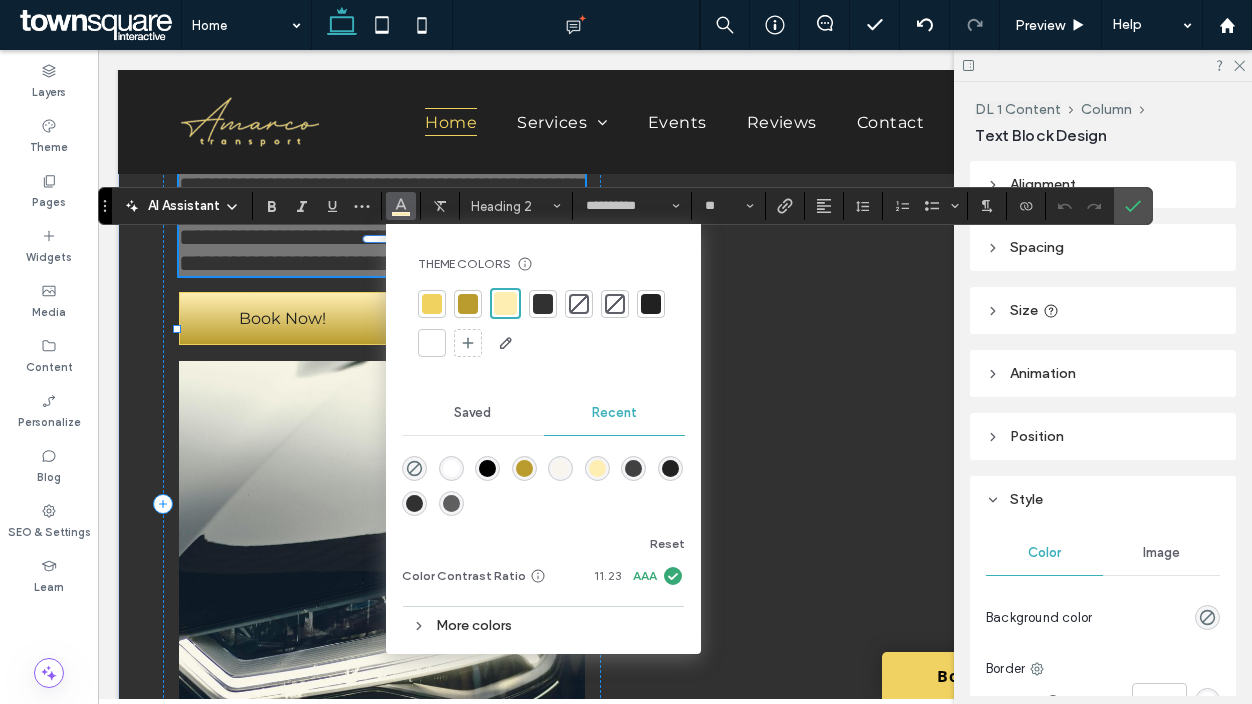 click at bounding box center [432, 343] 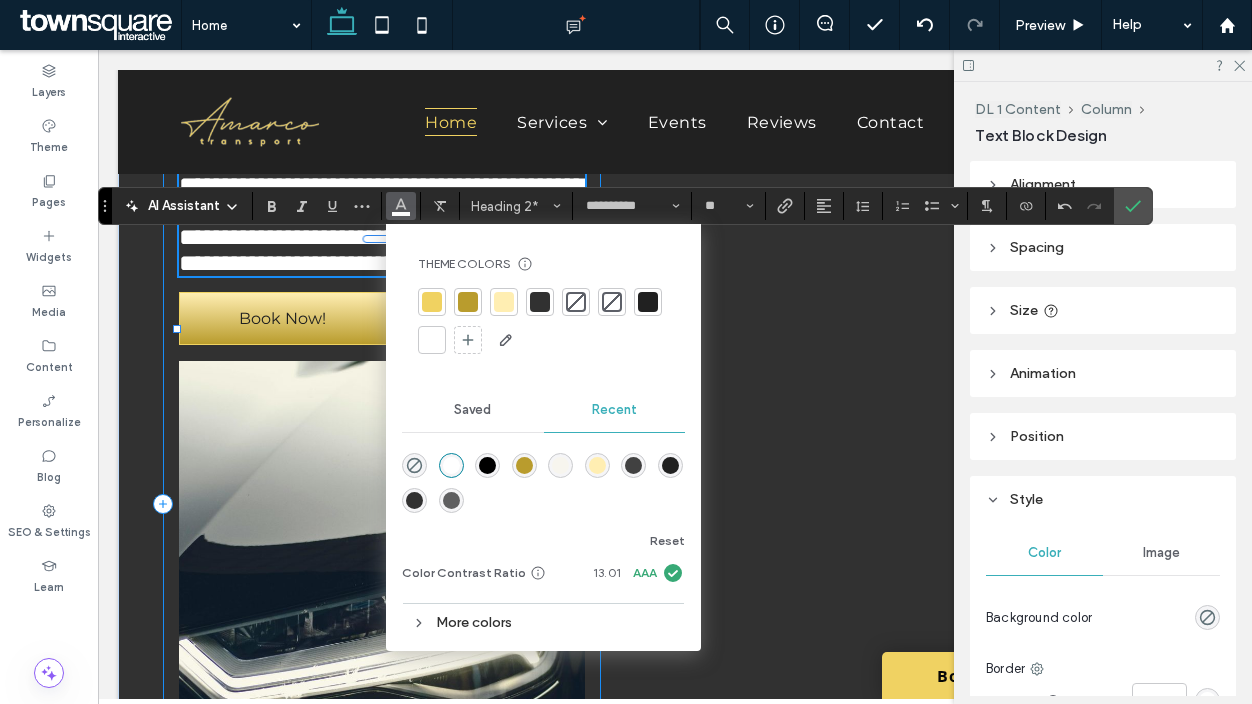 click on "**********" at bounding box center (382, 504) 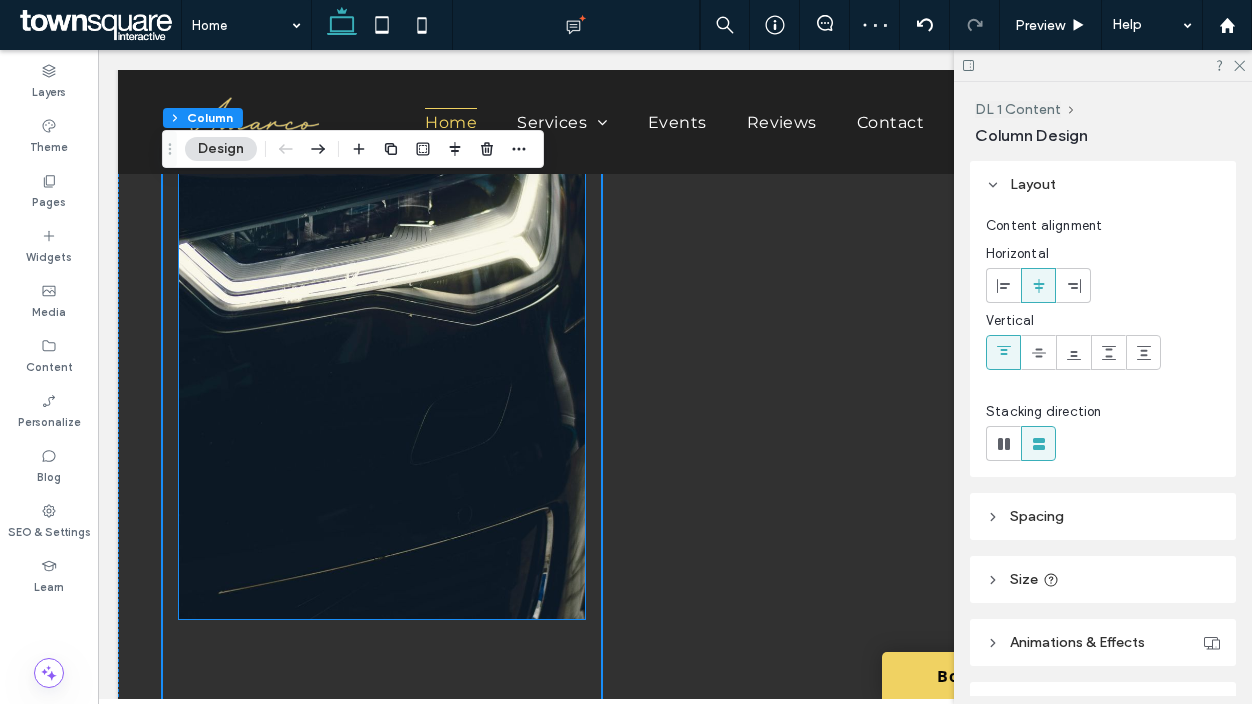 scroll, scrollTop: 1363, scrollLeft: 0, axis: vertical 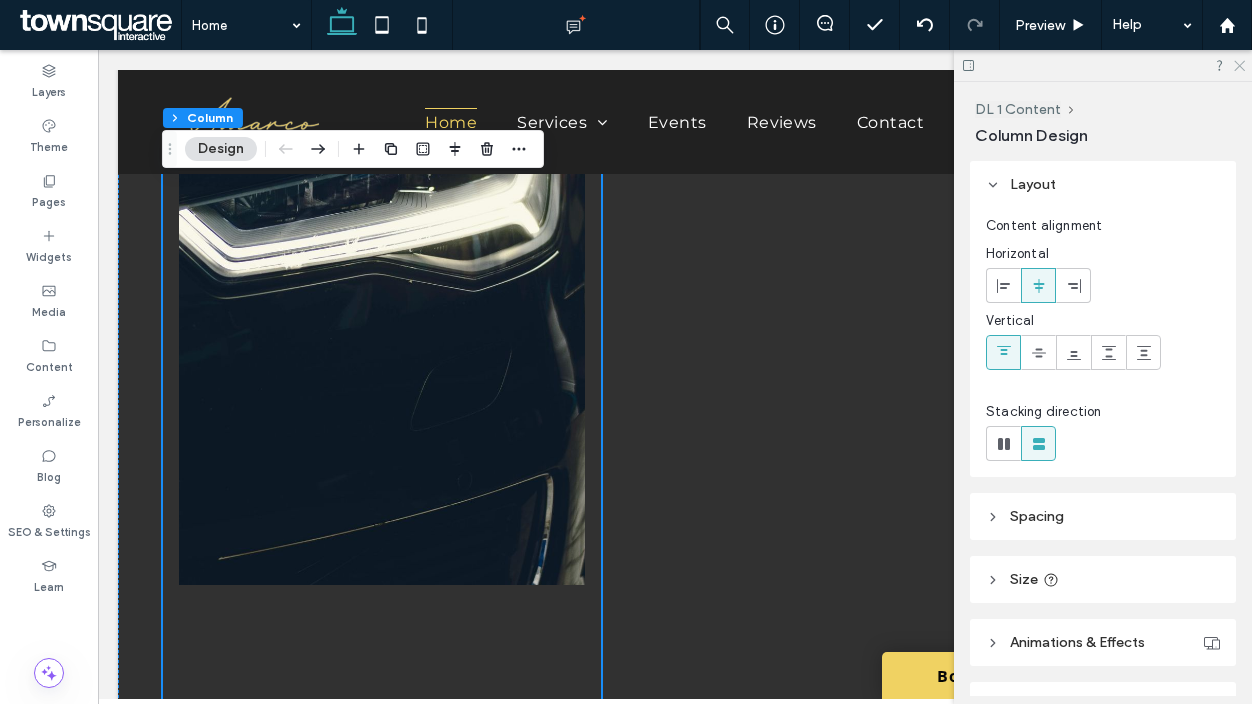 click 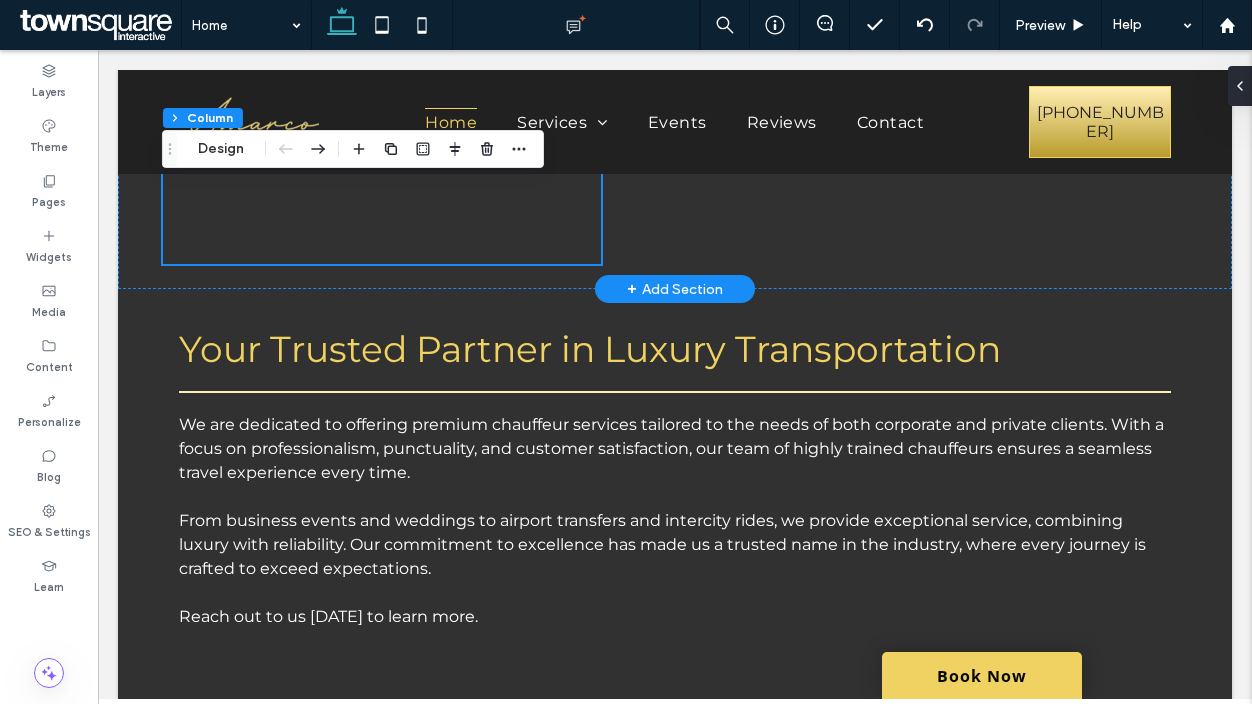 scroll, scrollTop: 1863, scrollLeft: 0, axis: vertical 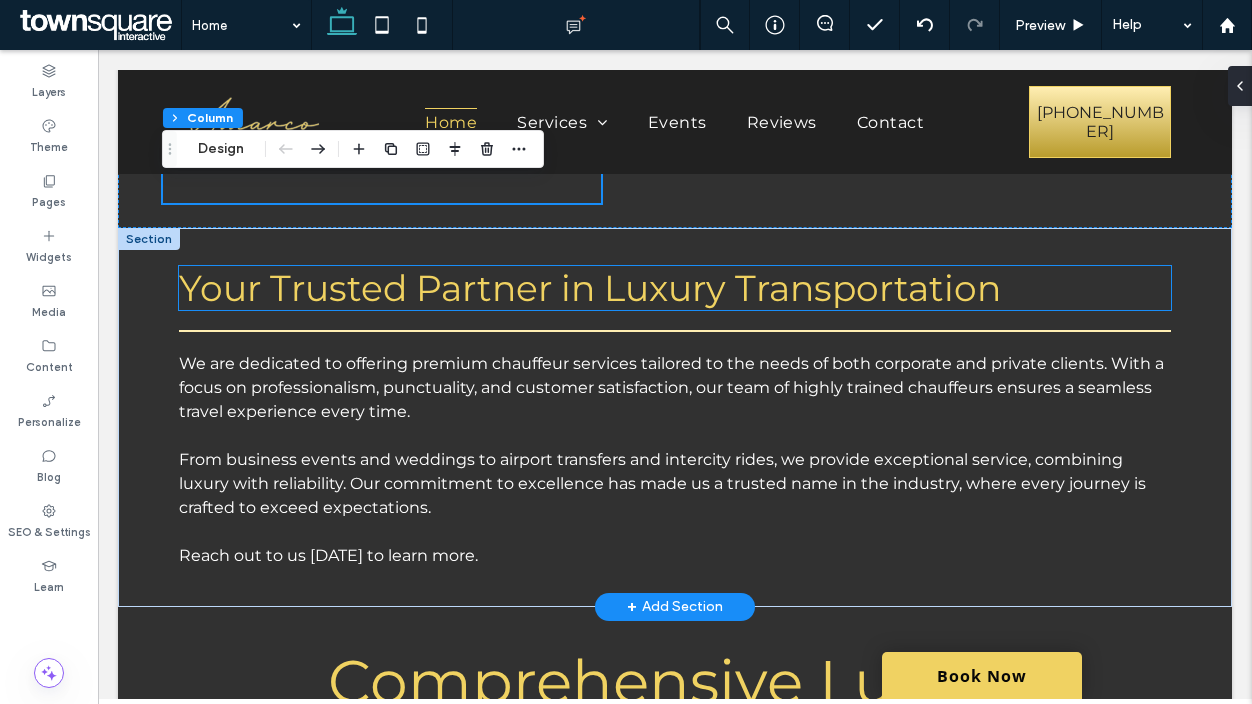 click on "Your Trusted Partner in Luxury Transportation" at bounding box center (590, 288) 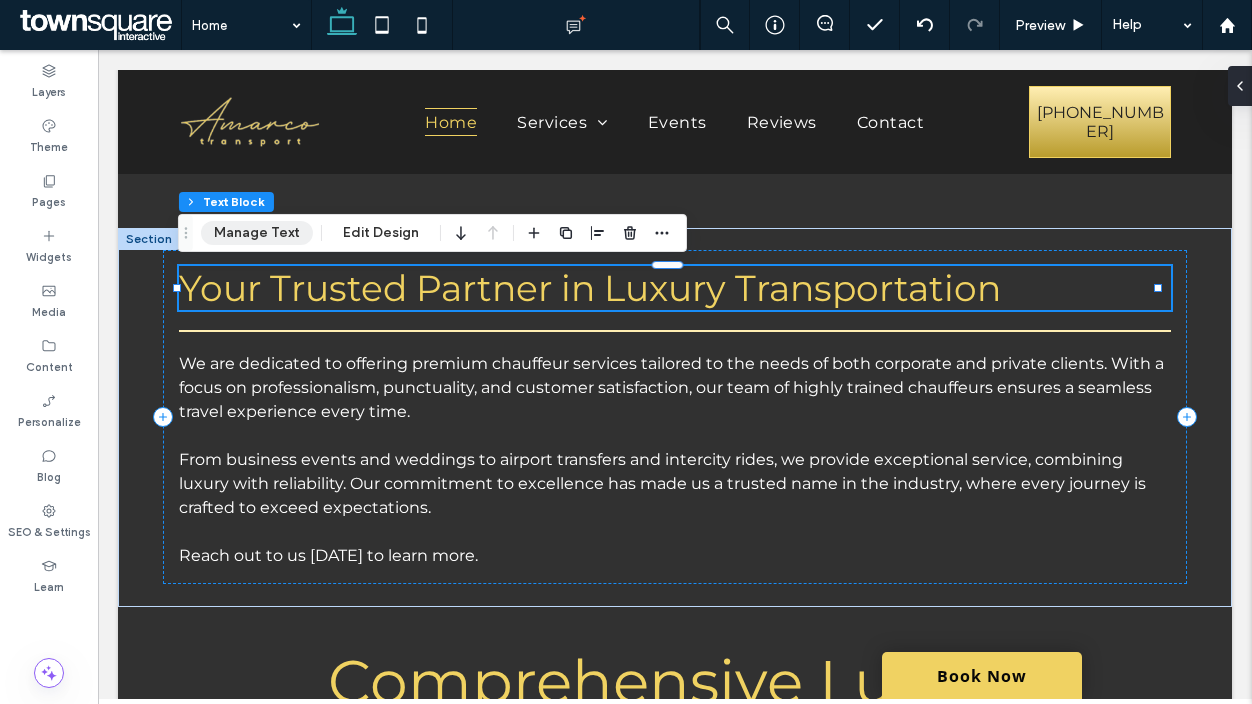 click on "Manage Text" at bounding box center (257, 233) 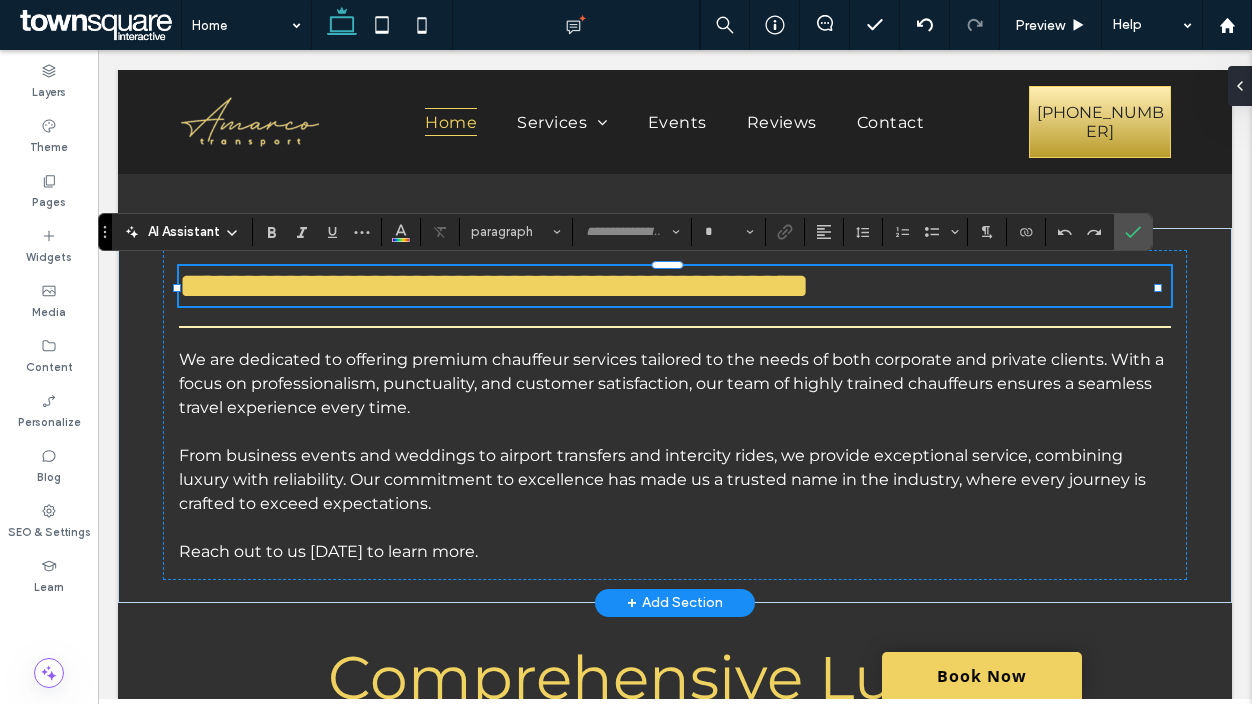 type on "**********" 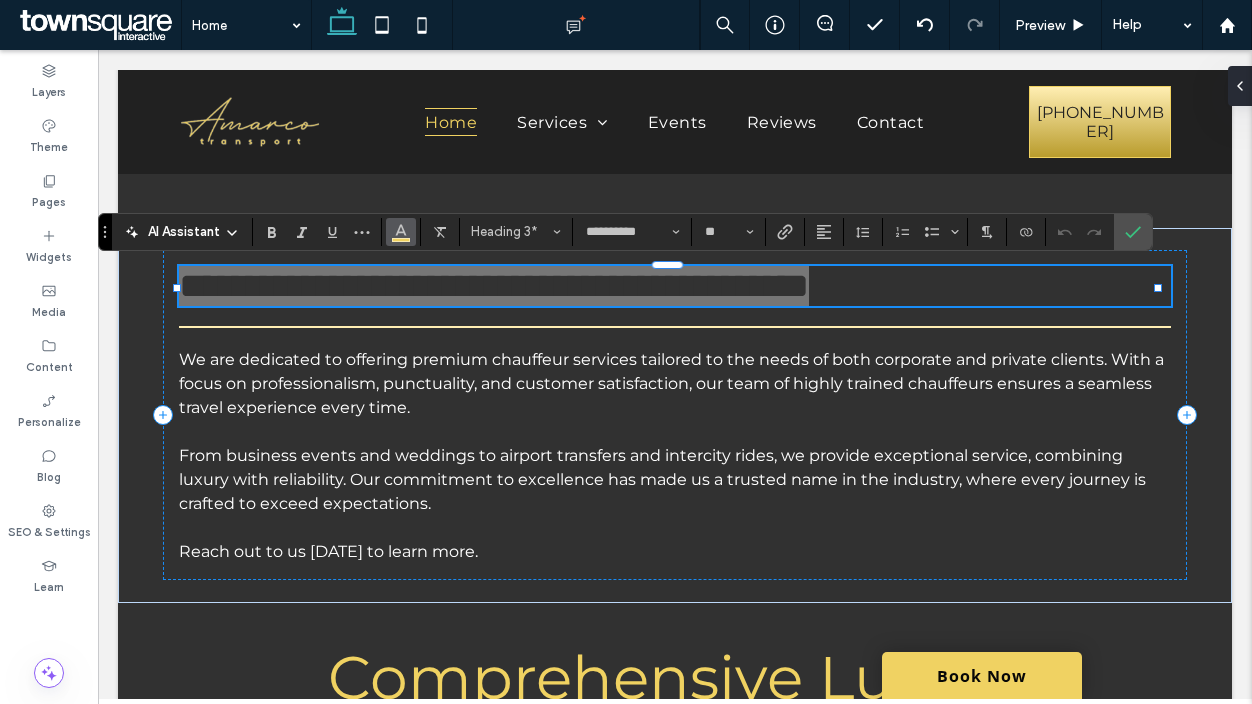 click at bounding box center [401, 232] 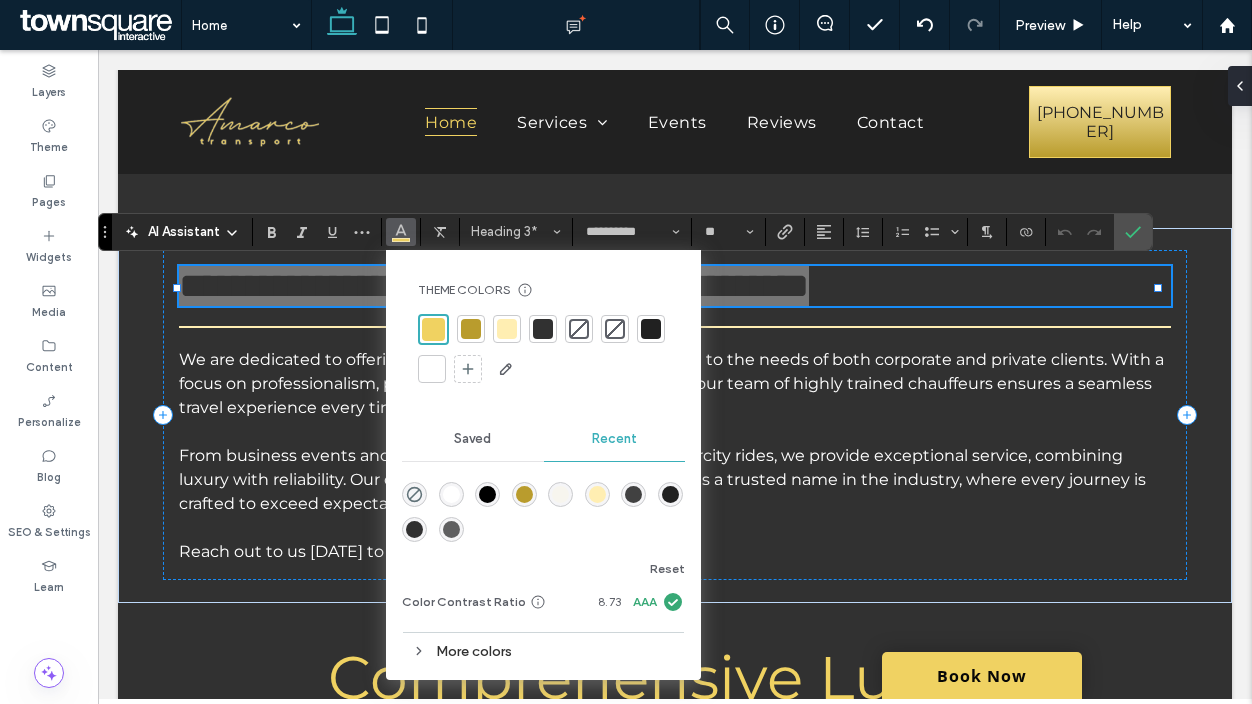 click at bounding box center [432, 369] 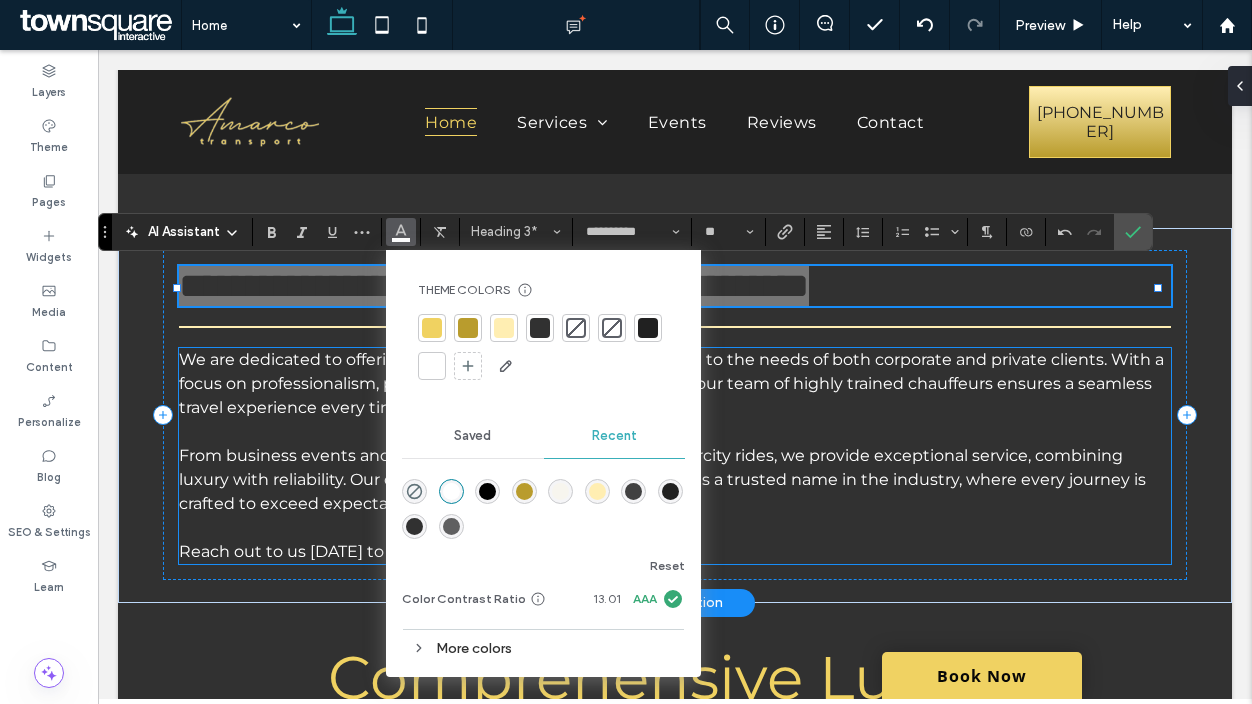 click on "We are dedicated to offering premium chauffeur services tailored to the needs of both corporate and private clients. With a focus on professionalism, punctuality, and customer satisfaction, our team of highly trained chauffeurs ensures a seamless travel experience every time." at bounding box center (671, 383) 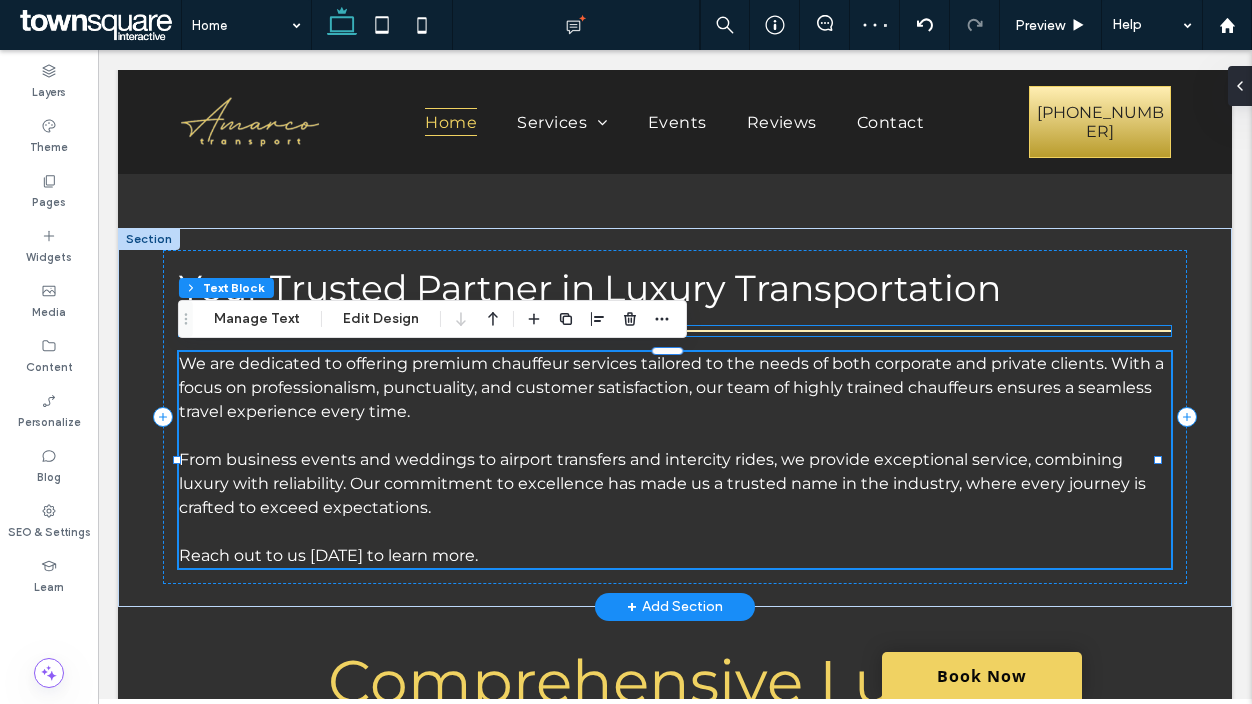 click at bounding box center (675, 331) 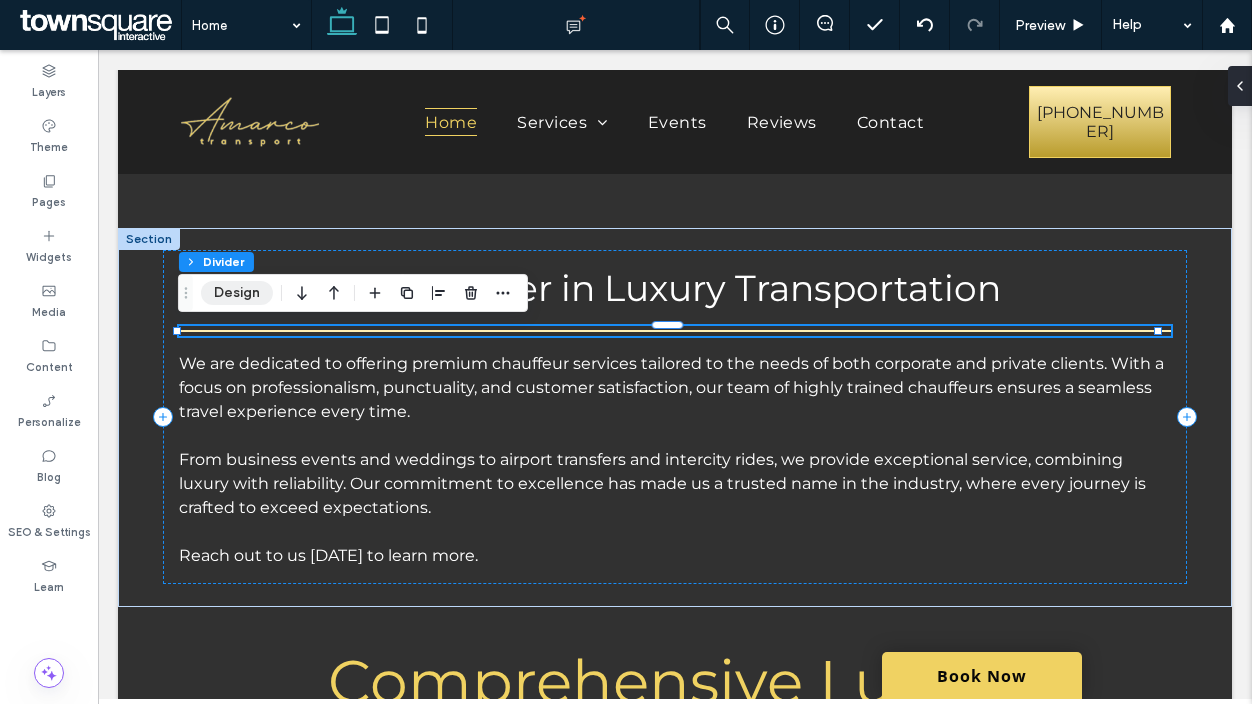 click on "Design" at bounding box center [237, 293] 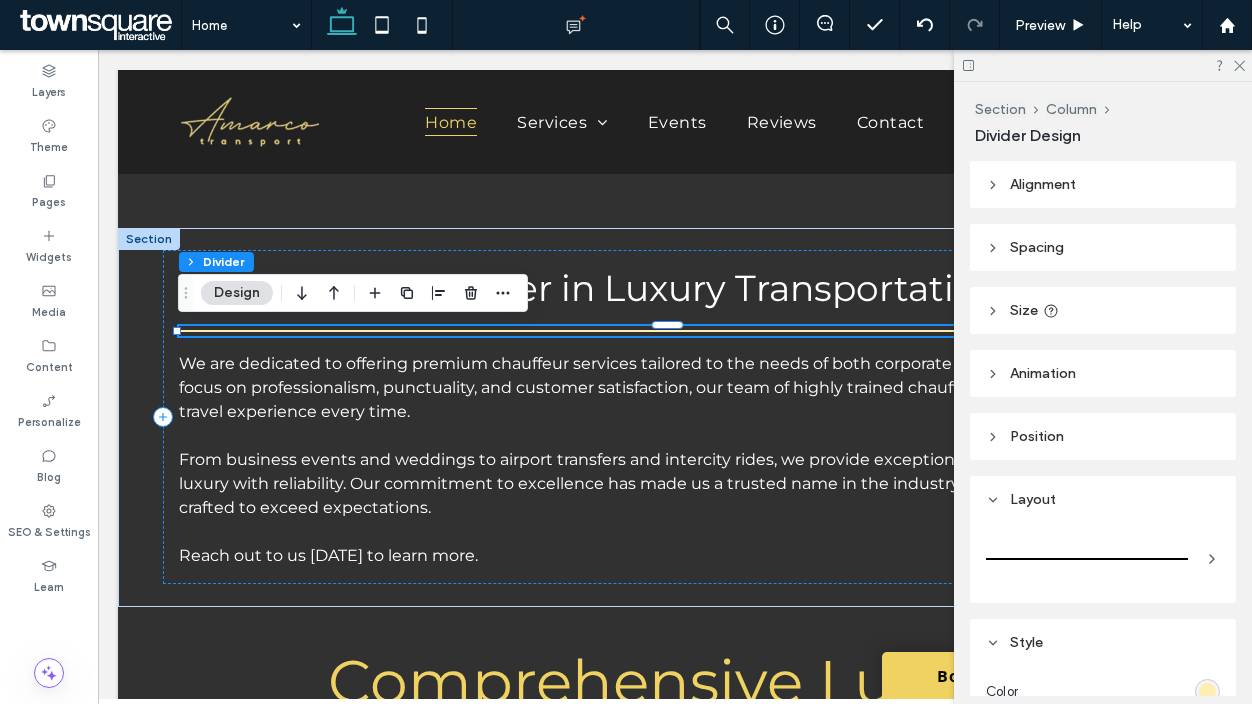 click on "Design" at bounding box center [237, 293] 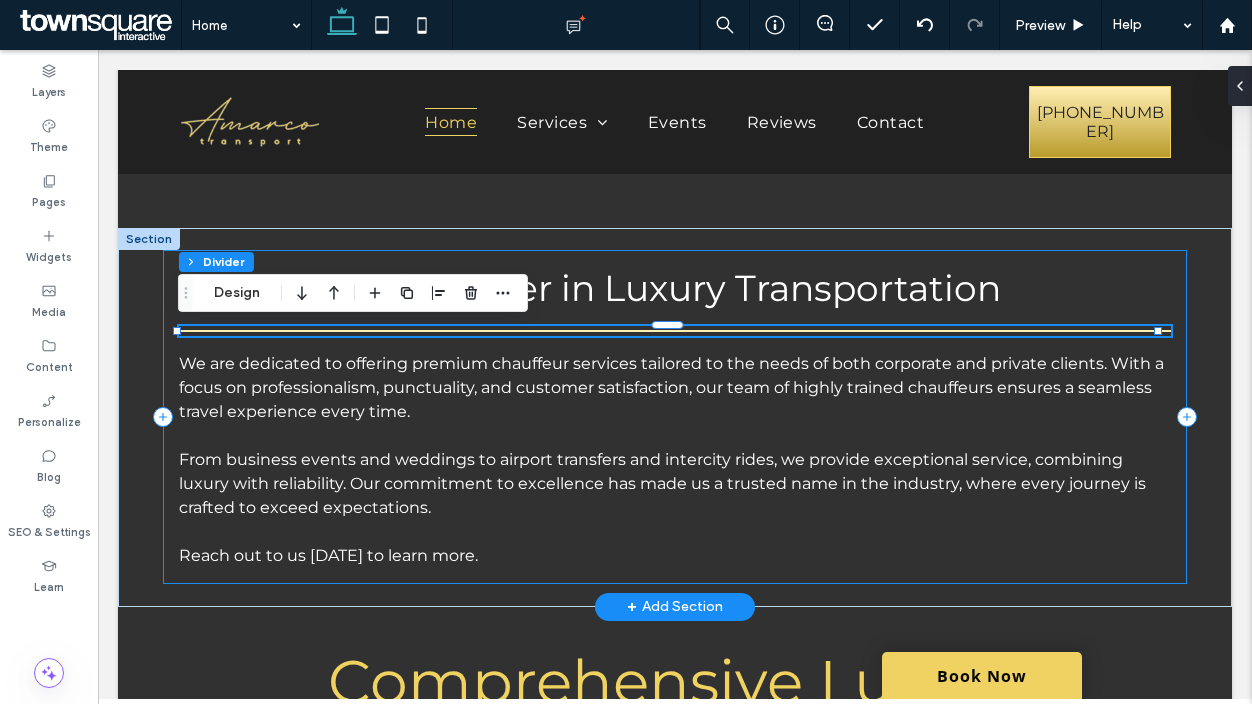 click on "Your Trusted Partner in Luxury Transportation
We are dedicated to offering premium chauffeur services tailored to the needs of both corporate and private clients. With a focus on professionalism, punctuality, and customer satisfaction, our team of highly trained chauffeurs ensures a seamless travel experience every time.
From business events and weddings to airport transfers and intercity rides, we provide exceptional service, combining luxury with reliability. Our commitment to excellence has made us a trusted name in the industry, where every journey is crafted to exceed expectations. Reach out to us today to learn more." at bounding box center [675, 417] 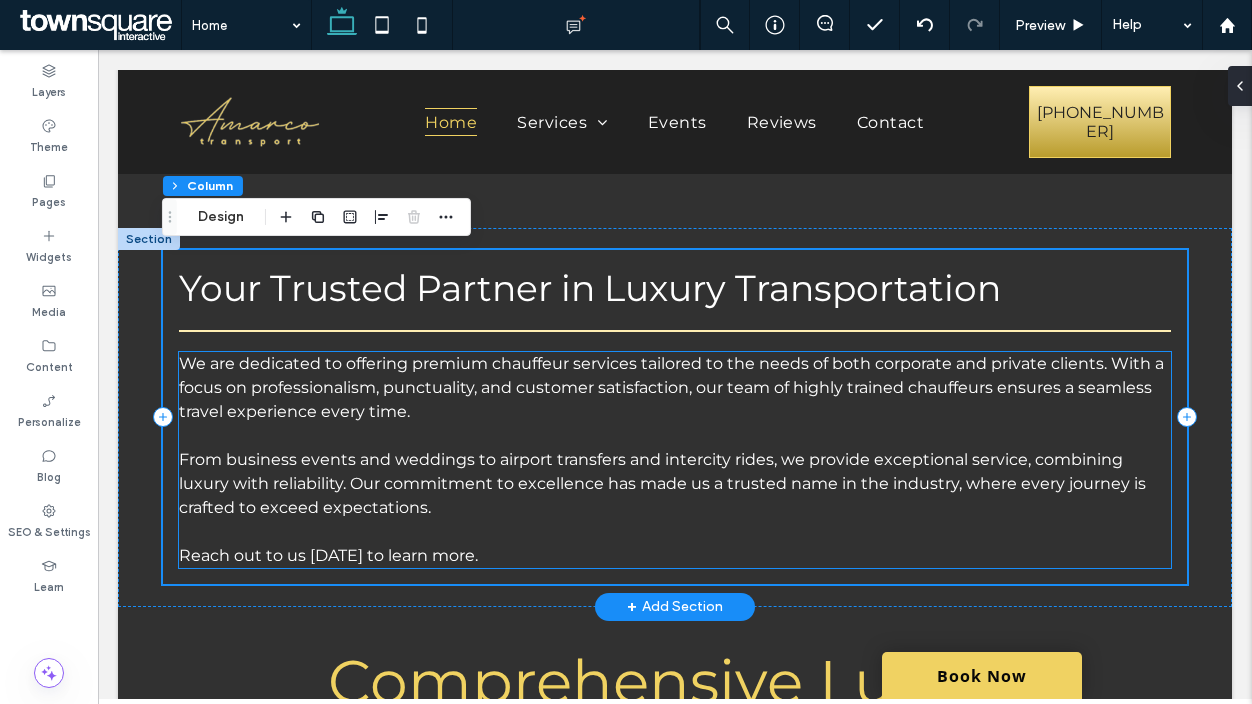 scroll, scrollTop: 2163, scrollLeft: 0, axis: vertical 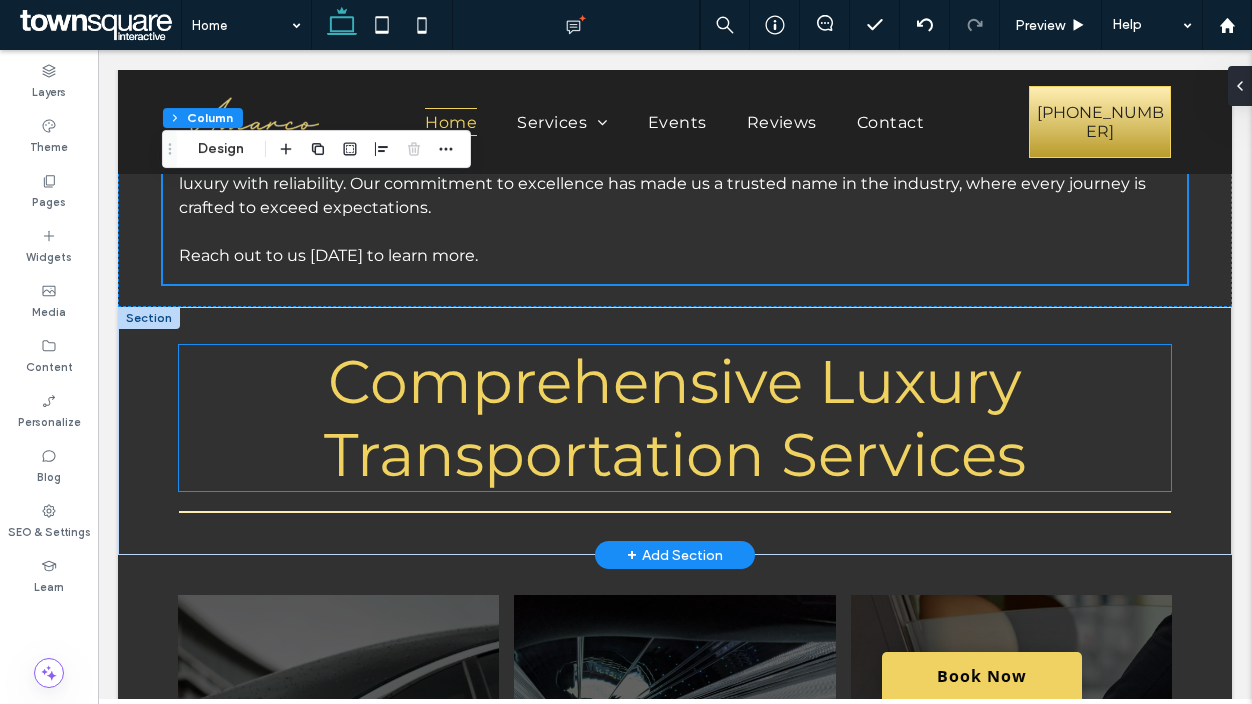 click on "Comprehensive Luxury Transportation Services" at bounding box center [675, 418] 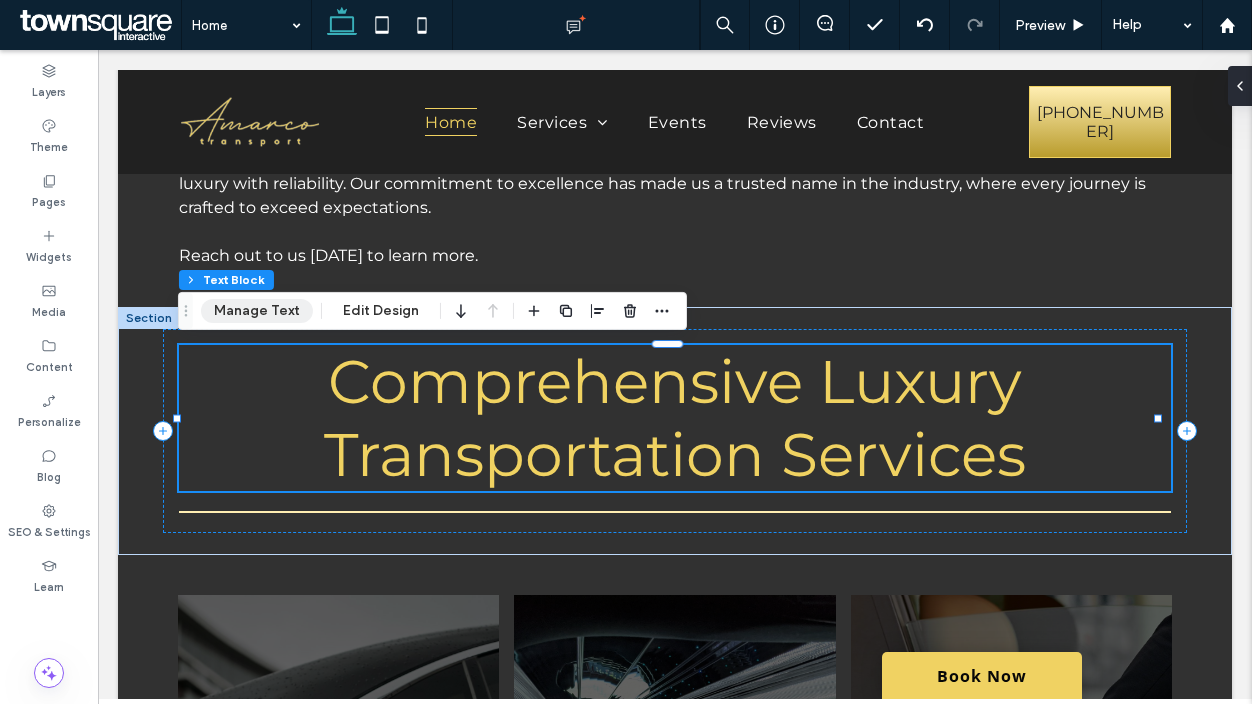 click on "Manage Text" at bounding box center (257, 311) 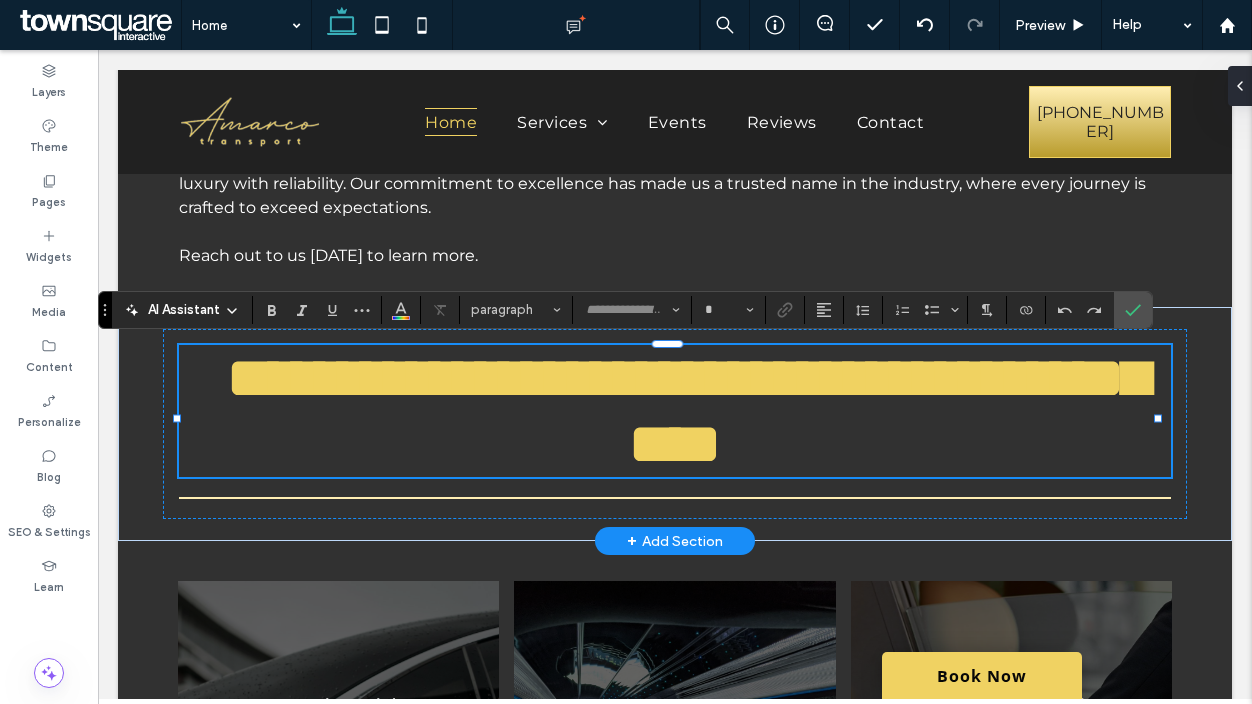 type on "**********" 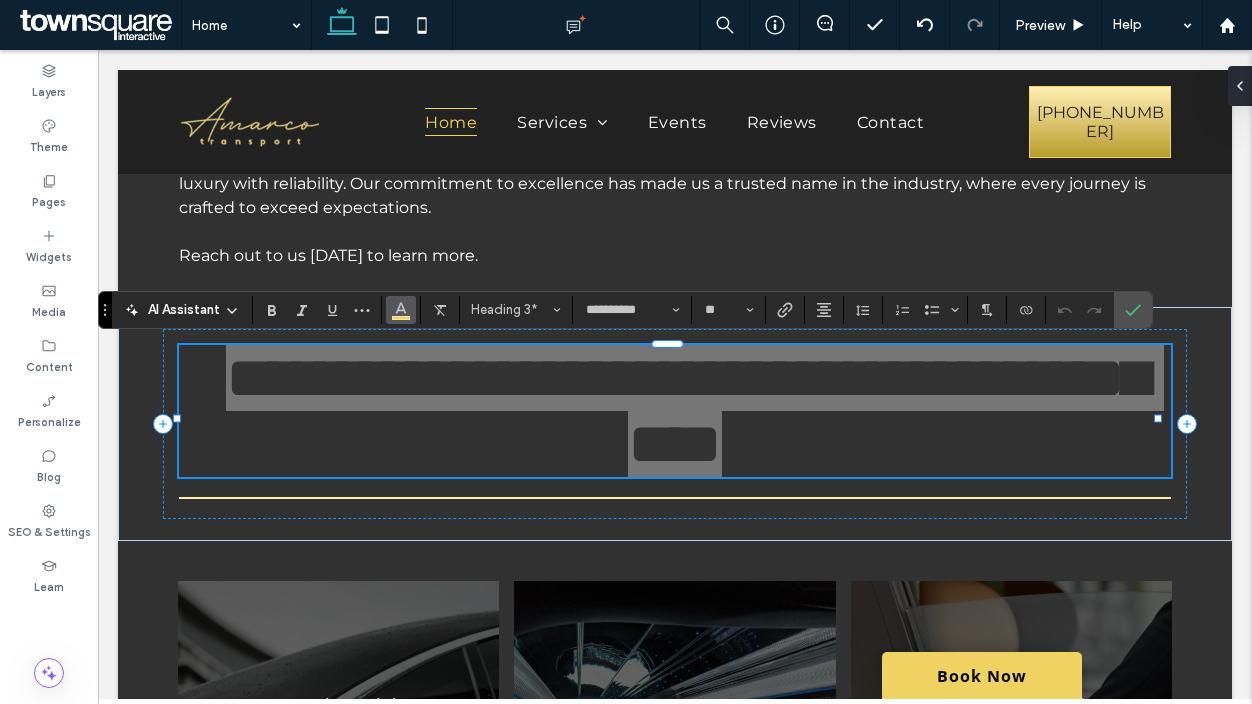 click at bounding box center [401, 310] 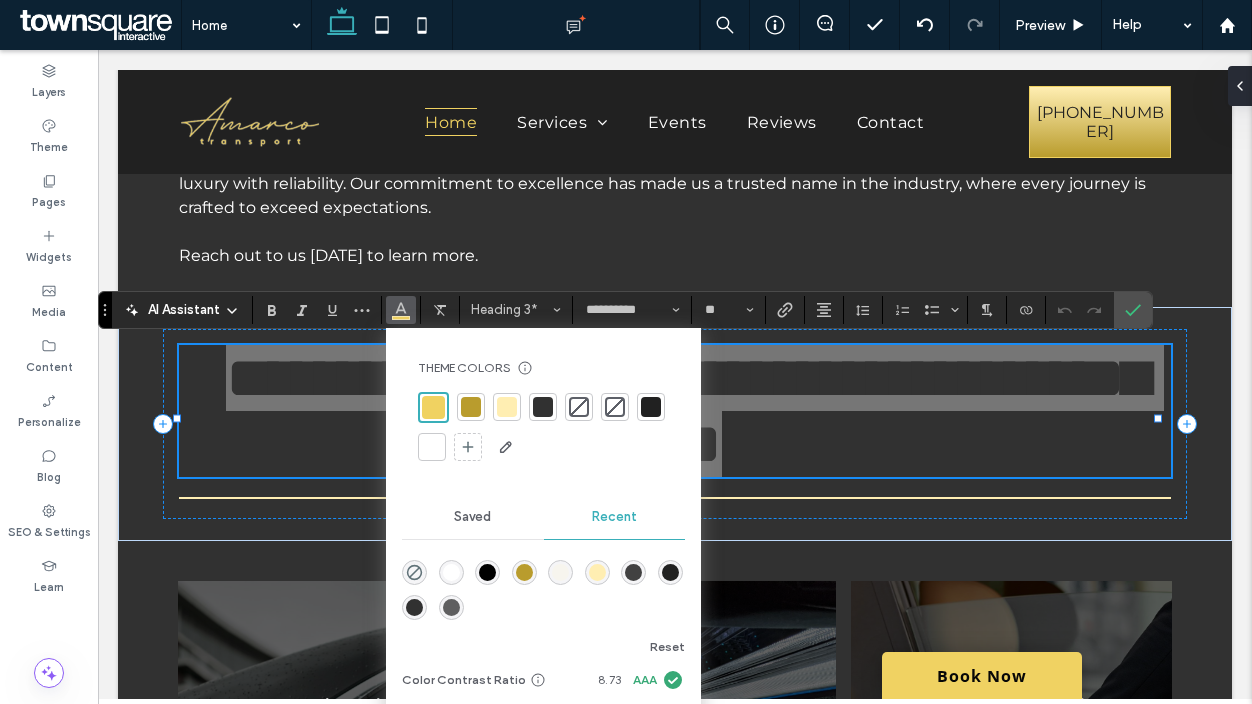 click at bounding box center (432, 447) 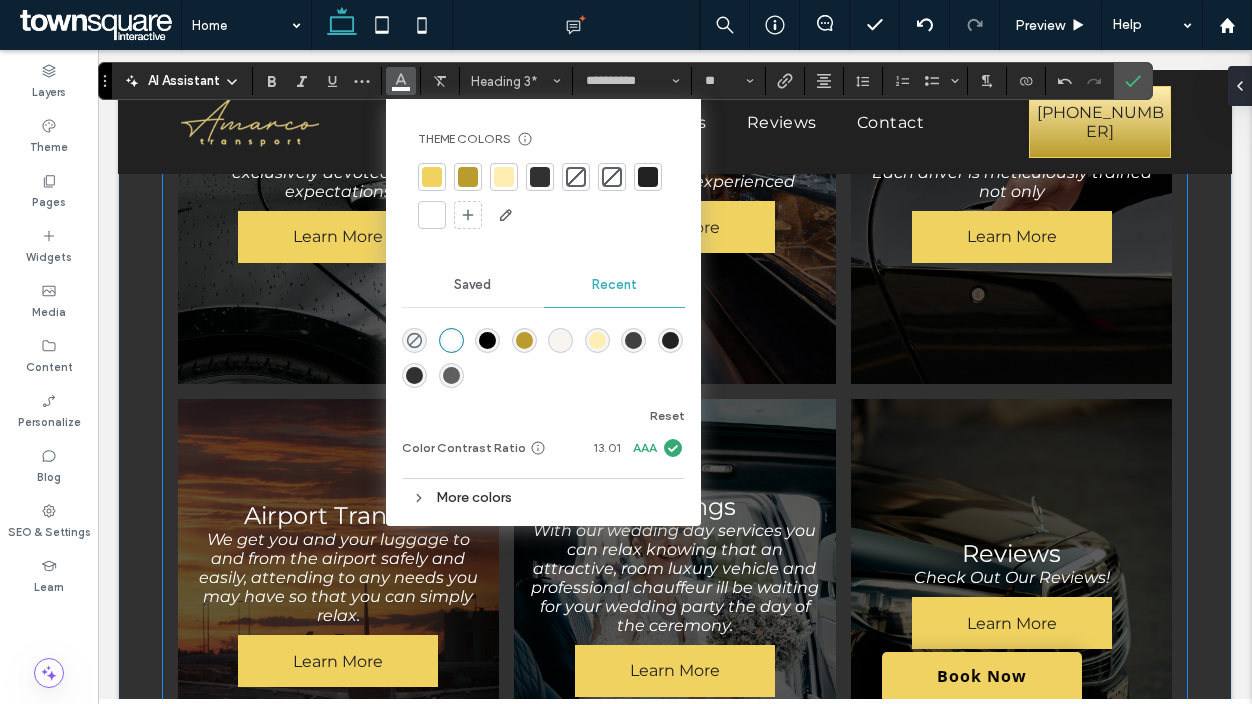 scroll, scrollTop: 2763, scrollLeft: 0, axis: vertical 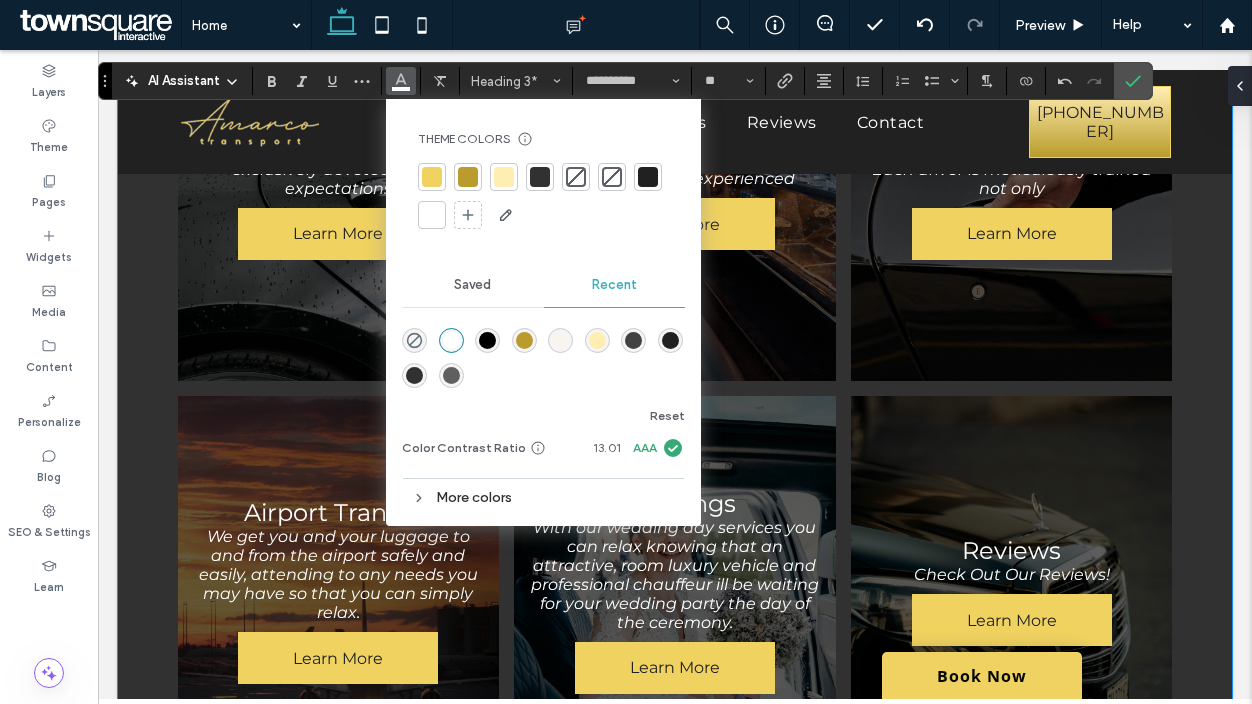click on "Intercity Rides
Are you planning a business trip or vacation to an unfamiliar city, we exclusively devoted to the expectations
Learn More
Limo Services
Each vehicle comes standard with excellent amenities, and is driven by a trained and experienced
Learn More
Chauffeur Hailing
Chauffeur Hailing sets the standard for service excellence. Each driver is meticulously trained not only
Learn More
Airport Transfer
We get you and your luggage to and from the airport safely and easily, attending to any needs you may have so that you can simply relax.
Learn More
Weddings
With our wedding day services you can relax knowing that an attractive, room luxury vehicle and professional chauffeur ill be waiting for your wedding party the day of the ceremony.
Learn More" at bounding box center [675, 388] 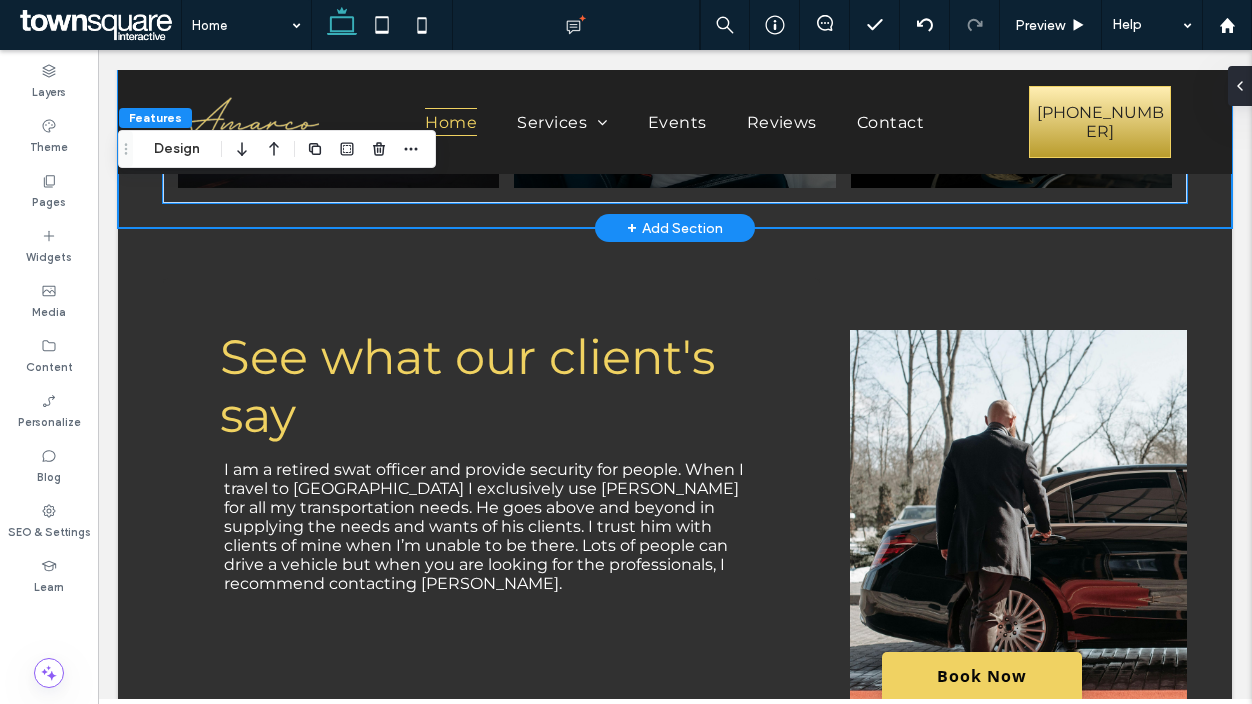 scroll, scrollTop: 3163, scrollLeft: 0, axis: vertical 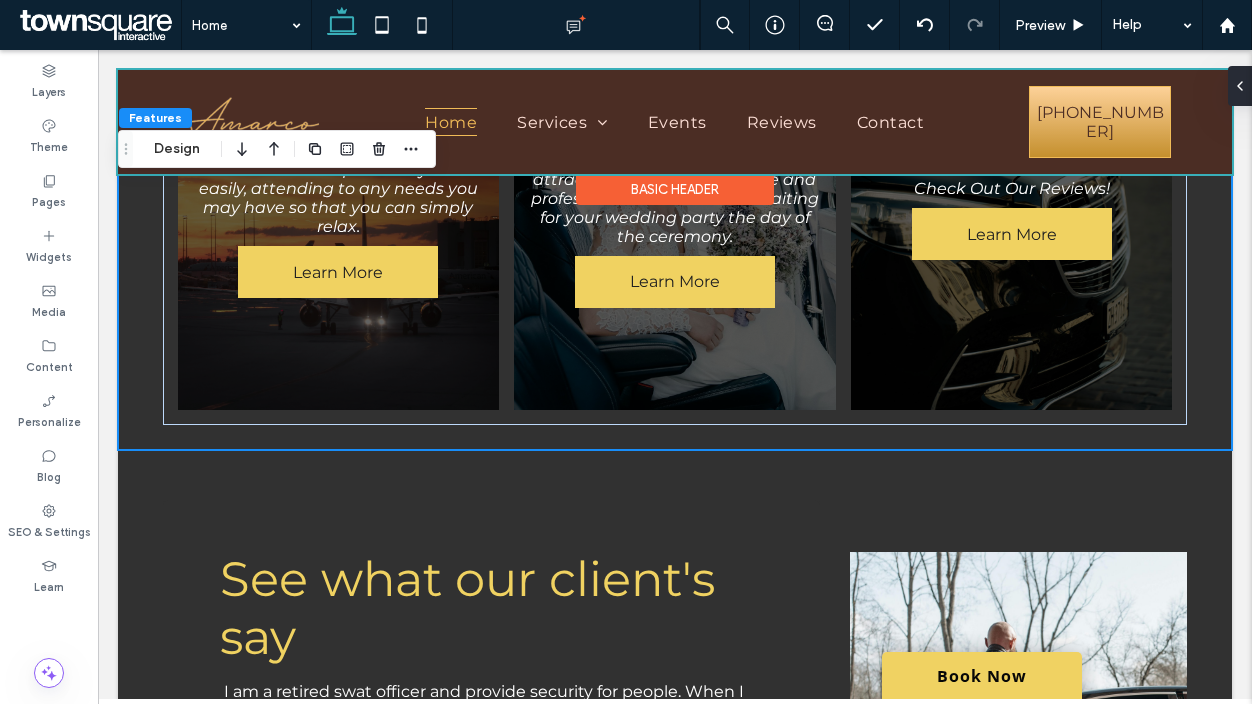 click at bounding box center (675, 122) 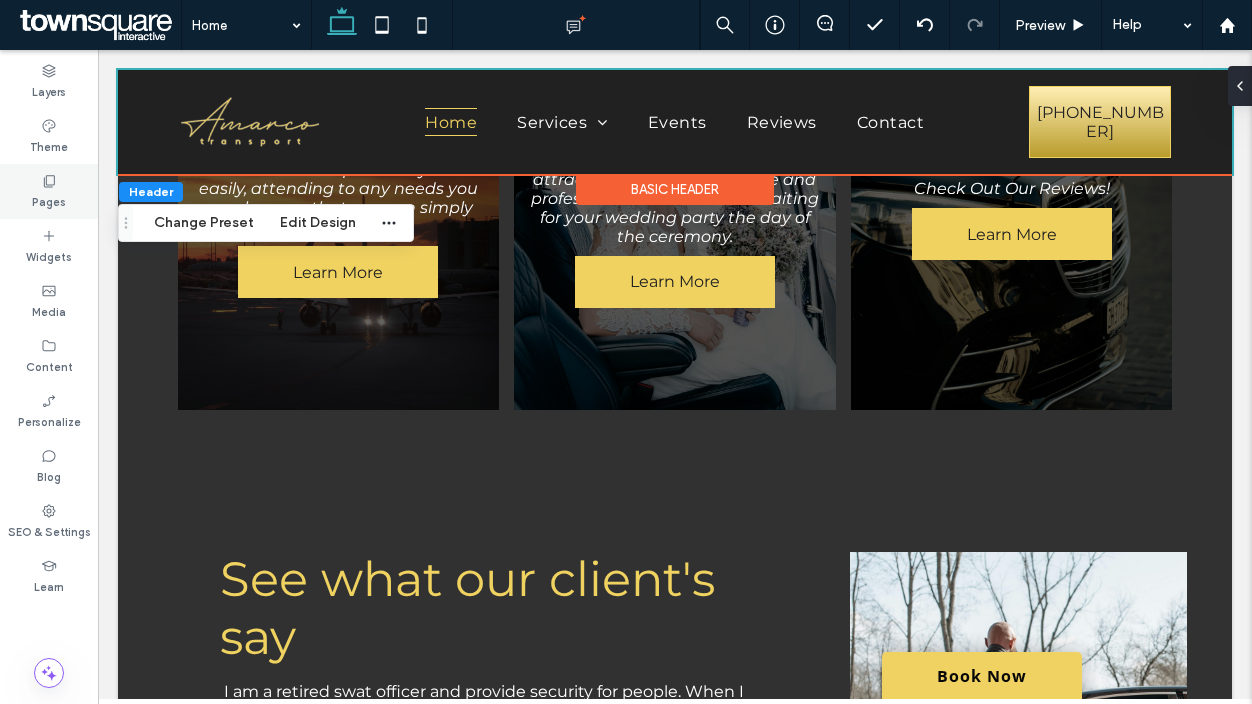 click on "Pages" at bounding box center (49, 191) 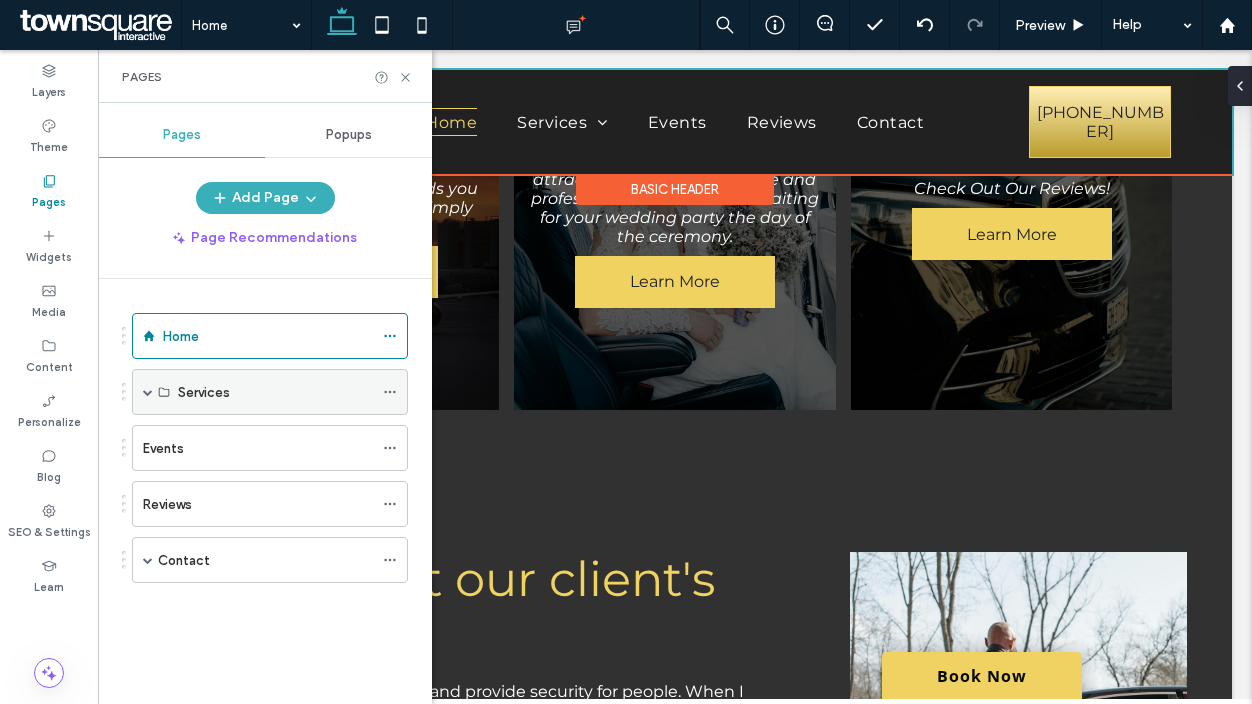 click at bounding box center (148, 392) 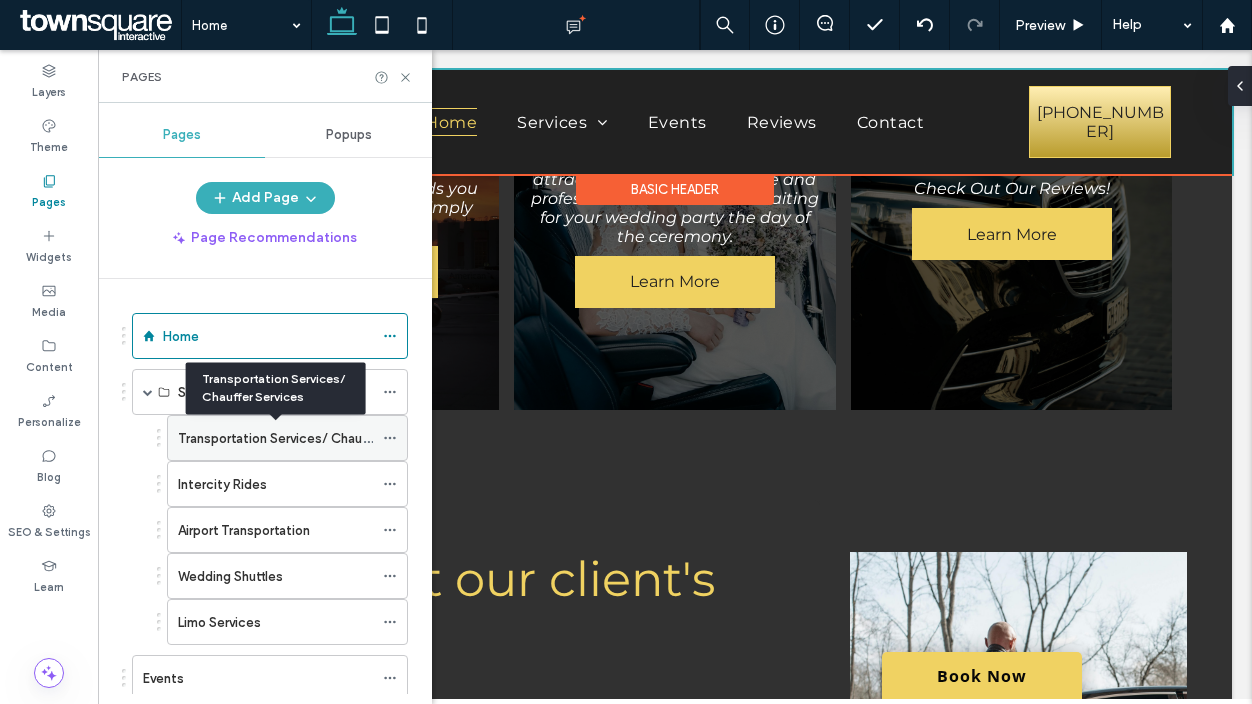 click on "Transportation Services/ Chauffer Services" at bounding box center [308, 438] 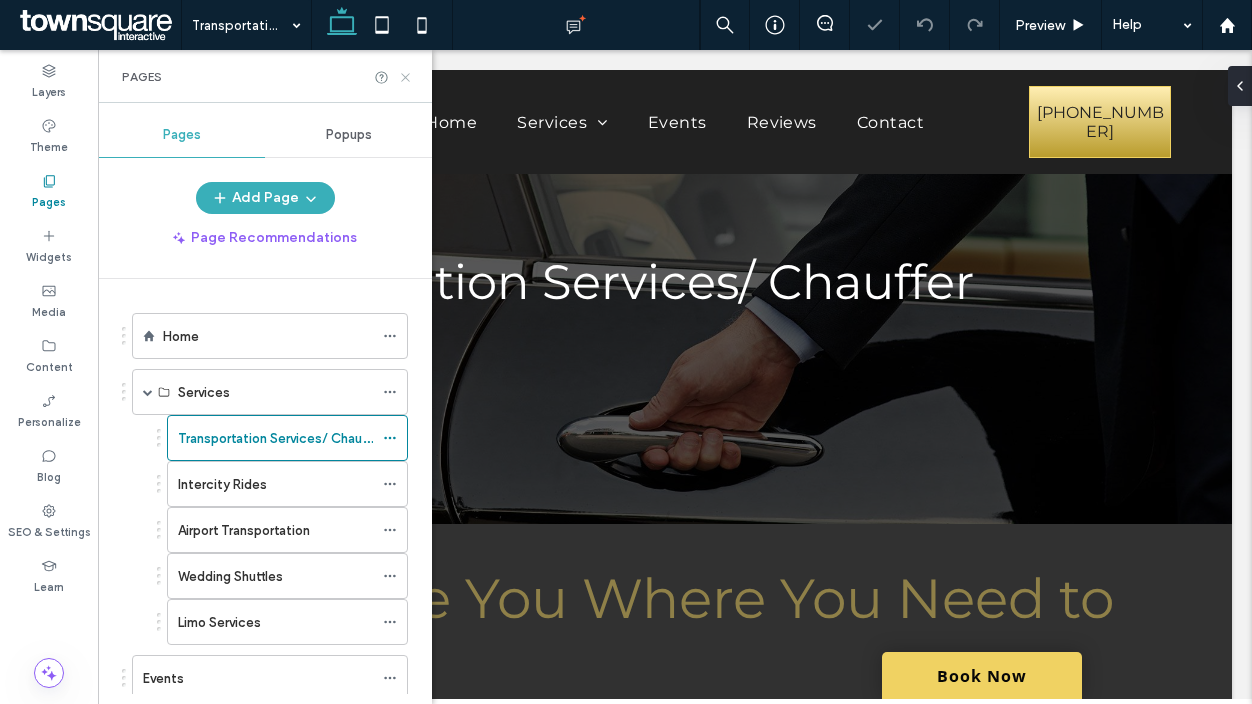 scroll, scrollTop: 0, scrollLeft: 0, axis: both 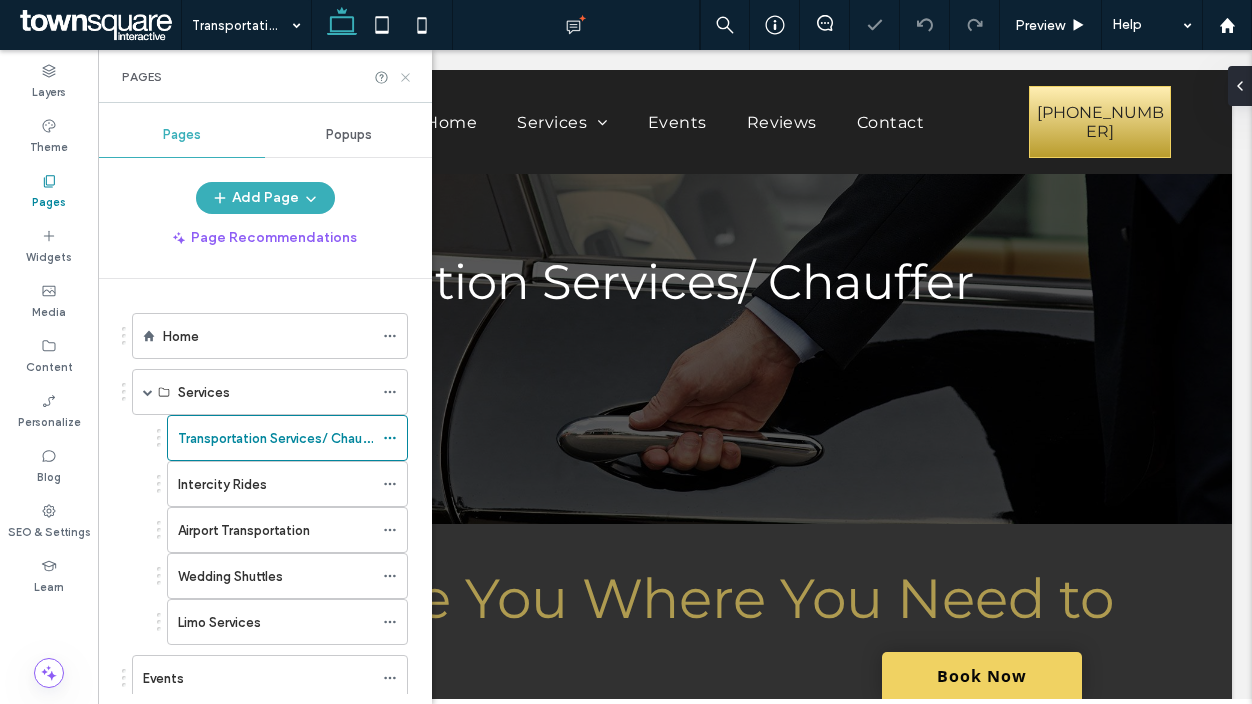 click 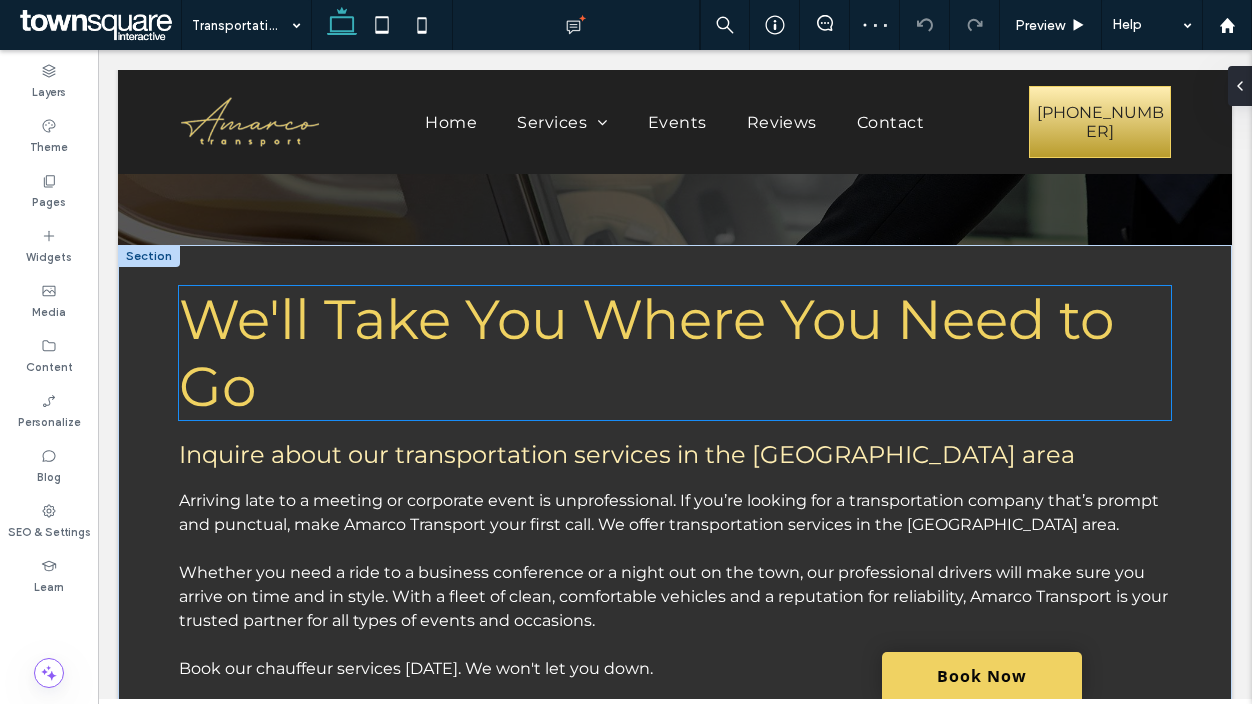 scroll, scrollTop: 300, scrollLeft: 0, axis: vertical 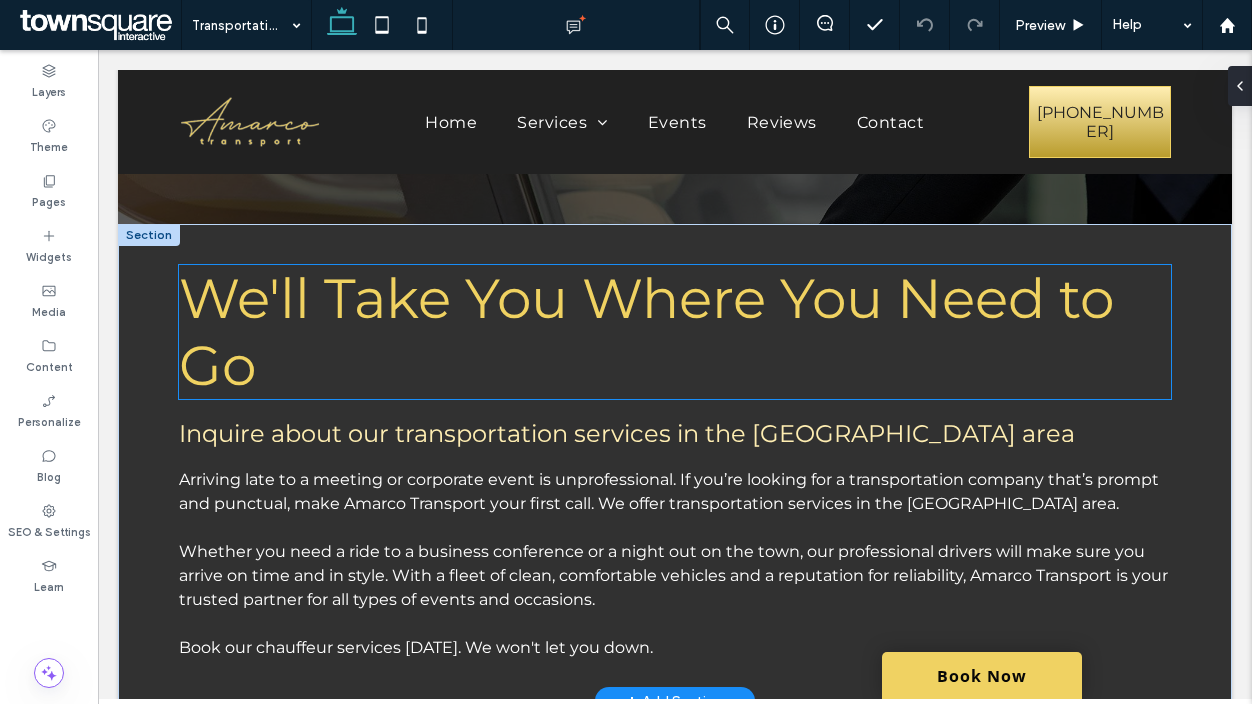 click on "We'll Take You Where You Need to Go" at bounding box center (646, 332) 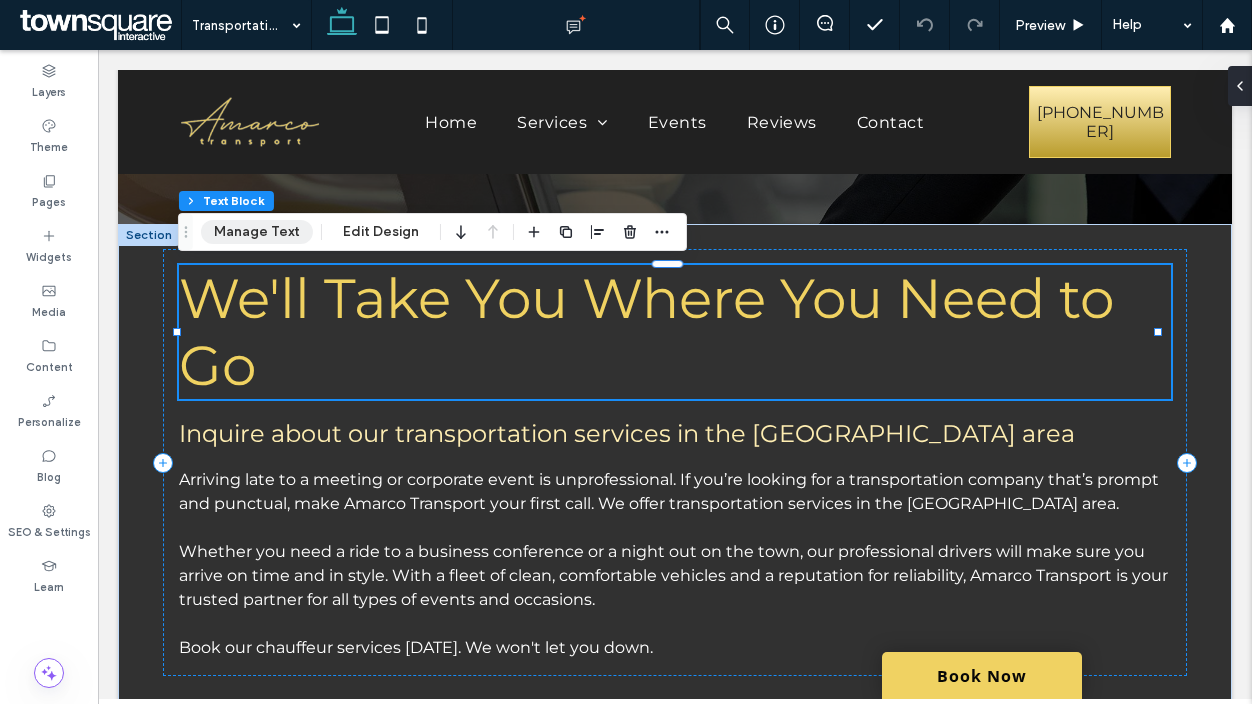 click on "Manage Text" at bounding box center (257, 232) 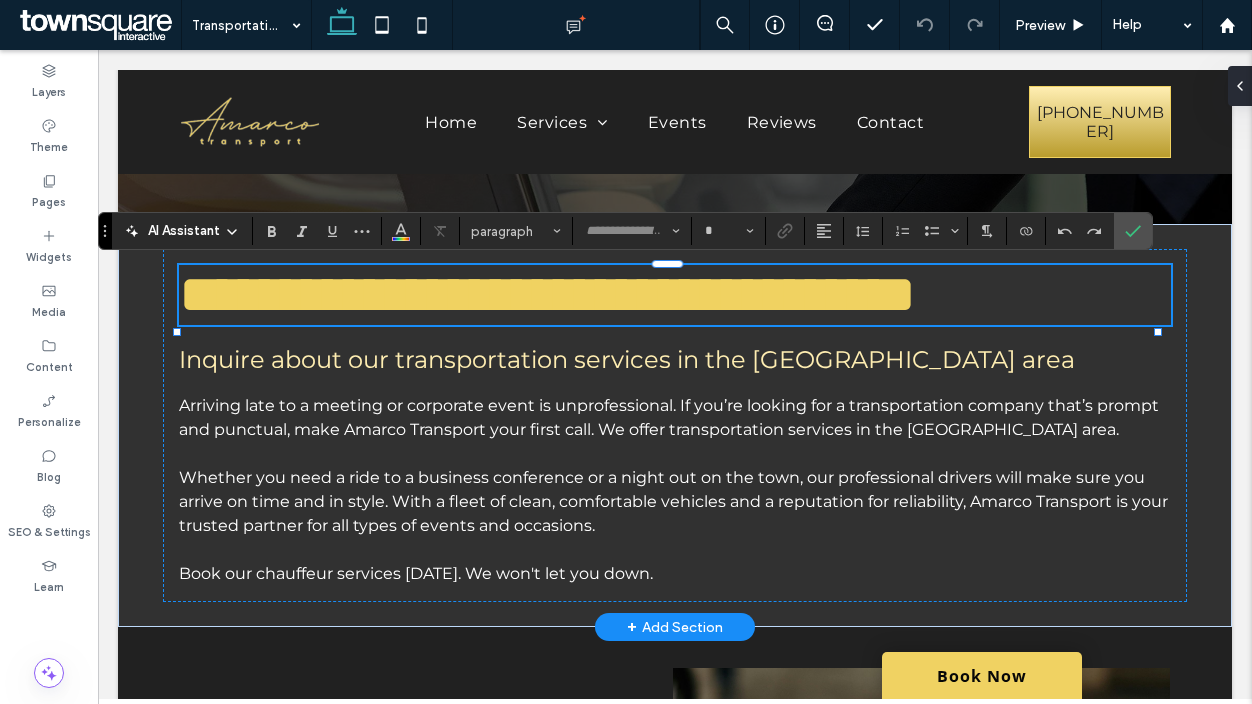 type on "**********" 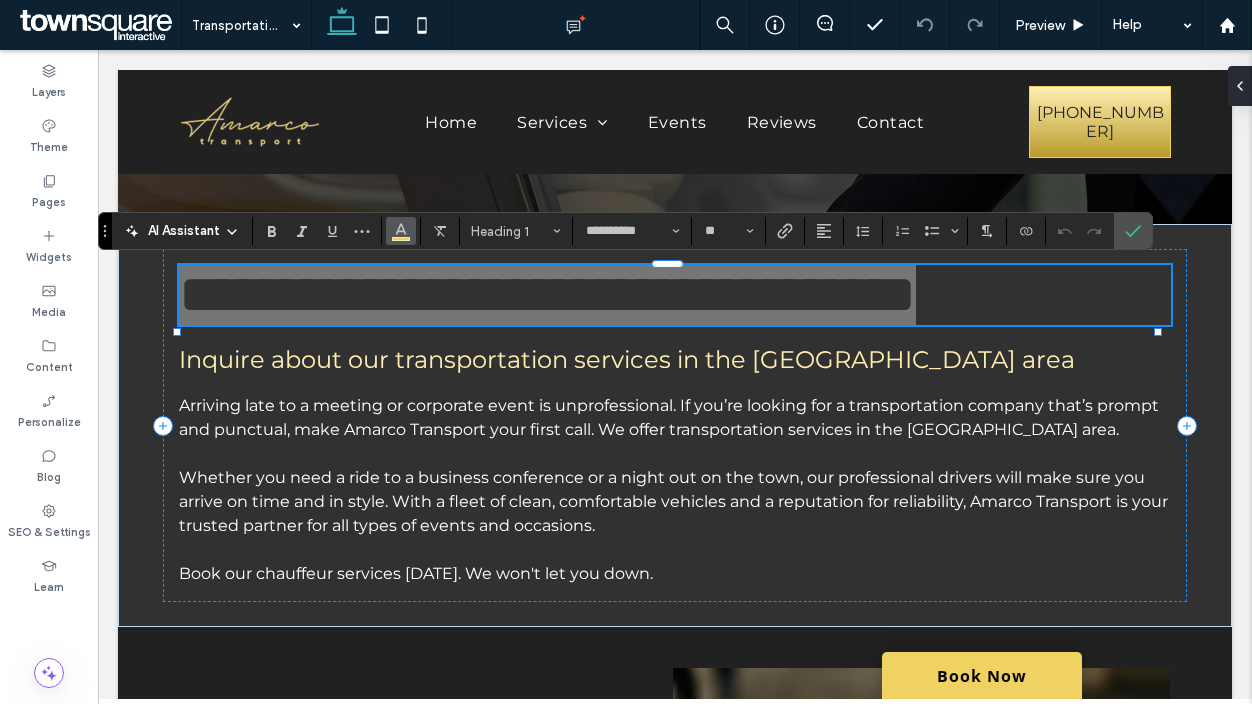 click 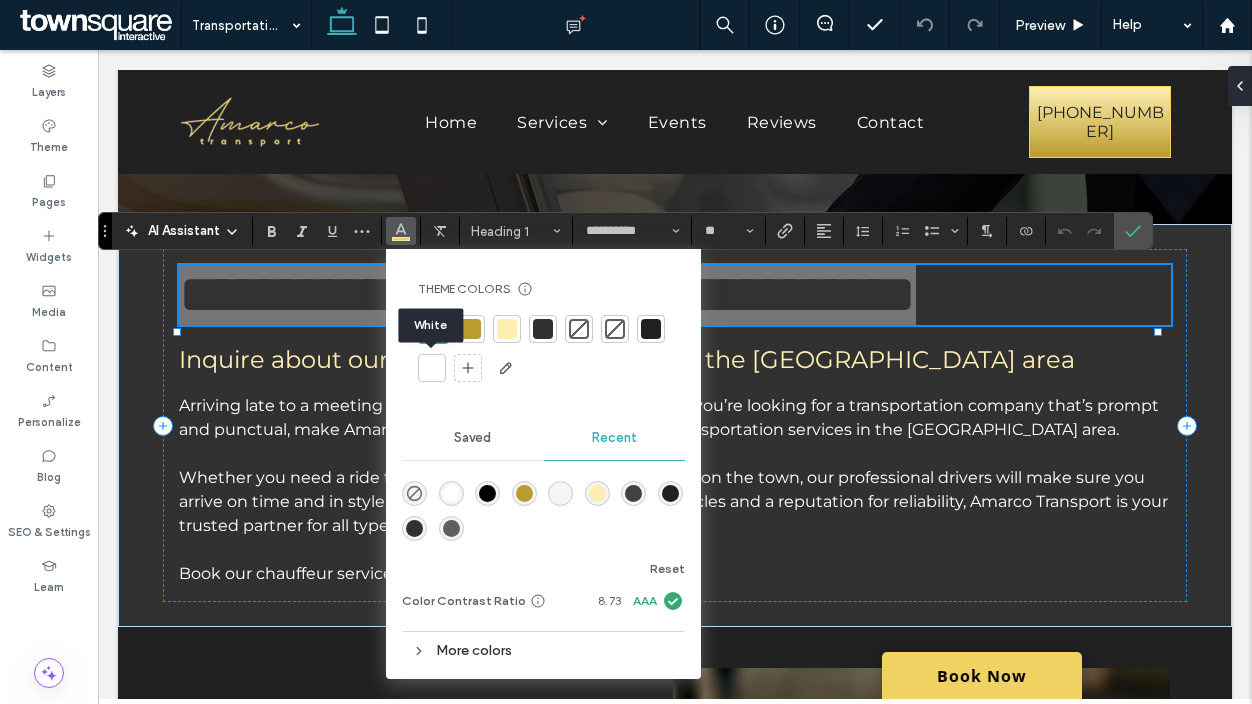 click at bounding box center [432, 368] 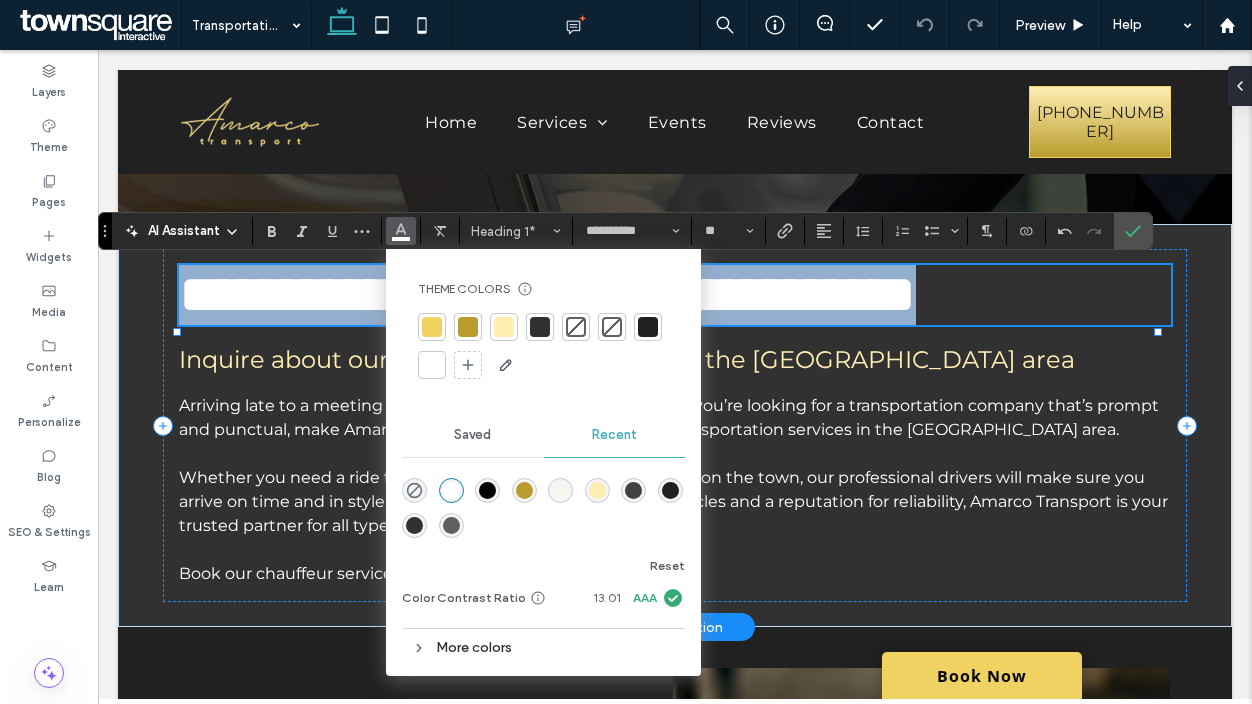 click on "**********" at bounding box center [675, 295] 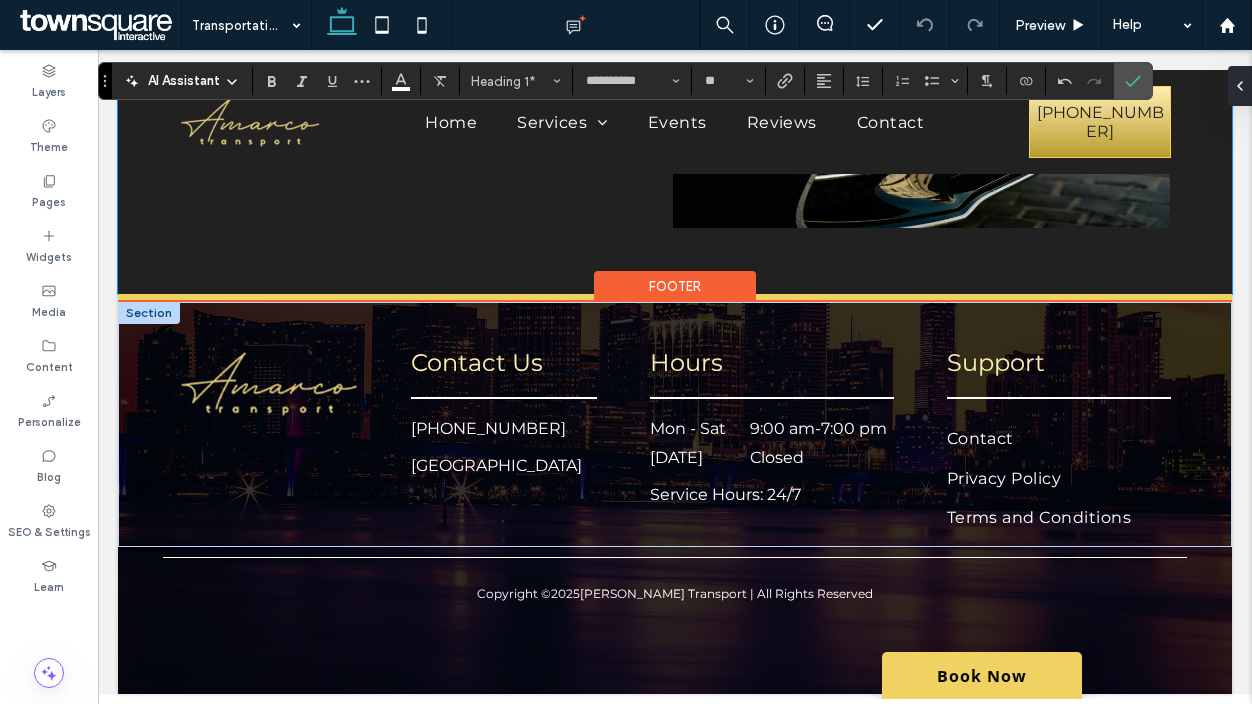 scroll, scrollTop: 1168, scrollLeft: 0, axis: vertical 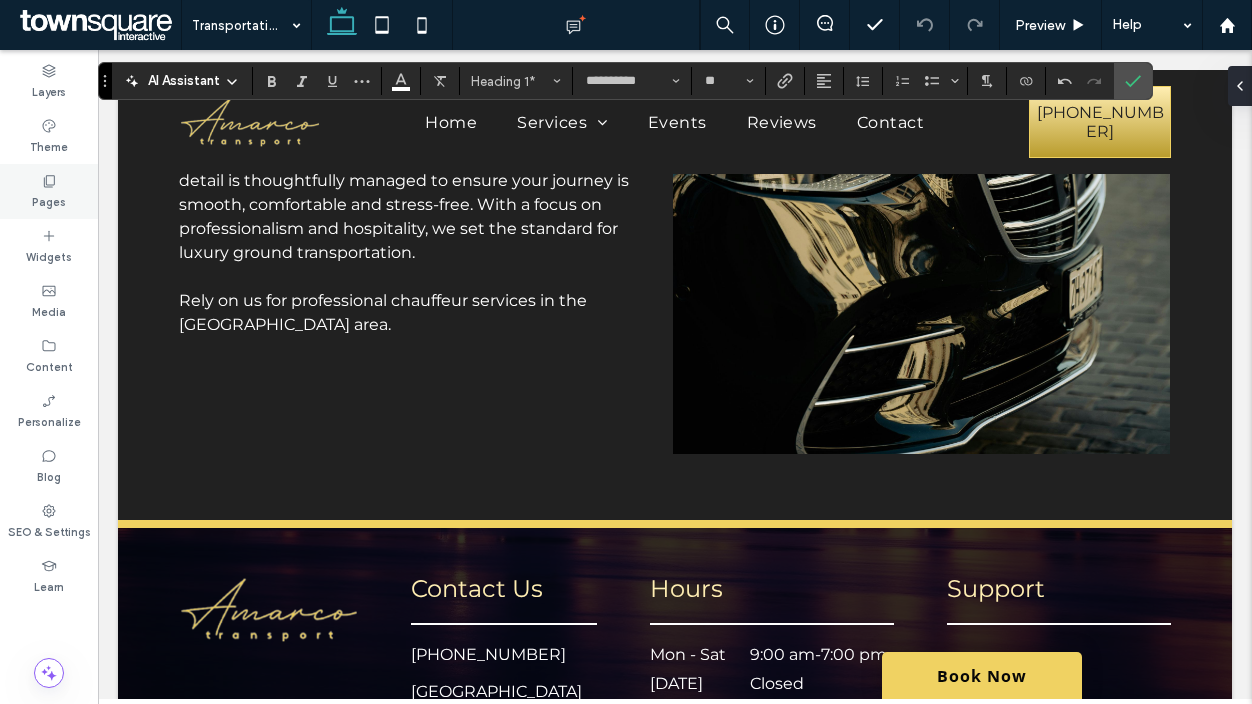 click on "Pages" at bounding box center (49, 200) 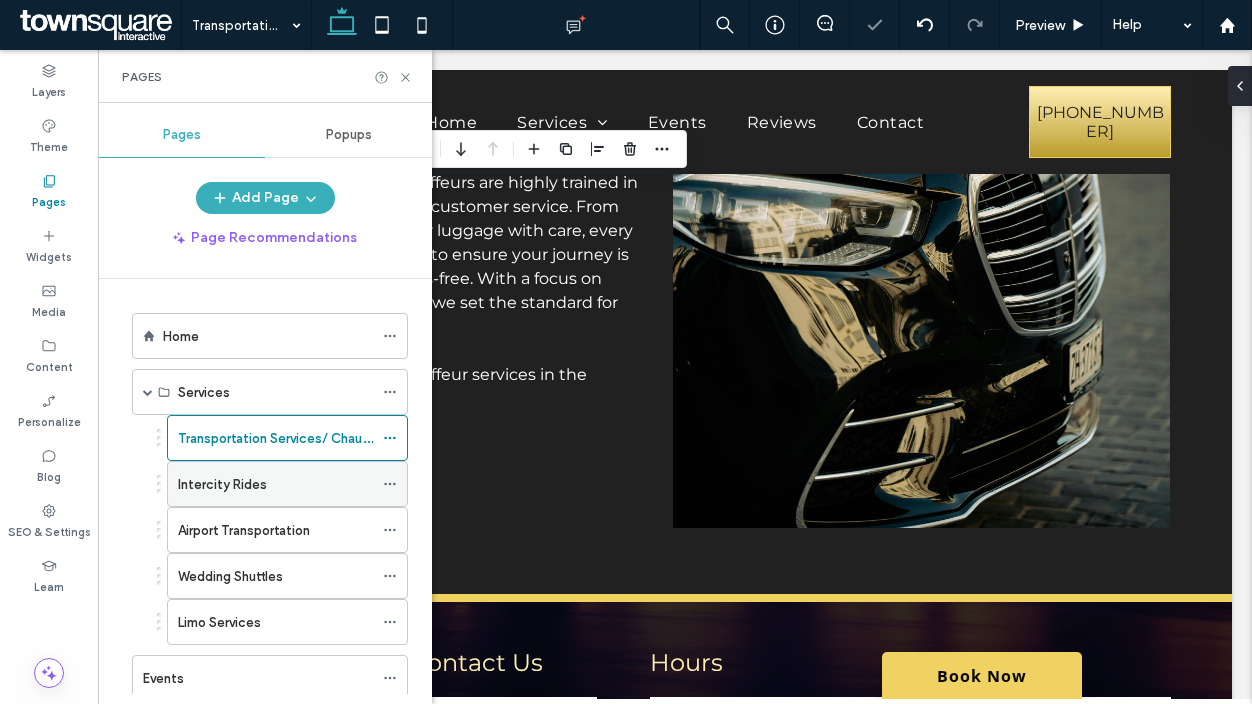 click on "Intercity Rides" at bounding box center [222, 484] 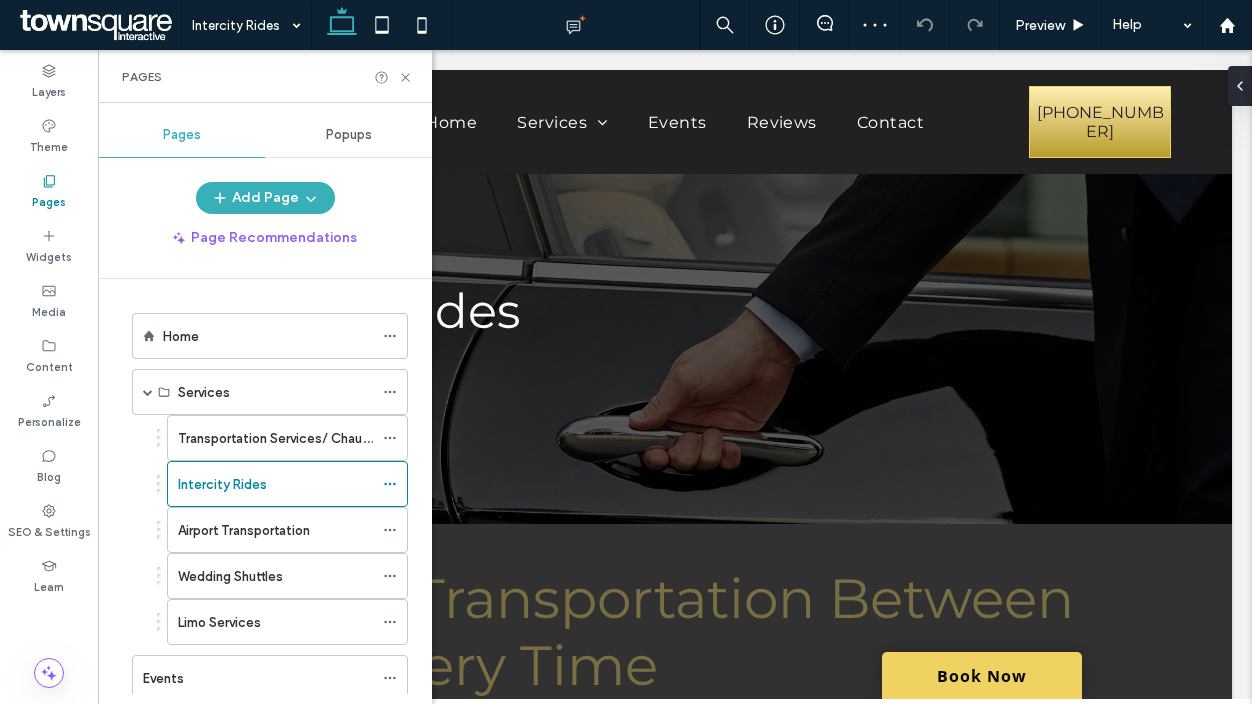 scroll, scrollTop: 0, scrollLeft: 0, axis: both 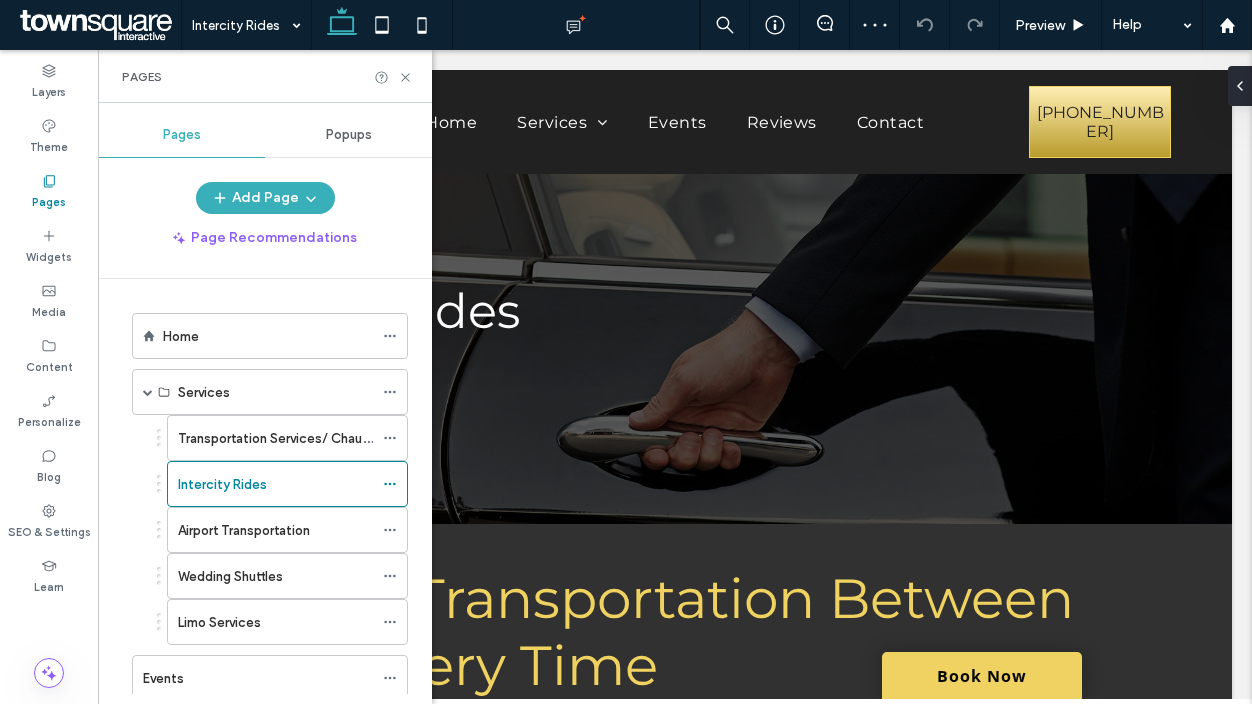 click on "Pages" at bounding box center (265, 76) 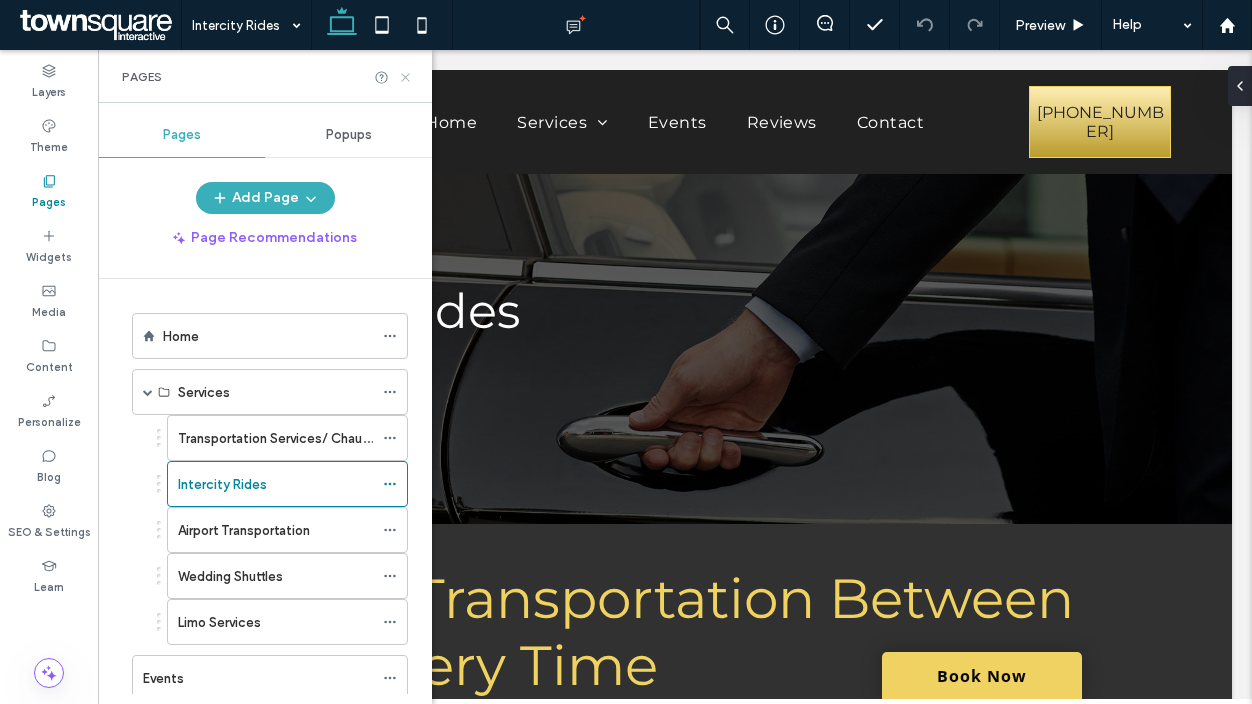 click 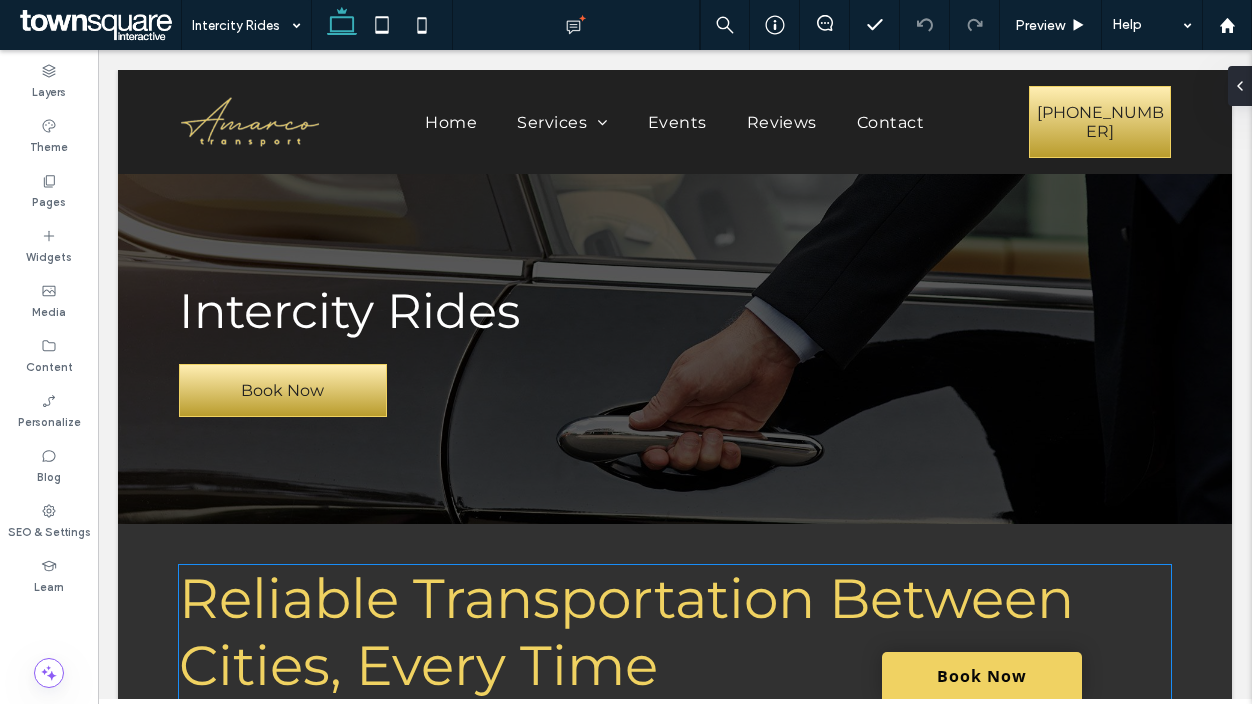 scroll, scrollTop: 200, scrollLeft: 0, axis: vertical 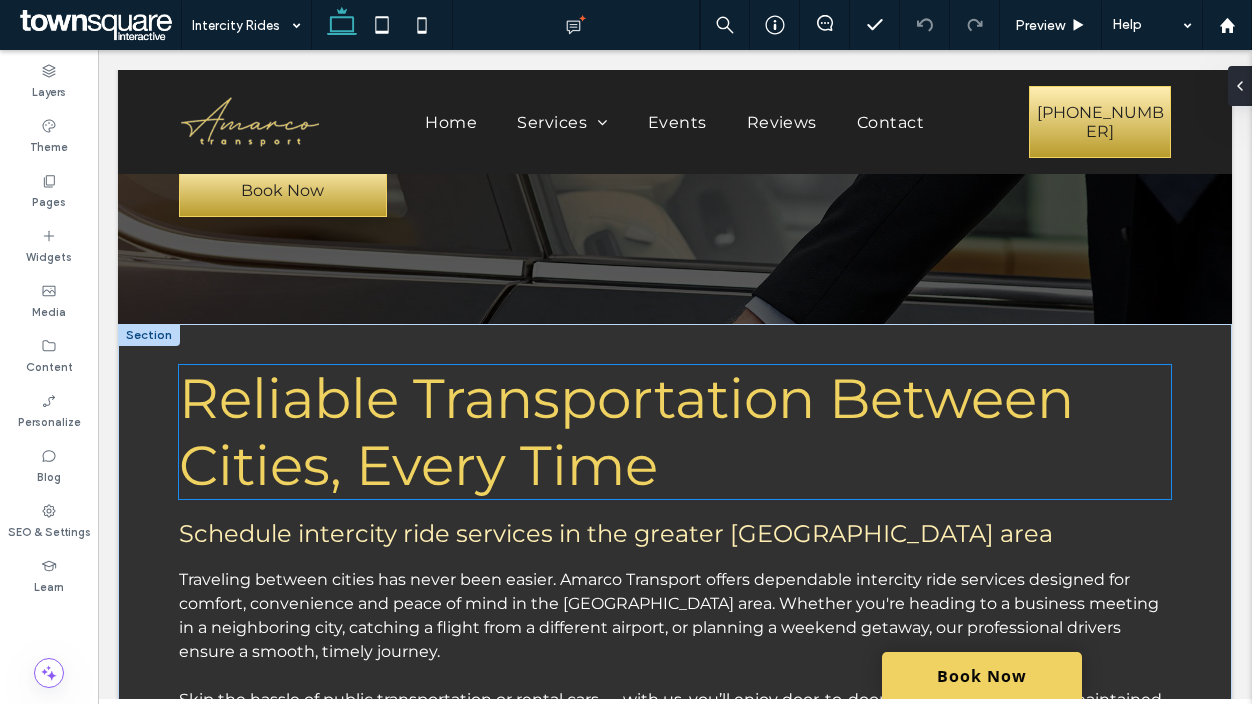 click on "Reliable Transportation Between Cities, Every Time" at bounding box center [626, 432] 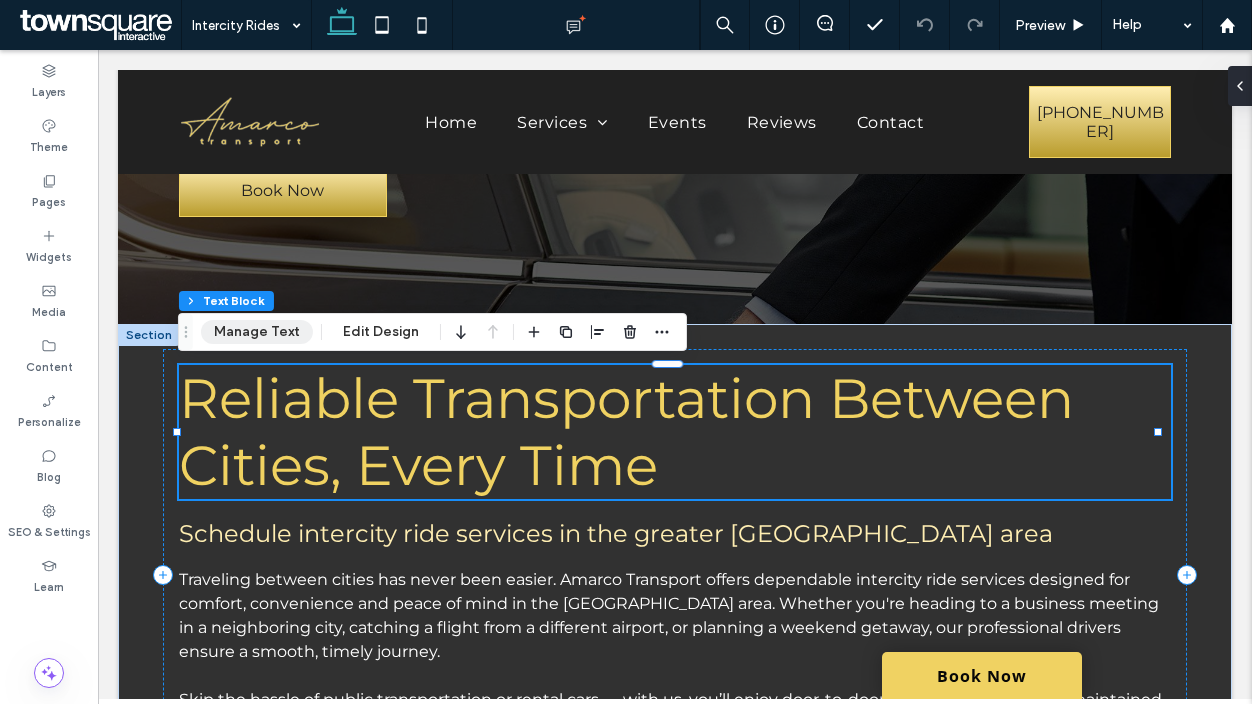 drag, startPoint x: 262, startPoint y: 331, endPoint x: 210, endPoint y: 281, distance: 72.138756 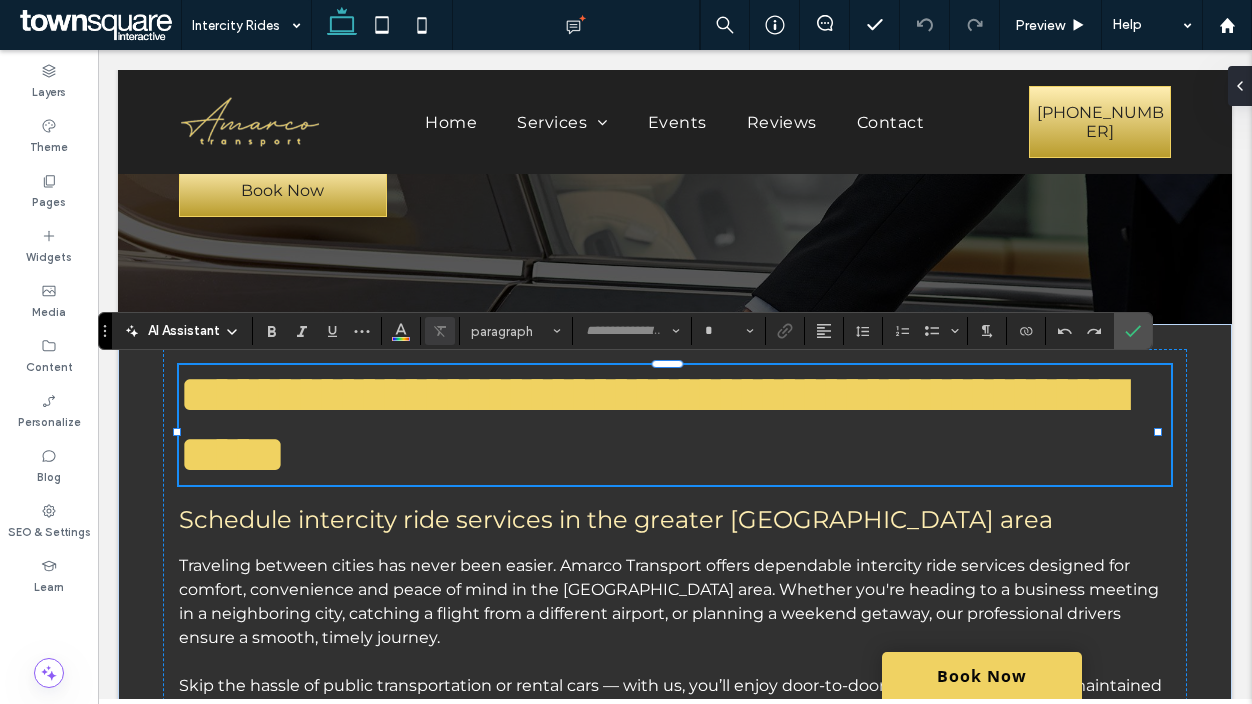 type on "**********" 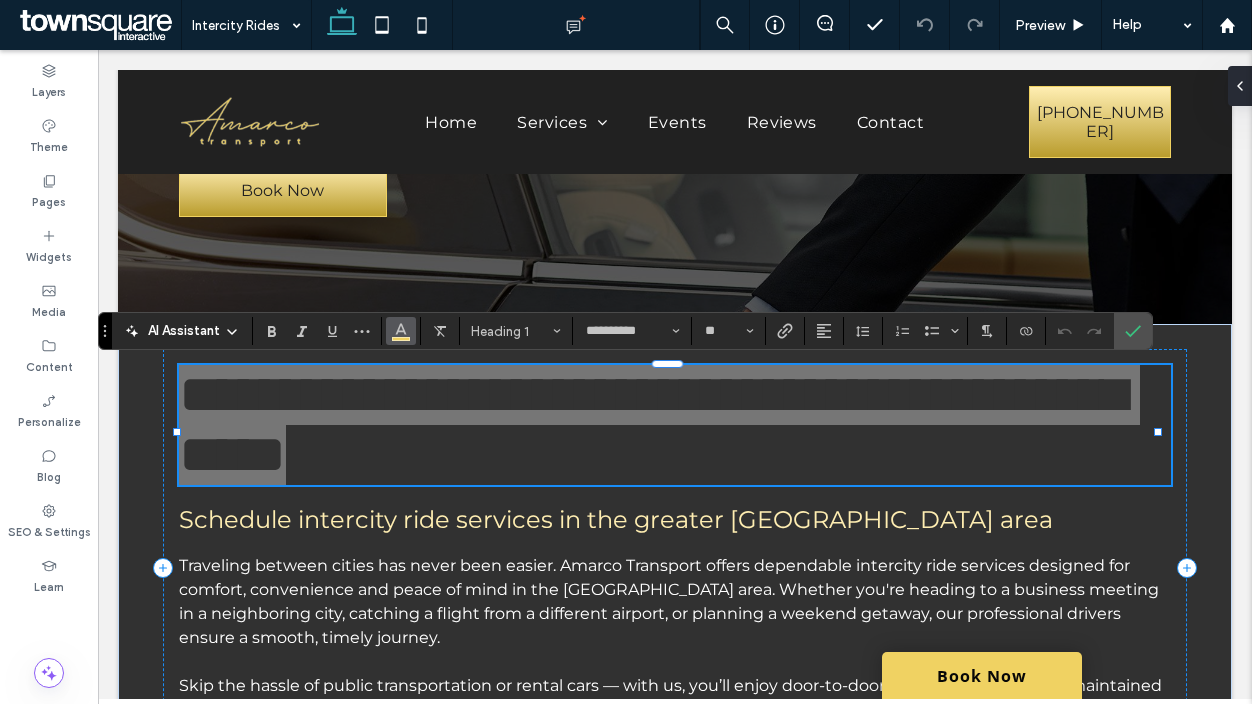 click 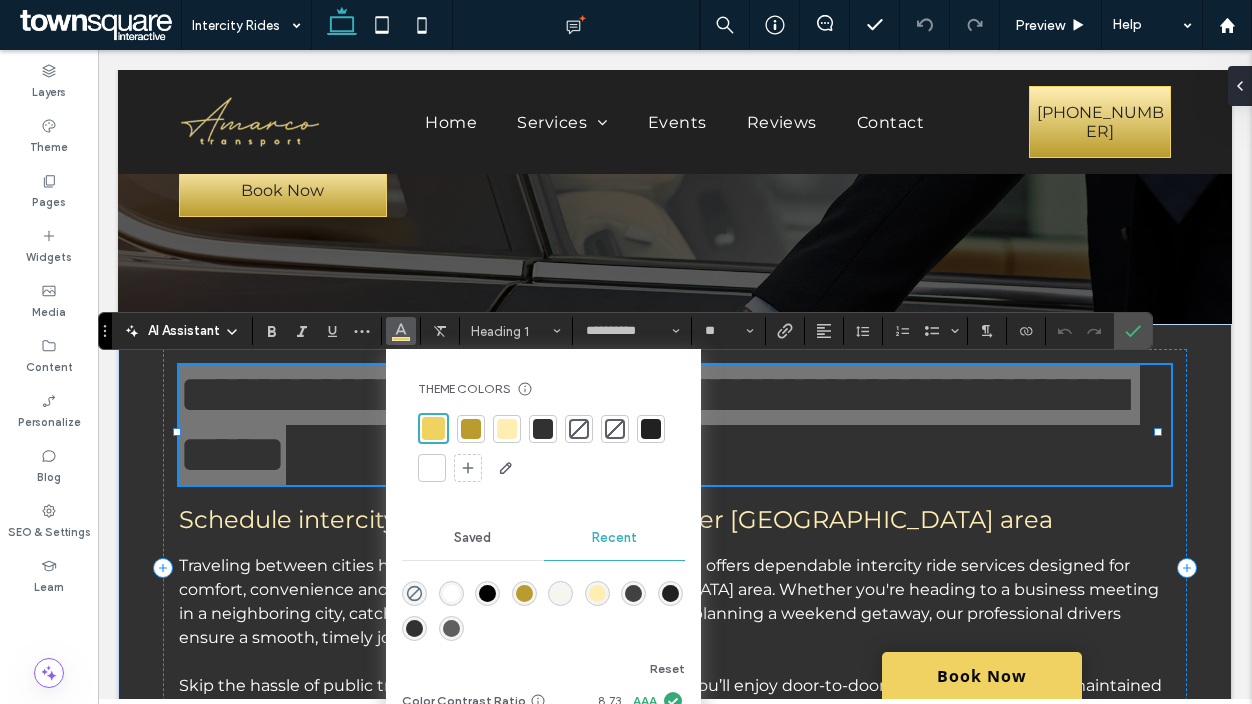 click at bounding box center [432, 468] 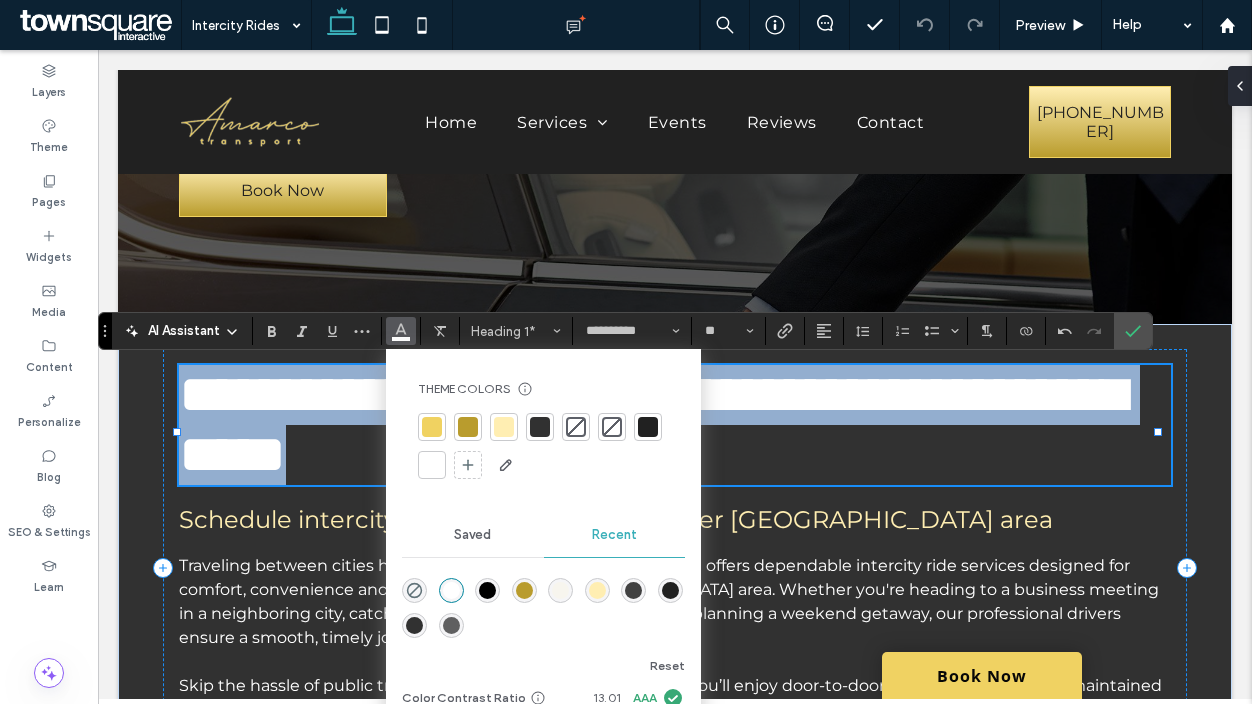 click on "**********" at bounding box center (675, 425) 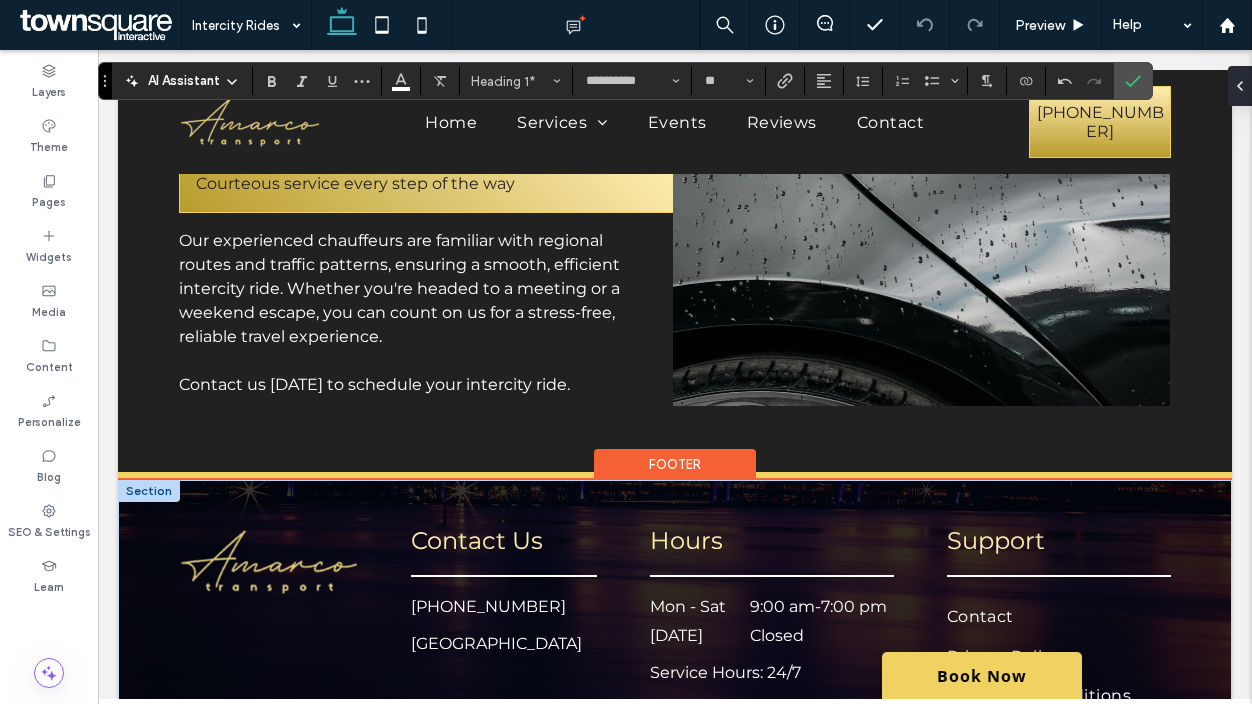 scroll, scrollTop: 1492, scrollLeft: 0, axis: vertical 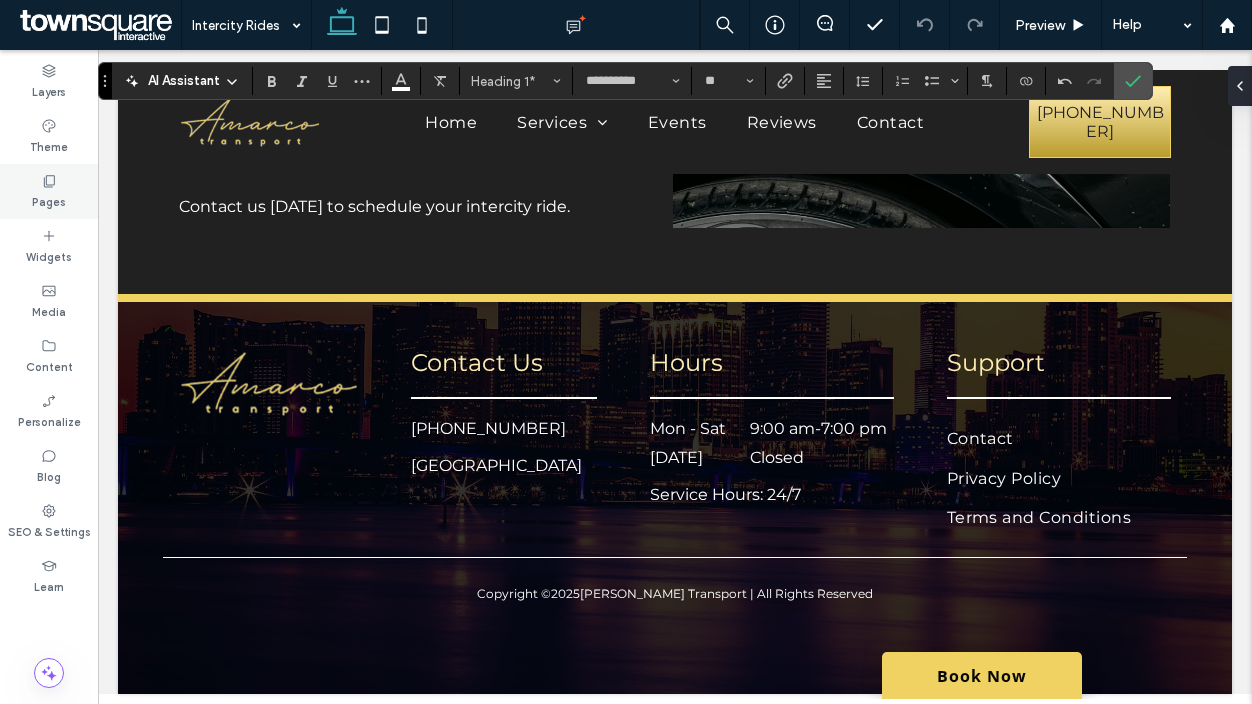 click on "Pages" at bounding box center (49, 200) 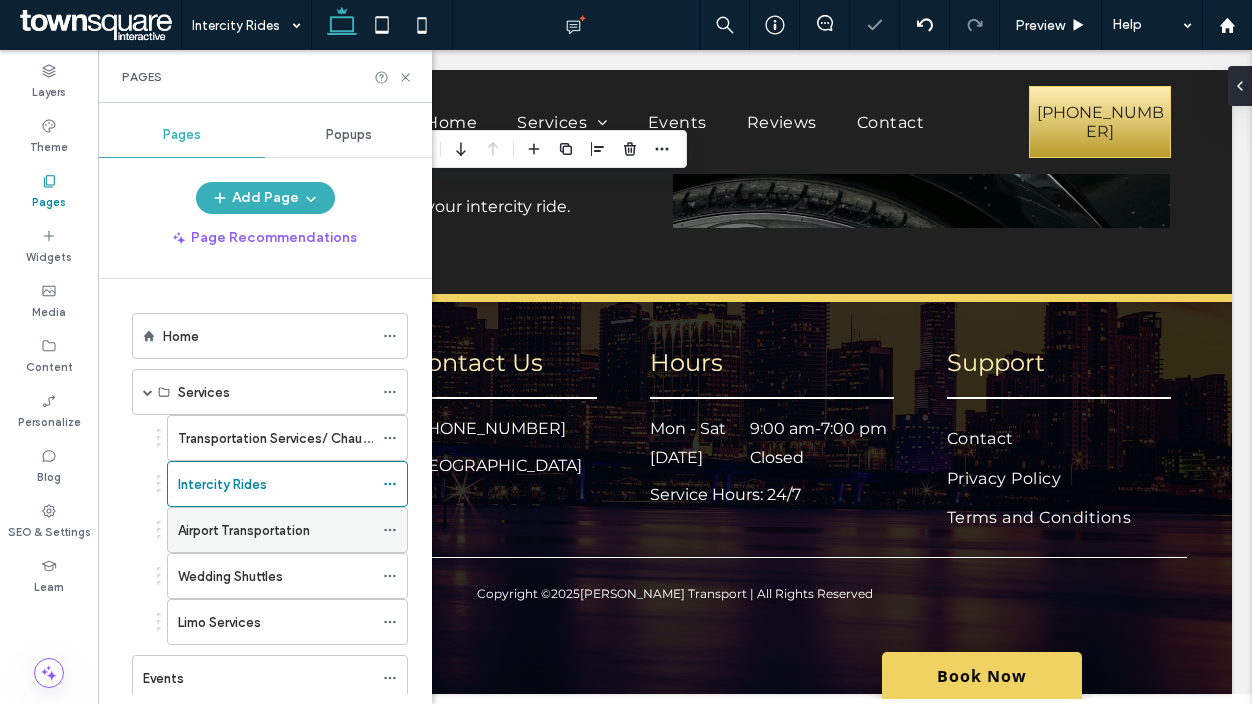 click on "Airport Transportation" at bounding box center [244, 530] 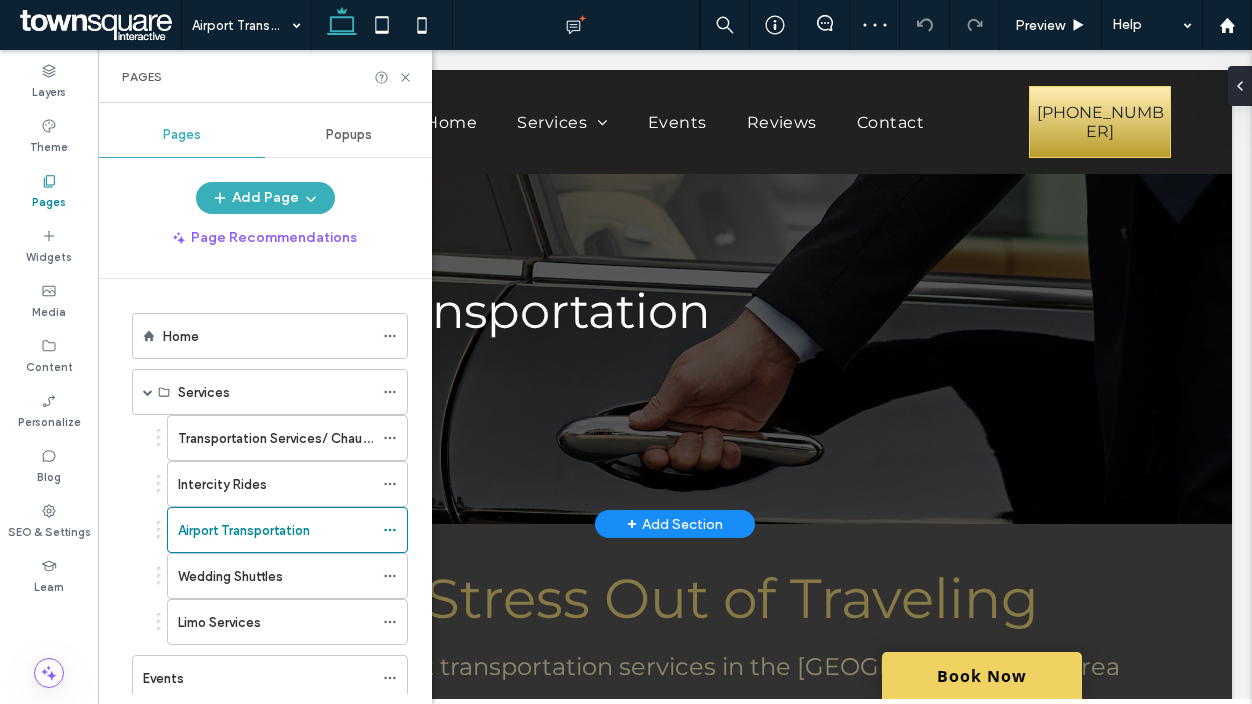 scroll, scrollTop: 0, scrollLeft: 0, axis: both 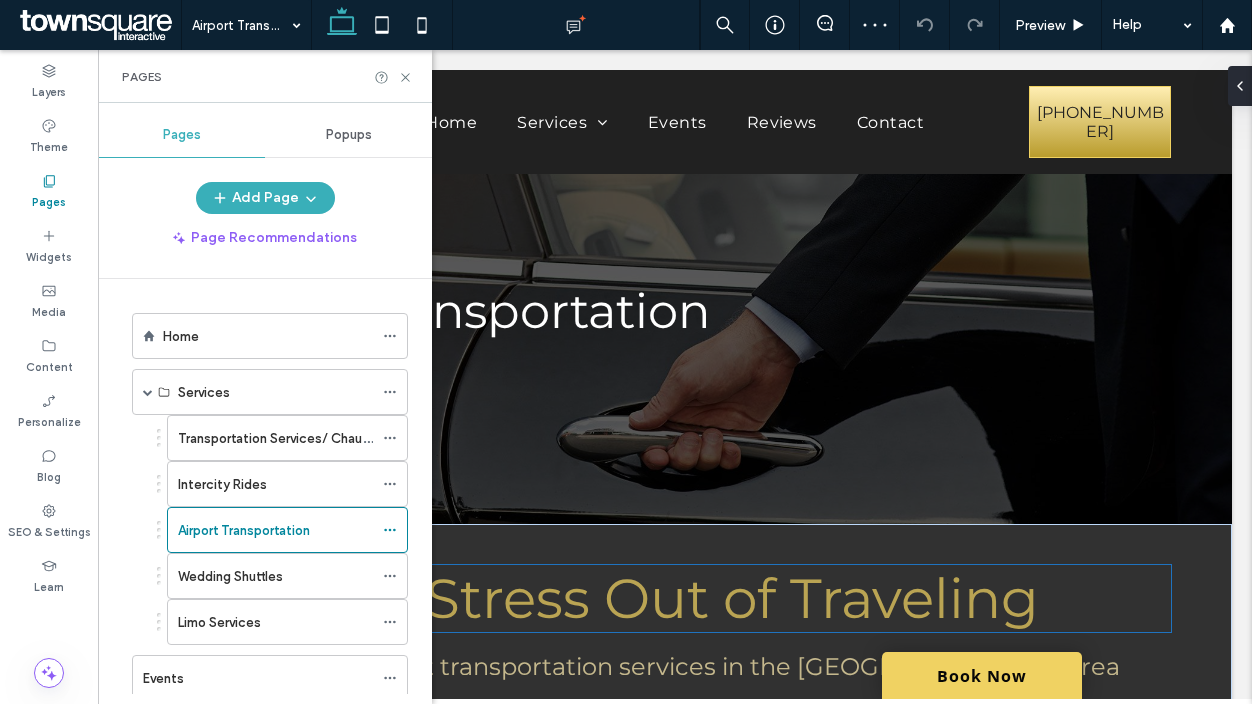 click on "Take the Stress Out of Traveling" at bounding box center [675, 598] 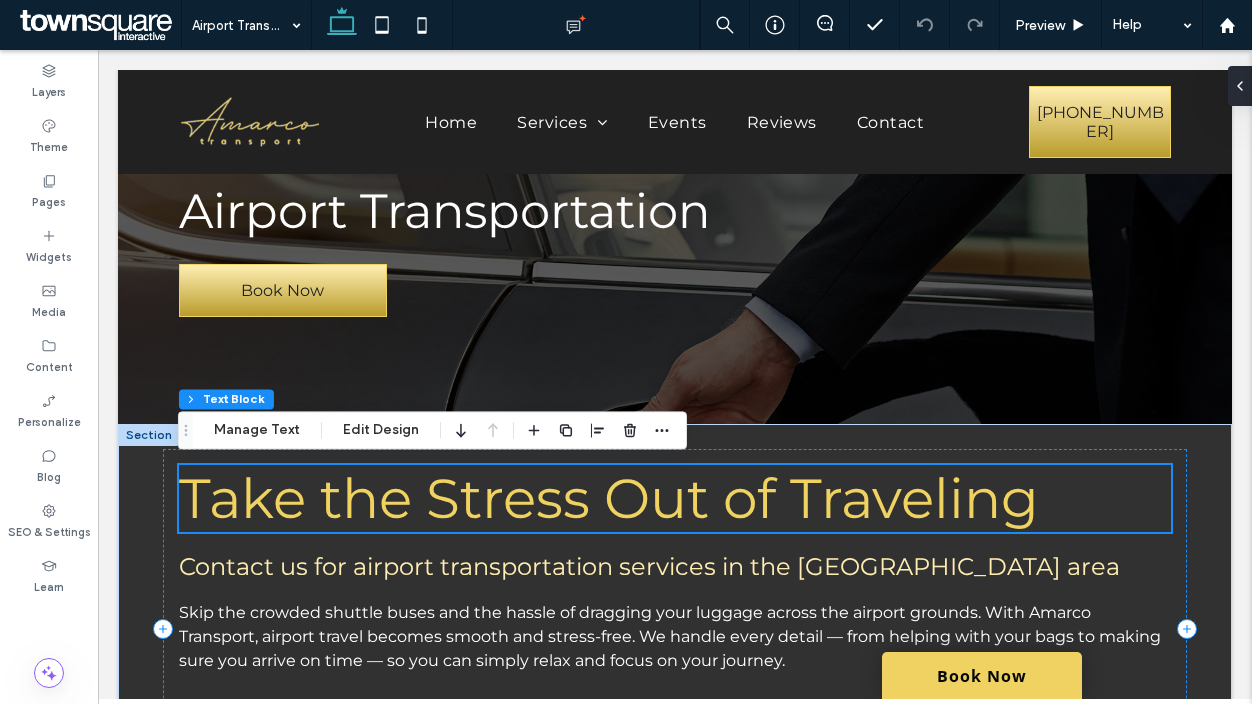 scroll, scrollTop: 200, scrollLeft: 0, axis: vertical 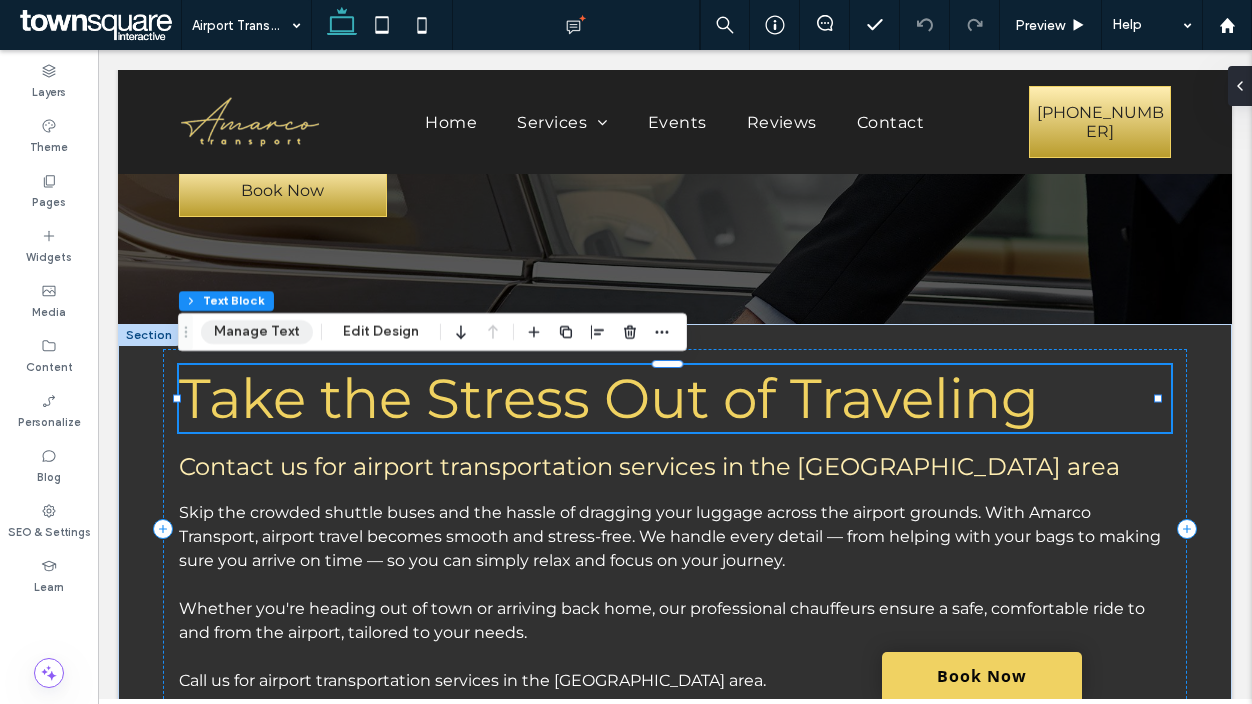 click on "Manage Text" at bounding box center (257, 332) 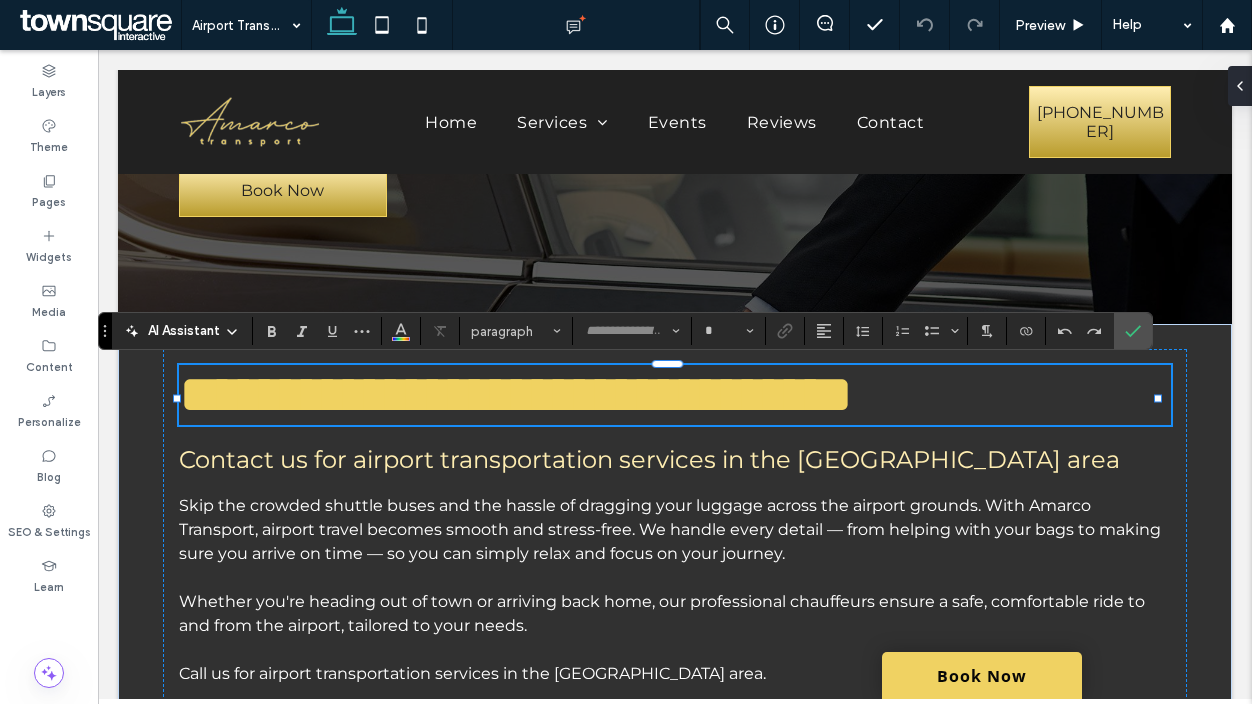 type on "**********" 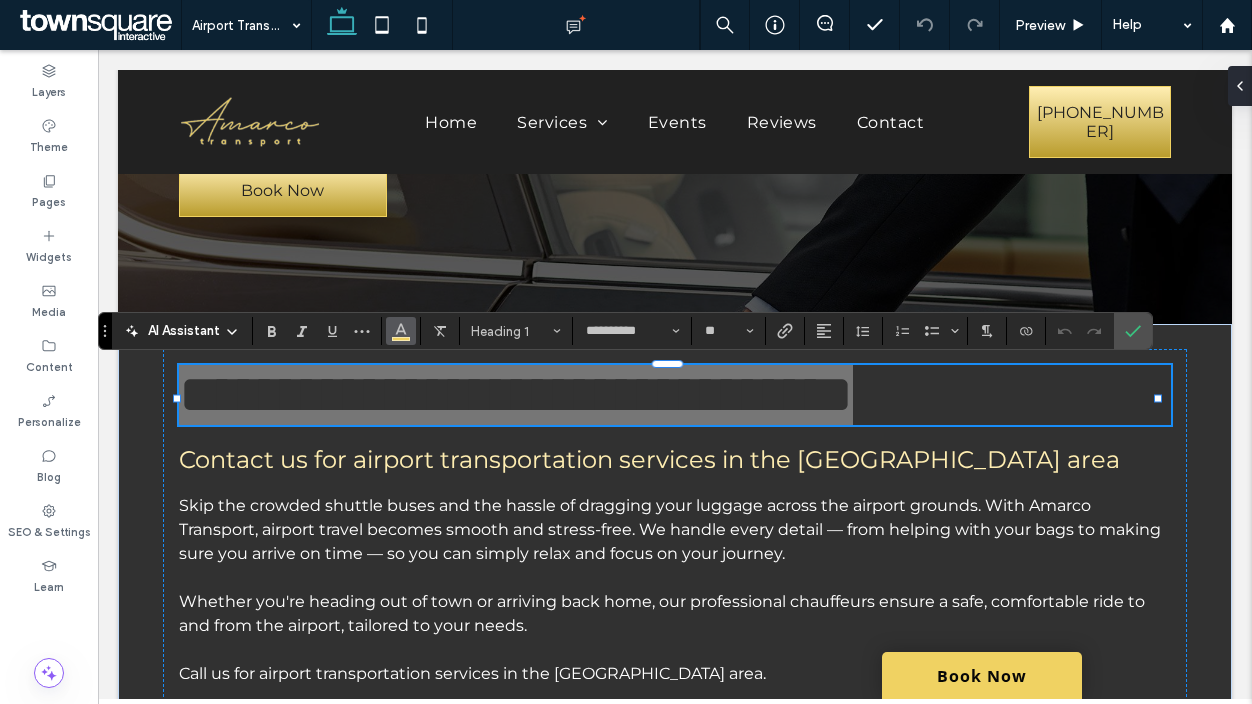 click at bounding box center (401, 329) 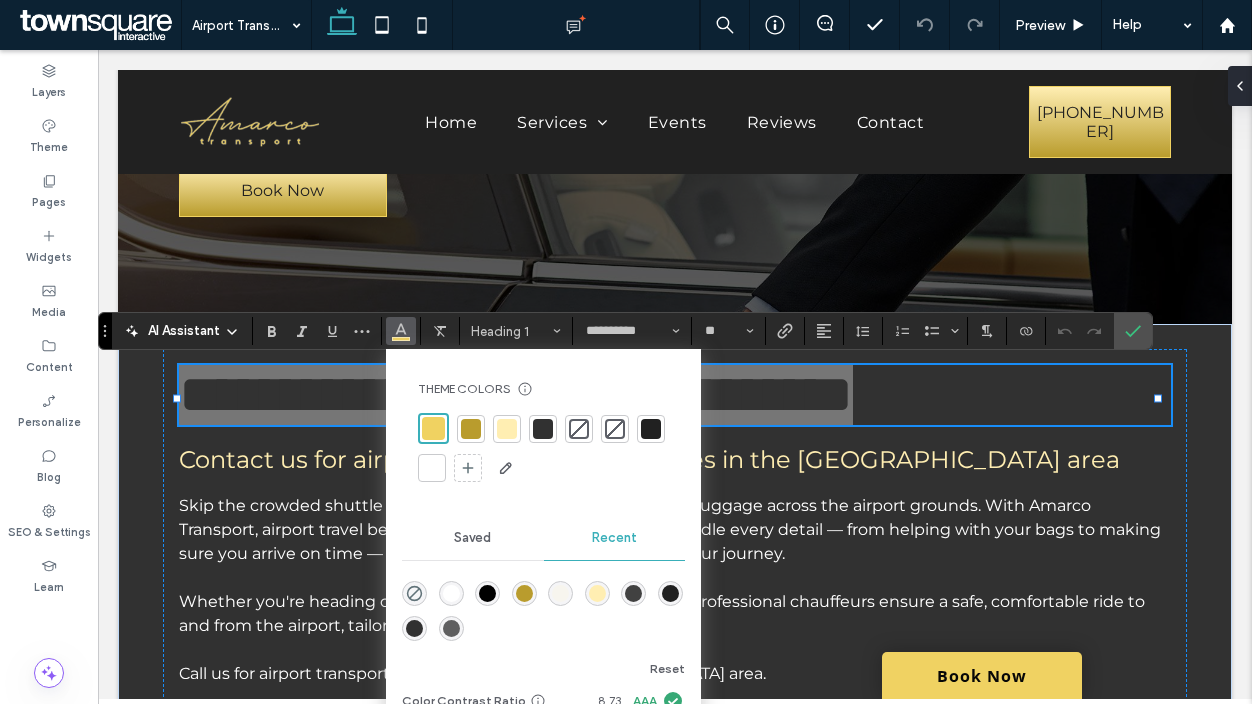 click at bounding box center (432, 468) 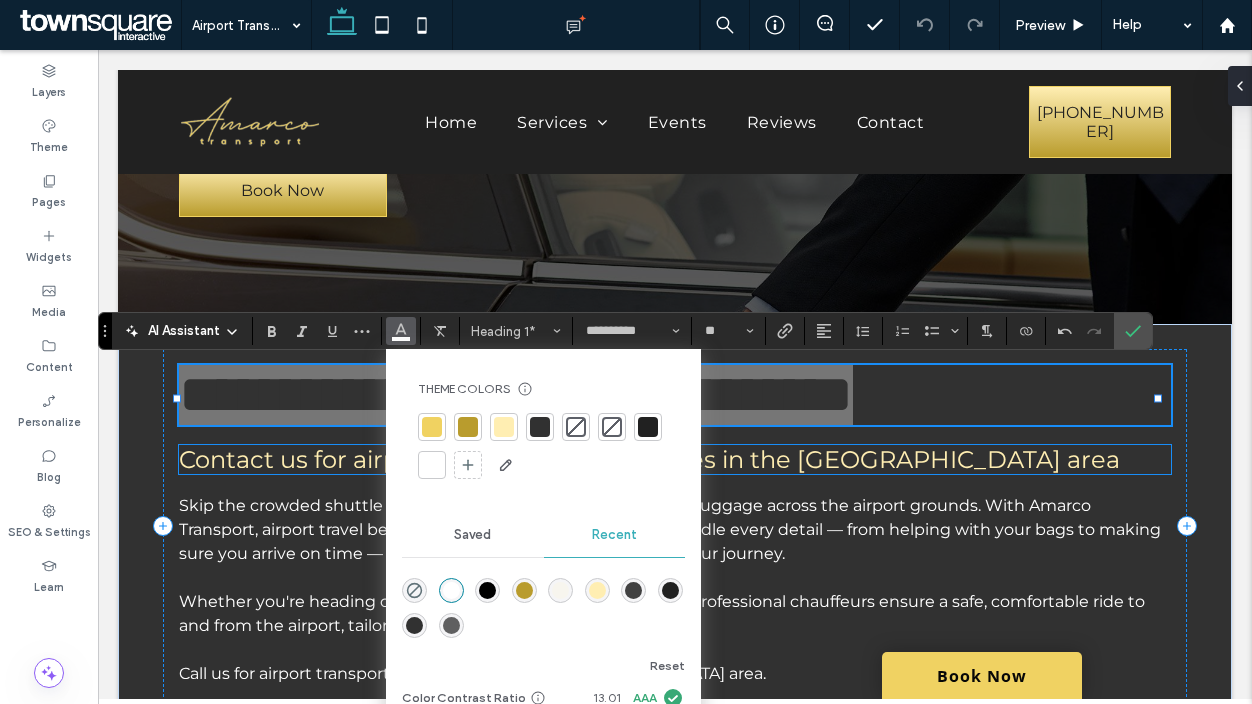 click on "Contact us for airport transportation services in the Miami area" at bounding box center [675, 459] 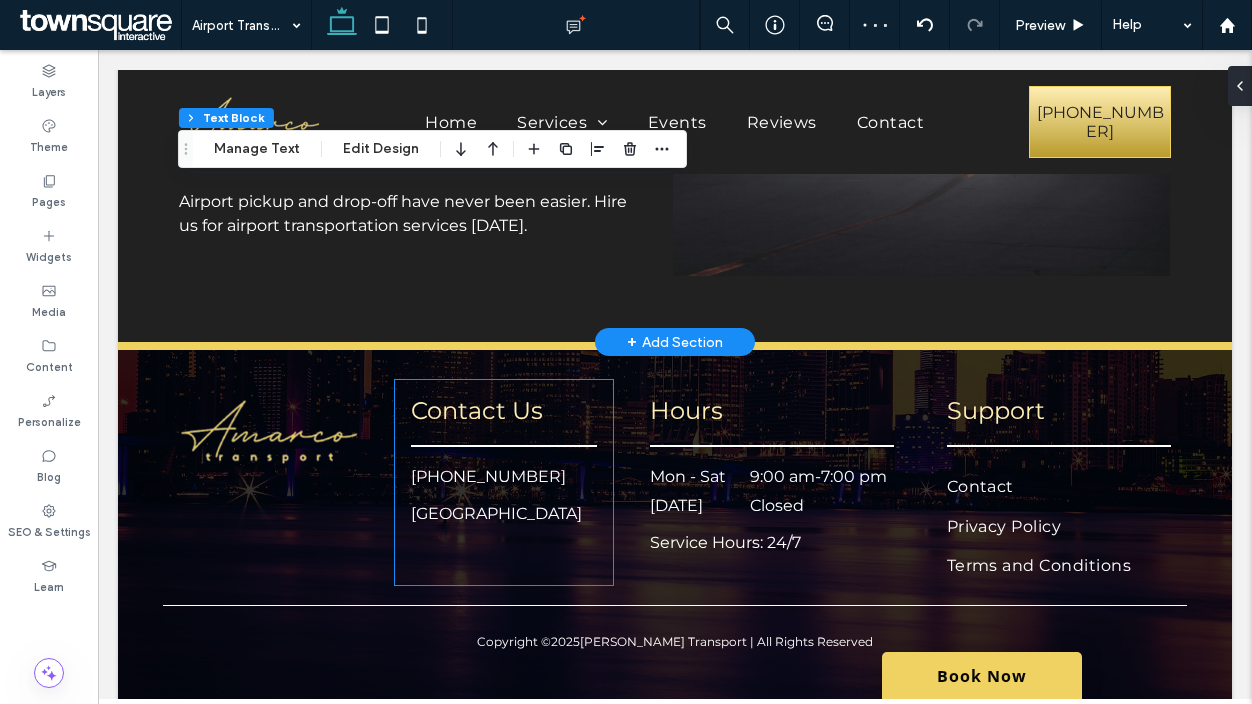 scroll, scrollTop: 1400, scrollLeft: 0, axis: vertical 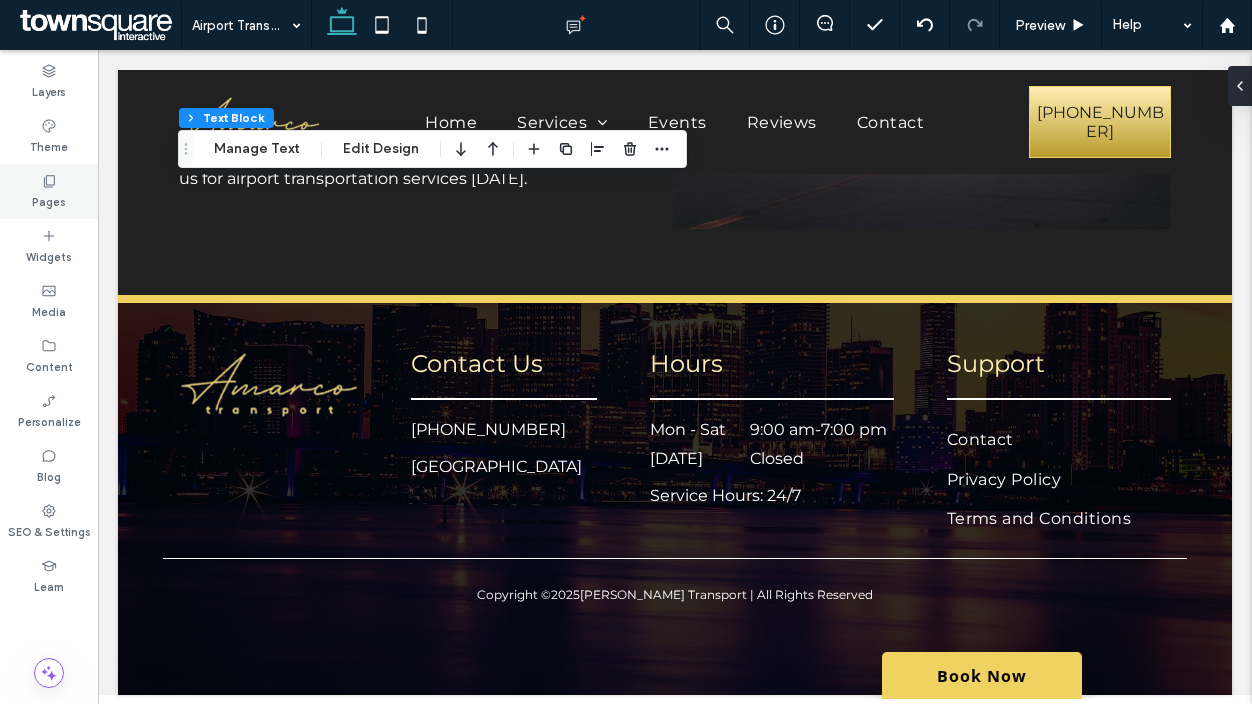 click on "Pages" at bounding box center (49, 200) 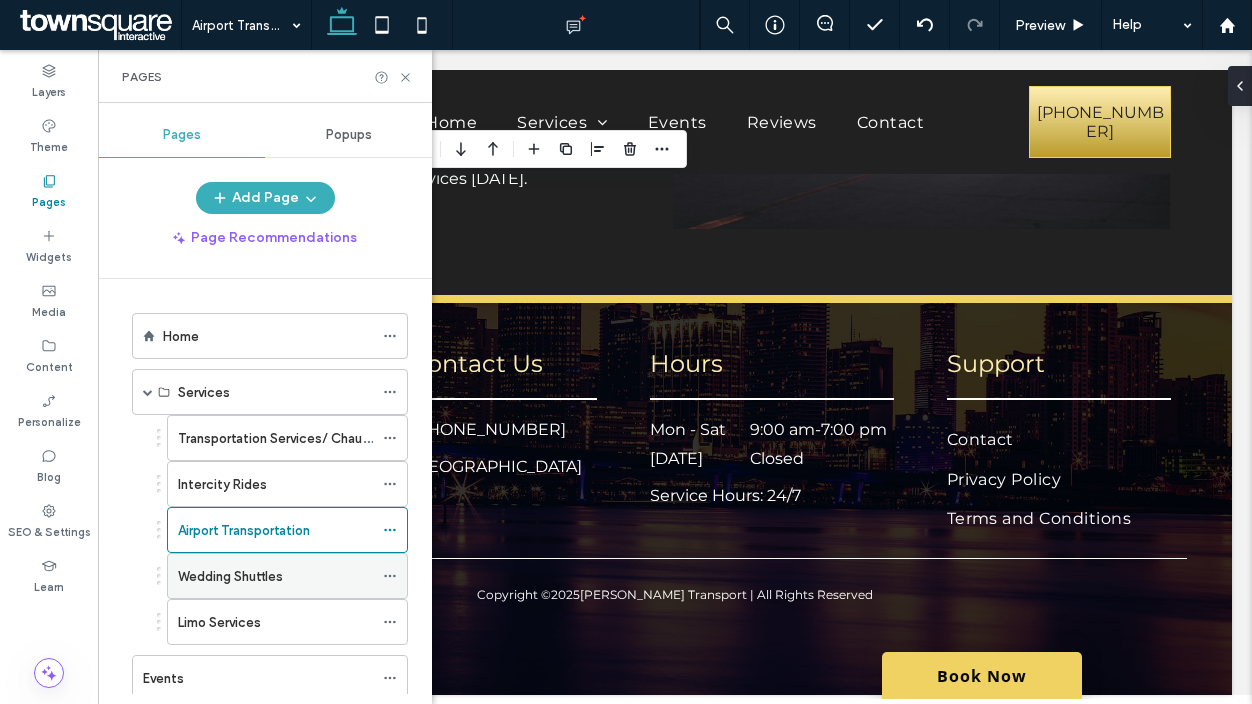 click on "Wedding Shuttles" at bounding box center [230, 576] 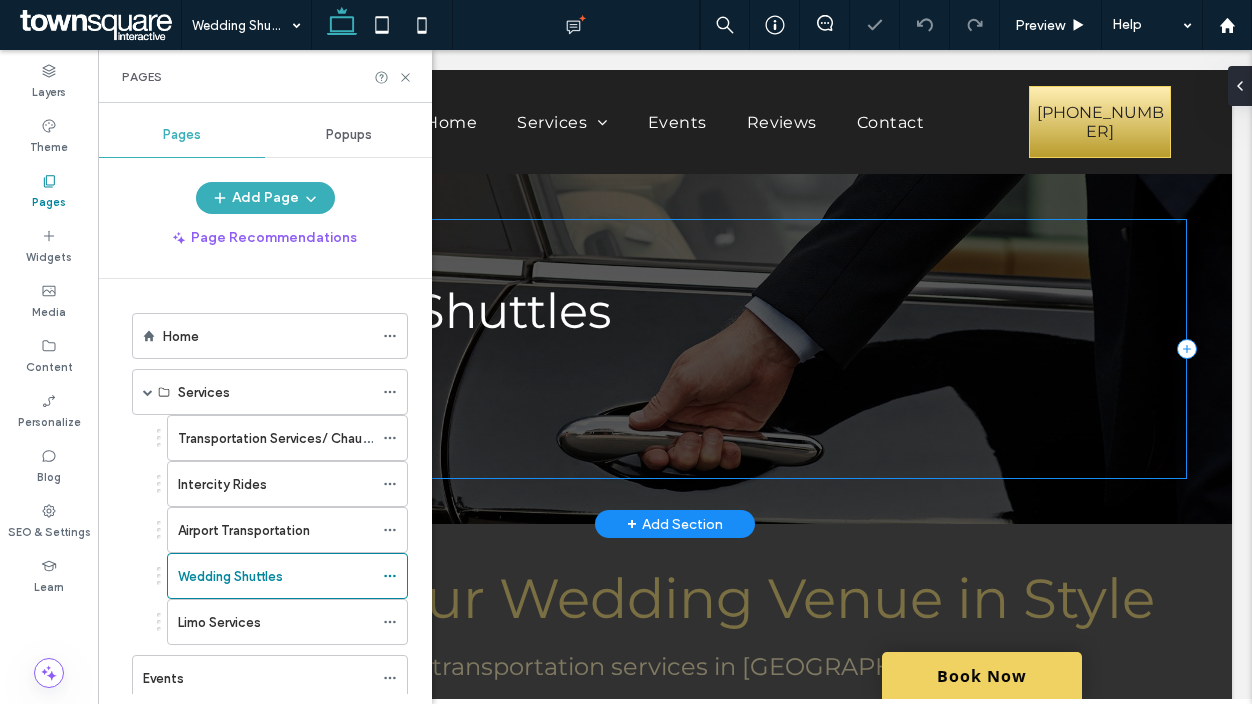 scroll, scrollTop: 0, scrollLeft: 0, axis: both 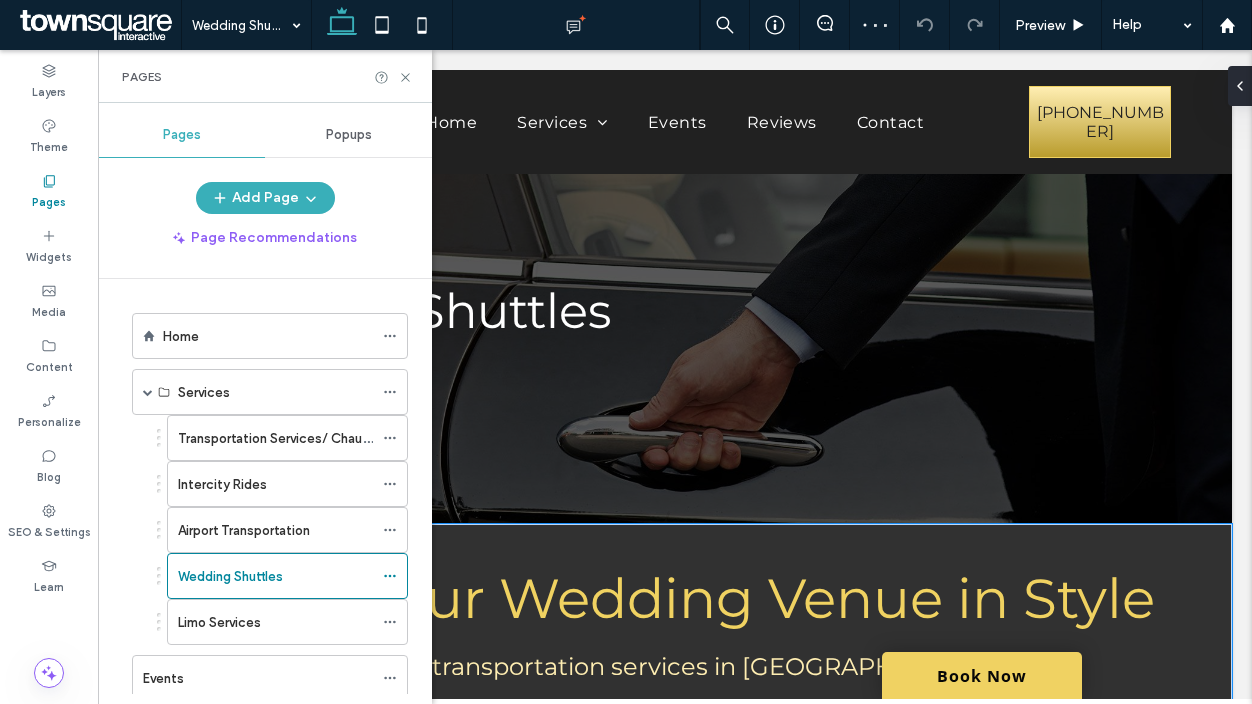 click on "Get to Your Wedding Venue in Style
Trust us for wedding transportation services in Miami
Your wedding day should be joyful, stress-free and perfectly orchestrated — and that includes how you get there. With Amarco Transport, you can relax knowing a luxurious, spacious vehicle and a professional chauffeur will be waiting for you and your wedding party on the big day. Rely on us for wedding transportation services in the Miami area.
Need more than one ride? We also offer additional vehicles for wedding day shuttles throughout Miami, making it easy to ensure your closest family and loved ones — parents, grandparents, siblings, and more — arrive comfortably and on time. Skip the stress of directions, traffic and parking, and let us handle the logistics while you focus on celebrating. Schedule our wedding transportation services in Miami today." at bounding box center (675, 753) 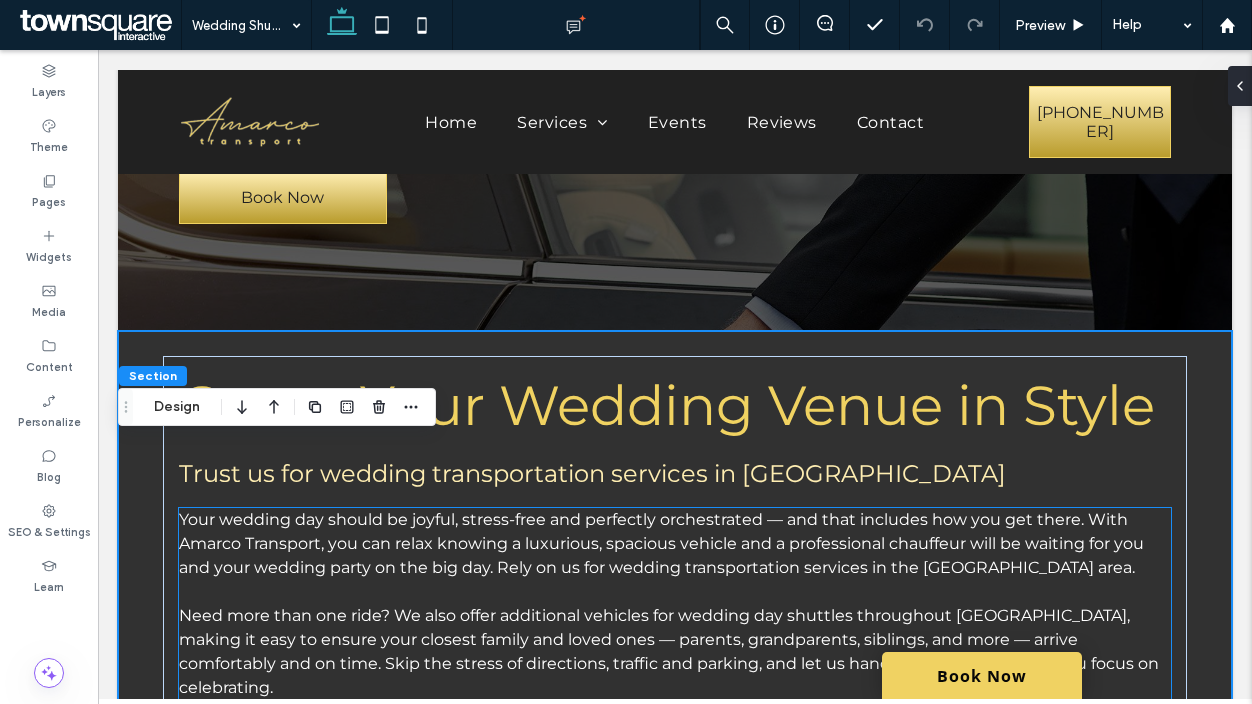 scroll, scrollTop: 200, scrollLeft: 0, axis: vertical 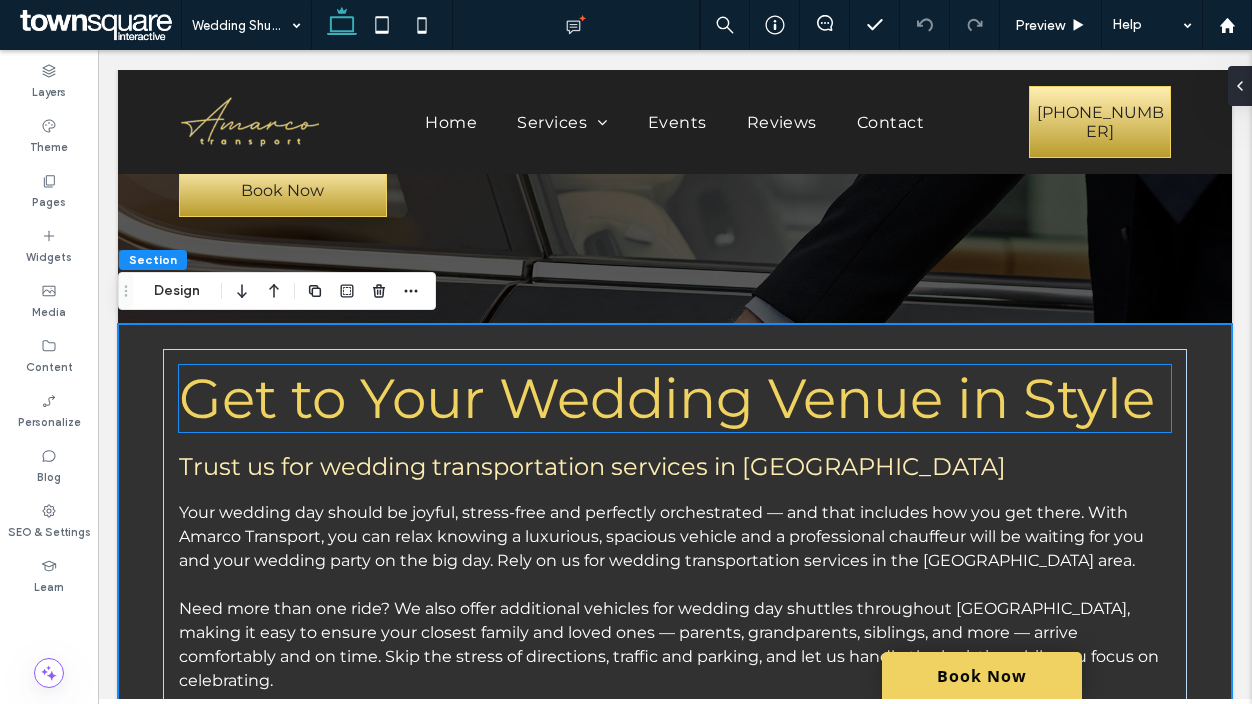 click on "Get to Your Wedding Venue in Style" at bounding box center (667, 398) 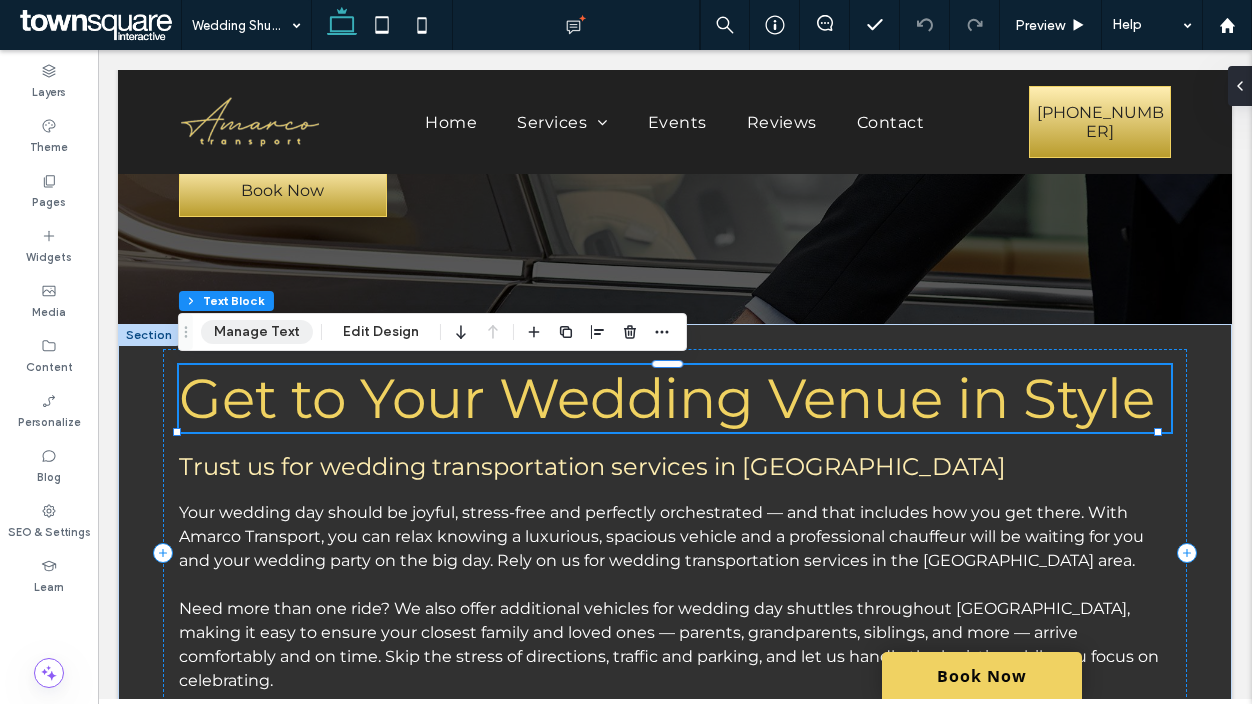 click on "Manage Text" at bounding box center [257, 332] 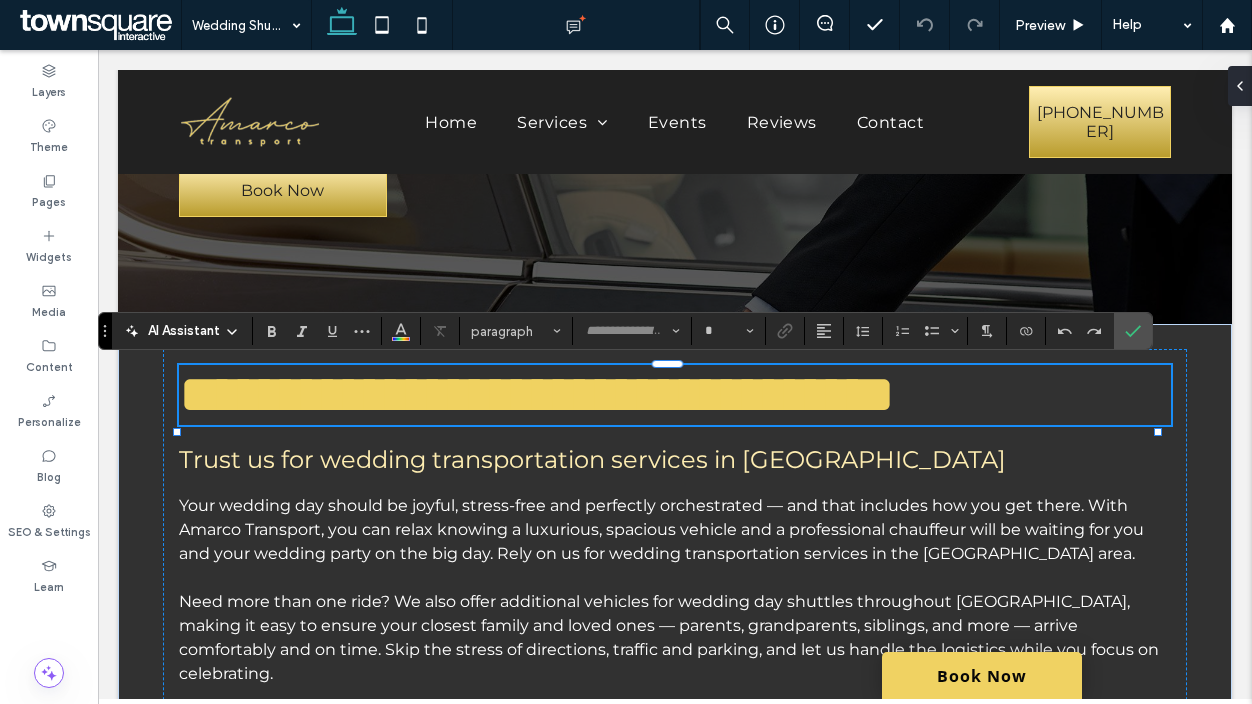 type on "**********" 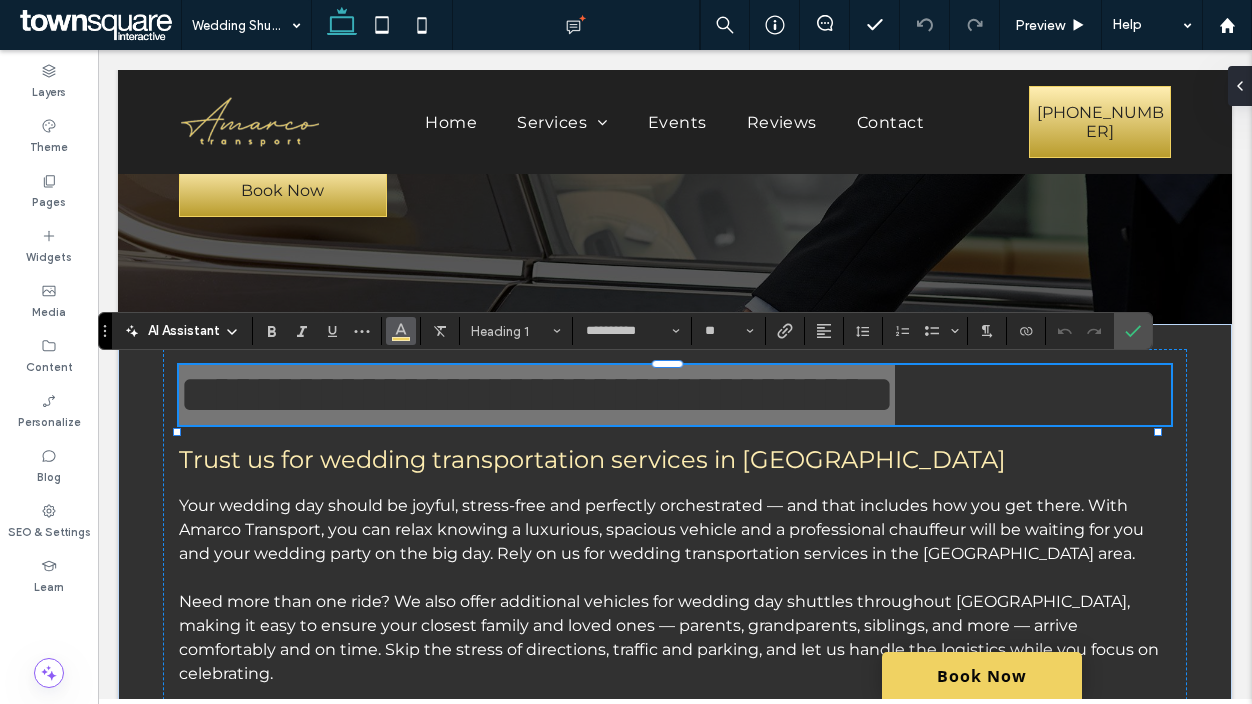 click 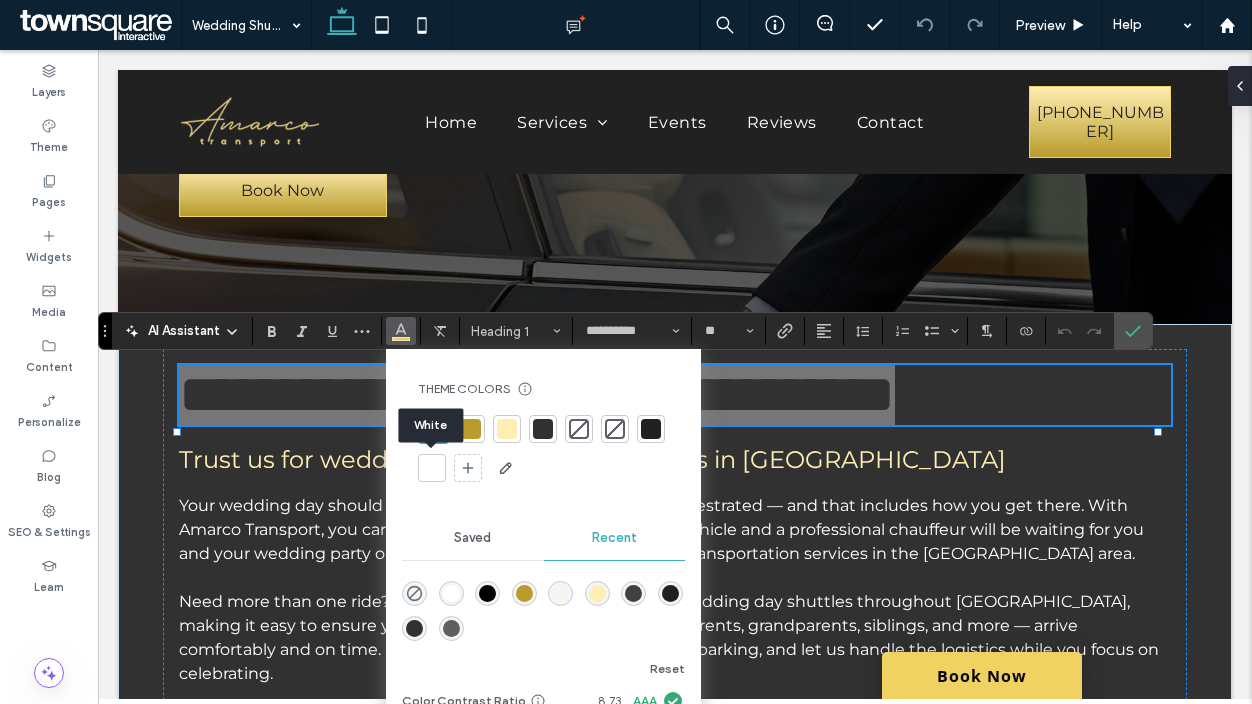 click at bounding box center (432, 468) 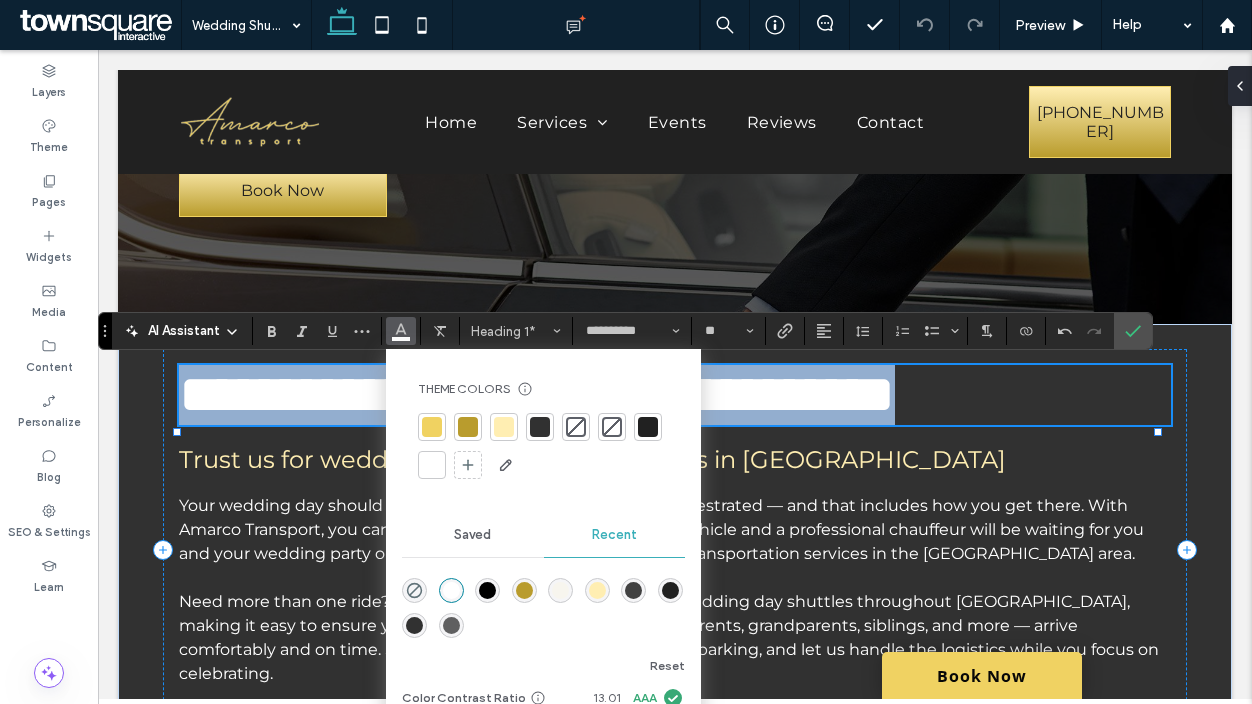click on "**********" at bounding box center [675, 395] 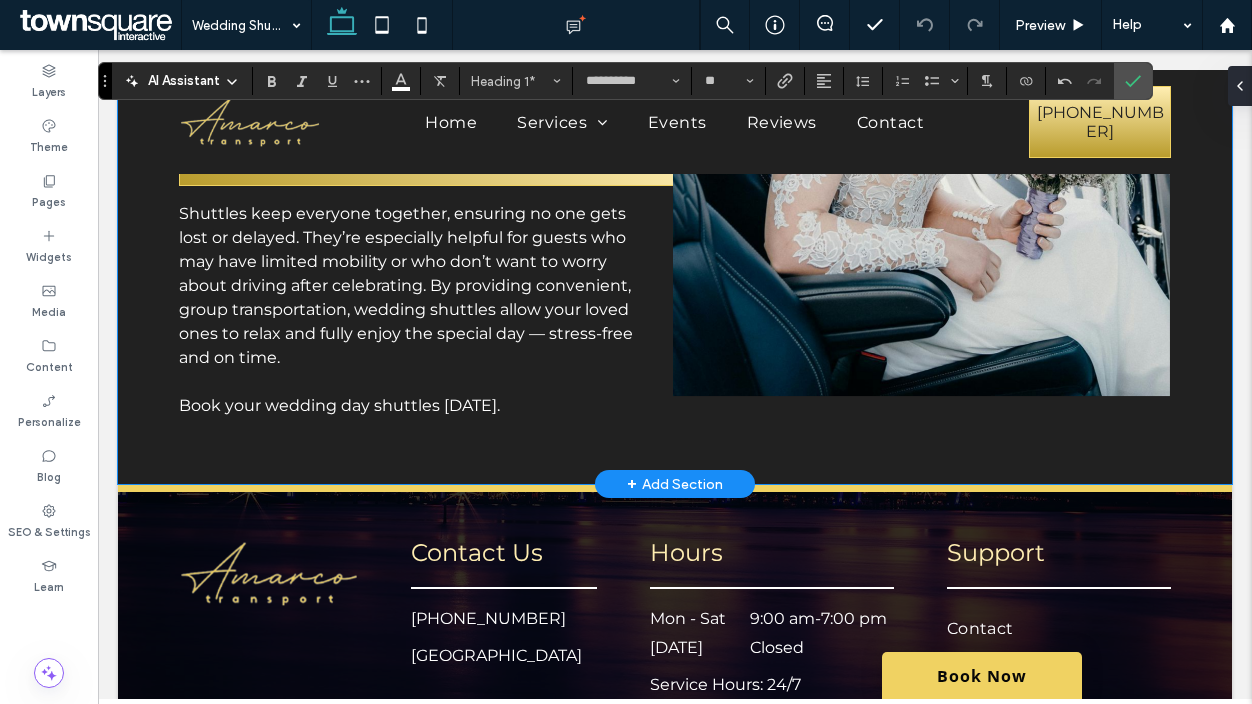 scroll, scrollTop: 1300, scrollLeft: 0, axis: vertical 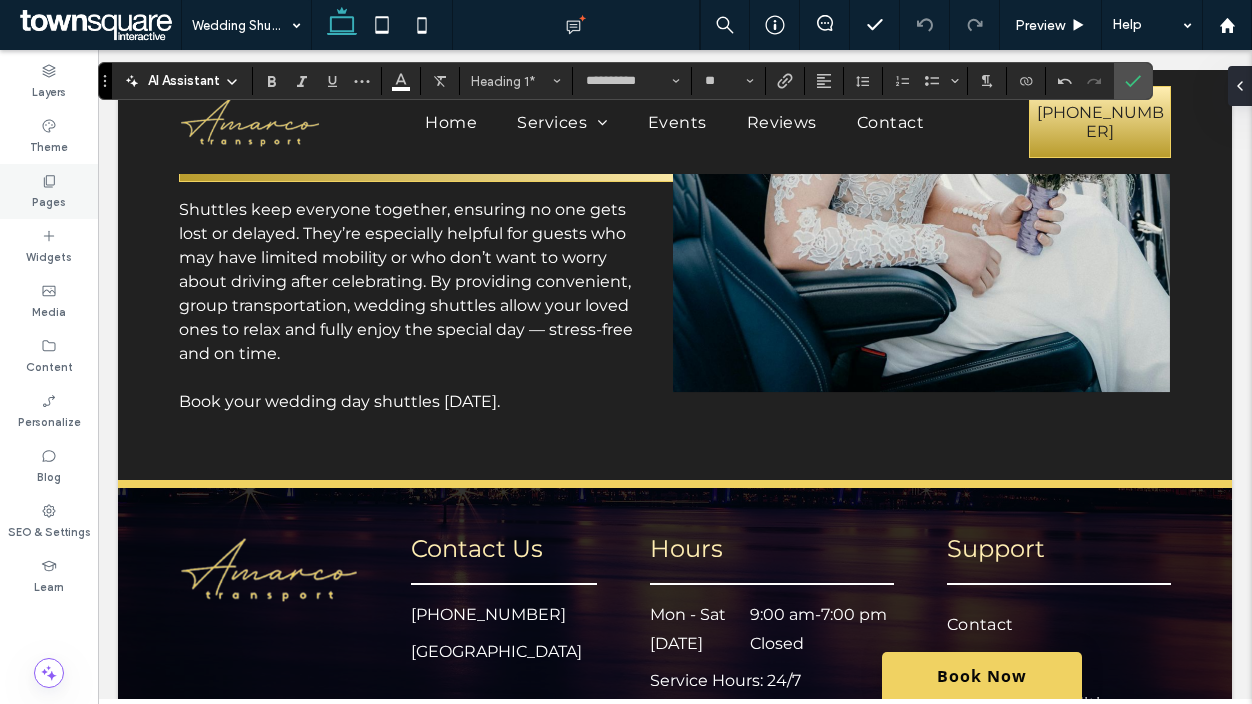 click on "Pages" at bounding box center (49, 200) 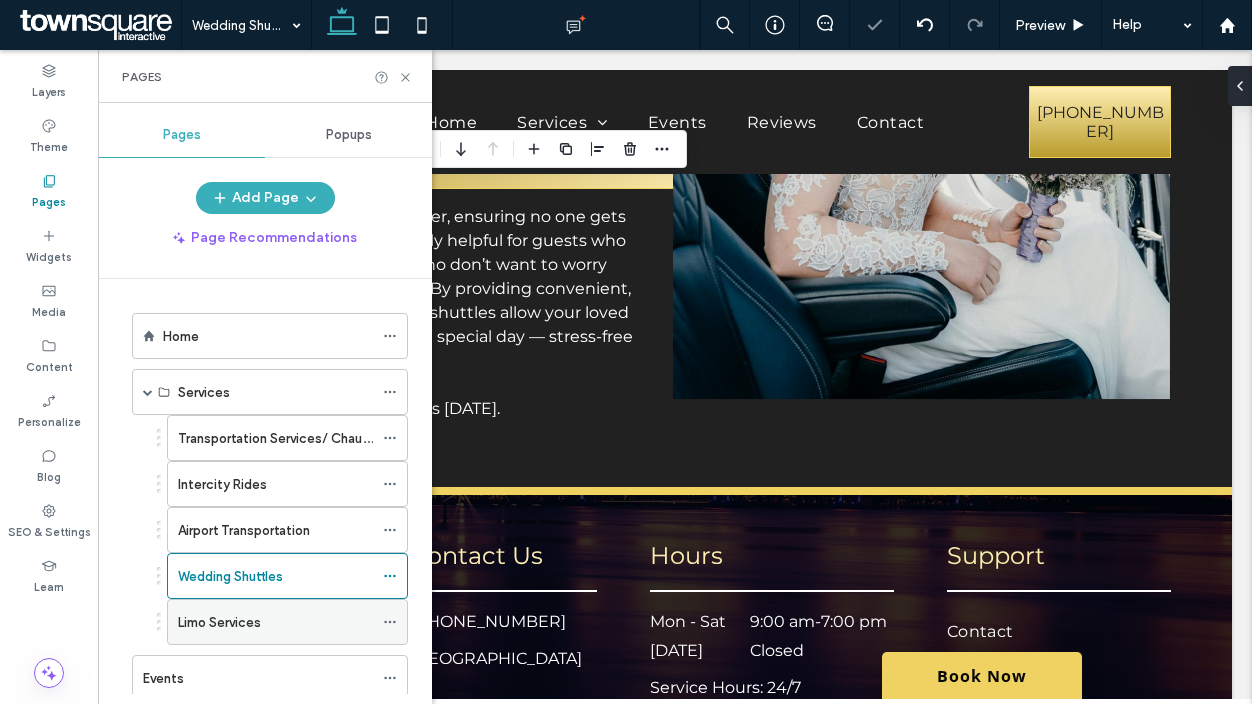 click on "Limo Services" at bounding box center [219, 622] 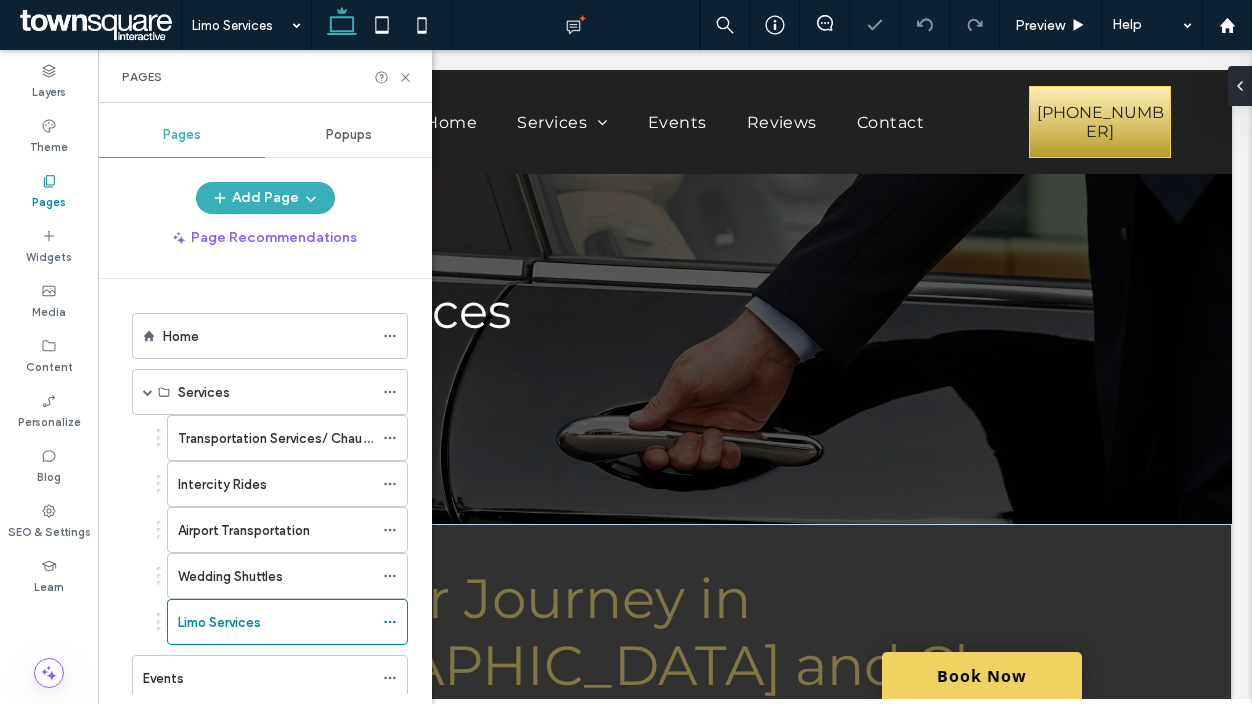 scroll, scrollTop: 0, scrollLeft: 0, axis: both 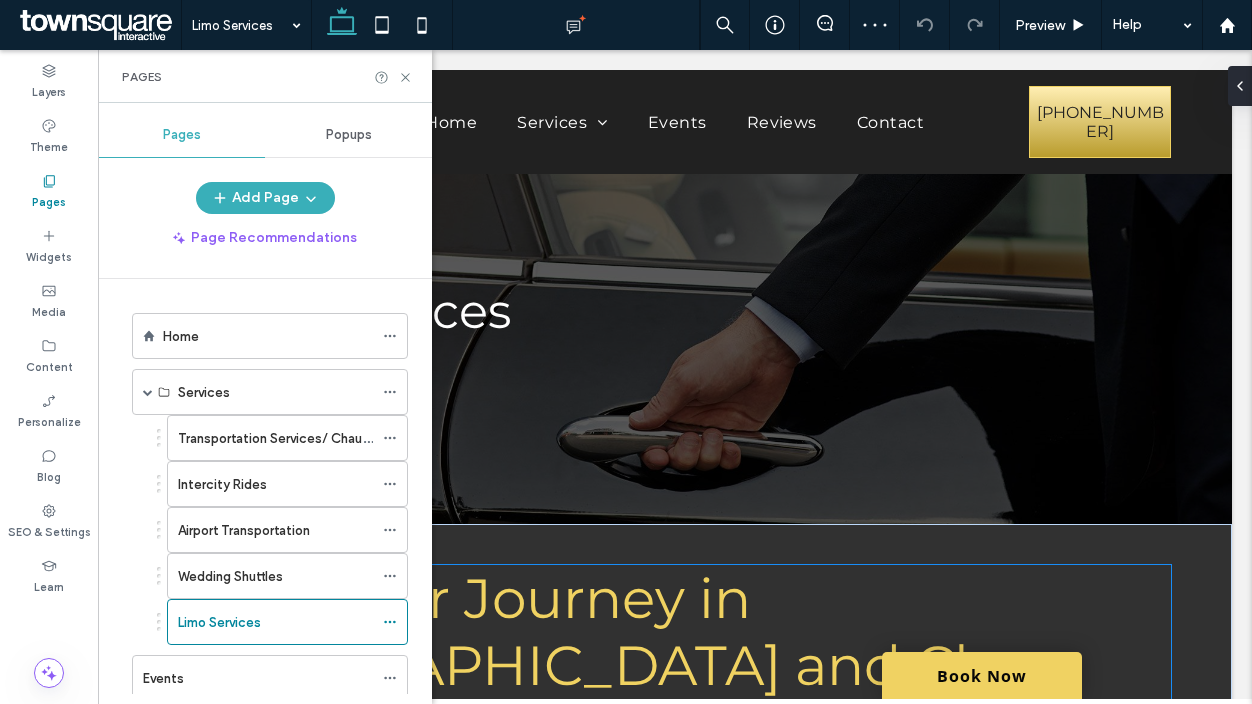 click on "Start Your Journey in Comfort and Class" at bounding box center [617, 632] 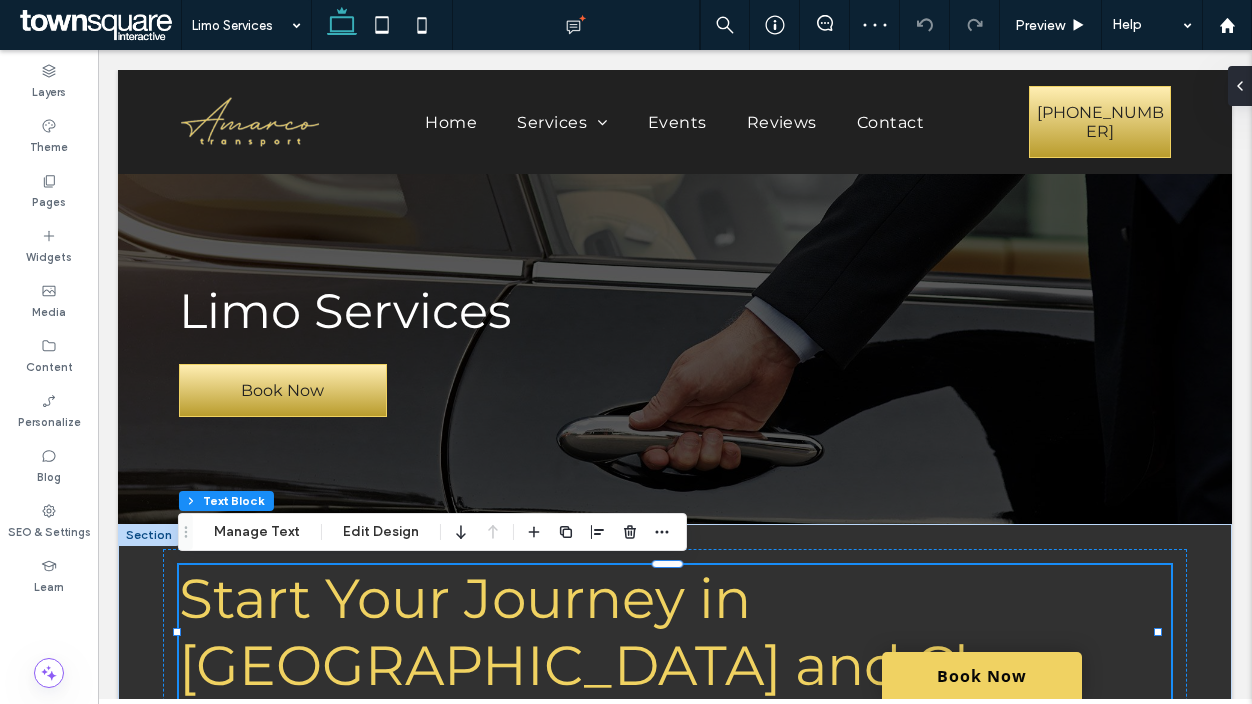 click on "Start Your Journey in Comfort and Class" at bounding box center [617, 632] 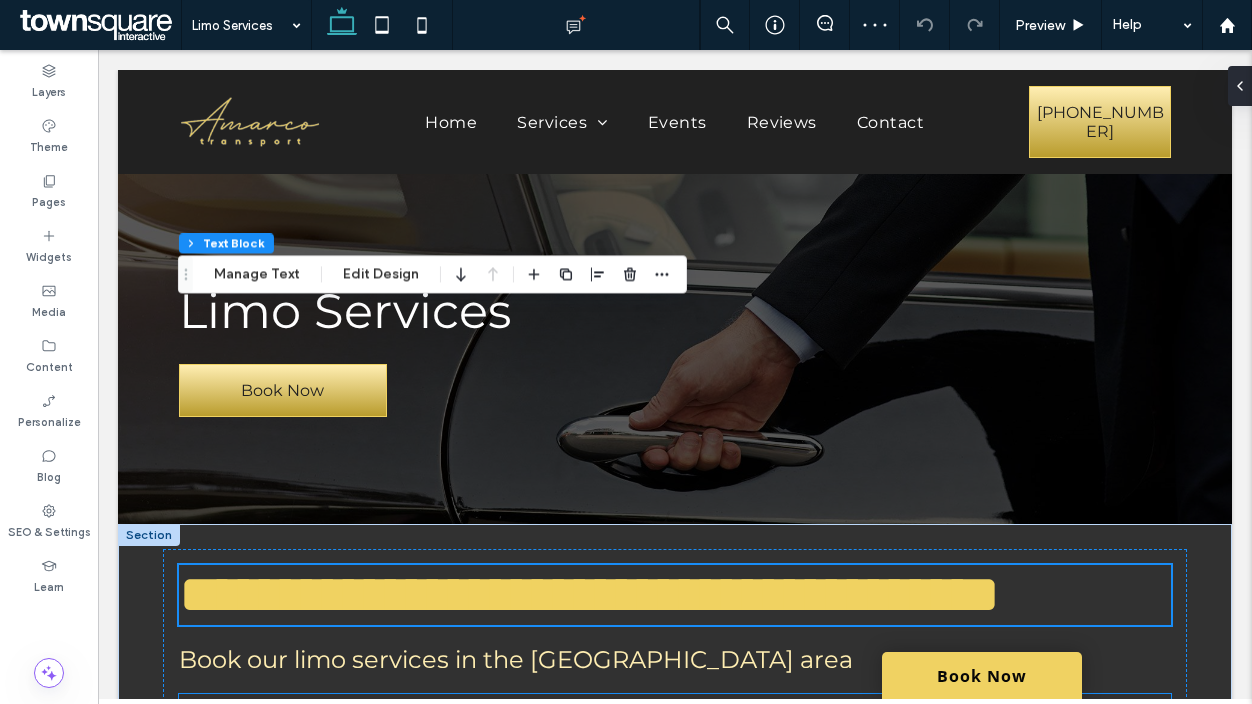 scroll, scrollTop: 257, scrollLeft: 0, axis: vertical 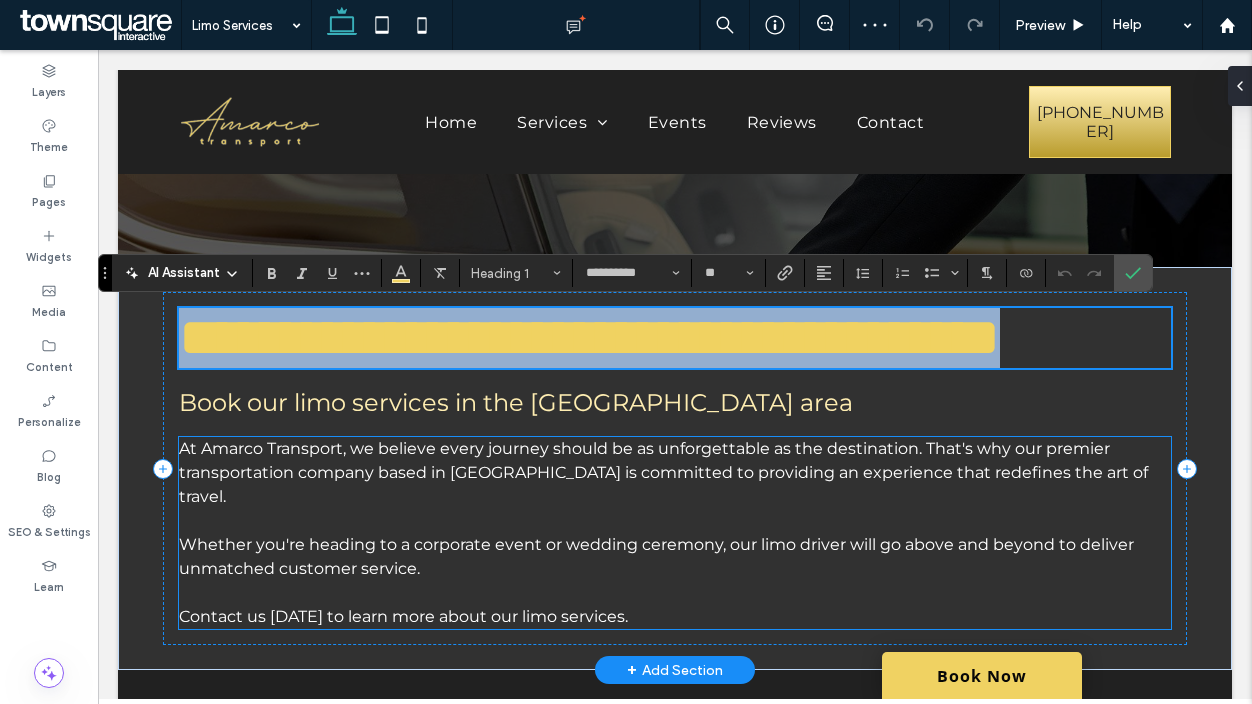 type on "**********" 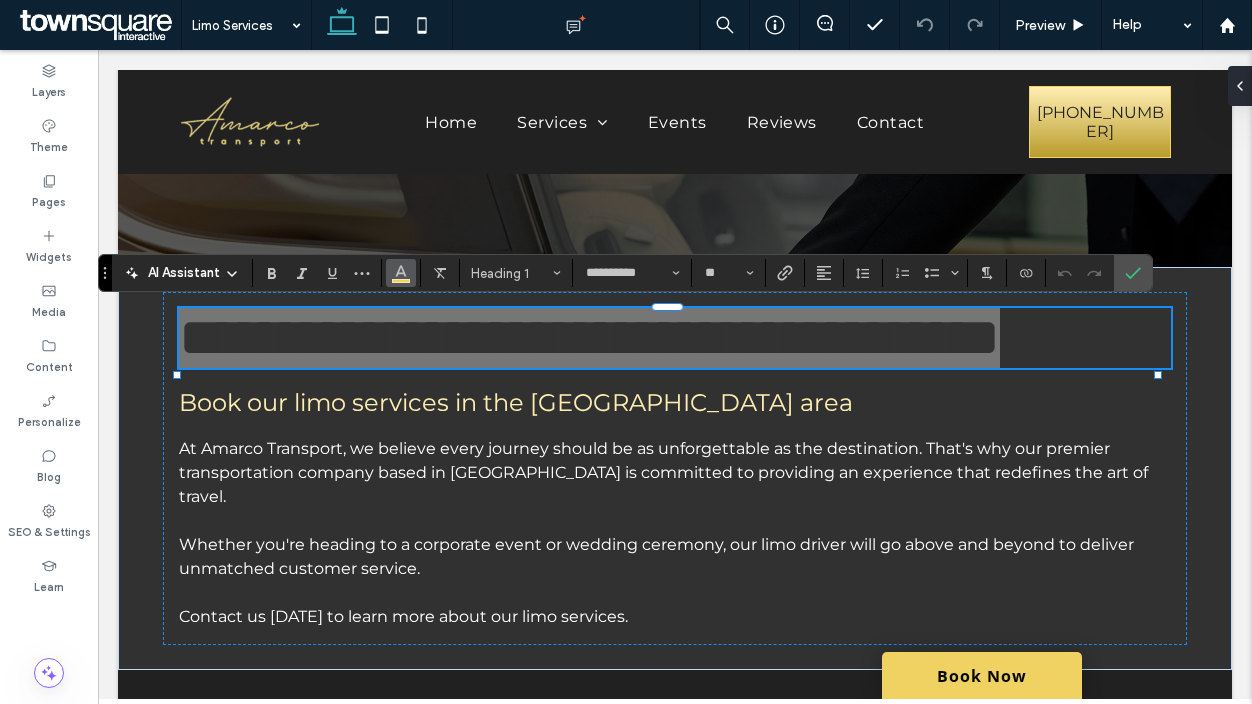 click at bounding box center [401, 271] 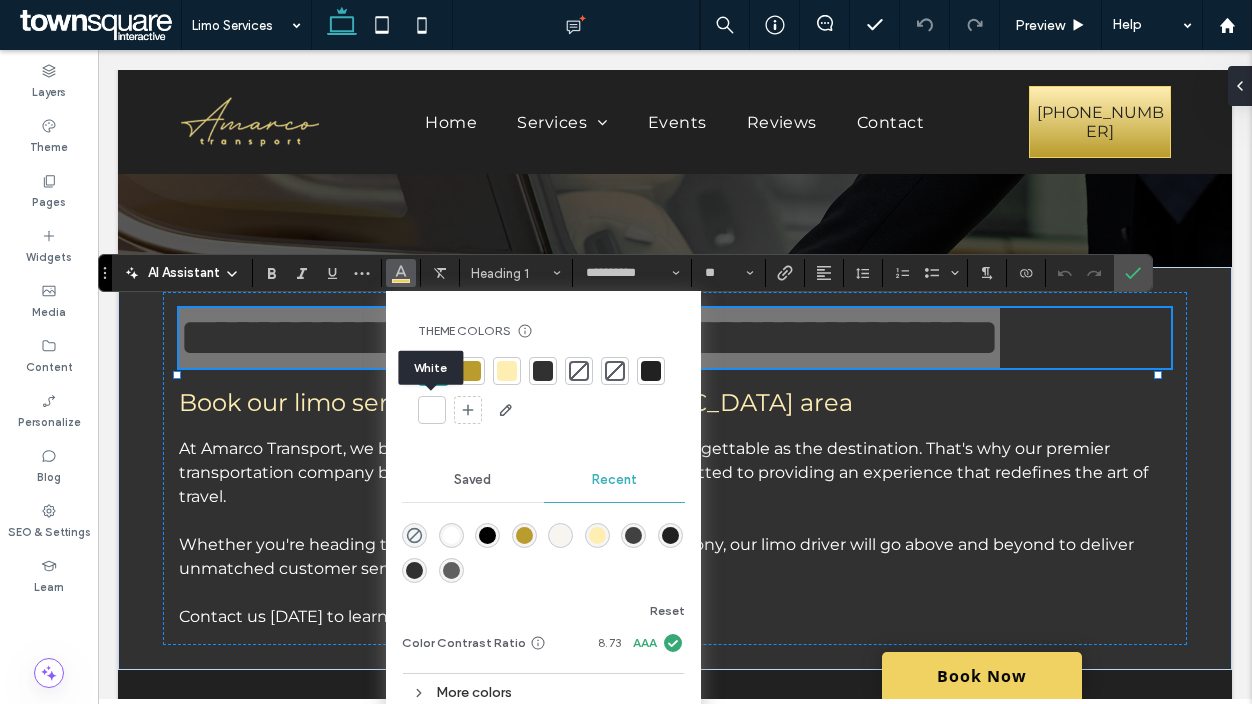 click at bounding box center [432, 410] 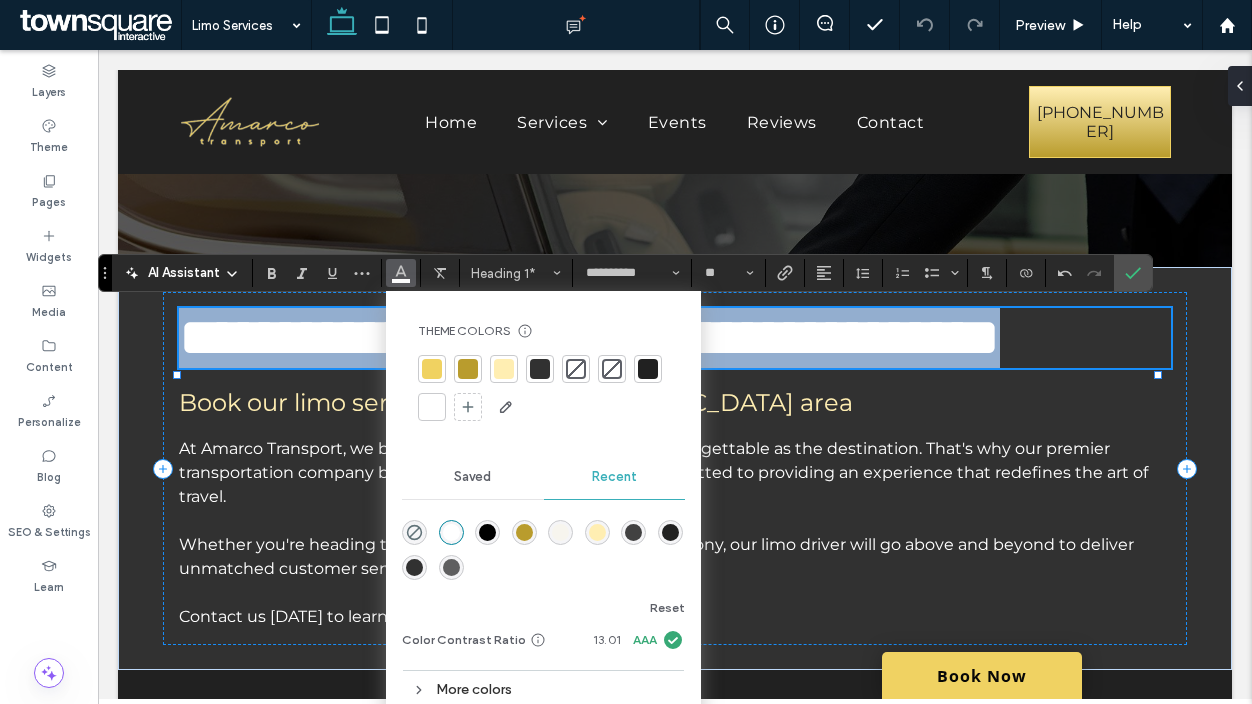 click on "**********" at bounding box center (675, 338) 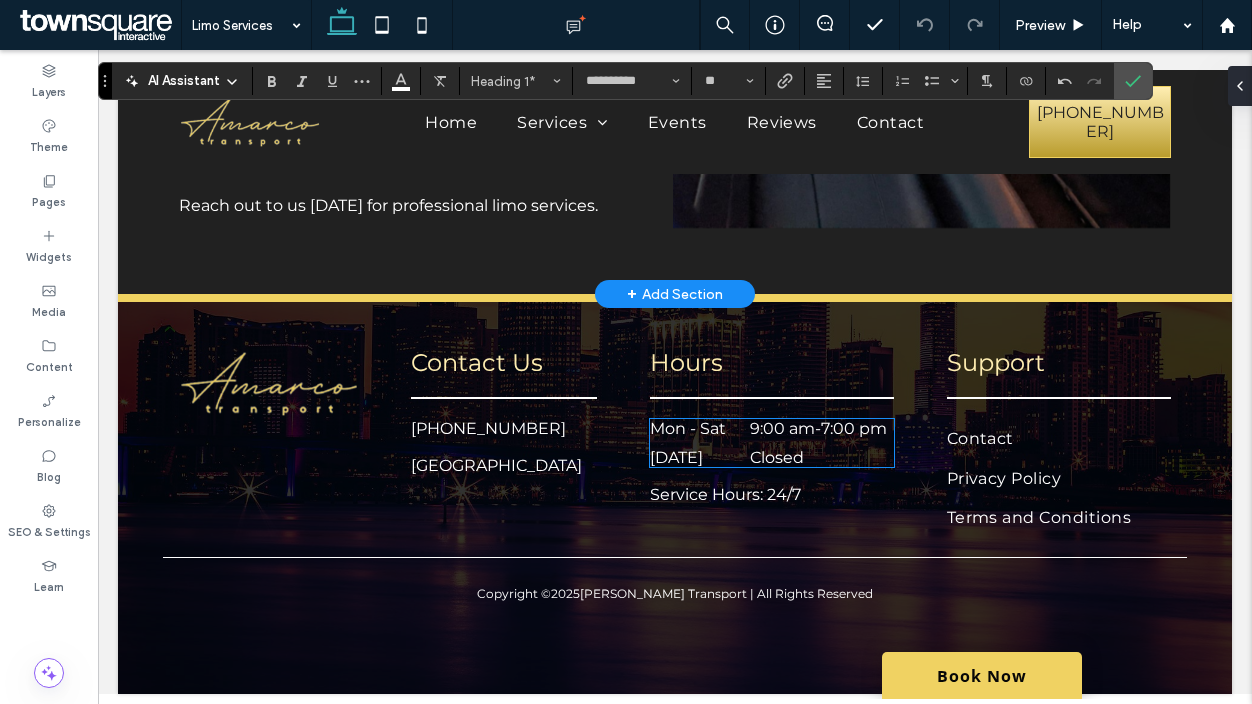 scroll, scrollTop: 1444, scrollLeft: 0, axis: vertical 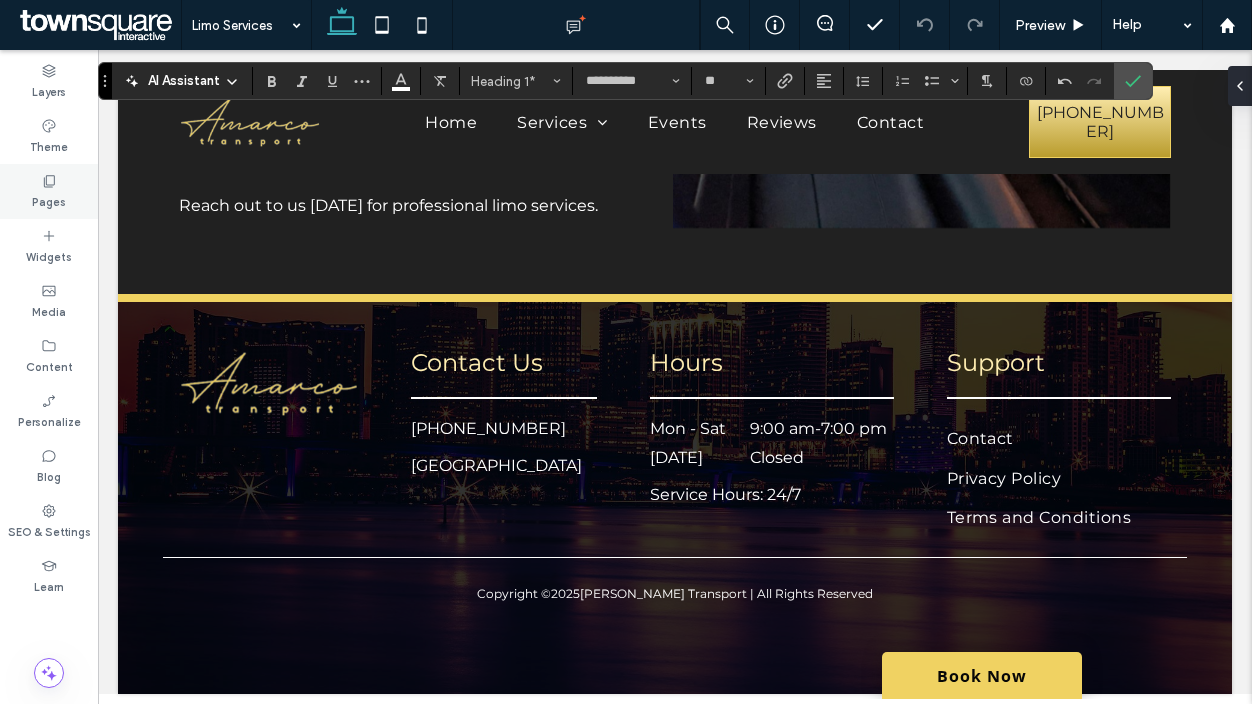 click on "Pages" at bounding box center [49, 200] 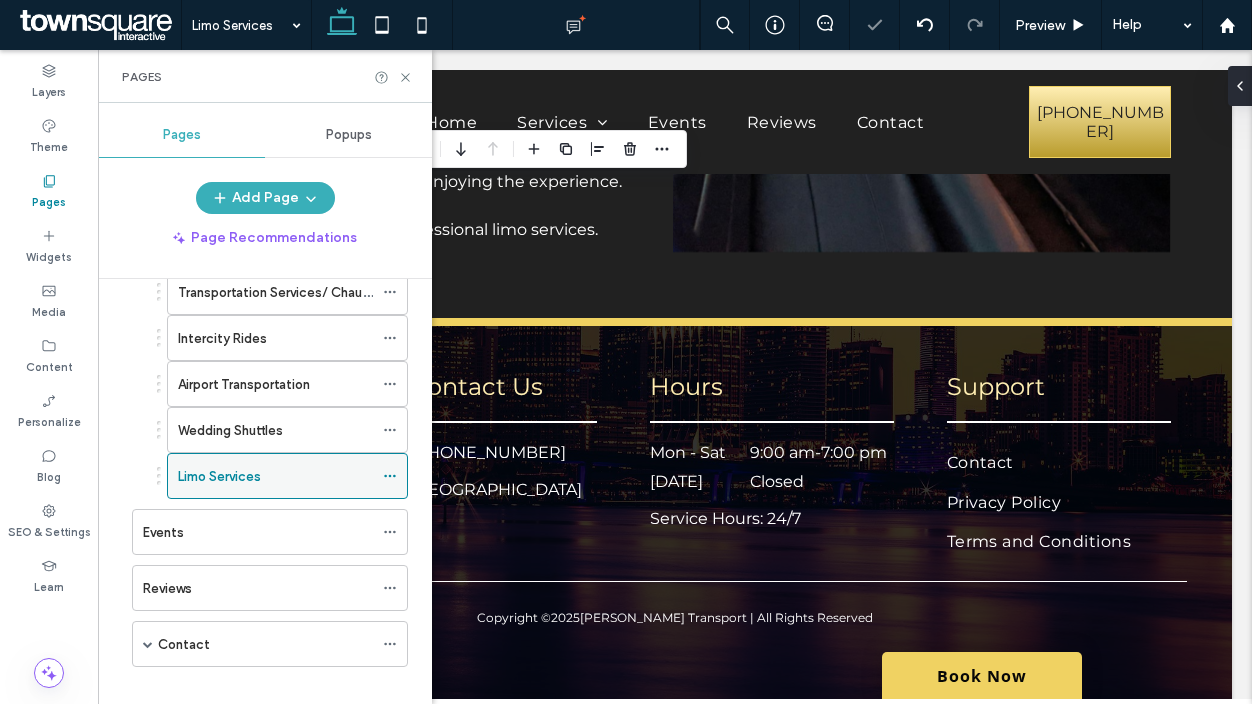 scroll, scrollTop: 164, scrollLeft: 0, axis: vertical 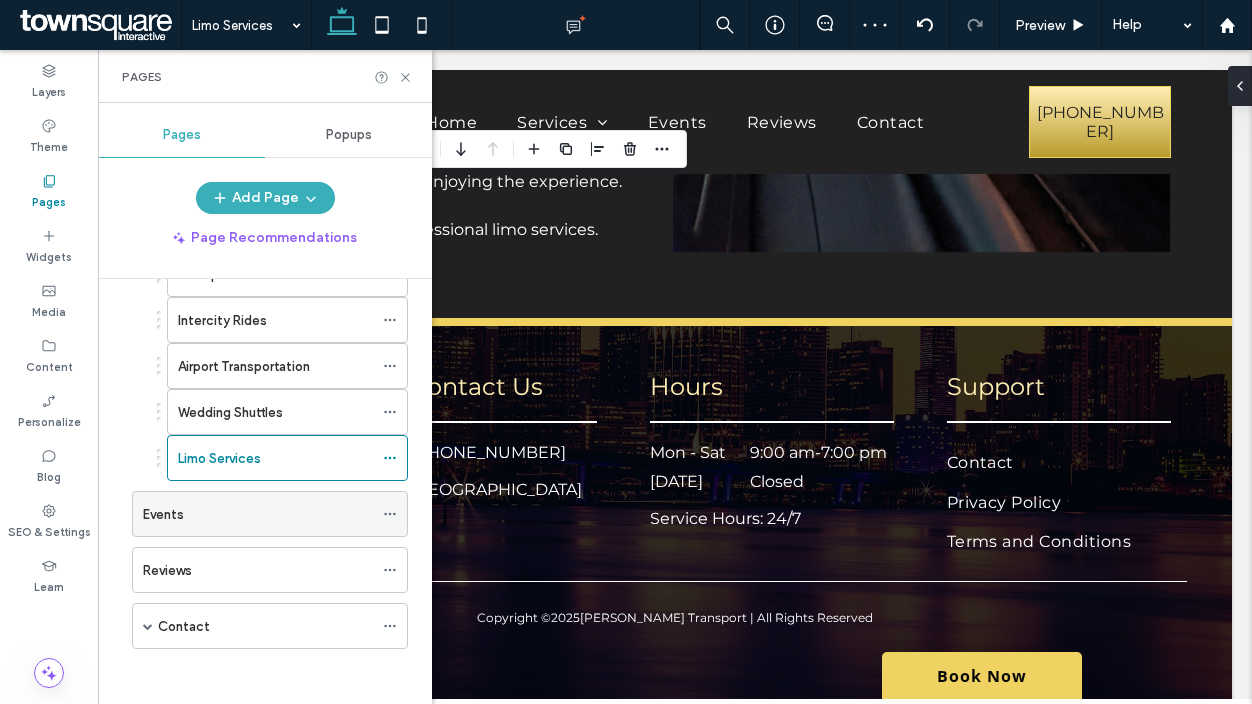 click on "Events" at bounding box center [258, 514] 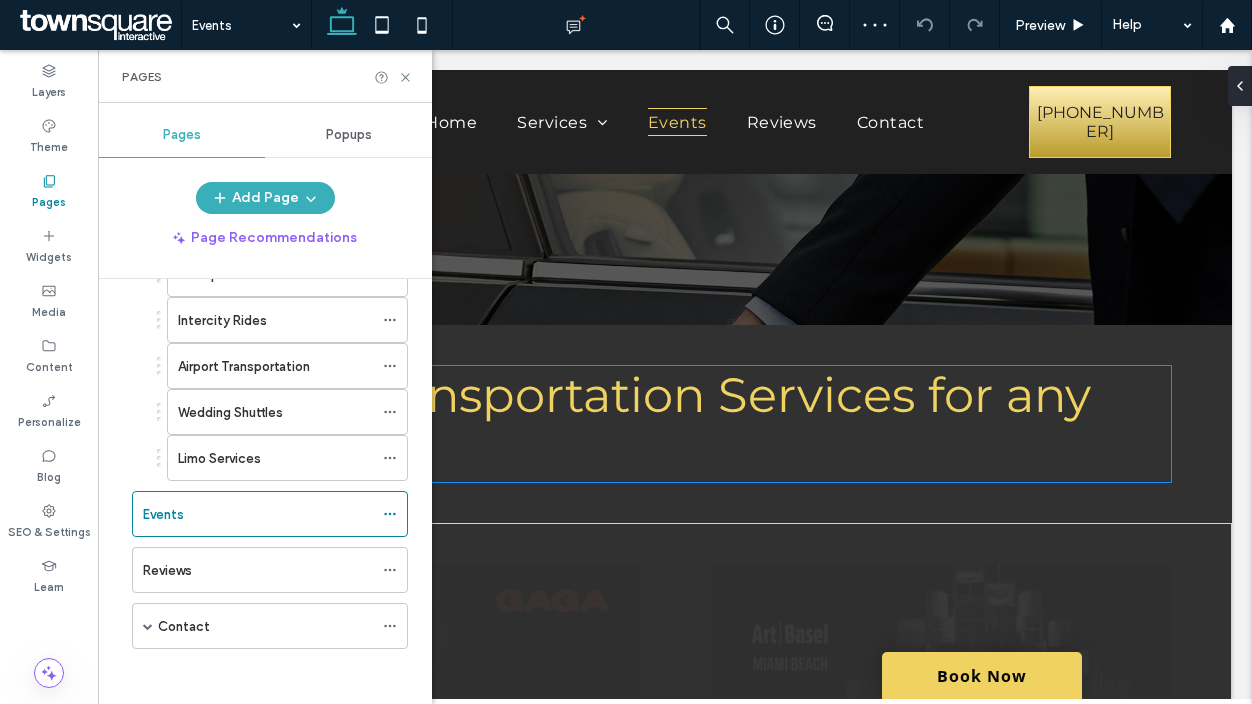 scroll, scrollTop: 200, scrollLeft: 0, axis: vertical 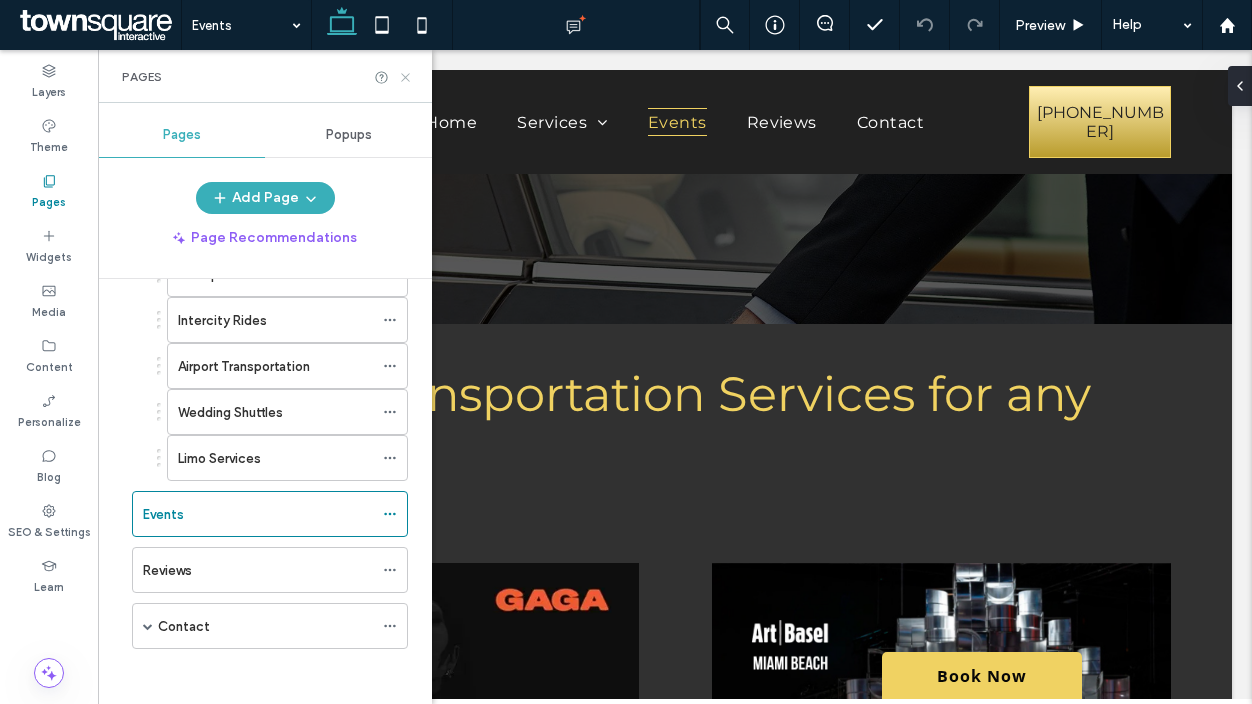 click 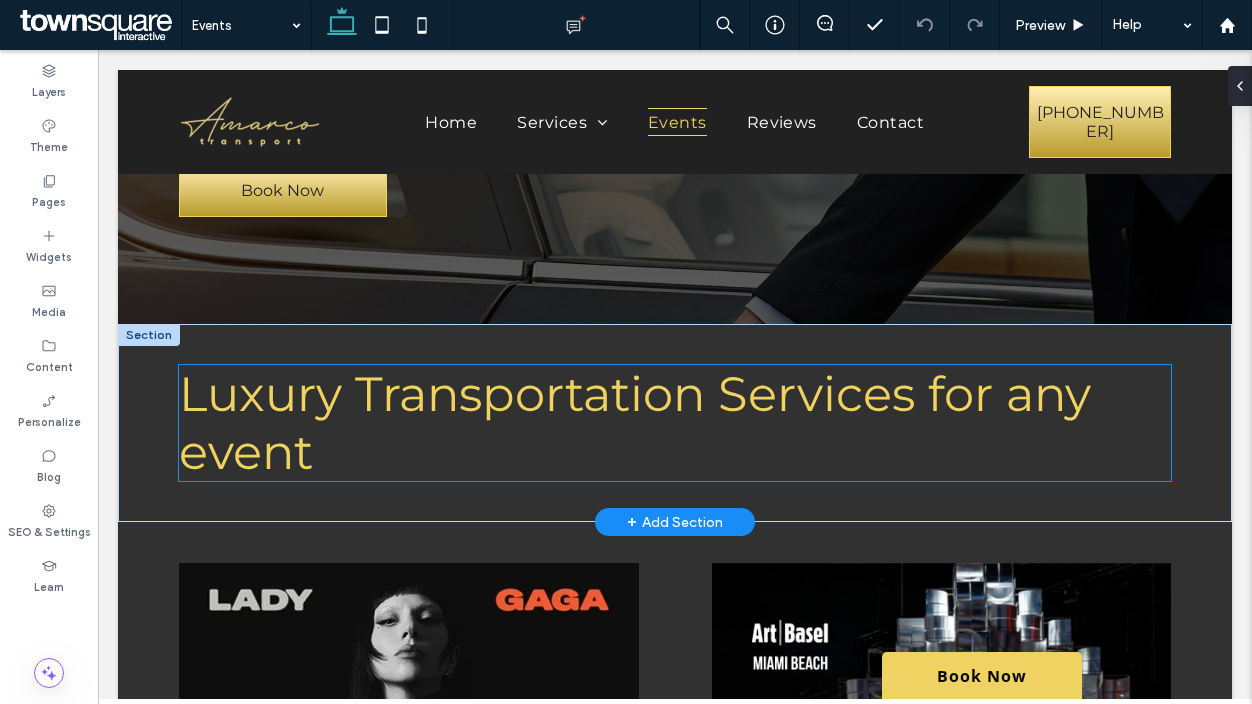 click on "Luxury Transportation Services for any event" at bounding box center [675, 423] 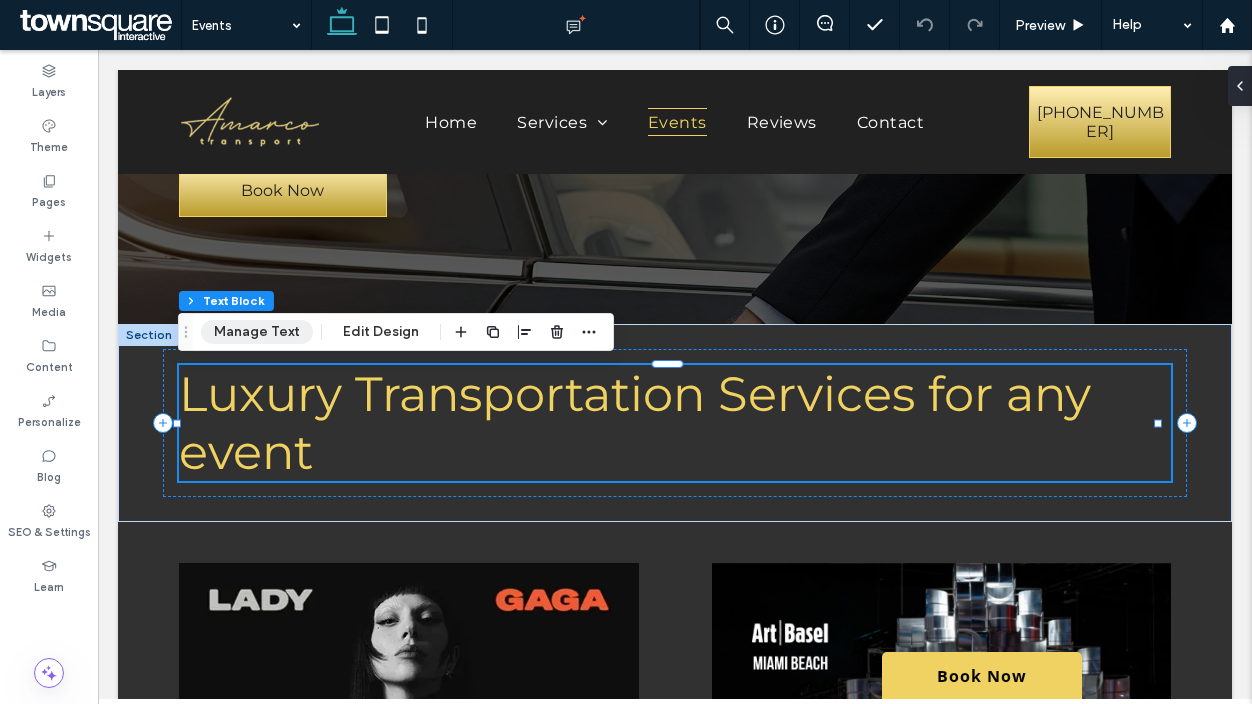 drag, startPoint x: 236, startPoint y: 330, endPoint x: 147, endPoint y: 303, distance: 93.00538 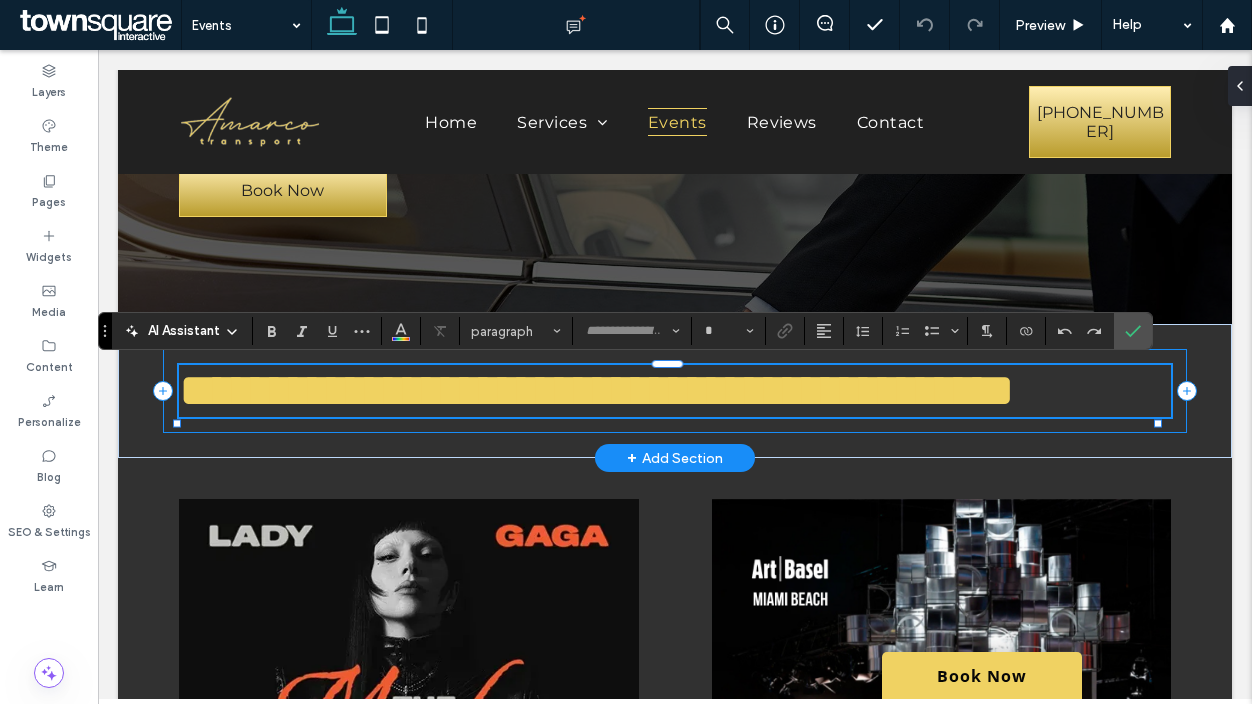 type on "**********" 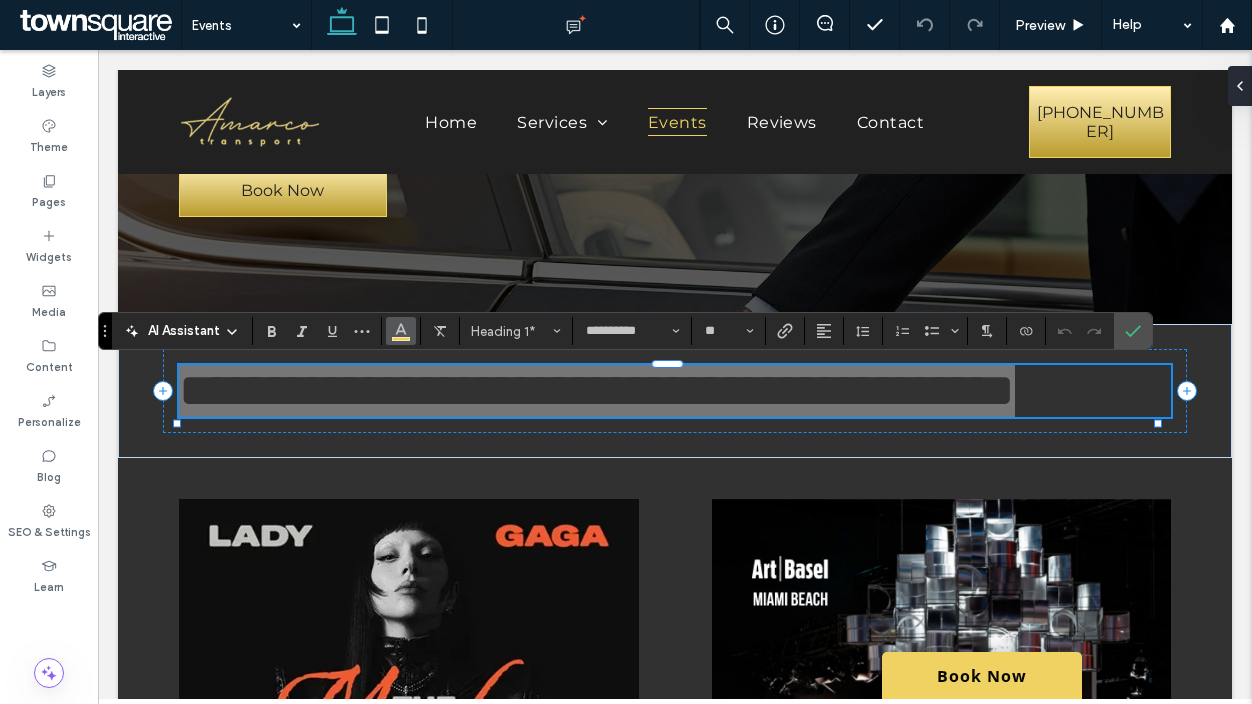 click 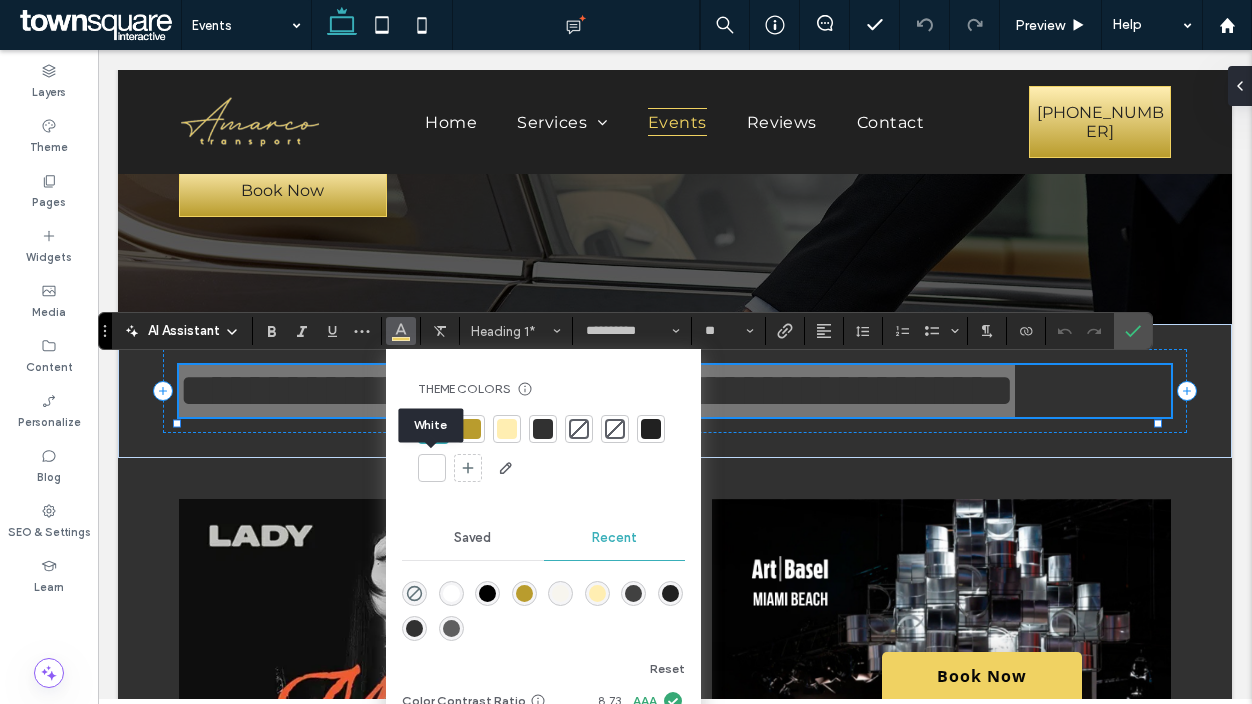 click at bounding box center (432, 468) 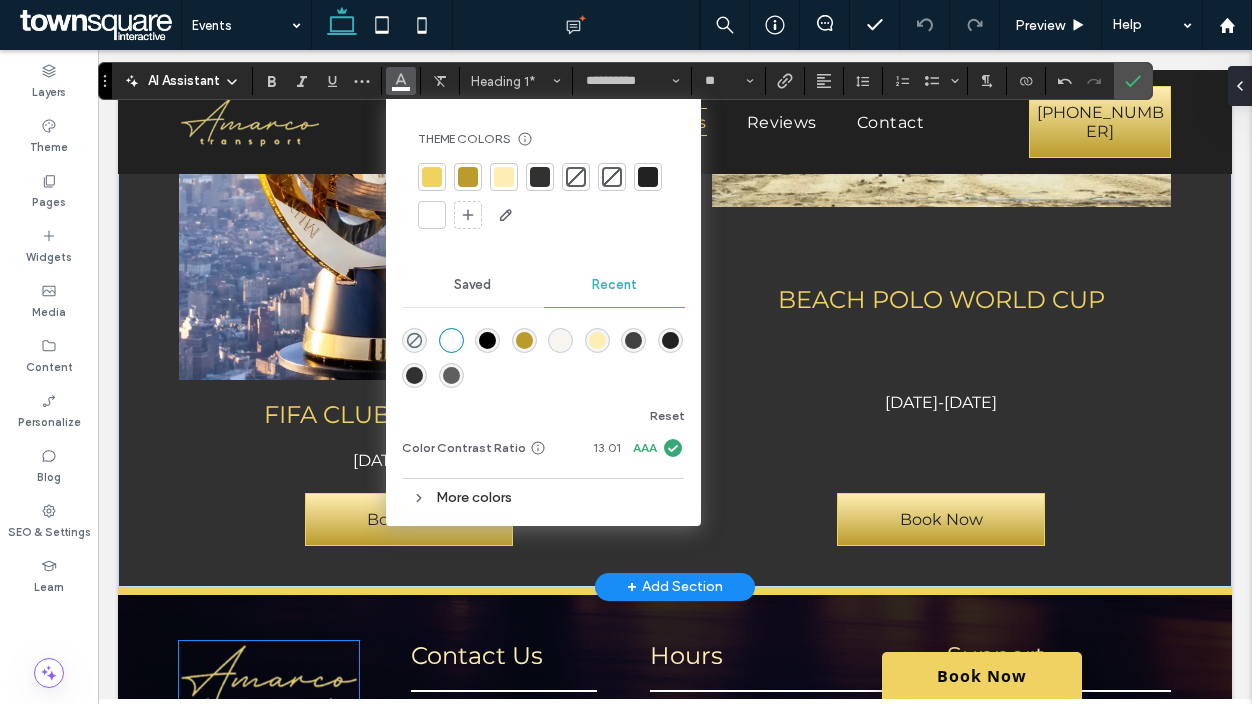 scroll, scrollTop: 1919, scrollLeft: 0, axis: vertical 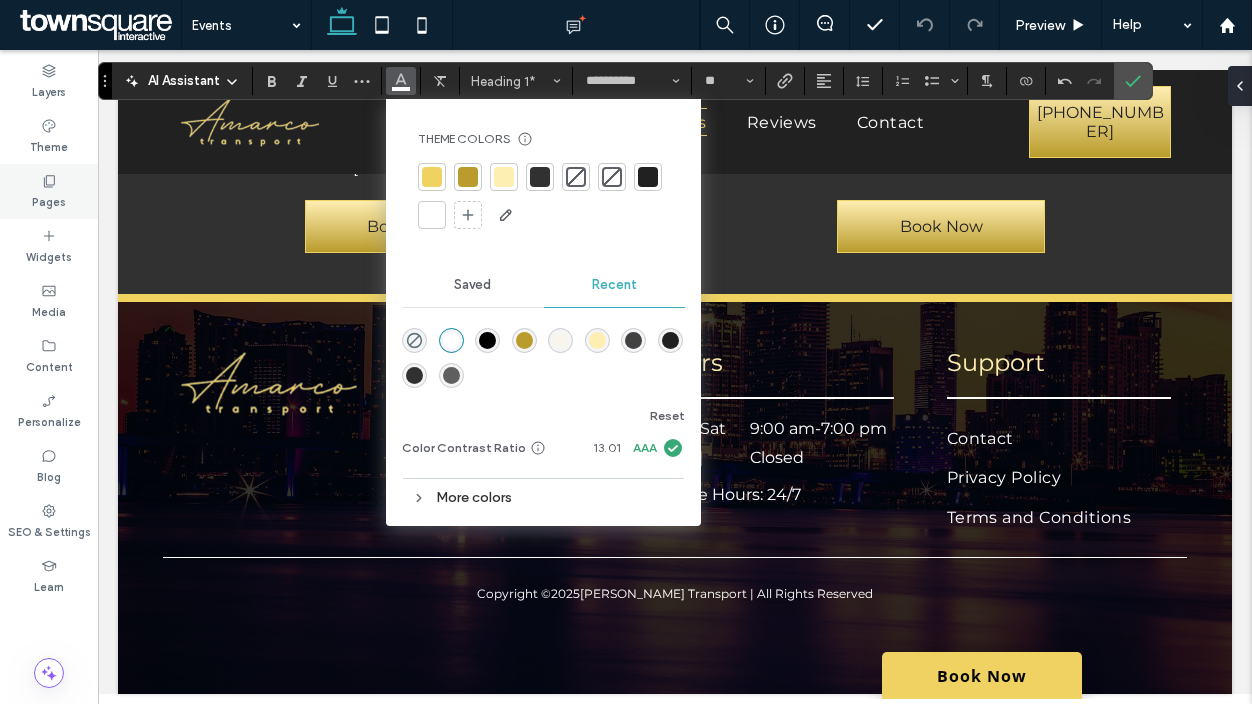 click on "Pages" at bounding box center [49, 200] 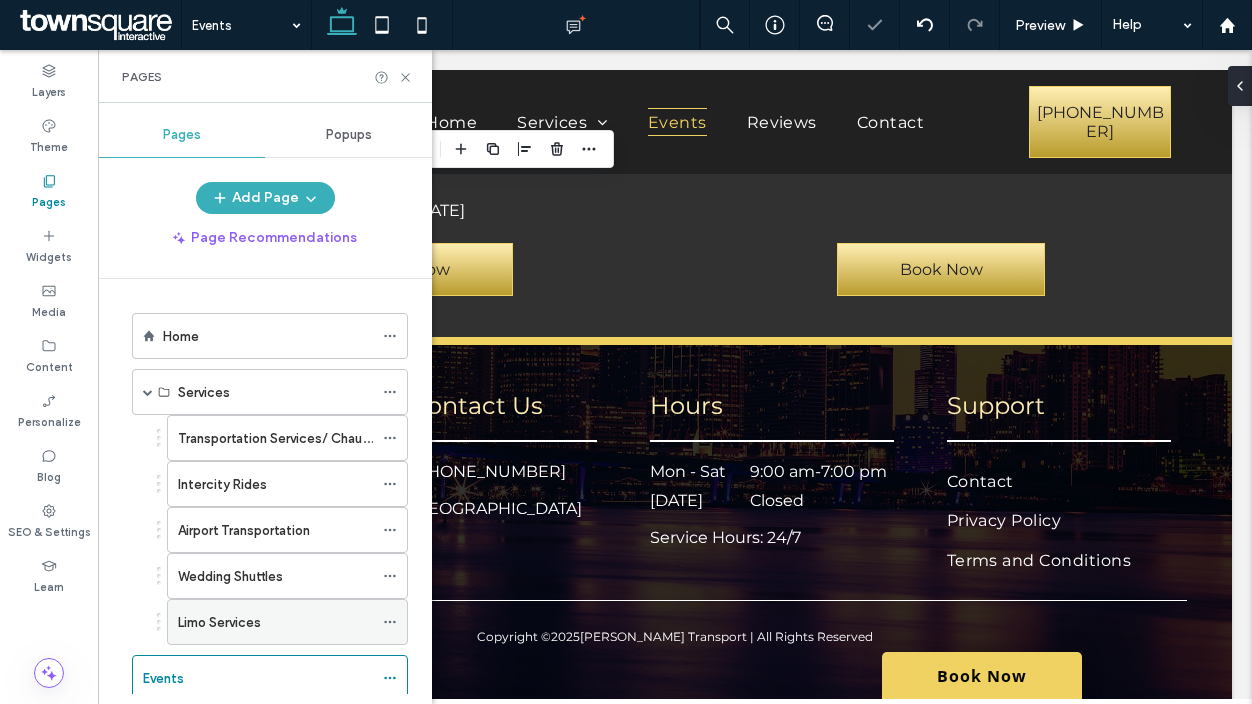 scroll, scrollTop: 164, scrollLeft: 0, axis: vertical 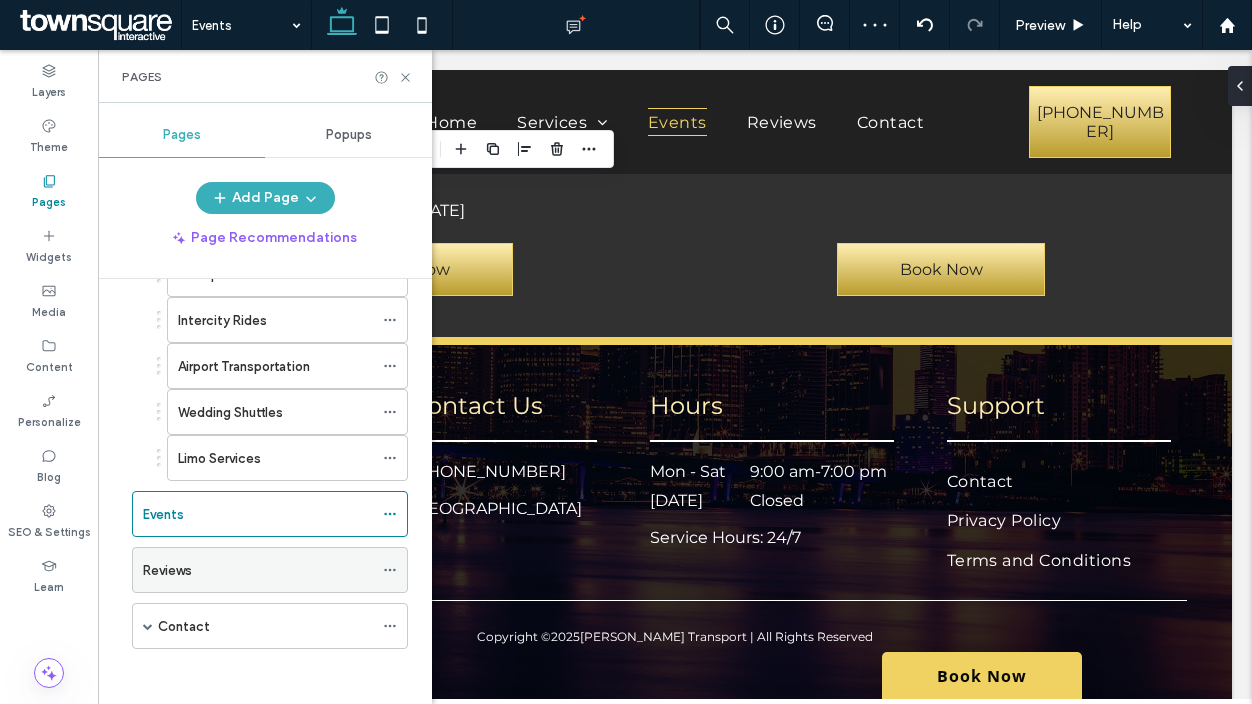 click on "Reviews" at bounding box center [258, 570] 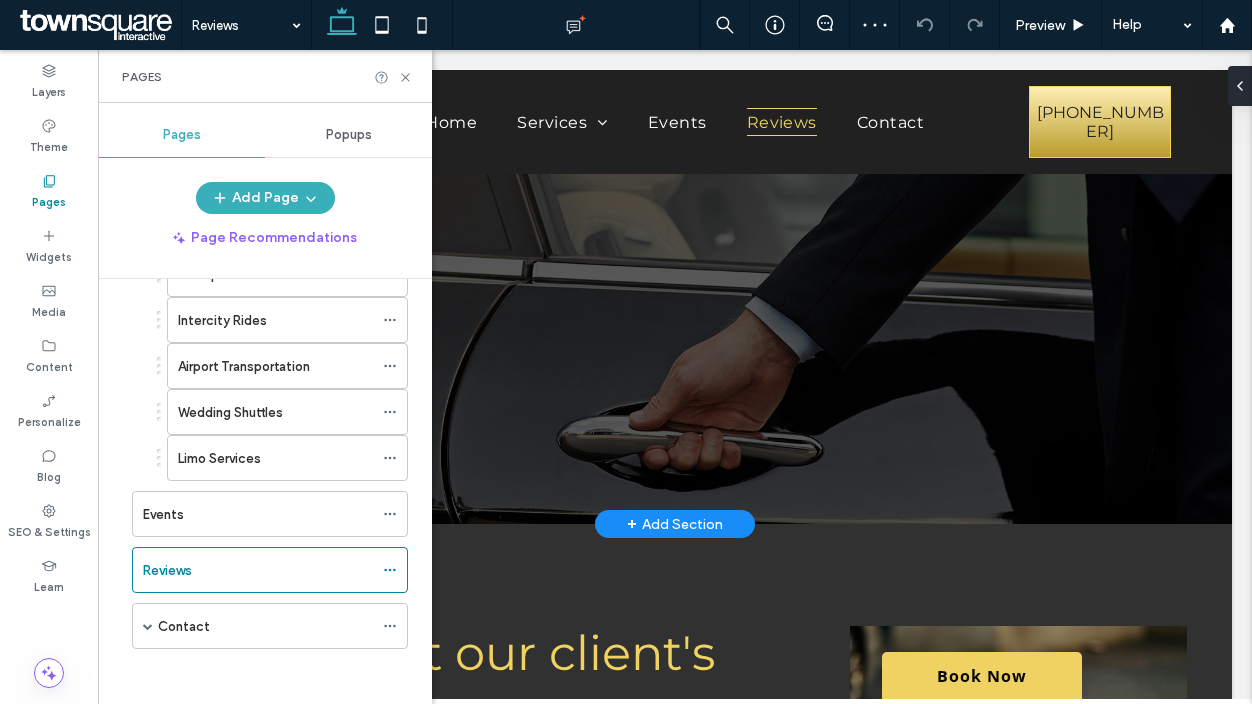 scroll, scrollTop: 0, scrollLeft: 0, axis: both 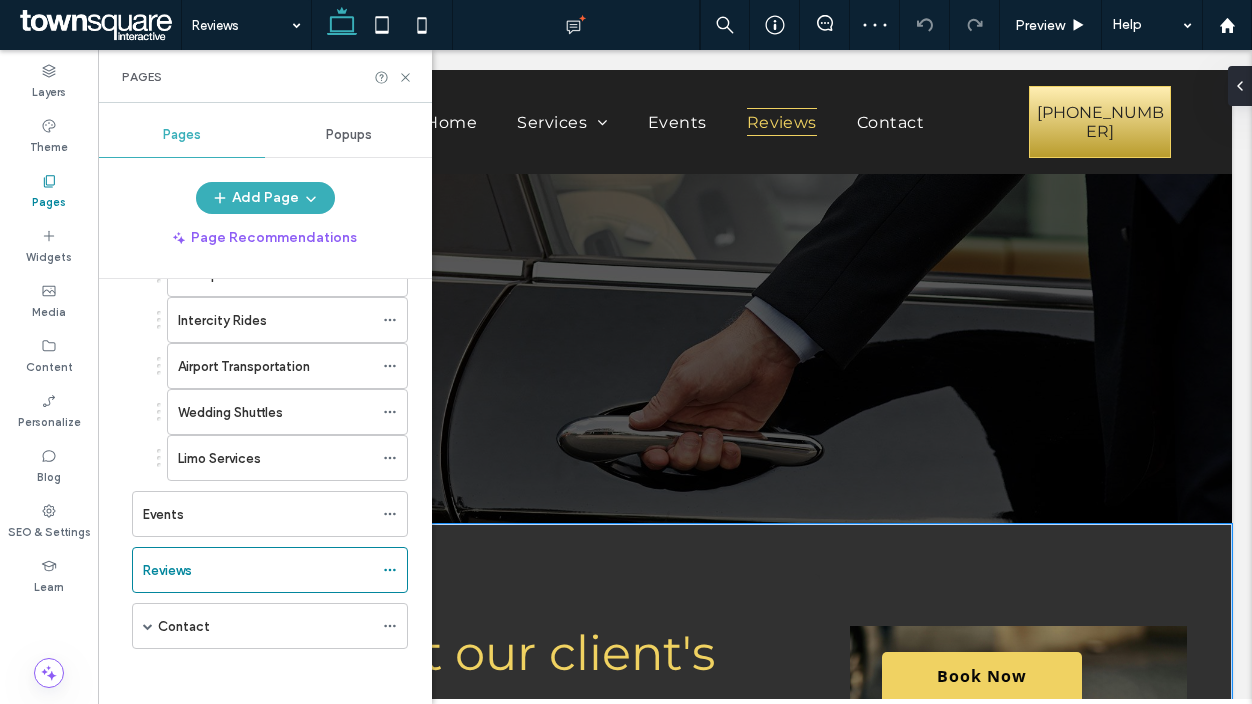 click on "See what our client's say
My family and I exclusively use Luis anytime we are in FLA. His vehicles are brand new executive SUV’s with every amenity that you would want. Luis is always extremely prompt and communicative and has become part of our family. Added bonus is the best Cuban coffee I’ve ever had everytime I get into the car. In addition to feeling safe and comfortable, his connections in Miami are top shelf. Luis got my daughter’s and I a last minute reservation at Carbone on a Friday night, in season, which is impossible. I would highly recommend his company for your transportation needs, the best! a a a a" at bounding box center [675, 846] 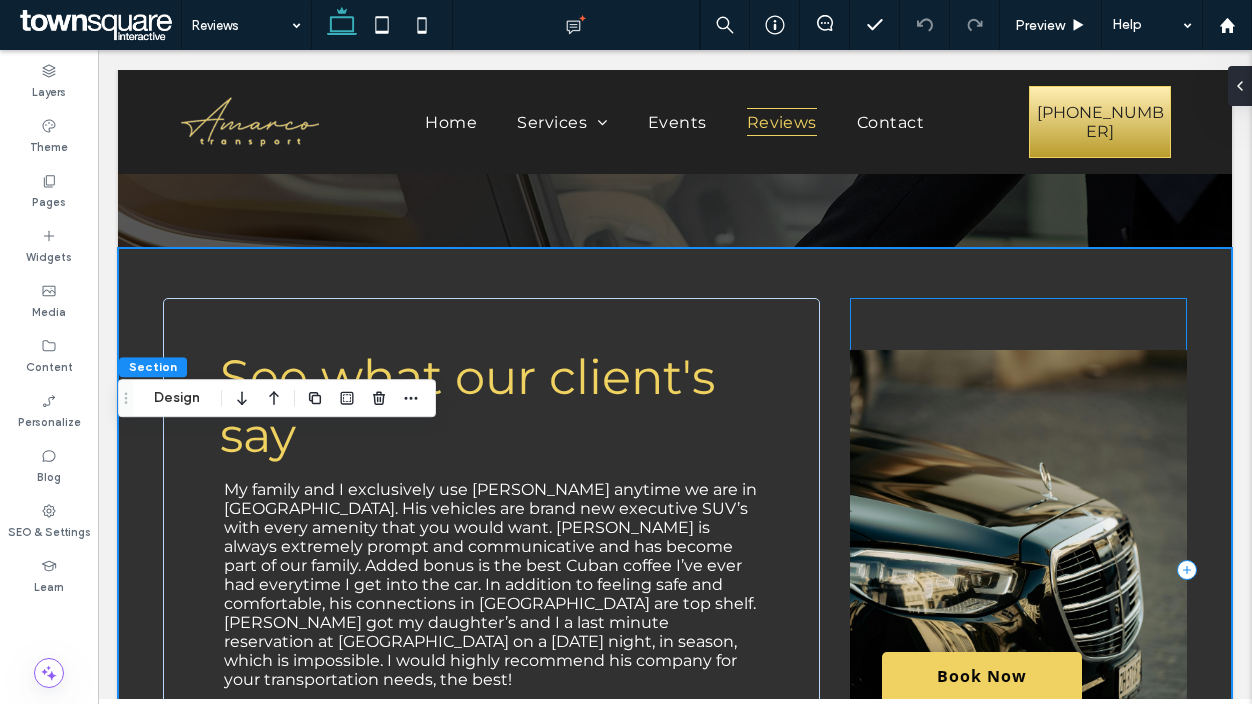 scroll, scrollTop: 300, scrollLeft: 0, axis: vertical 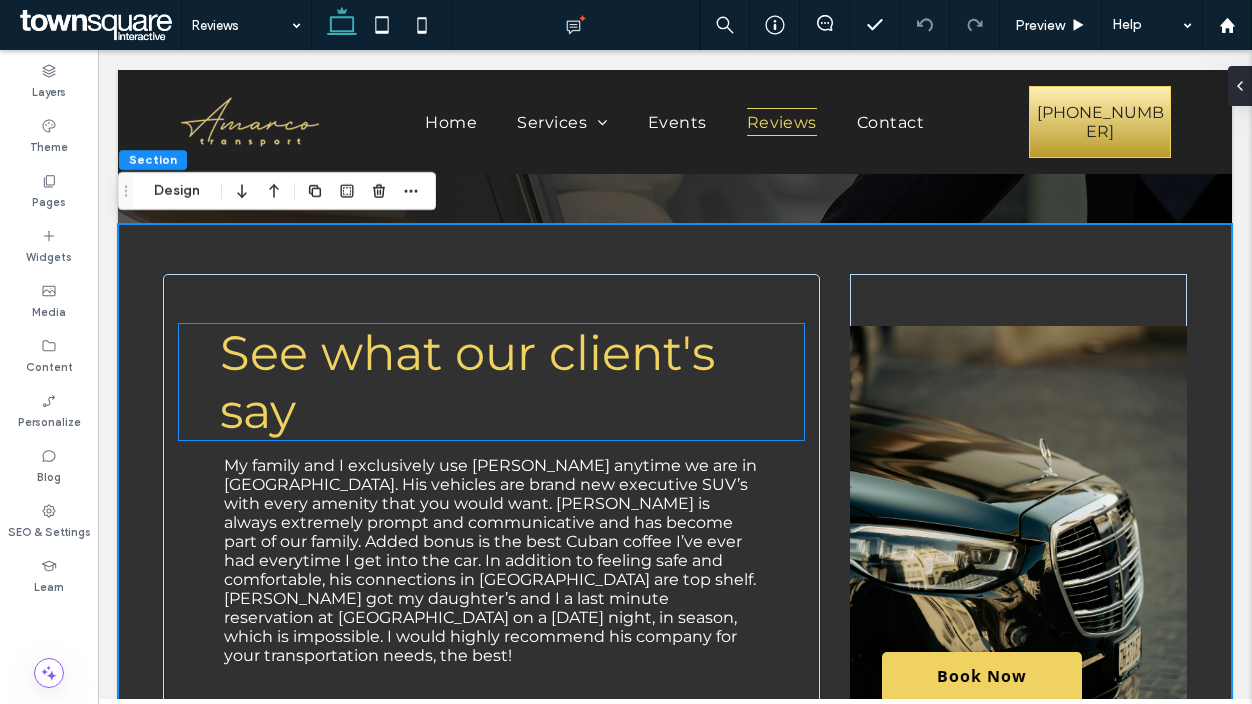 click on "See what our client's say" at bounding box center [467, 382] 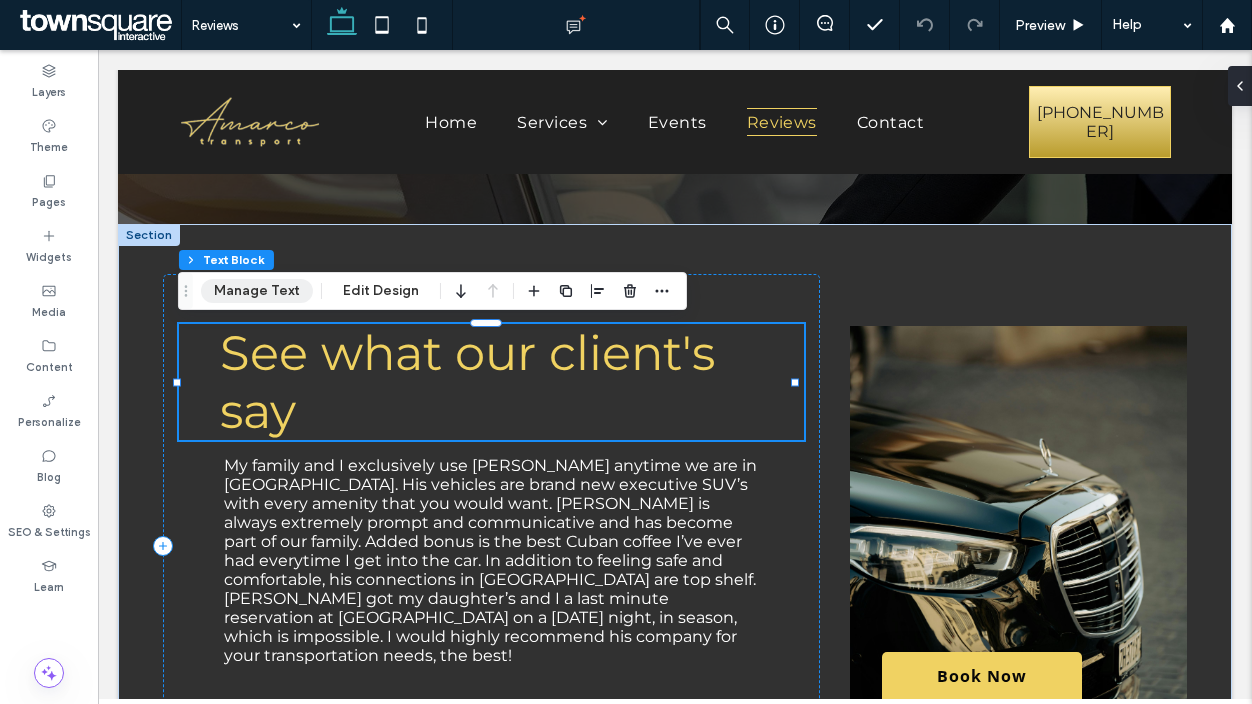 click on "Manage Text" at bounding box center [257, 291] 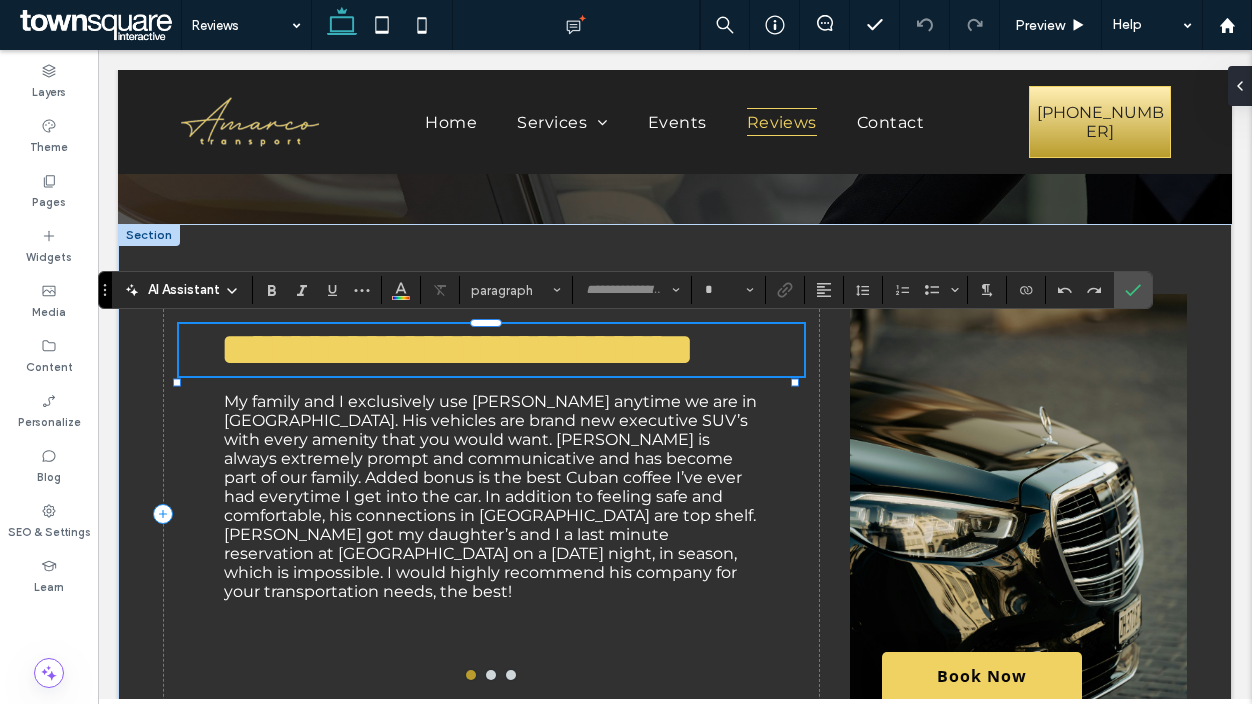 type on "**********" 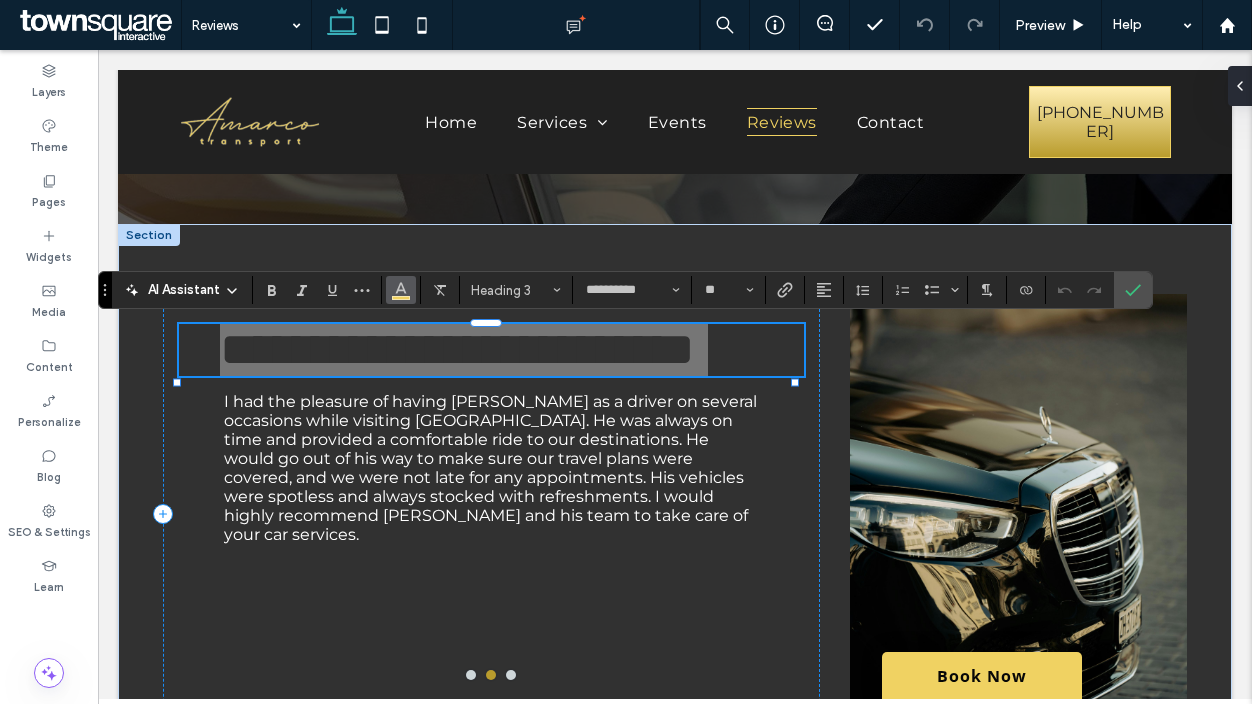click 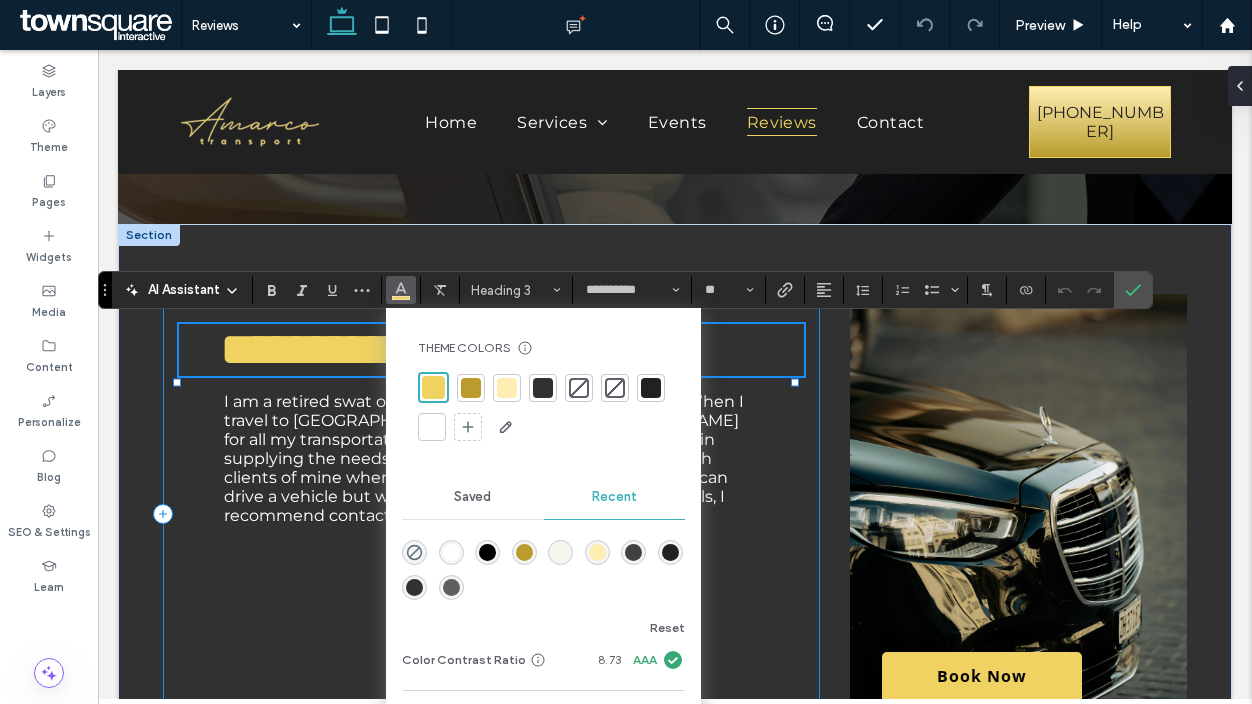 click on "**********" at bounding box center (491, 514) 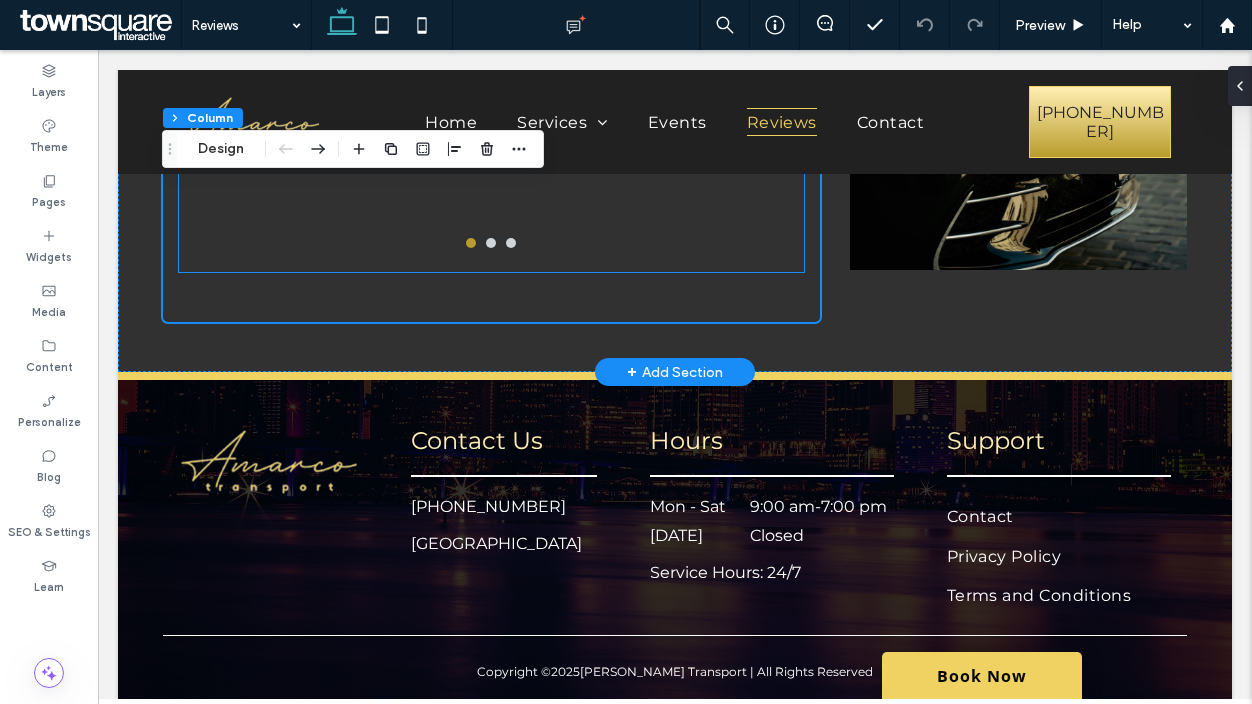 scroll, scrollTop: 800, scrollLeft: 0, axis: vertical 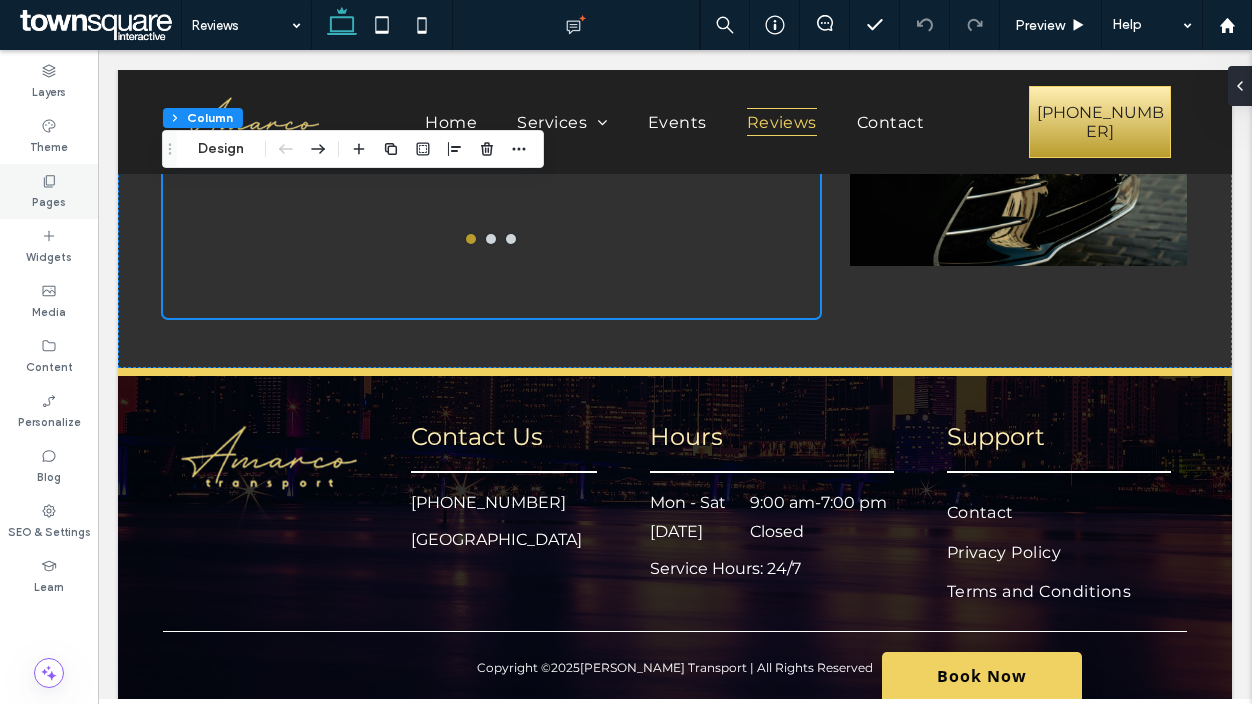 click on "Pages" at bounding box center (49, 200) 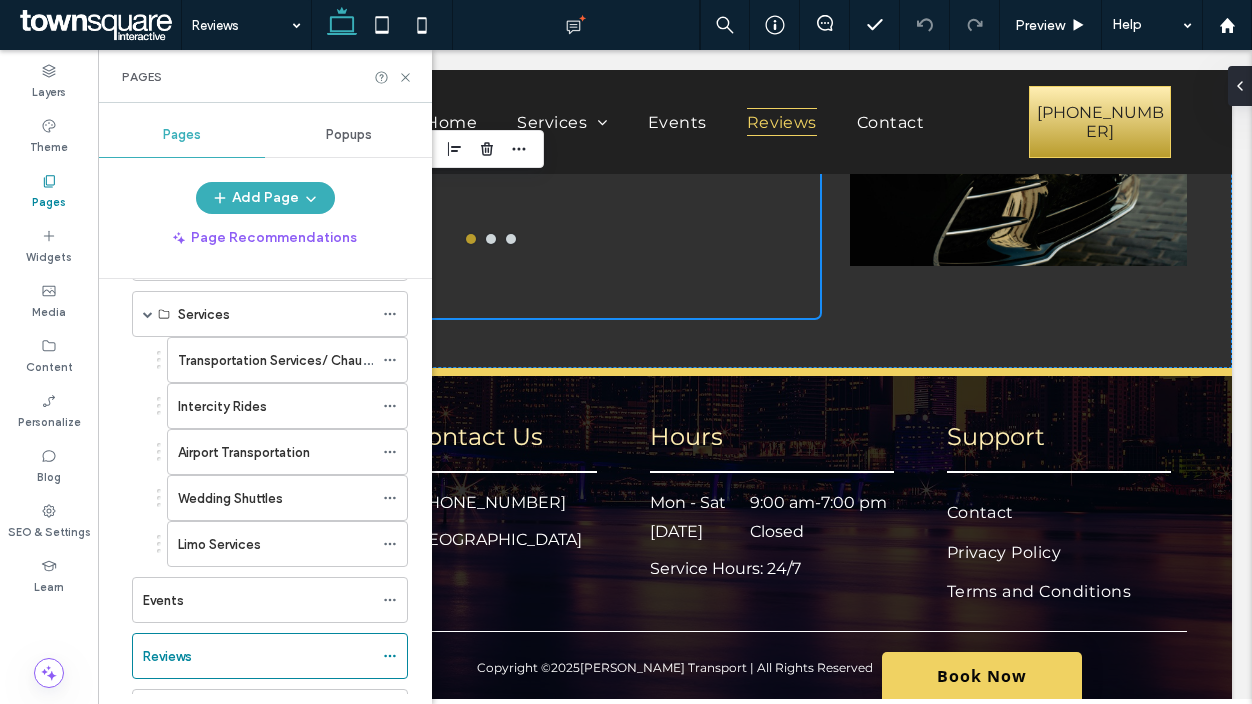 scroll, scrollTop: 164, scrollLeft: 0, axis: vertical 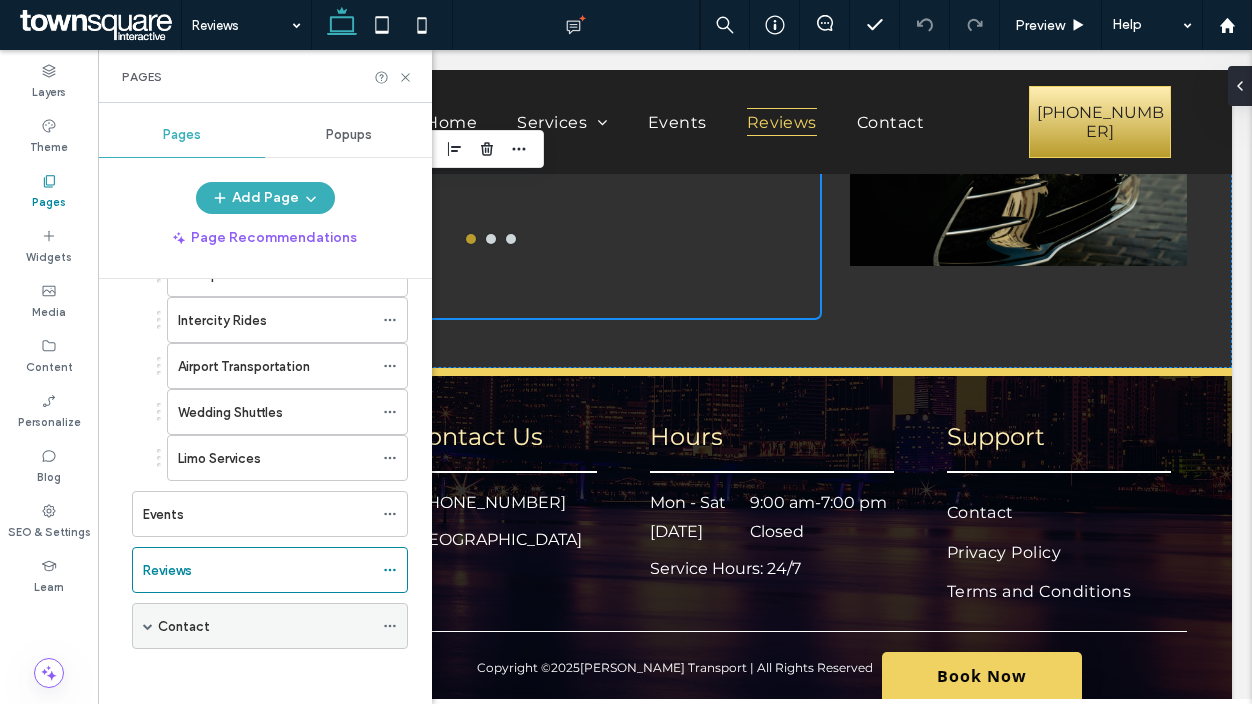 click on "Contact" at bounding box center [265, 626] 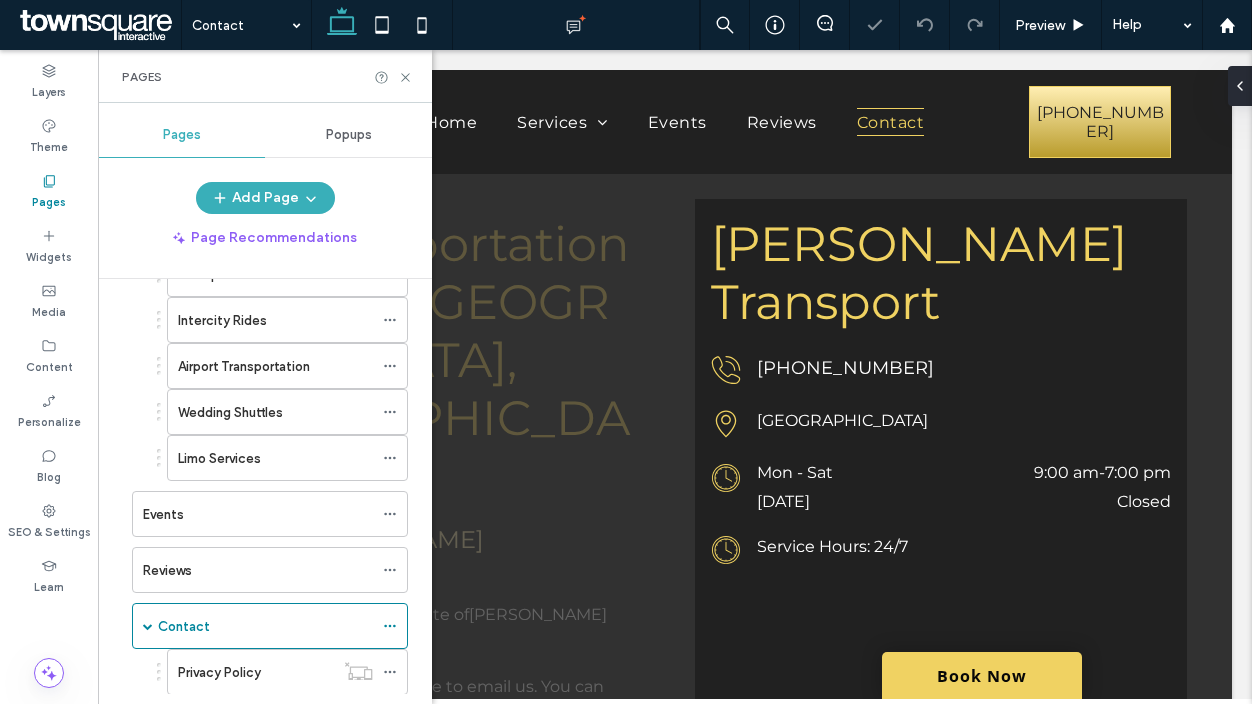scroll, scrollTop: 0, scrollLeft: 0, axis: both 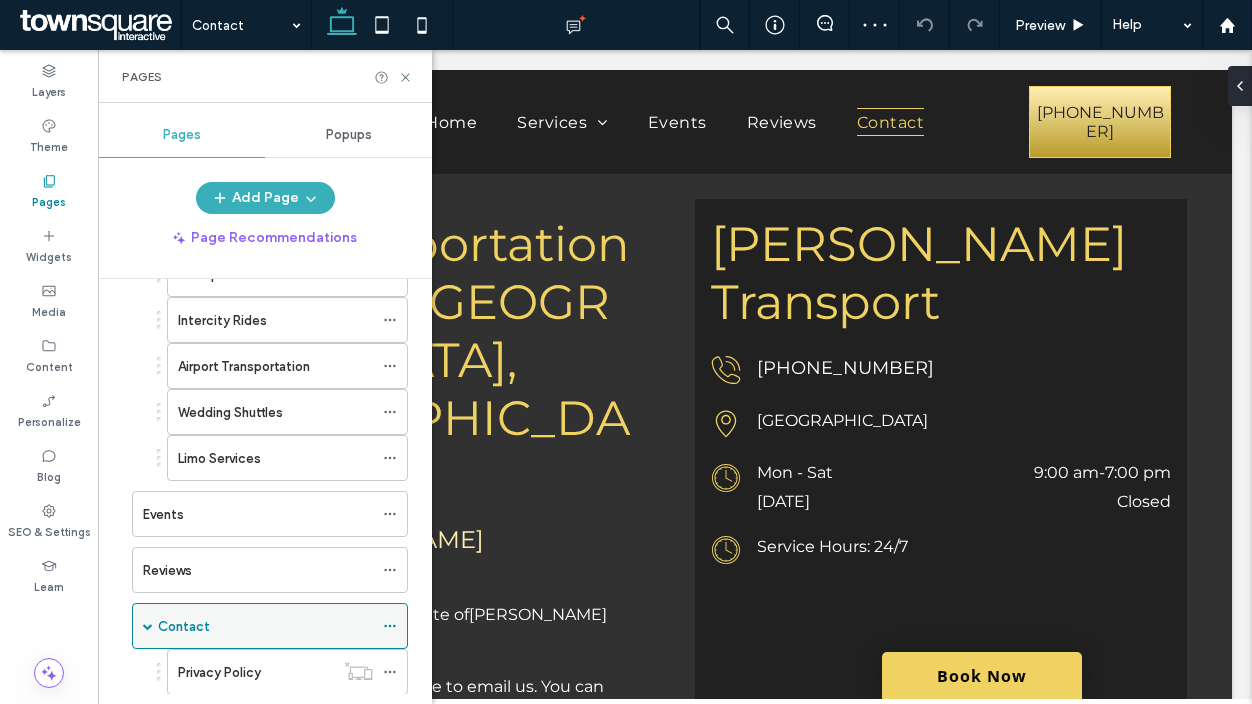 click on "Contact" at bounding box center (265, 626) 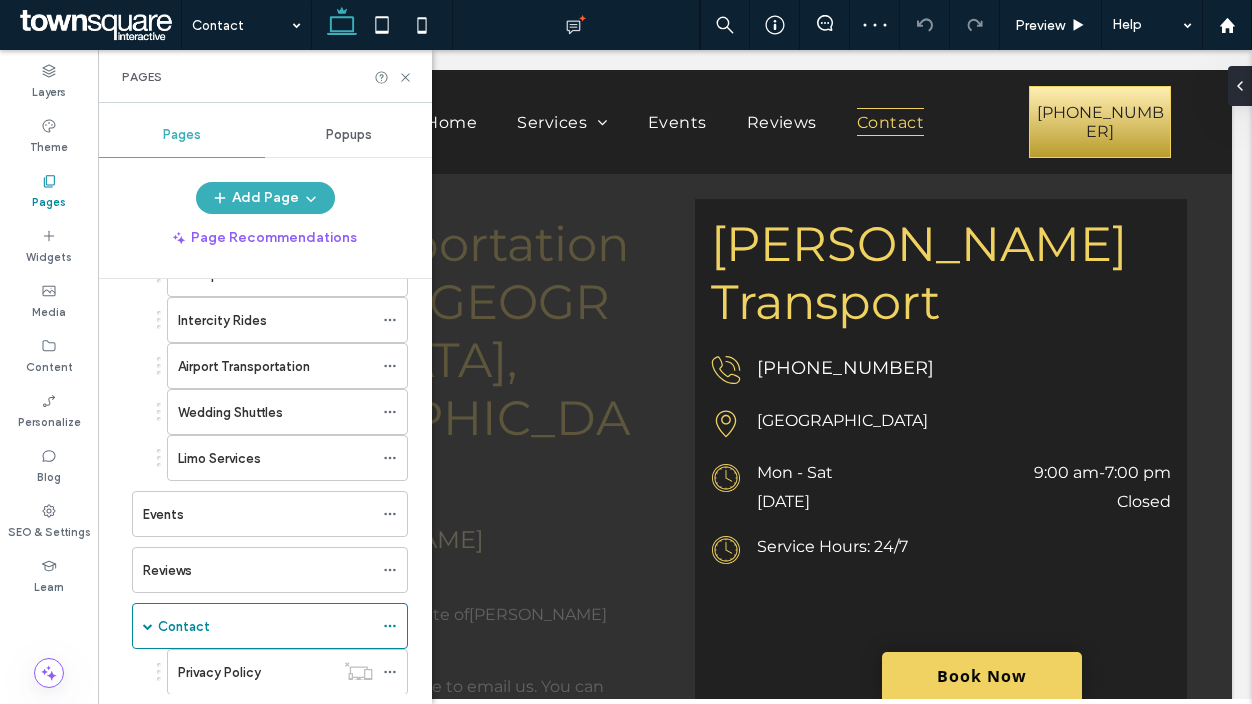 click on "Pages" at bounding box center [265, 76] 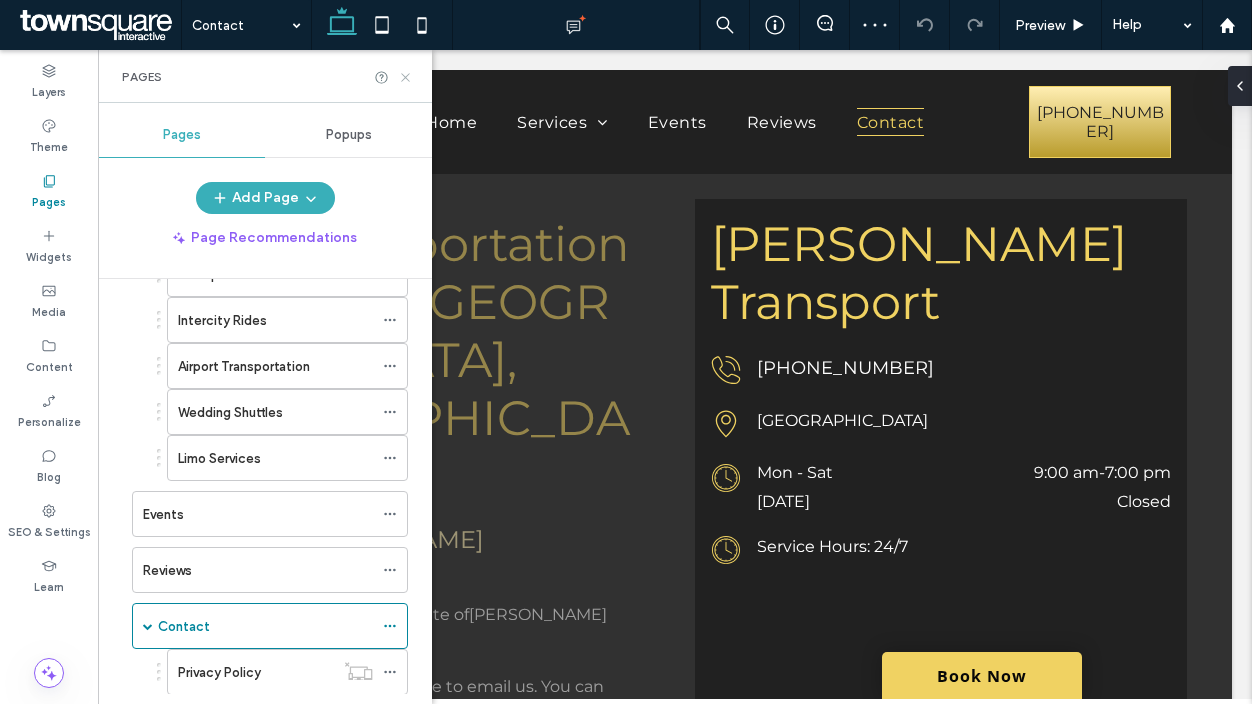 click 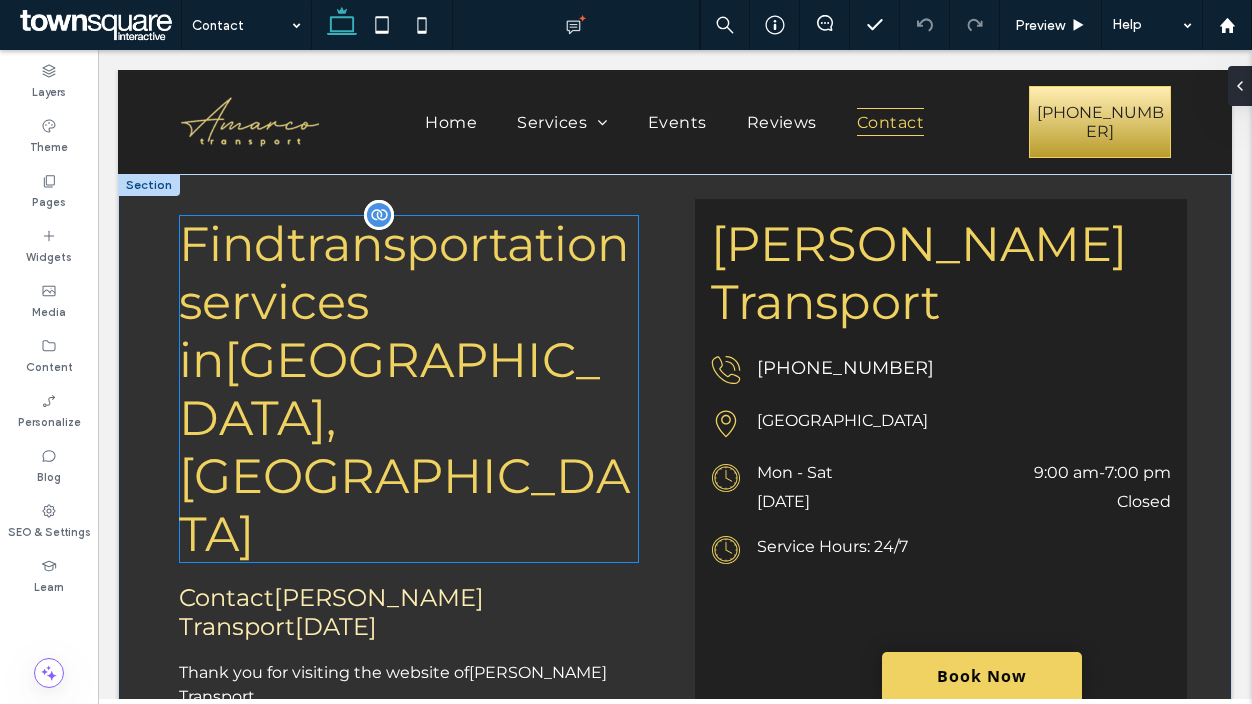 click on "Miami, Fl" at bounding box center [404, 447] 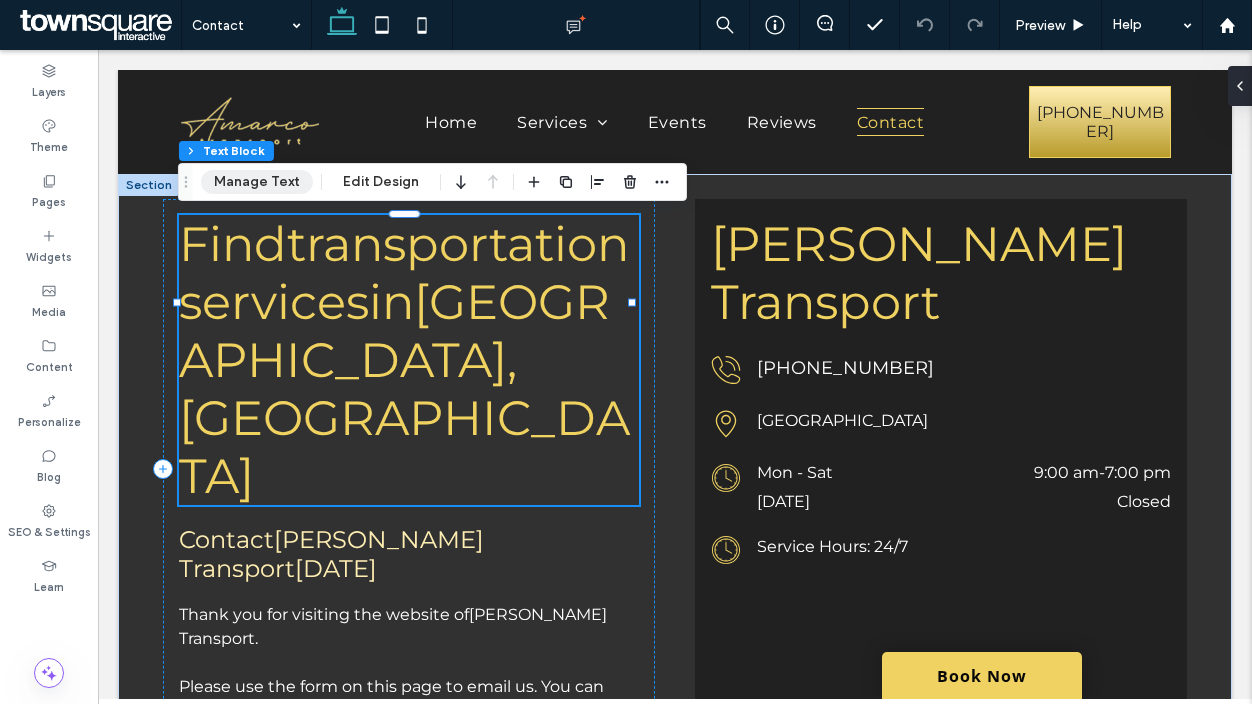 click on "Manage Text" at bounding box center [257, 182] 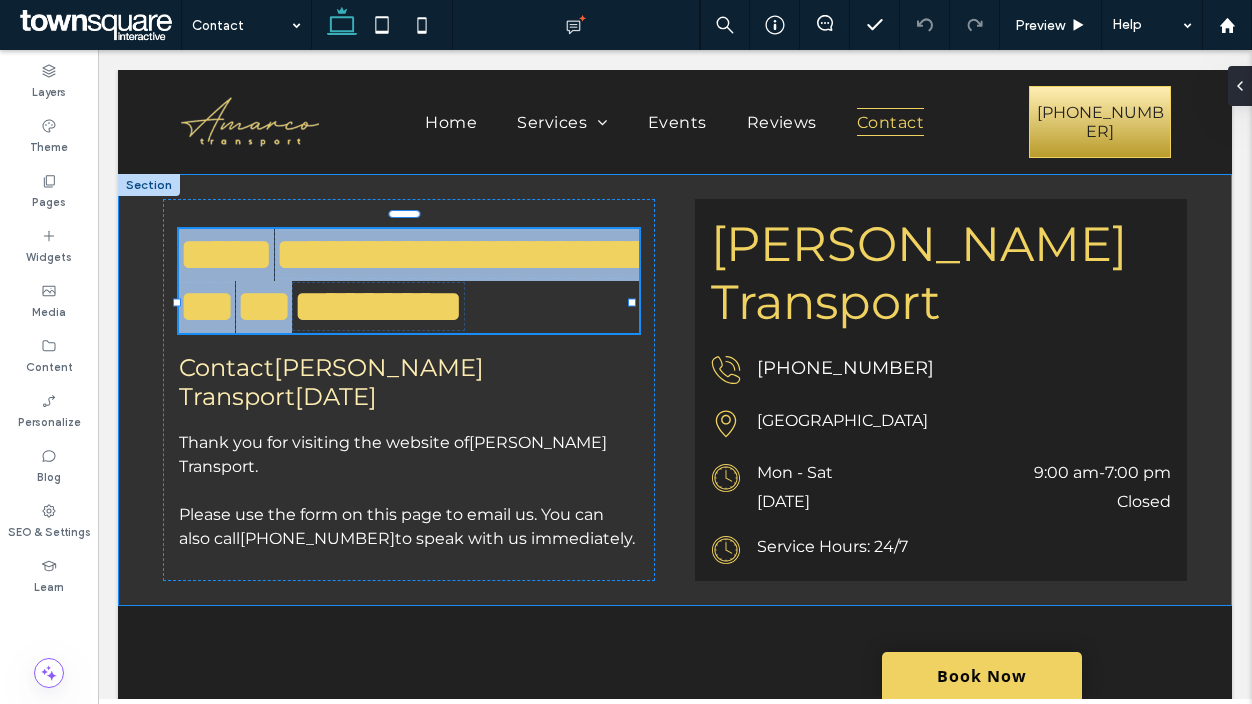 type on "**********" 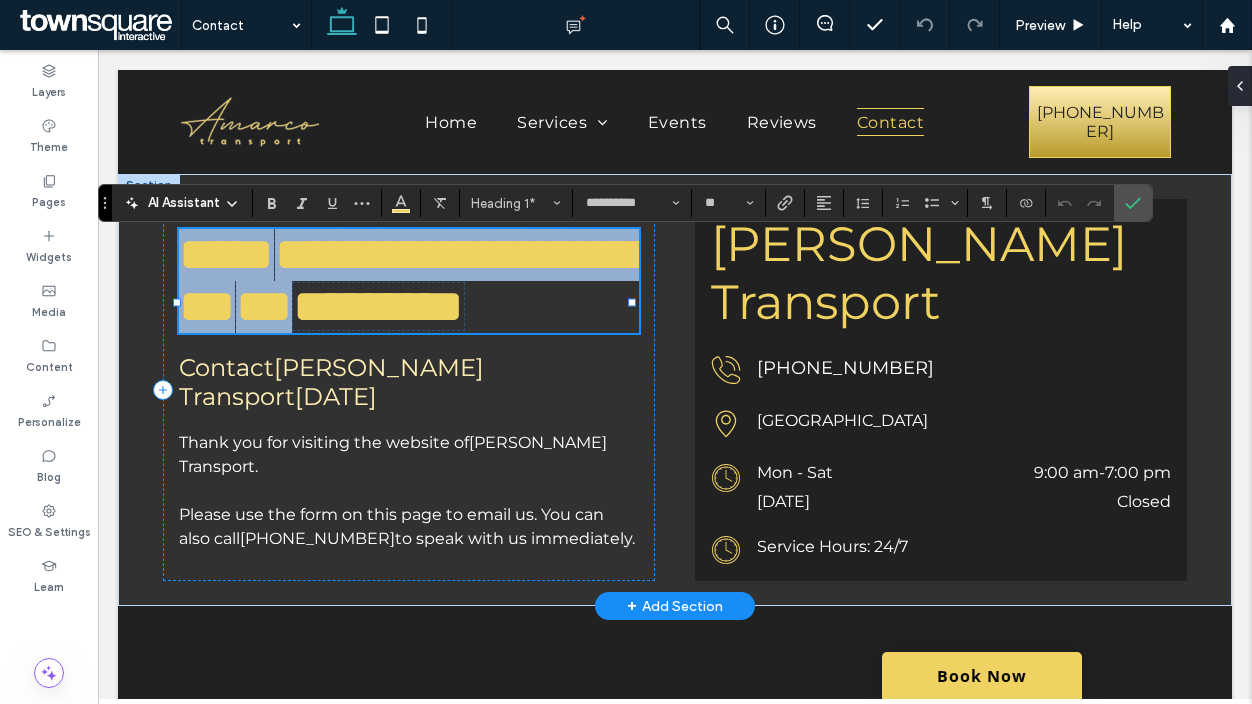 click on "*********" at bounding box center [378, 306] 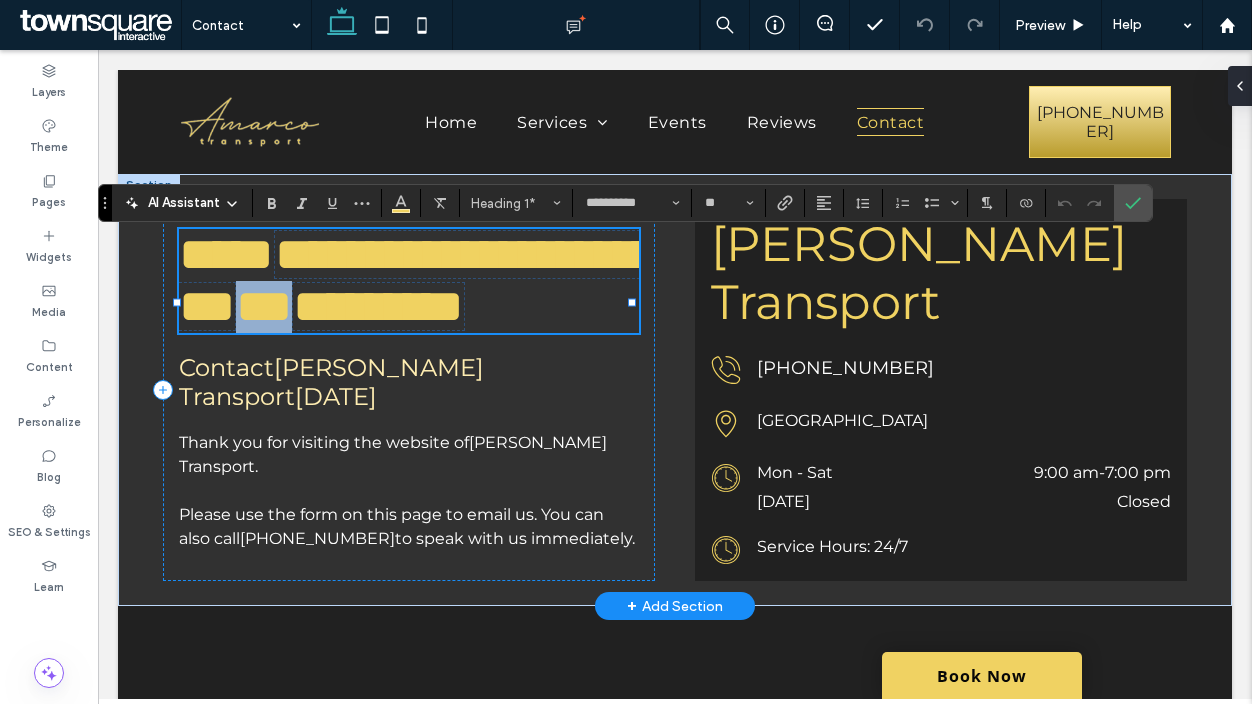 scroll, scrollTop: 0, scrollLeft: 0, axis: both 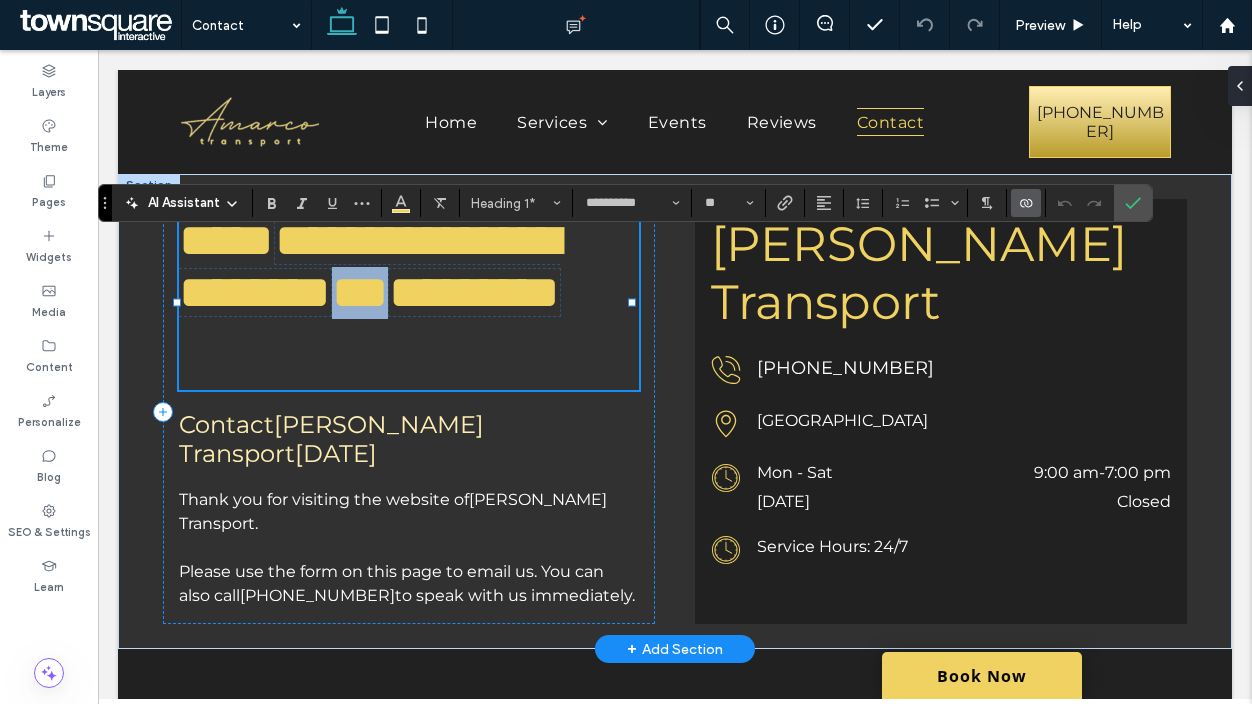 click on "*********" at bounding box center [474, 292] 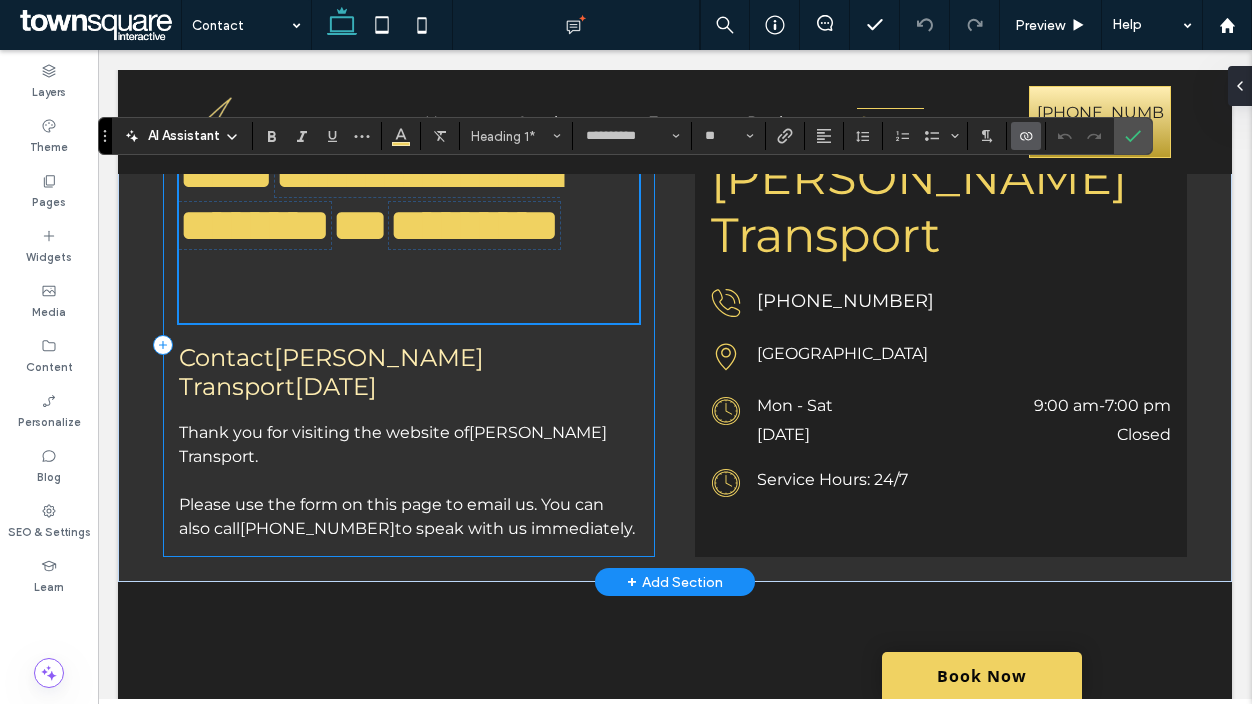 scroll, scrollTop: 0, scrollLeft: 0, axis: both 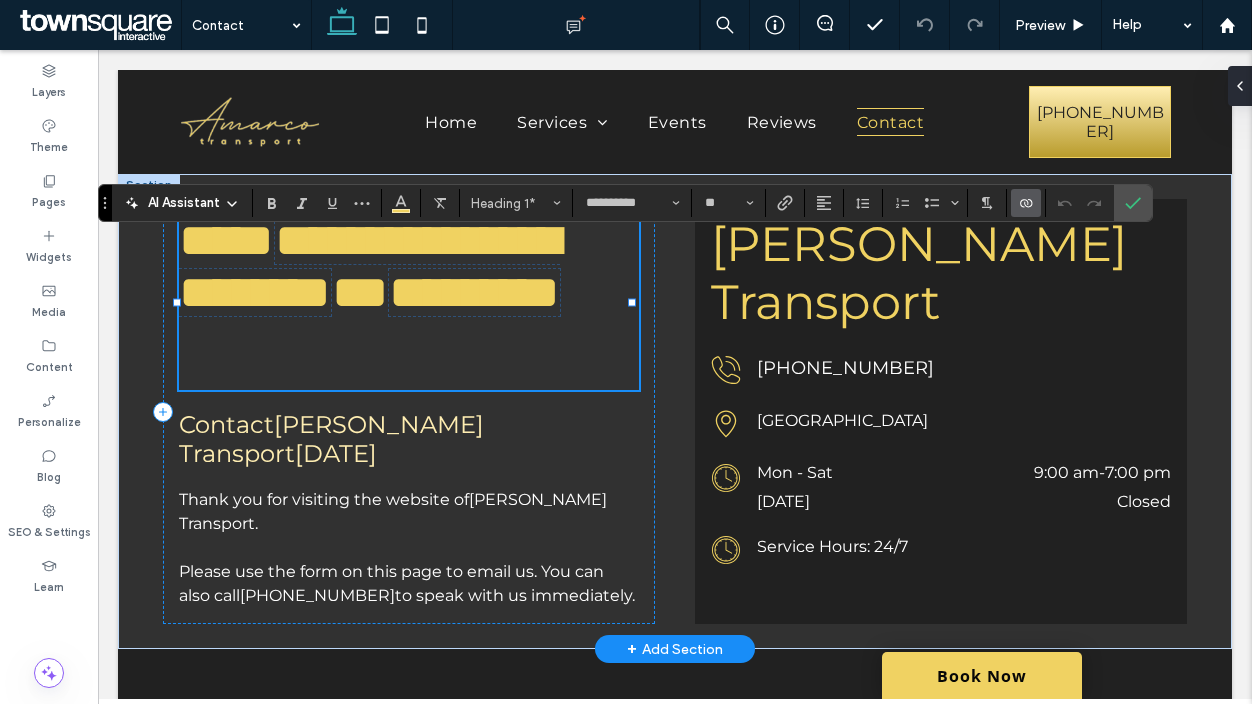 click on "**********" at bounding box center (405, 267) 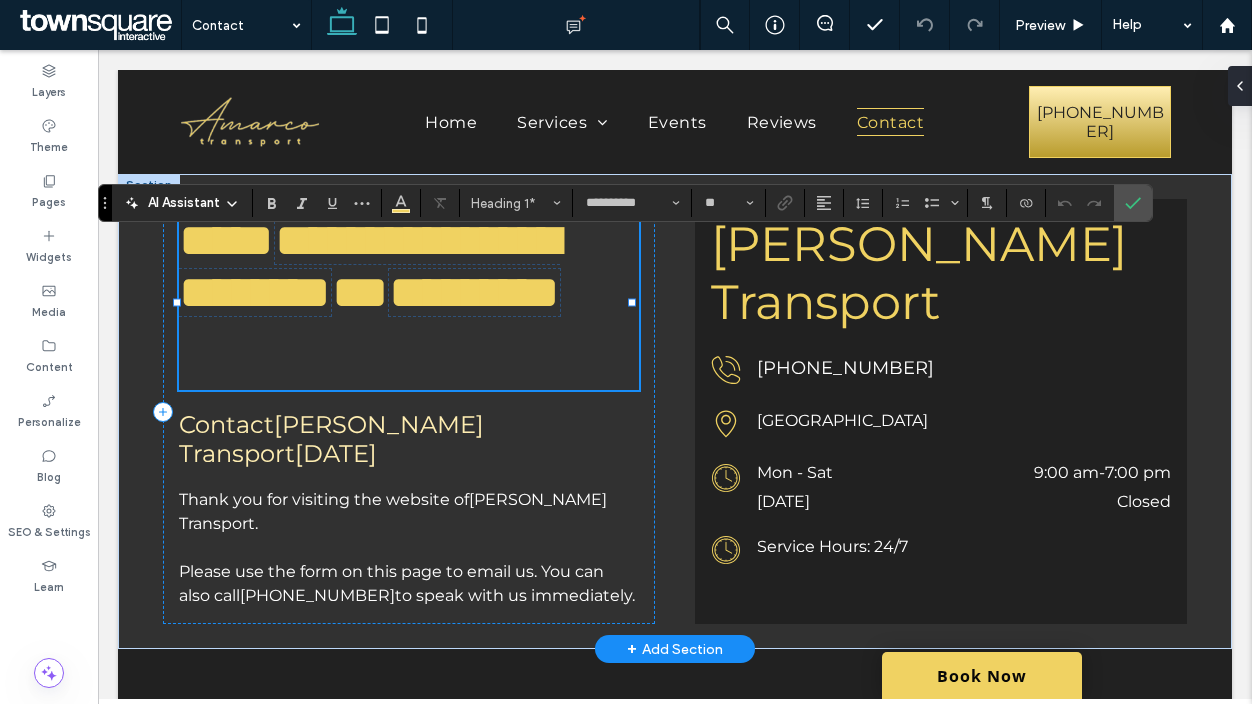 click on "*********" at bounding box center [474, 292] 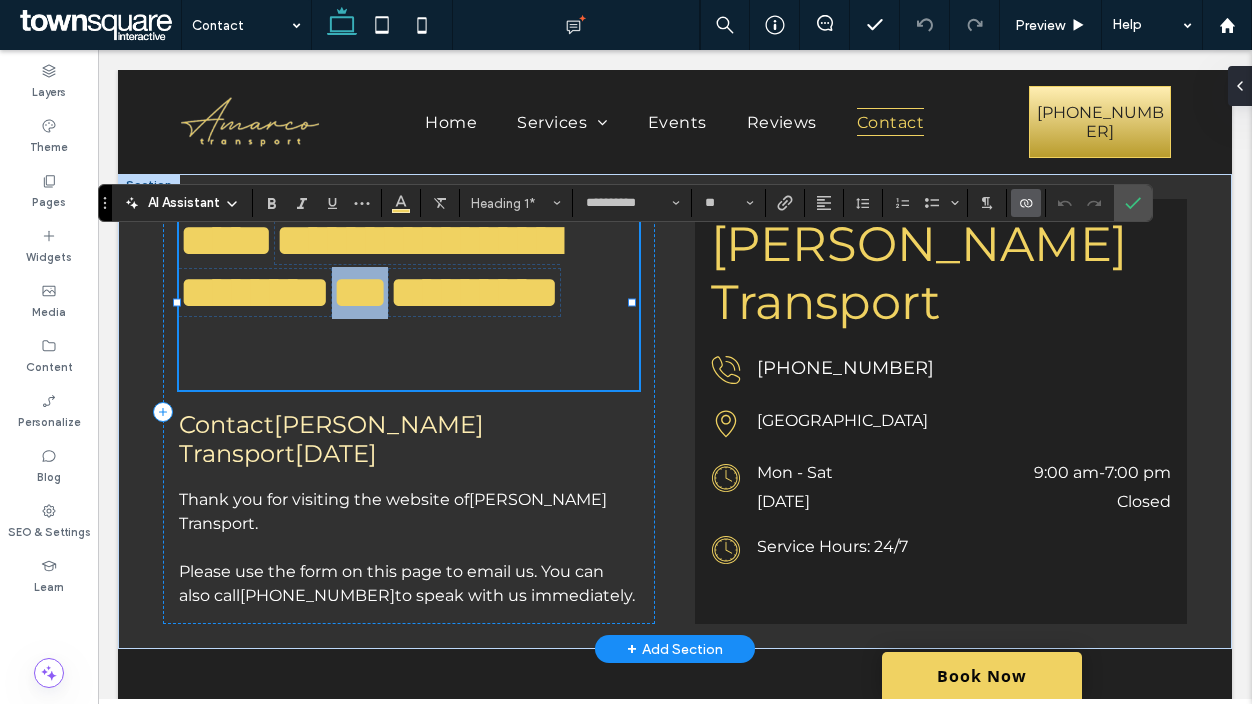 click on "*********" at bounding box center [474, 292] 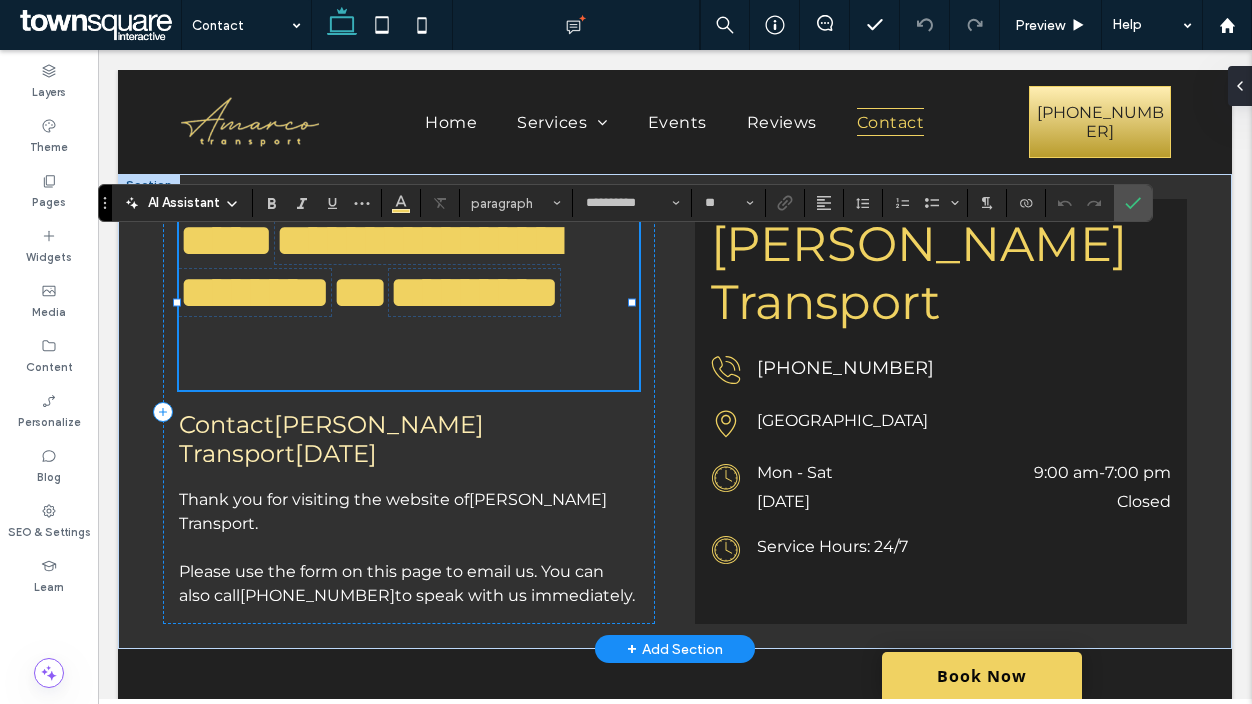 click on "﻿ ********* ﻿" at bounding box center (474, 292) 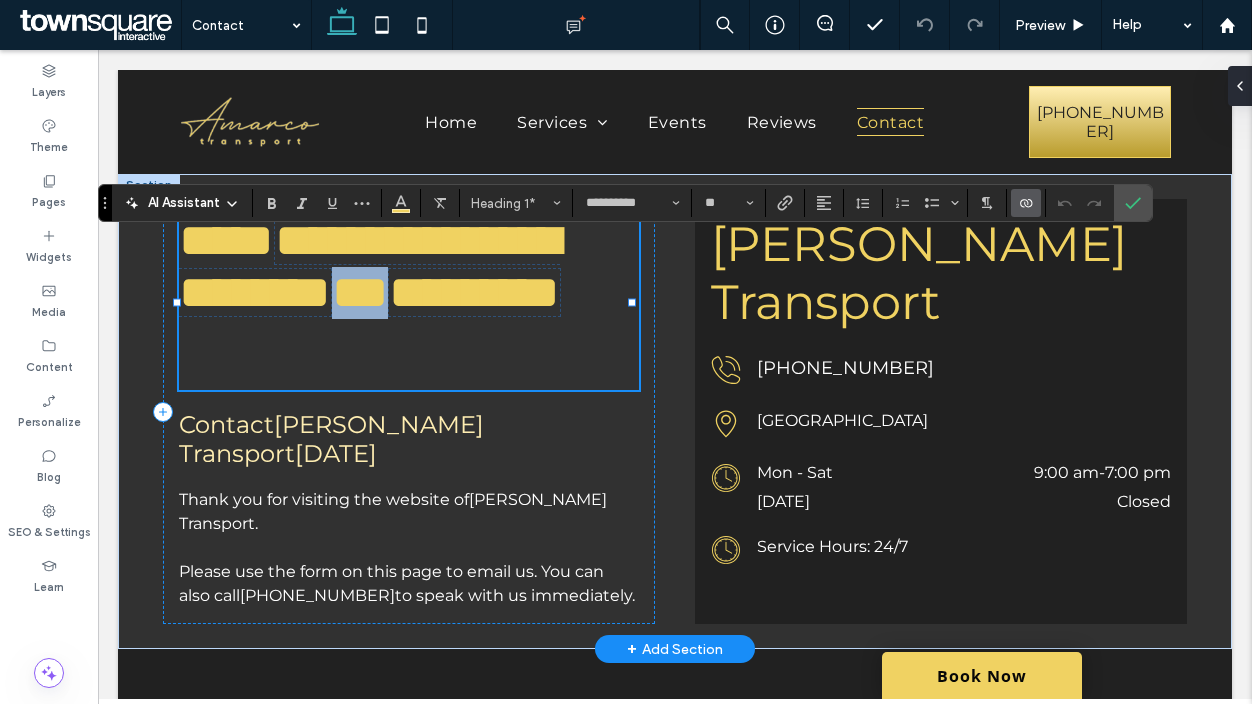 click on "*********" at bounding box center [474, 292] 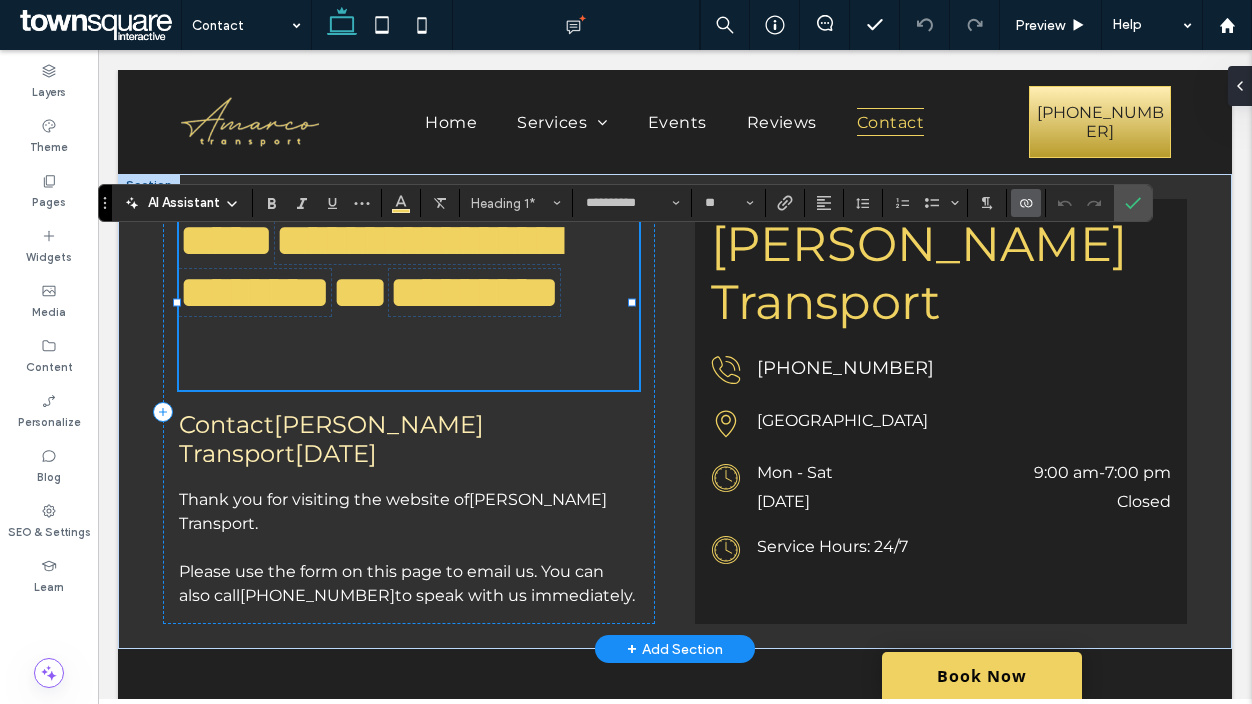 click on "*********" at bounding box center (474, 292) 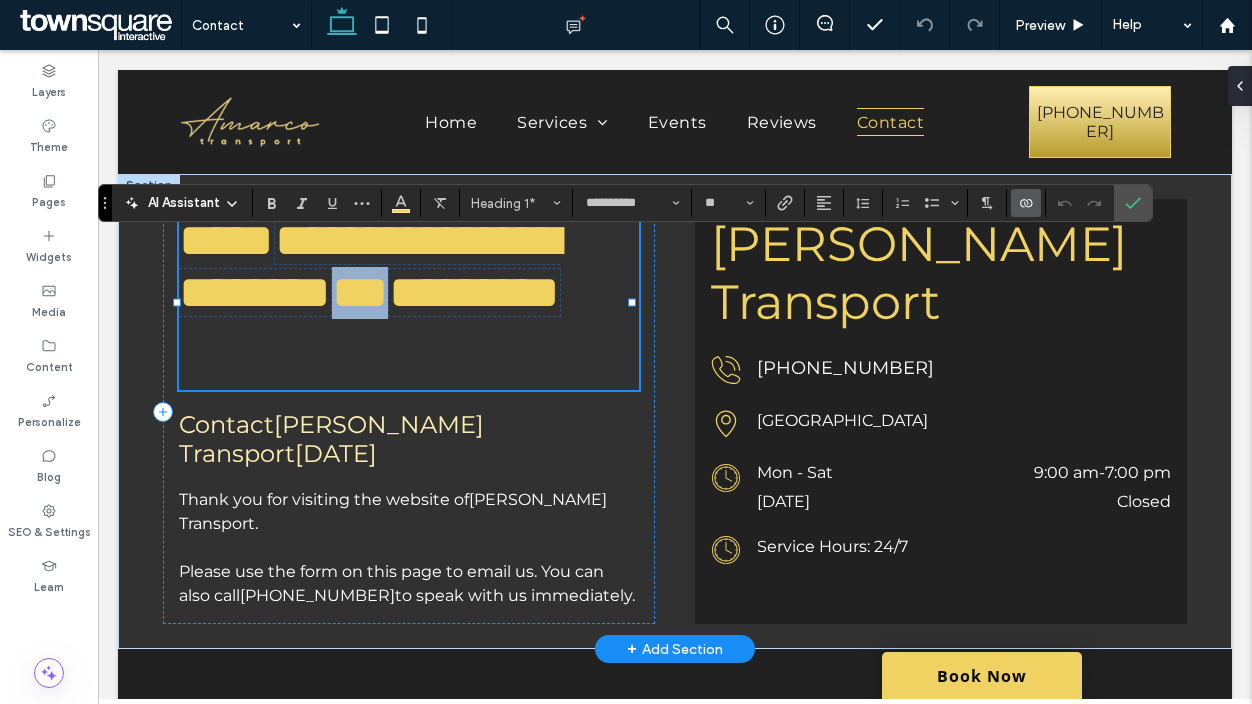 type 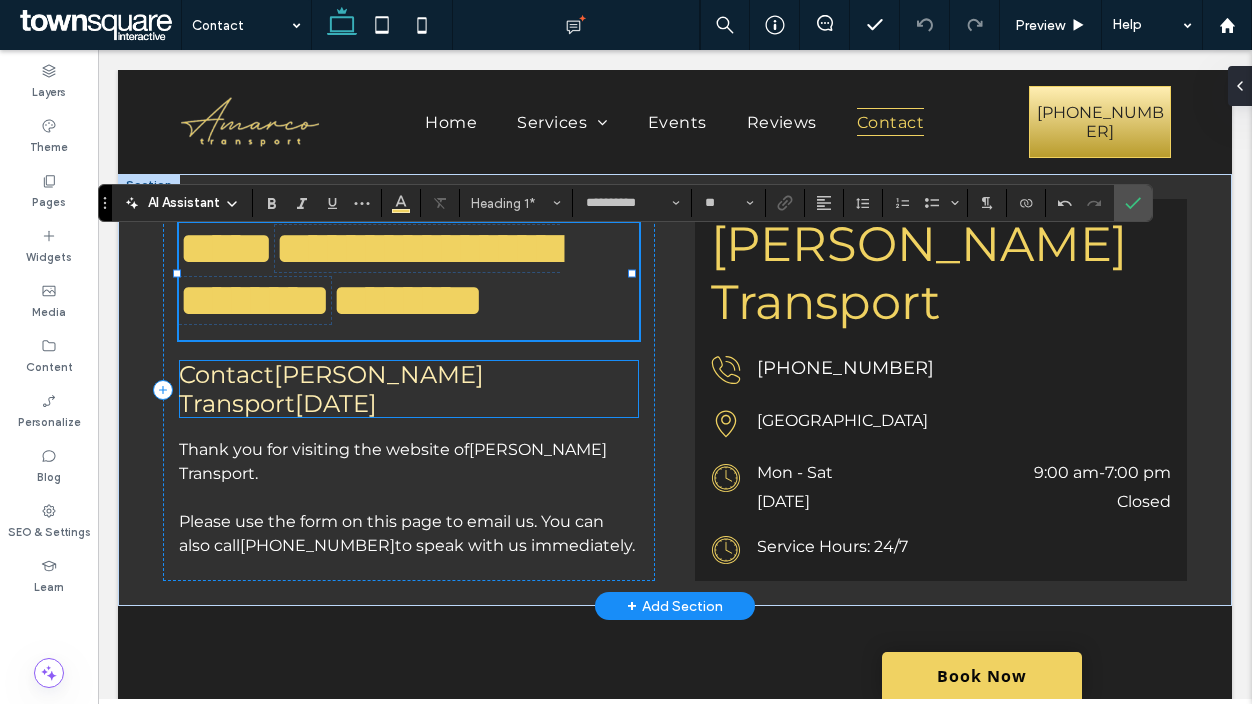 scroll, scrollTop: 0, scrollLeft: 0, axis: both 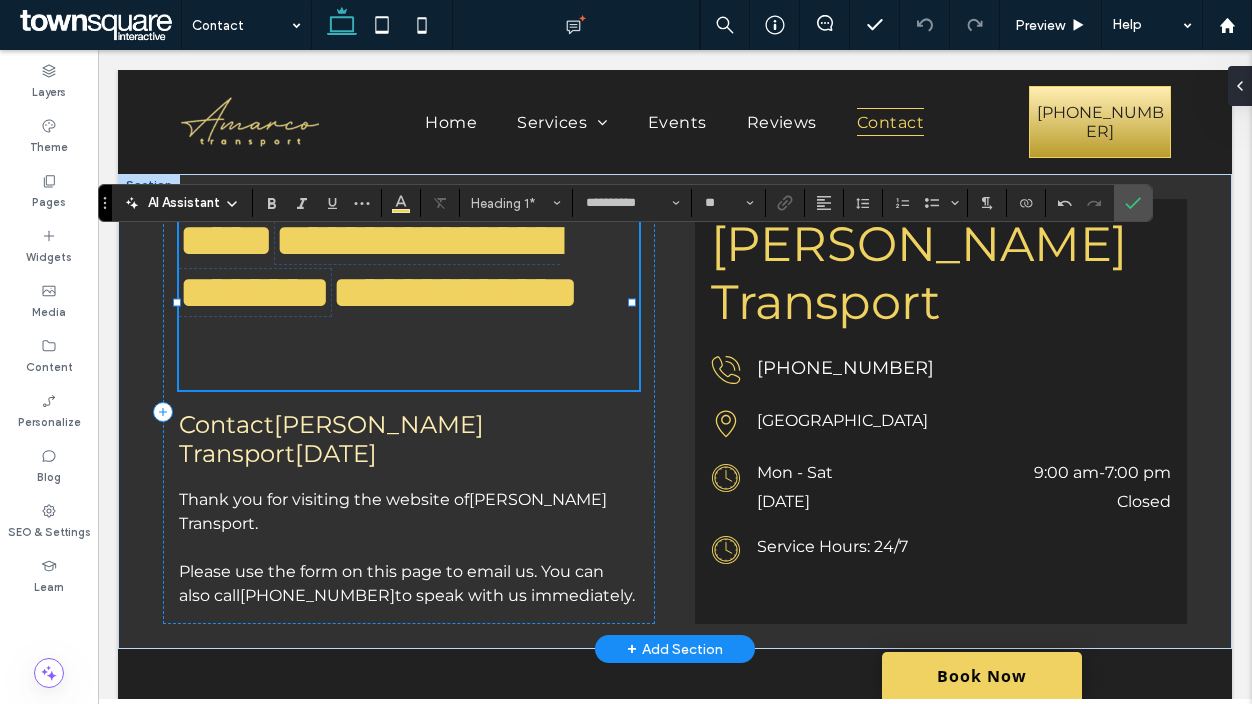 click on "**********" at bounding box center (379, 266) 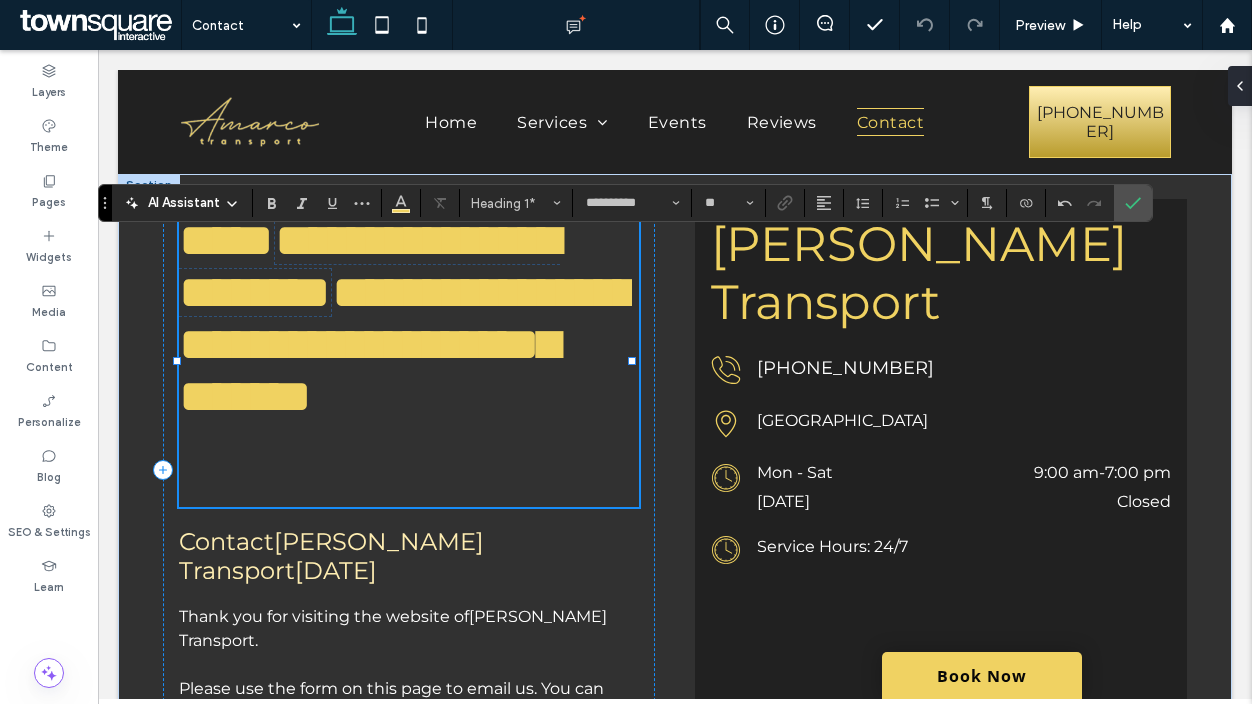 click on "**********" at bounding box center [405, 319] 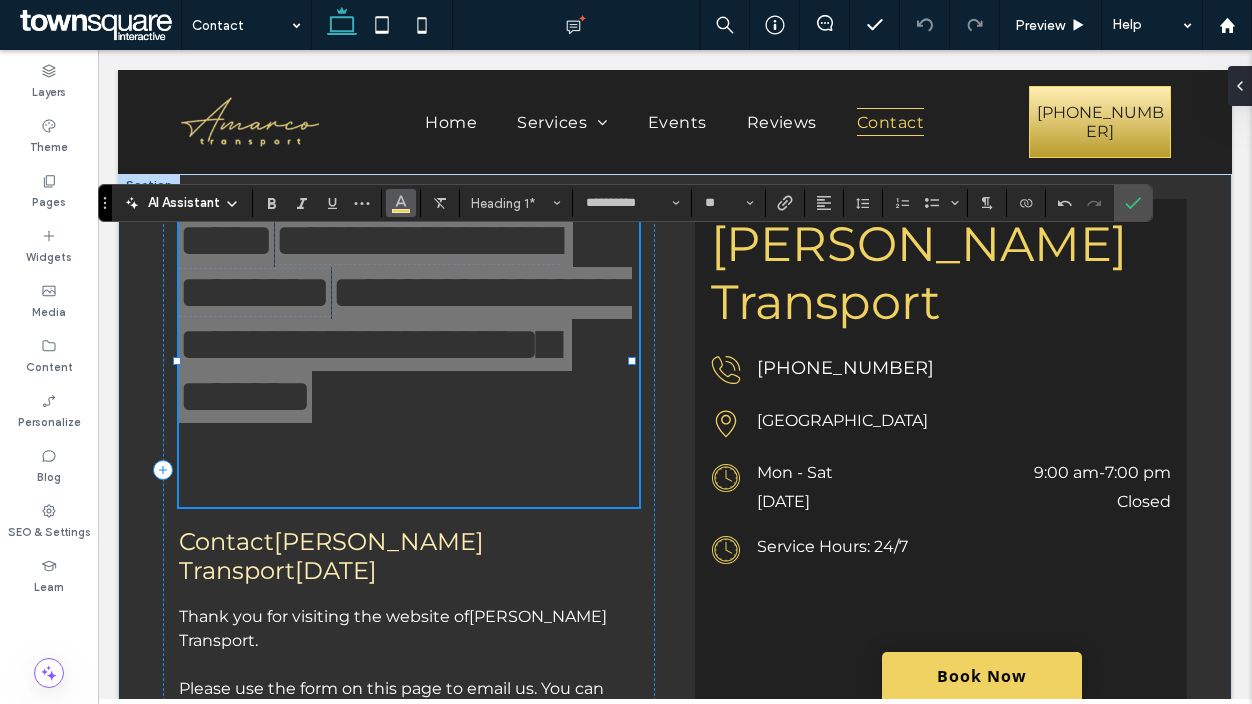 click at bounding box center [401, 203] 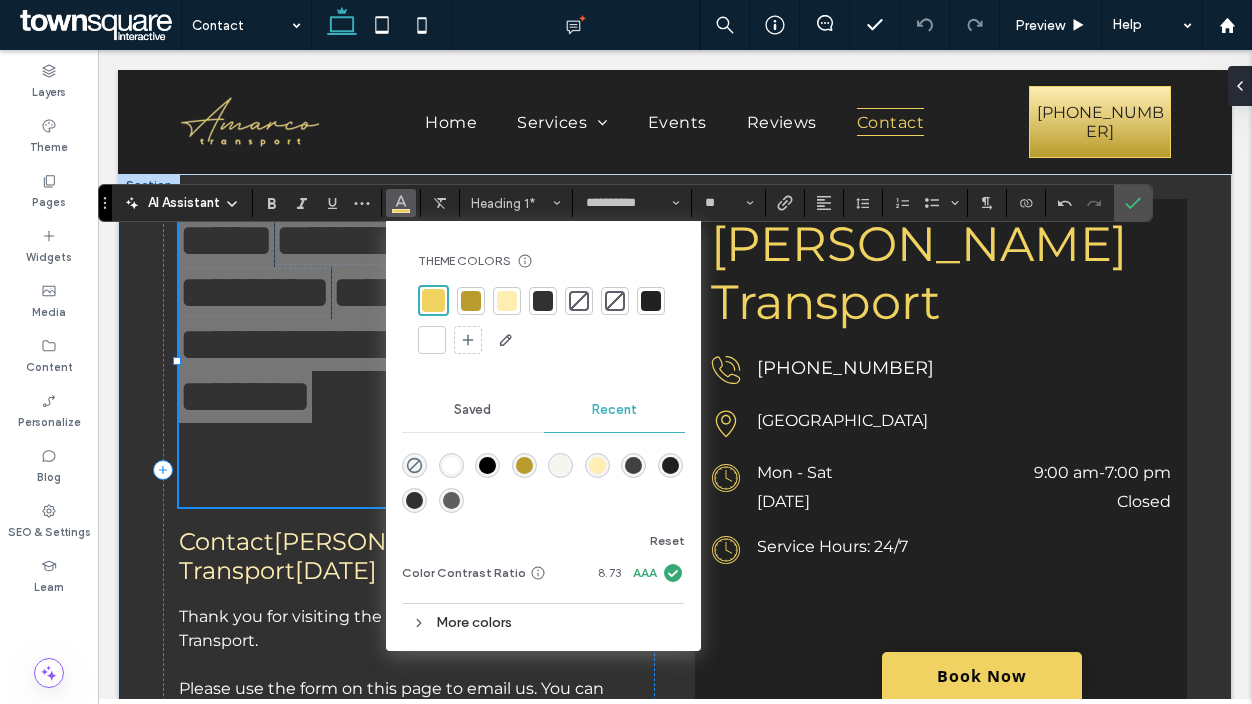 click at bounding box center [432, 340] 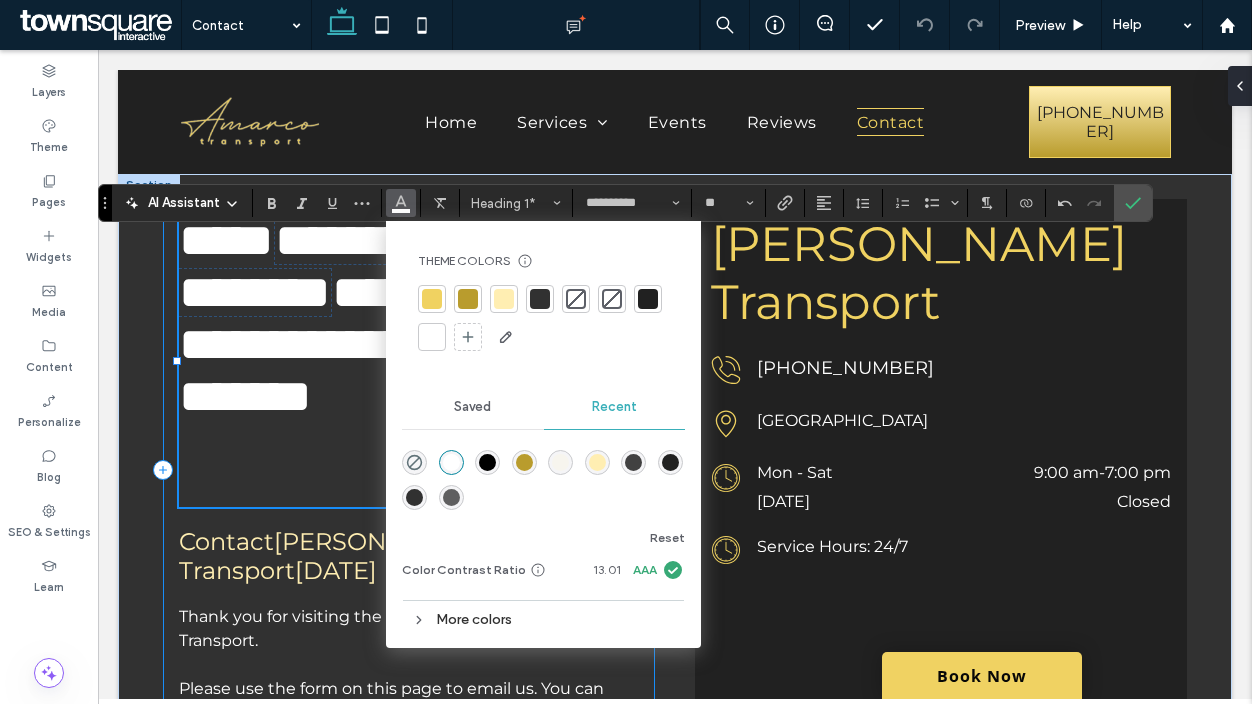 click on "**********" at bounding box center [409, 470] 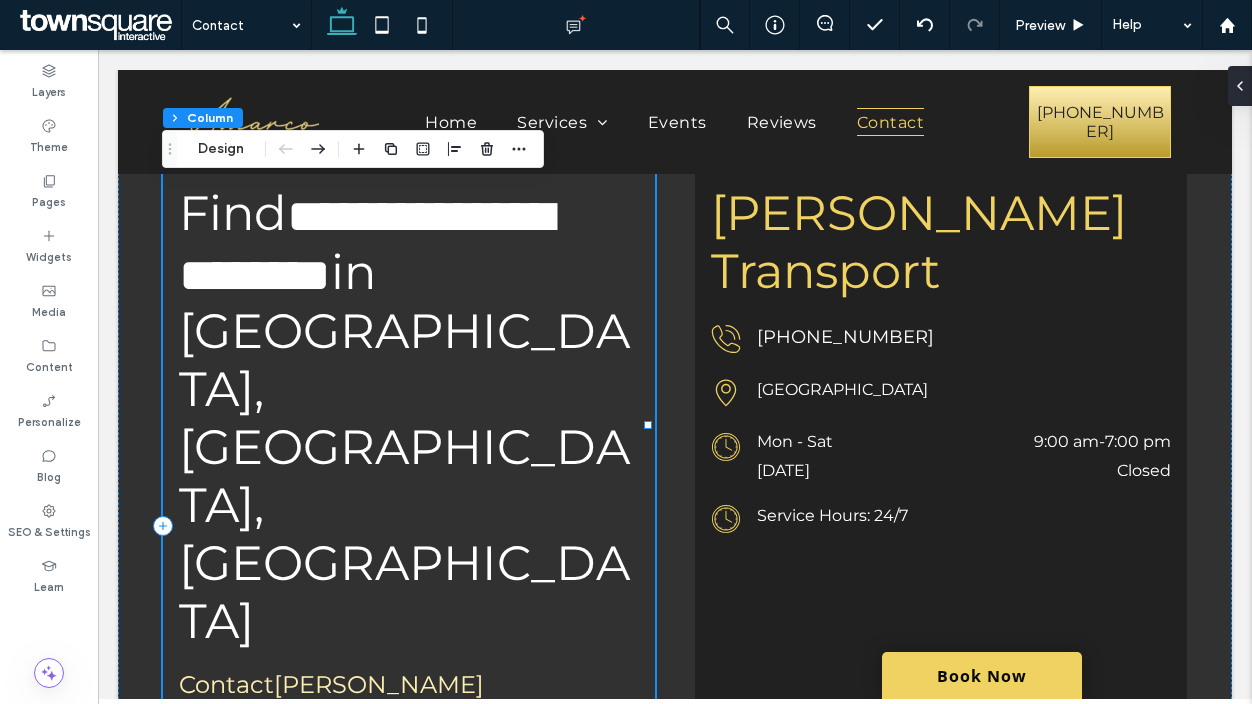 scroll, scrollTop: 0, scrollLeft: 0, axis: both 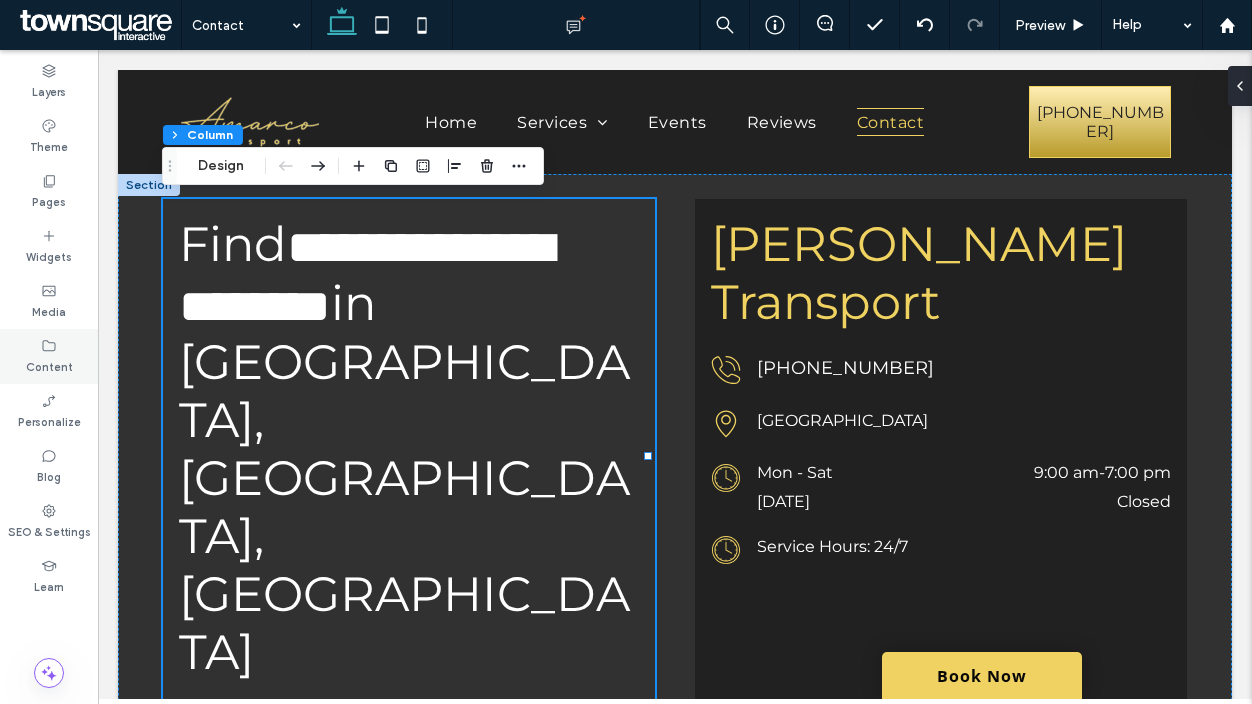 click on "Content" at bounding box center (49, 365) 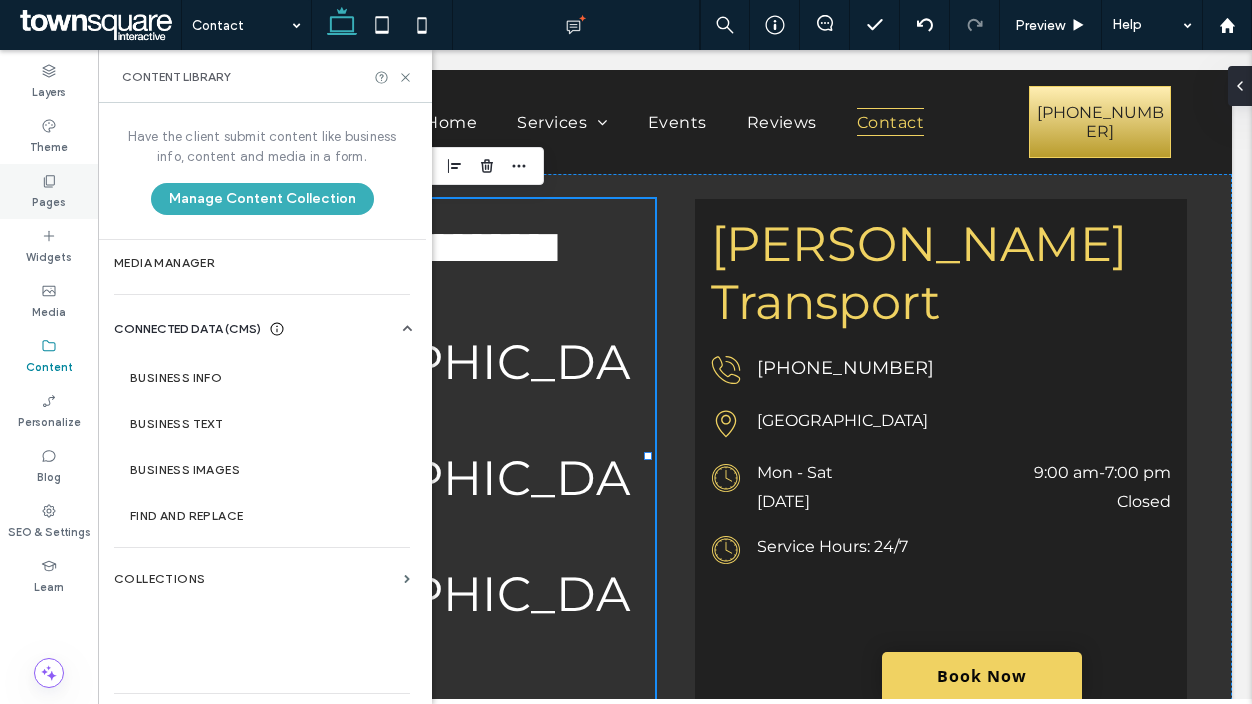 click on "Pages" at bounding box center [49, 200] 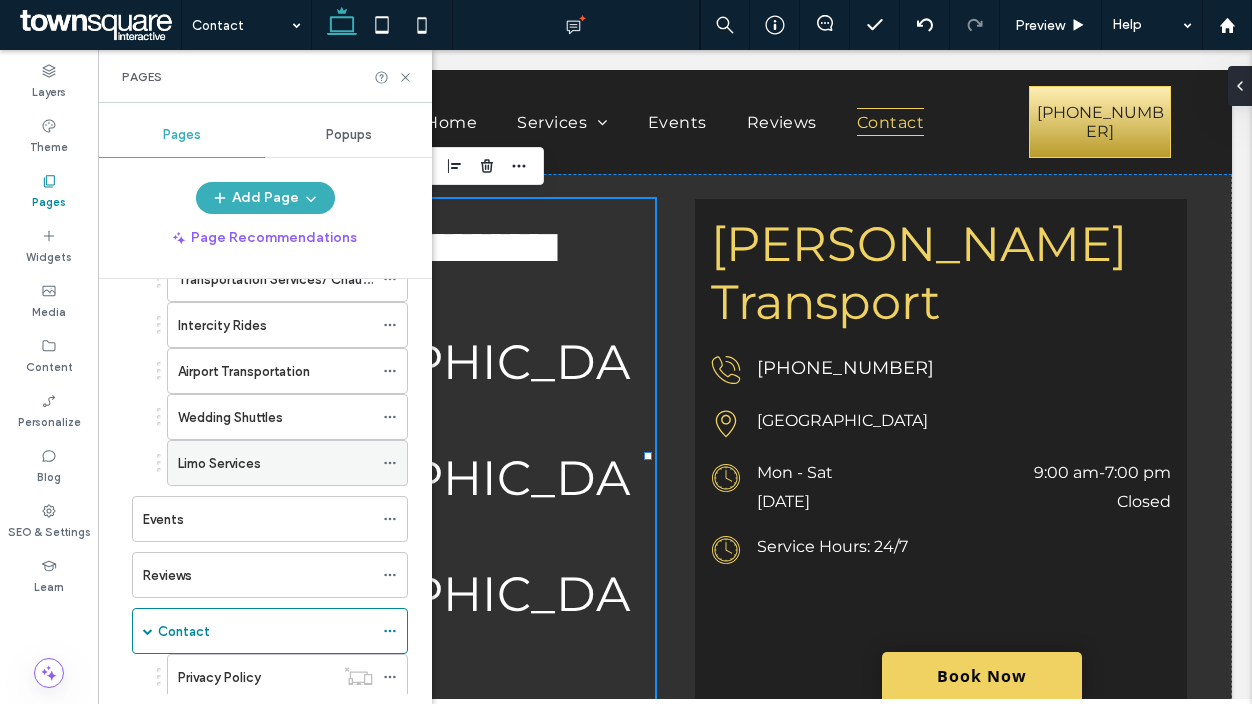 scroll, scrollTop: 255, scrollLeft: 0, axis: vertical 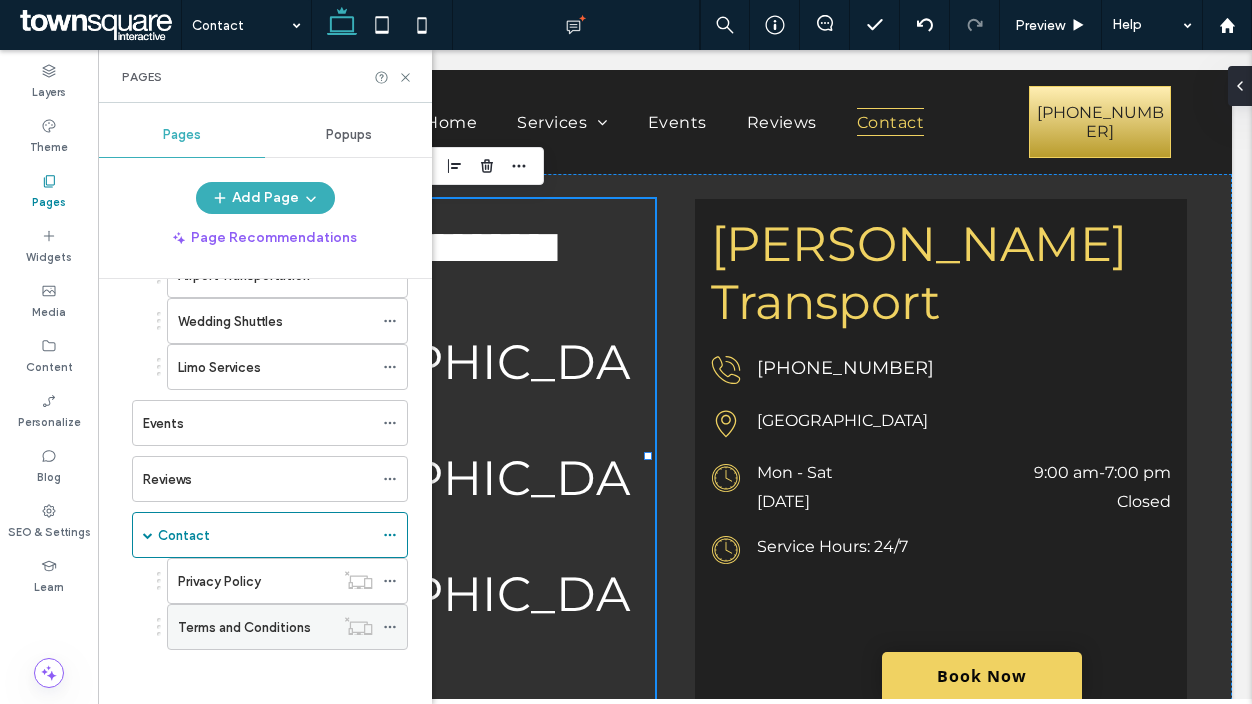 click on "Terms and Conditions" at bounding box center [244, 627] 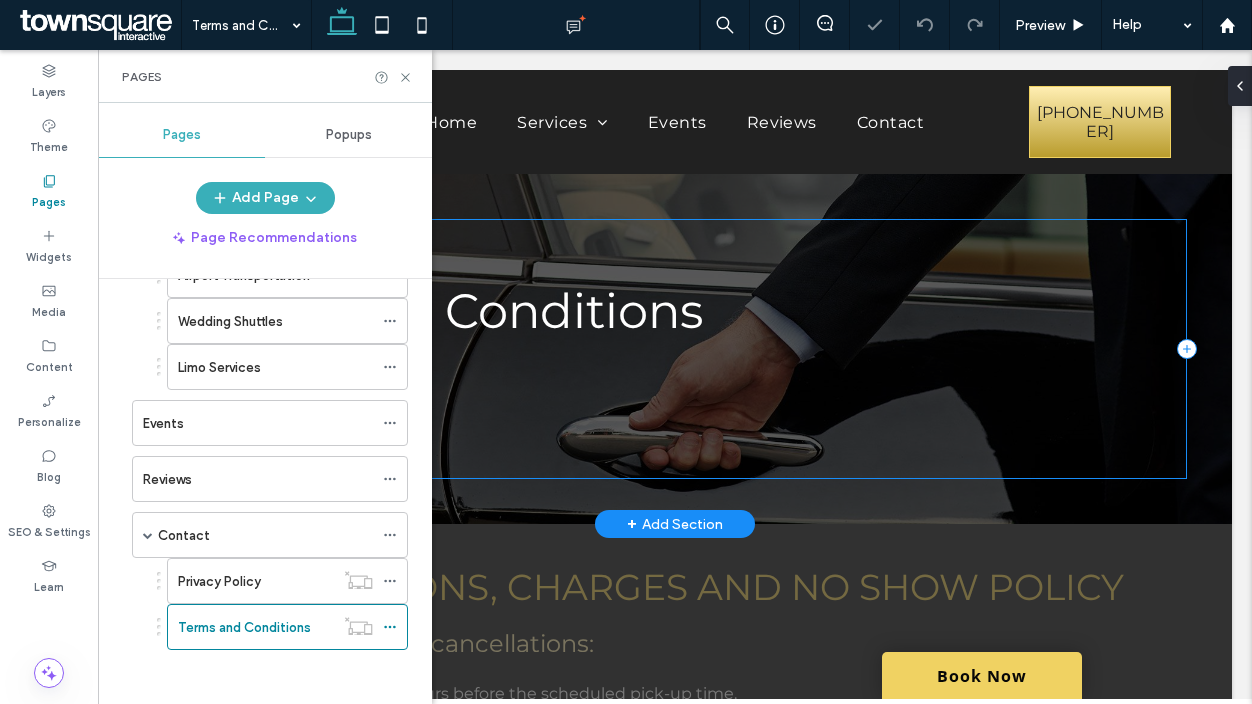 scroll, scrollTop: 0, scrollLeft: 0, axis: both 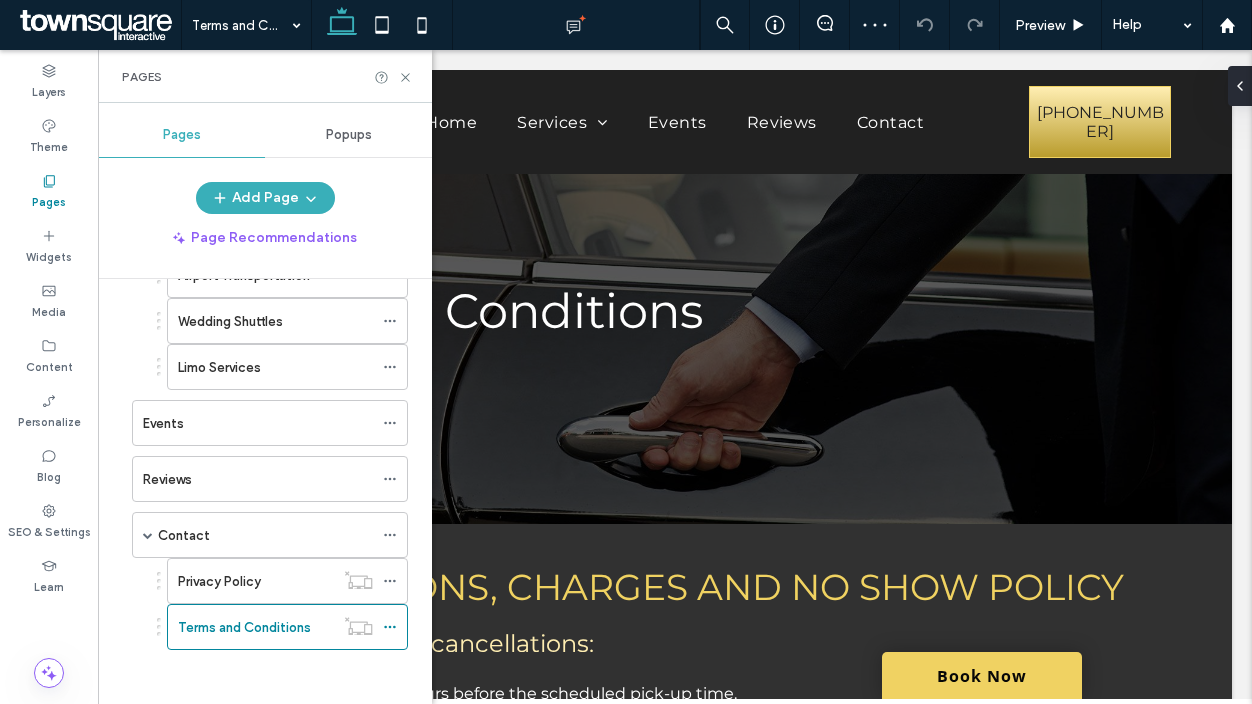 click on "Home Services Transportation Services/ Chauffer Services Intercity Rides Airport Transportation Wedding Shuttles Limo Services Events Reviews Contact Privacy Policy Terms and Conditions" at bounding box center (257, 361) 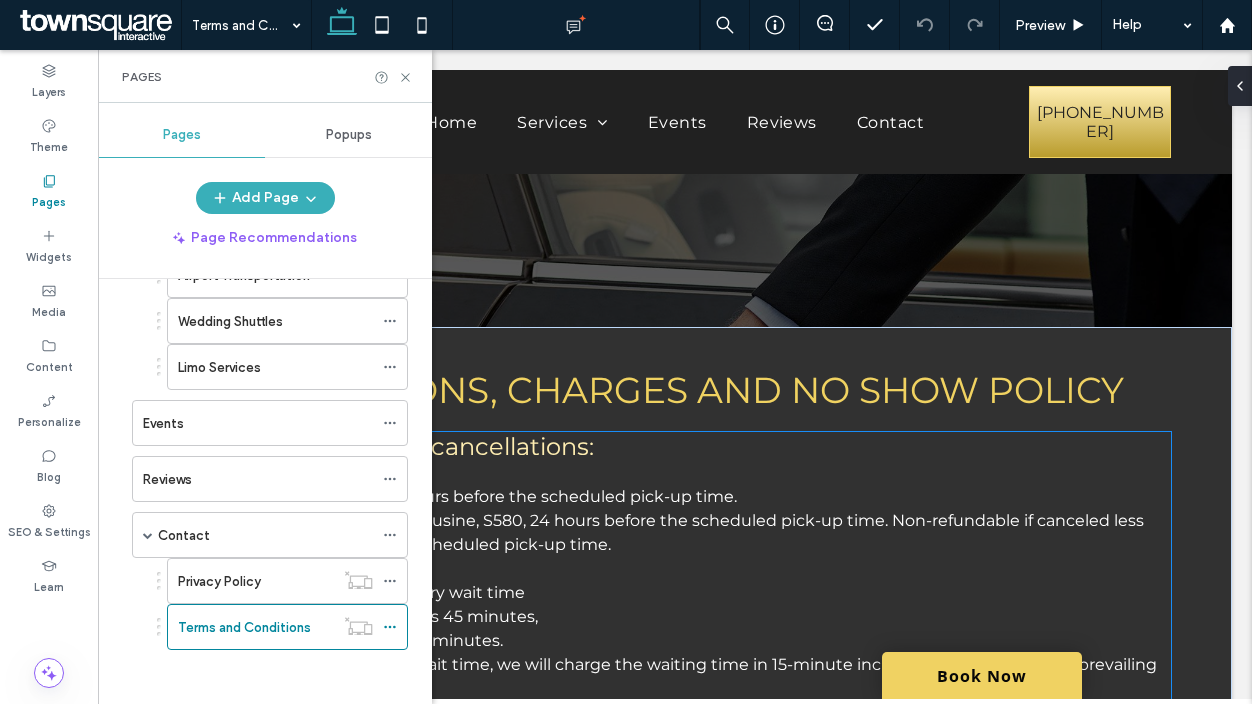 scroll, scrollTop: 200, scrollLeft: 0, axis: vertical 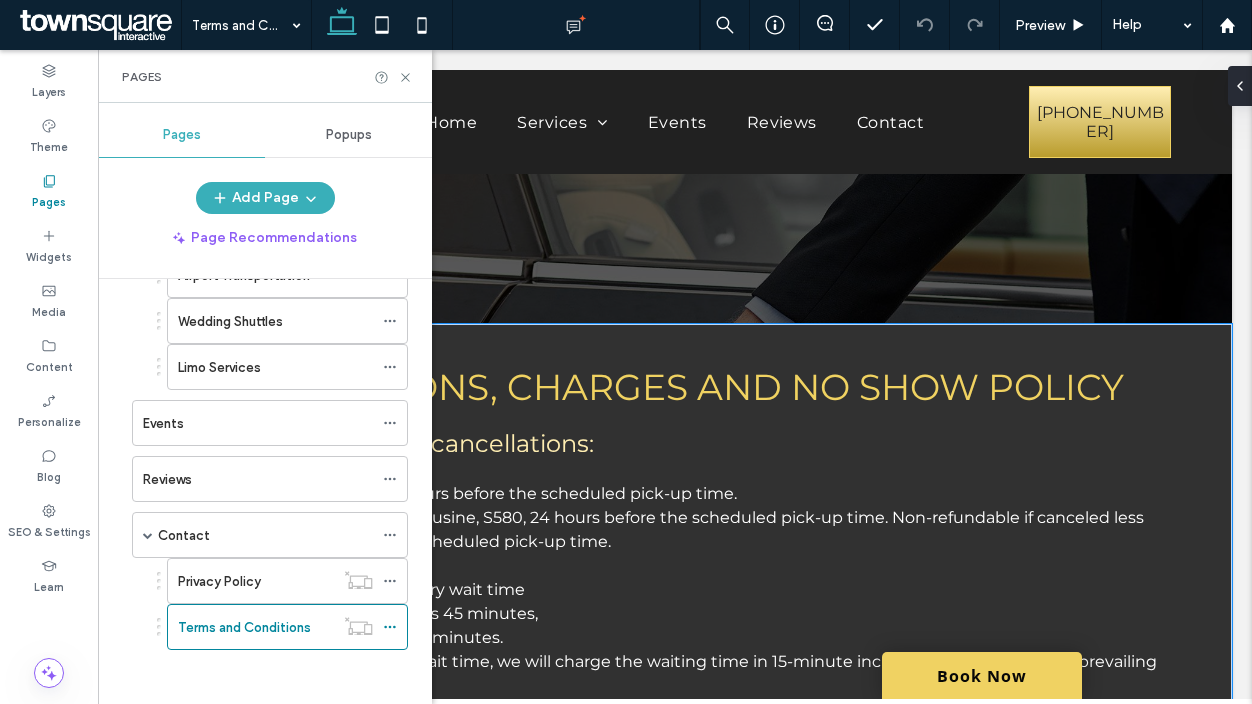 click on "CANCELLATIONS, CHARGES AND NO SHOW POLICY
We generally accept cancellations:
SUV without a charge 2 hours before the scheduled pick-up time. Sprinters, Party Buses, Limousine, S580, 24 hours before the scheduled pick-up time. Non-refundable if canceled less than 24 hours before the scheduled pick-up time. Wait Time – Airport Transfer Our standard complimentary wait time For domestic air/train arrivals 45 minutes, For international arrivals 60 minutes. After the complimentary wait time, we will charge the waiting time in 15-minute increments at the vehicle’s prevailing hourly rate. Wait time Point-to-Point Transfer Wait time the 15 minute “grace” period. Transfer rates are a function of time, distance, and zone locations. You may incur additional charges for deviations from the requested service, such as extra stops ($20 for each stop) and waiting time.
Hourly Charge
+1 786-301-5381  or cancel the reservation at info@amarcotransport.com   CHAUFFEUR TIP POLICY" at bounding box center (675, 1605) 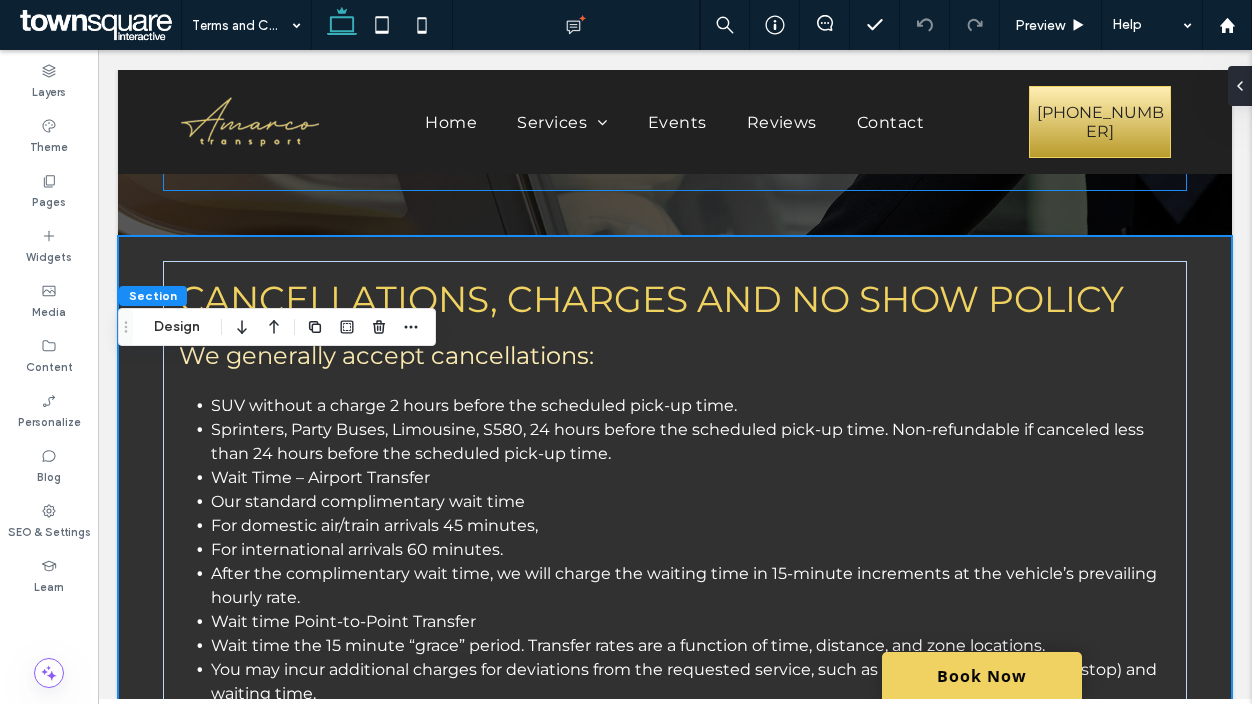 scroll, scrollTop: 300, scrollLeft: 0, axis: vertical 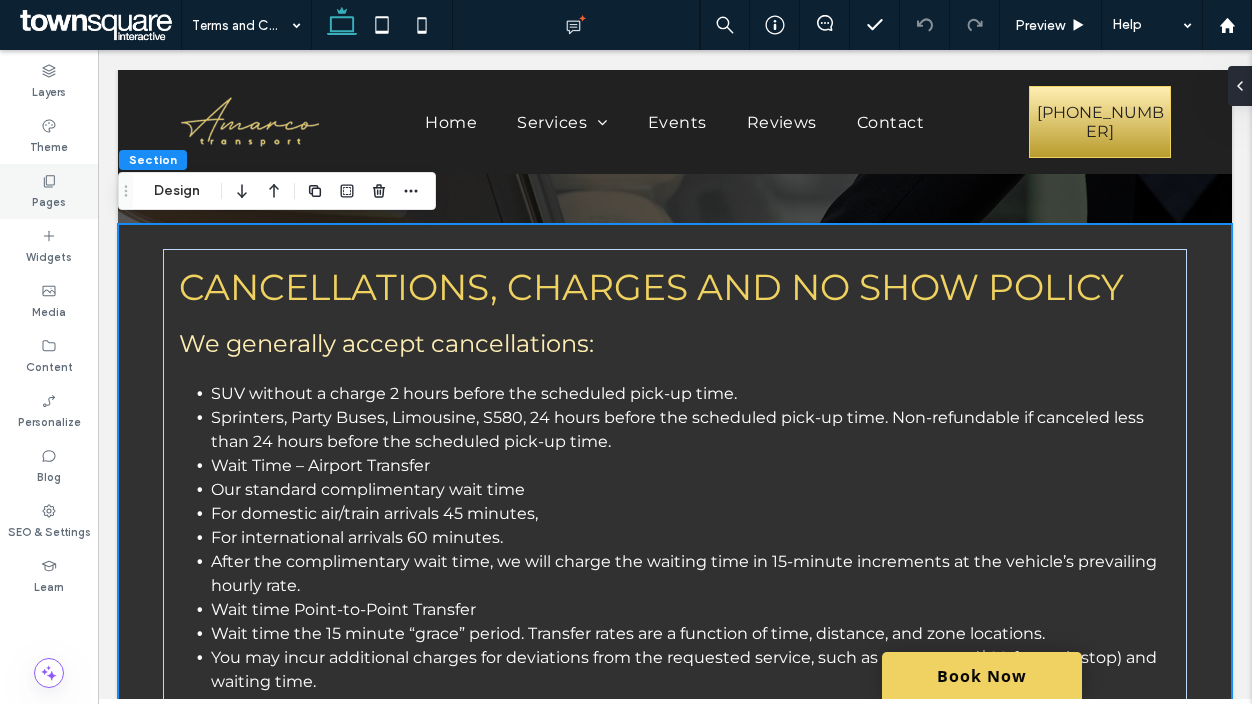 click on "Pages" at bounding box center [49, 191] 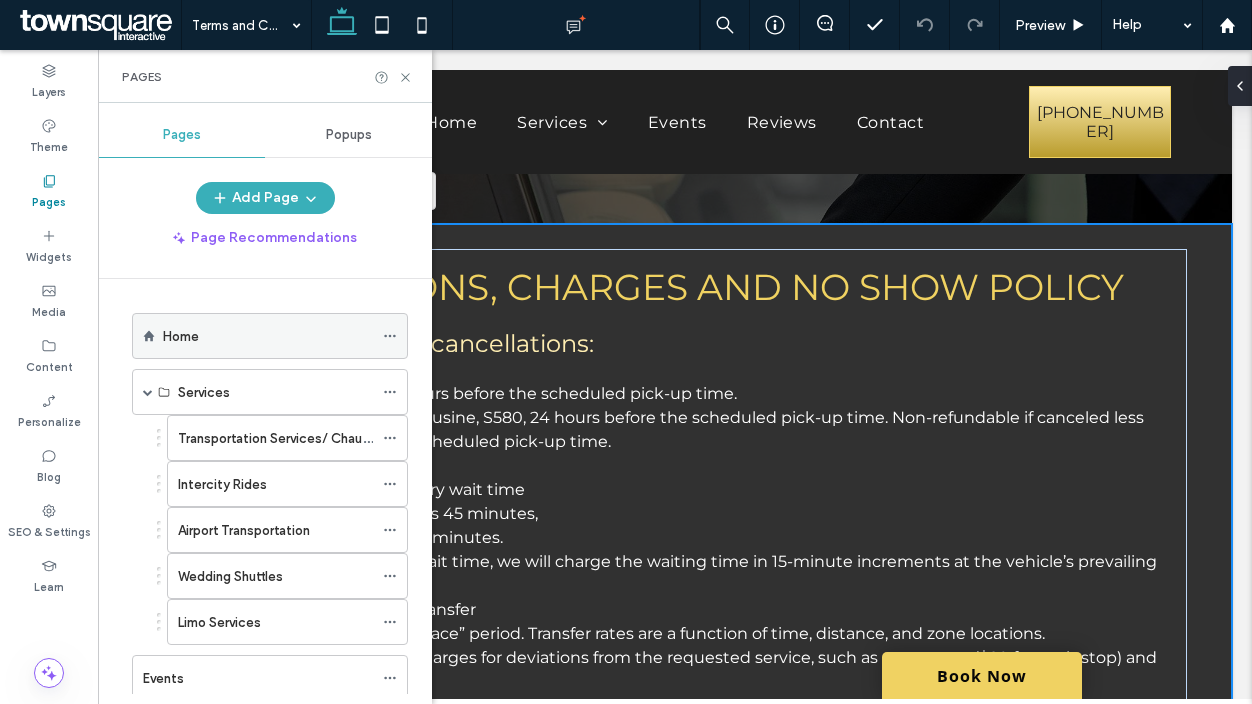 click on "Home" at bounding box center (268, 336) 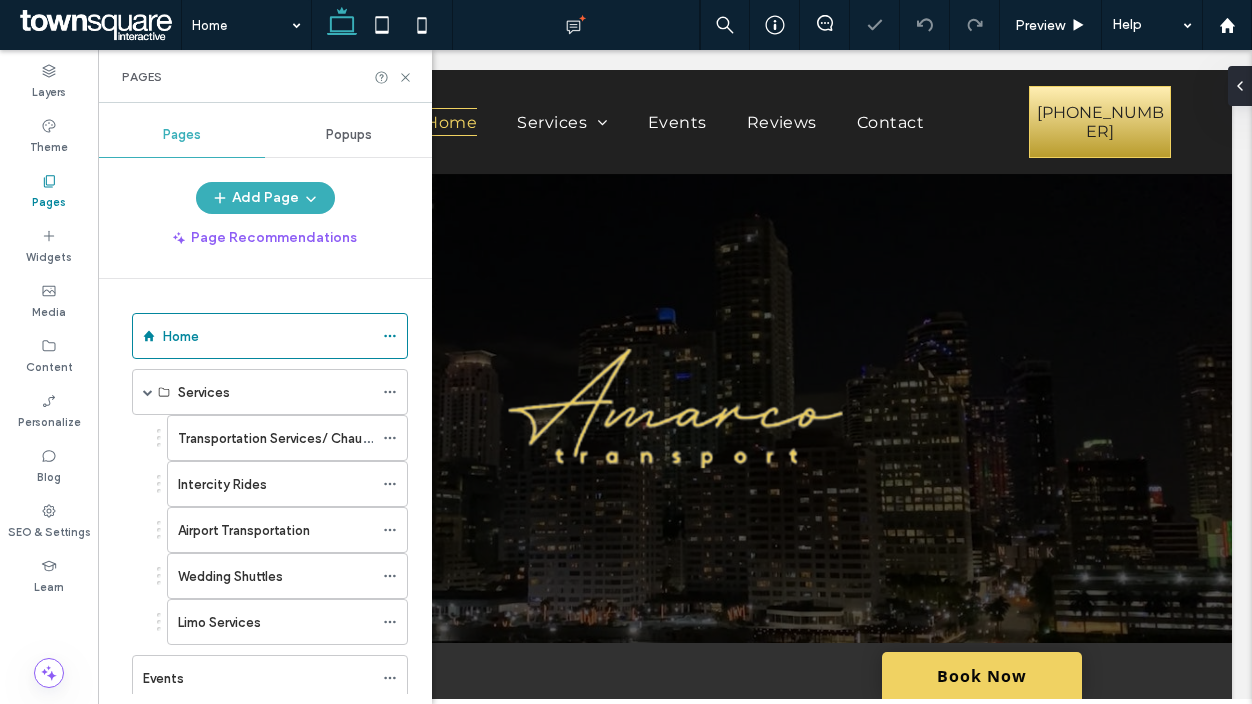 scroll, scrollTop: 0, scrollLeft: 0, axis: both 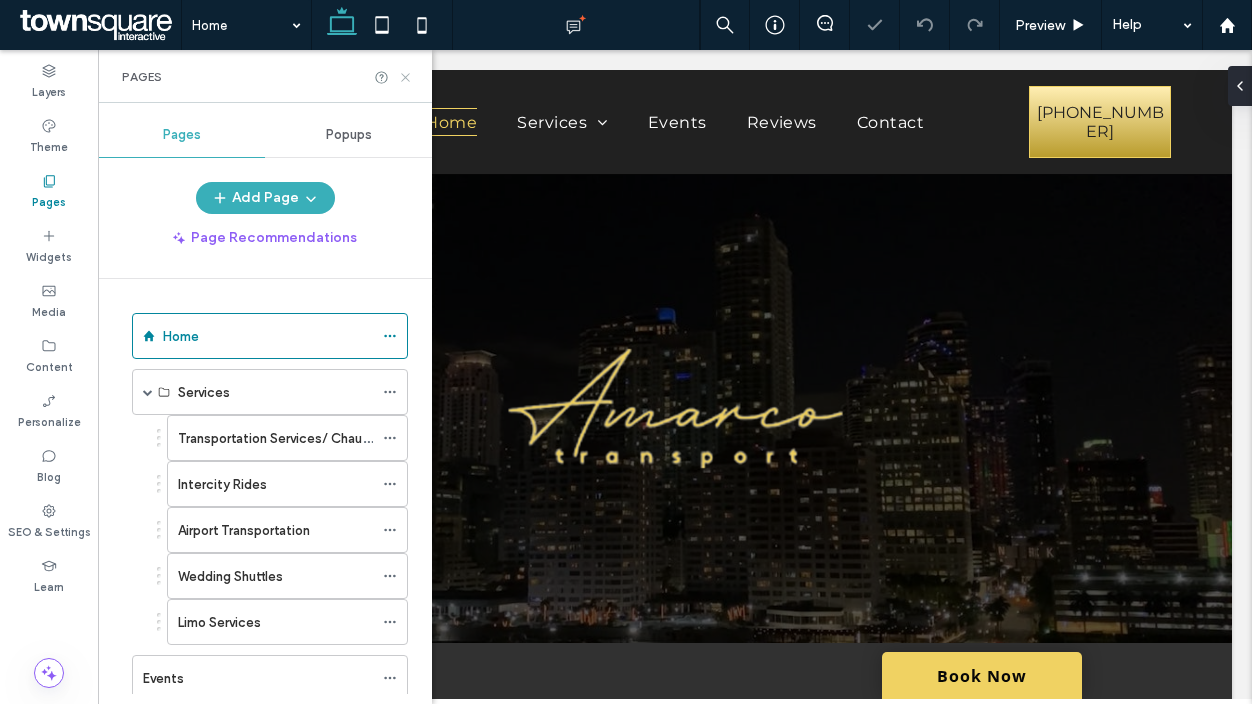 click 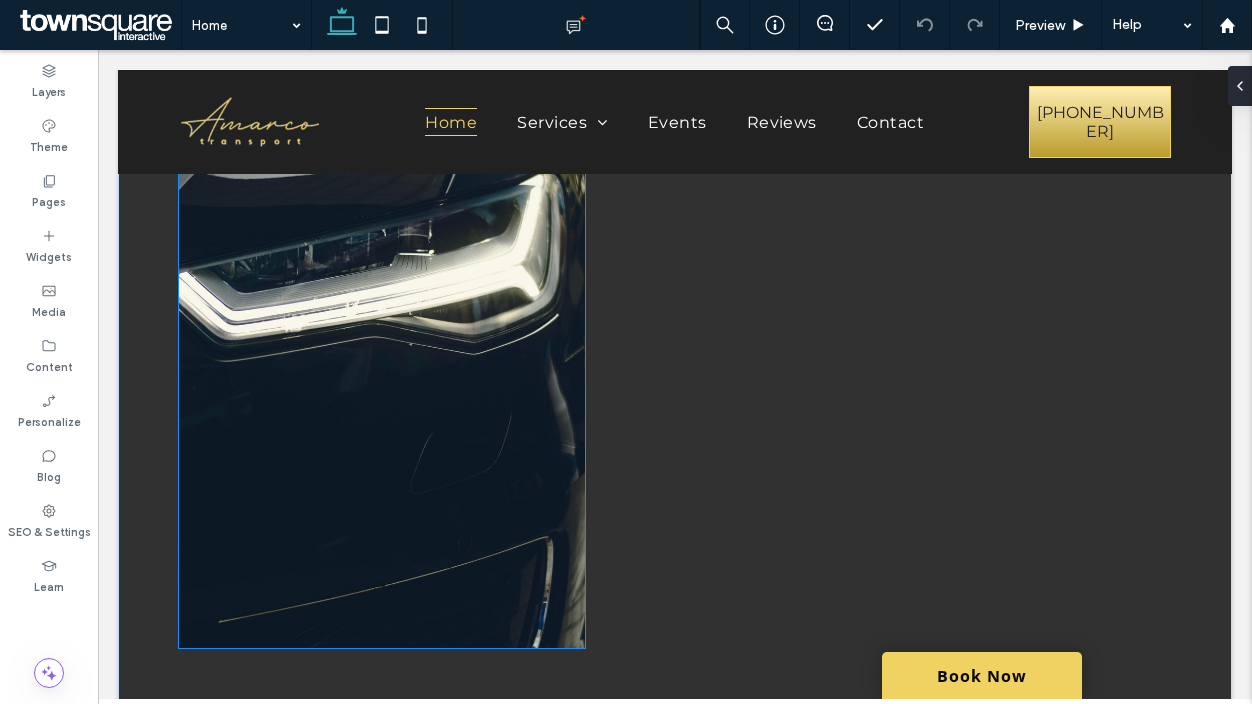 scroll, scrollTop: 1200, scrollLeft: 0, axis: vertical 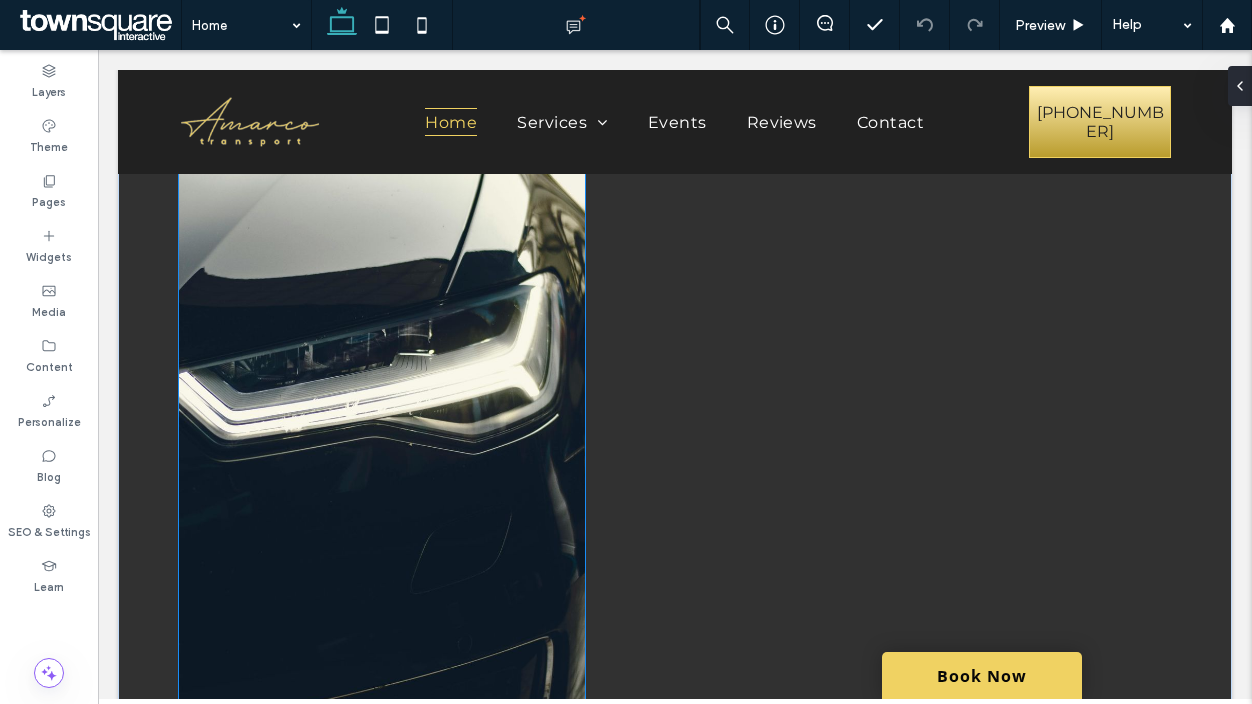 click at bounding box center [382, 421] 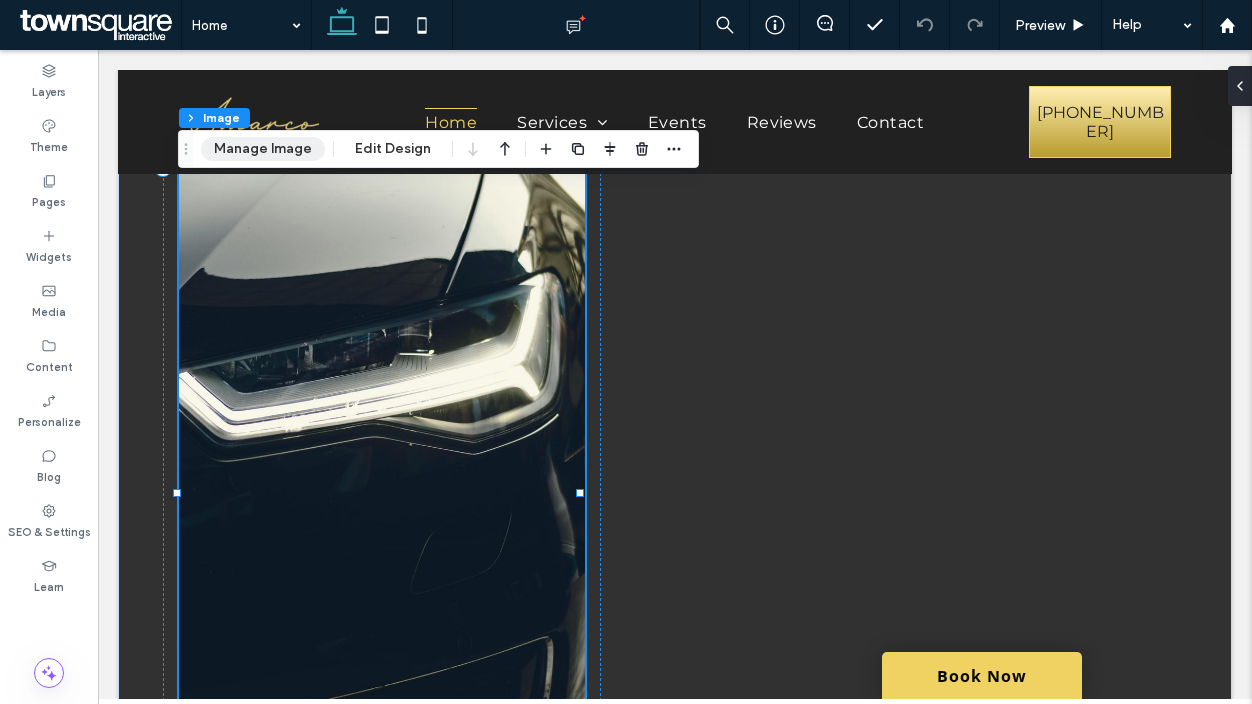 click on "Manage Image" at bounding box center [263, 149] 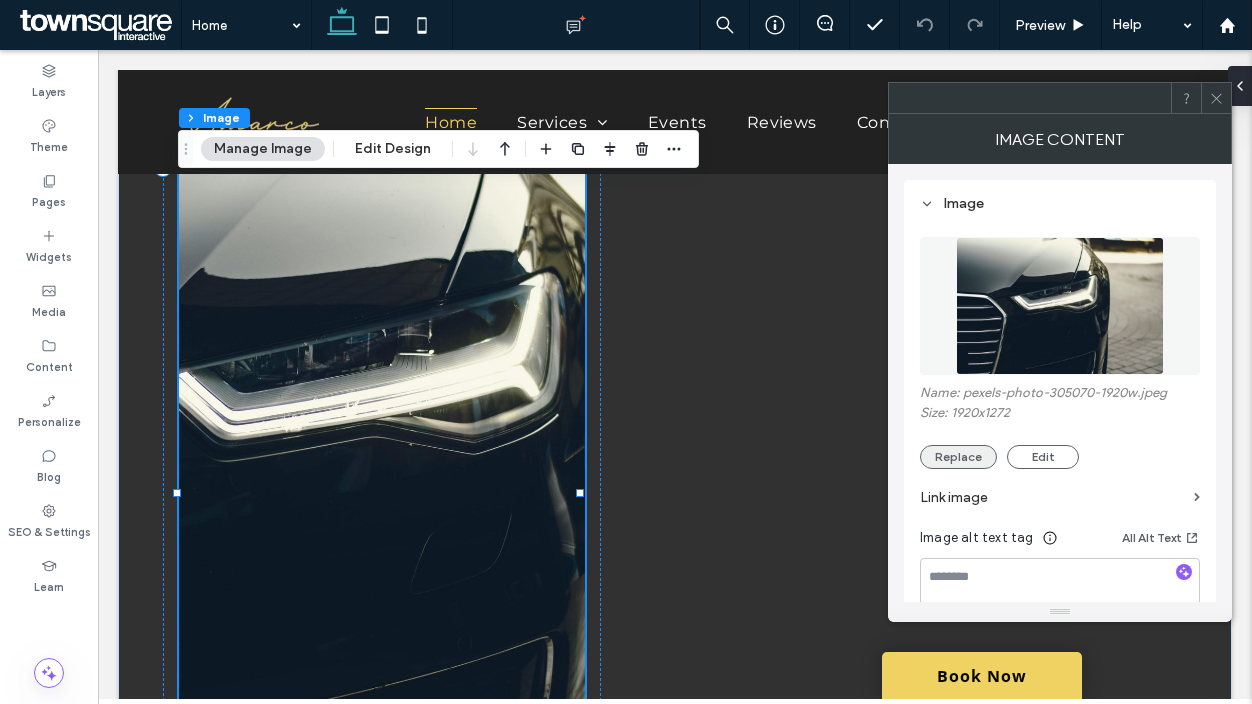 click on "Replace" at bounding box center [958, 457] 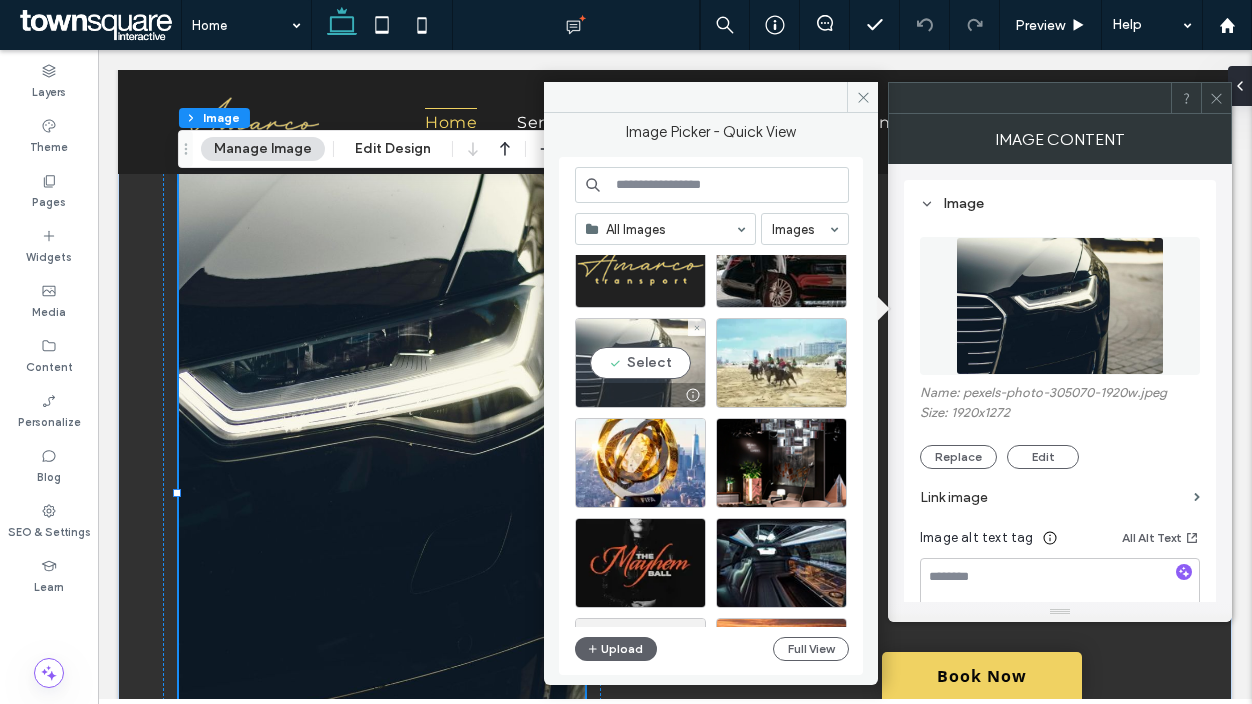 scroll, scrollTop: 200, scrollLeft: 0, axis: vertical 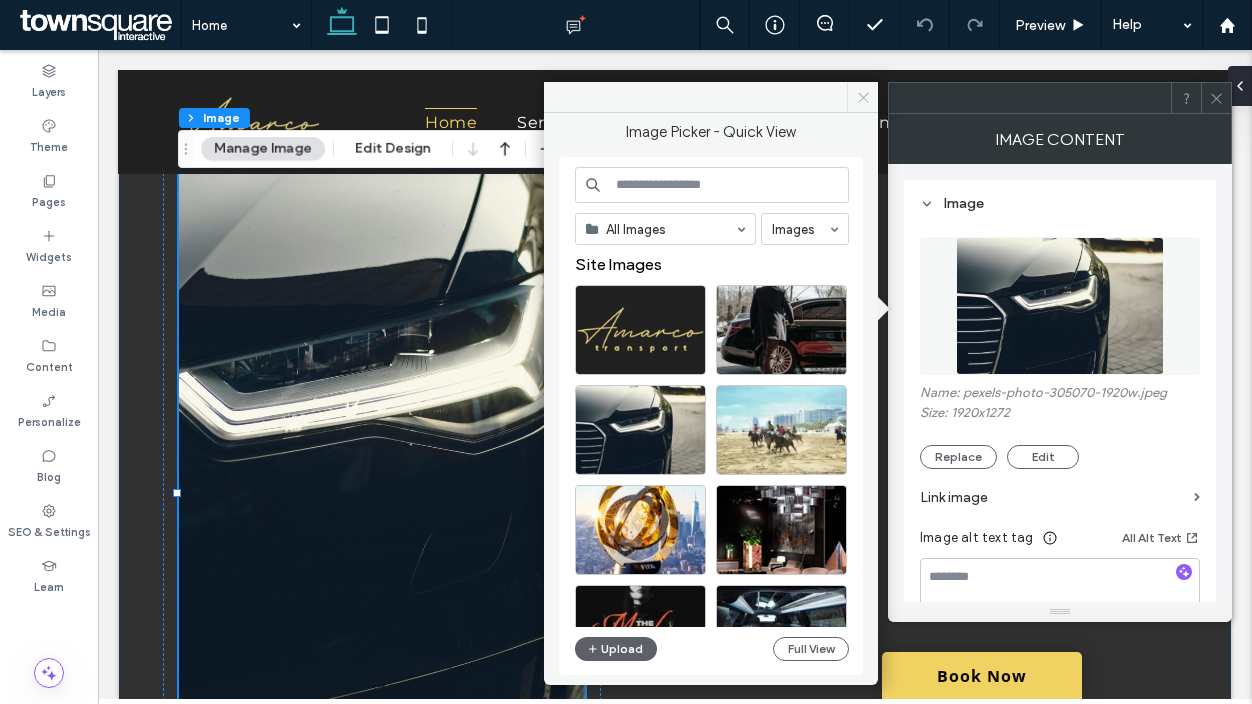click 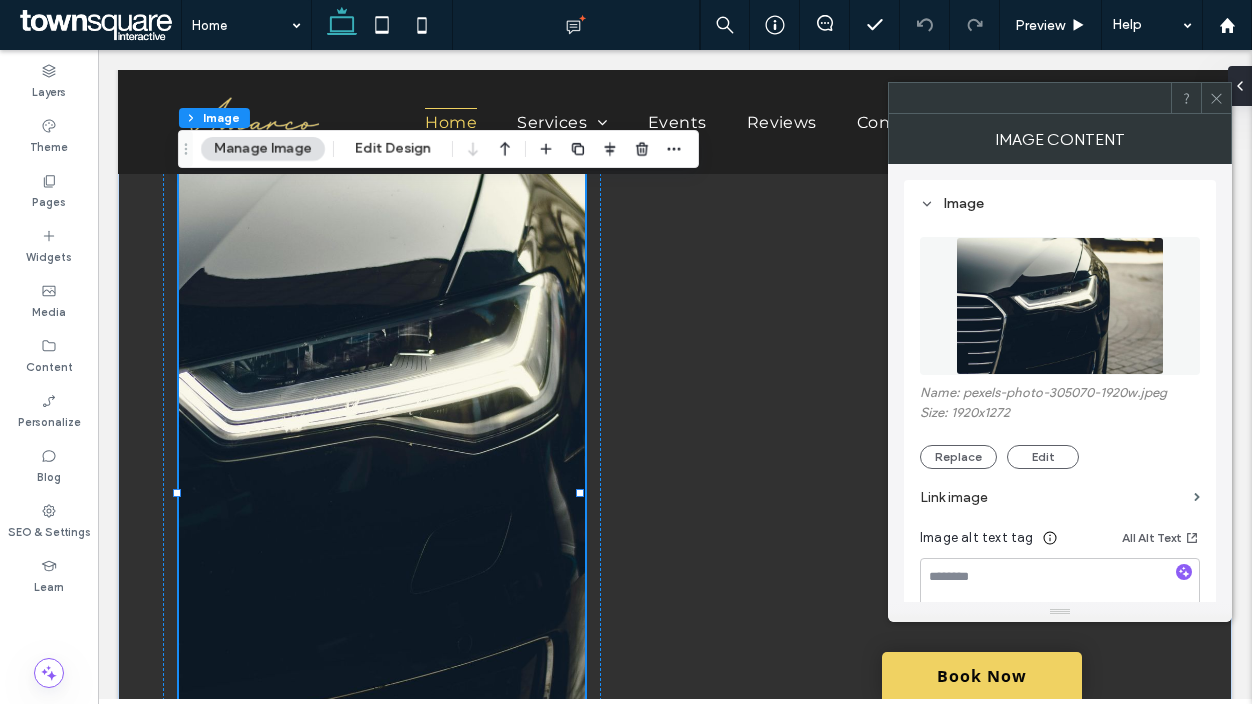click 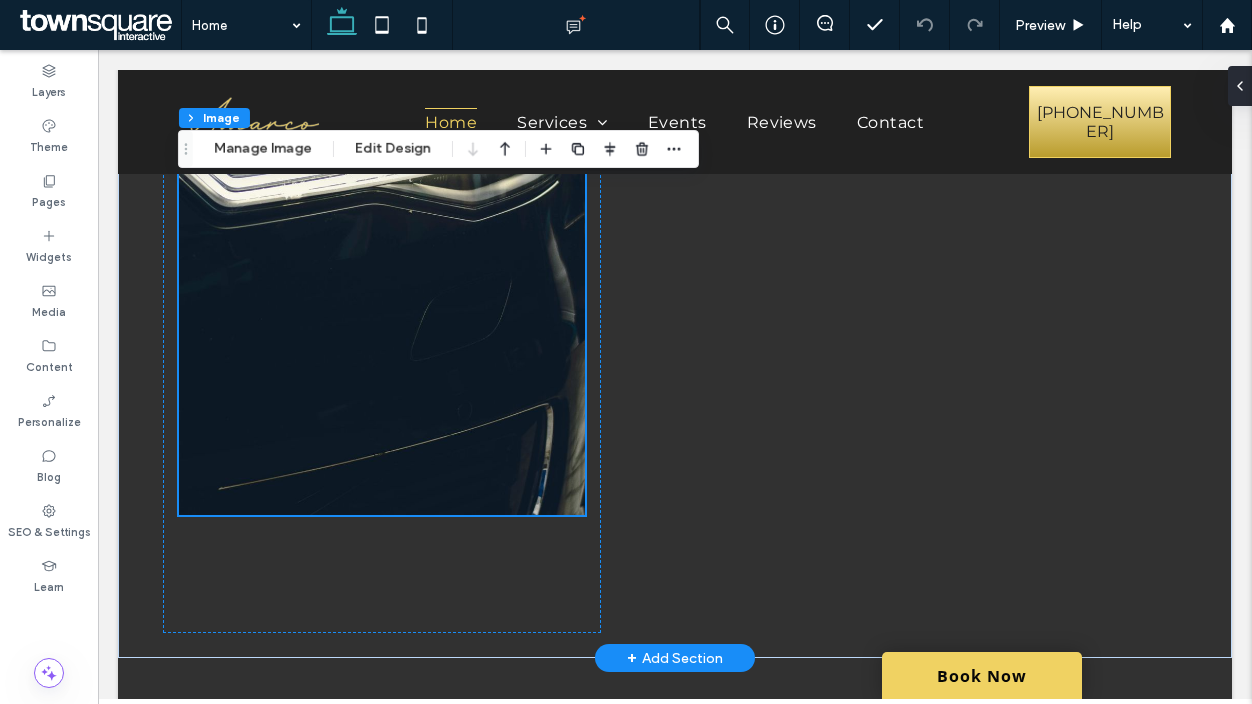 scroll, scrollTop: 1300, scrollLeft: 0, axis: vertical 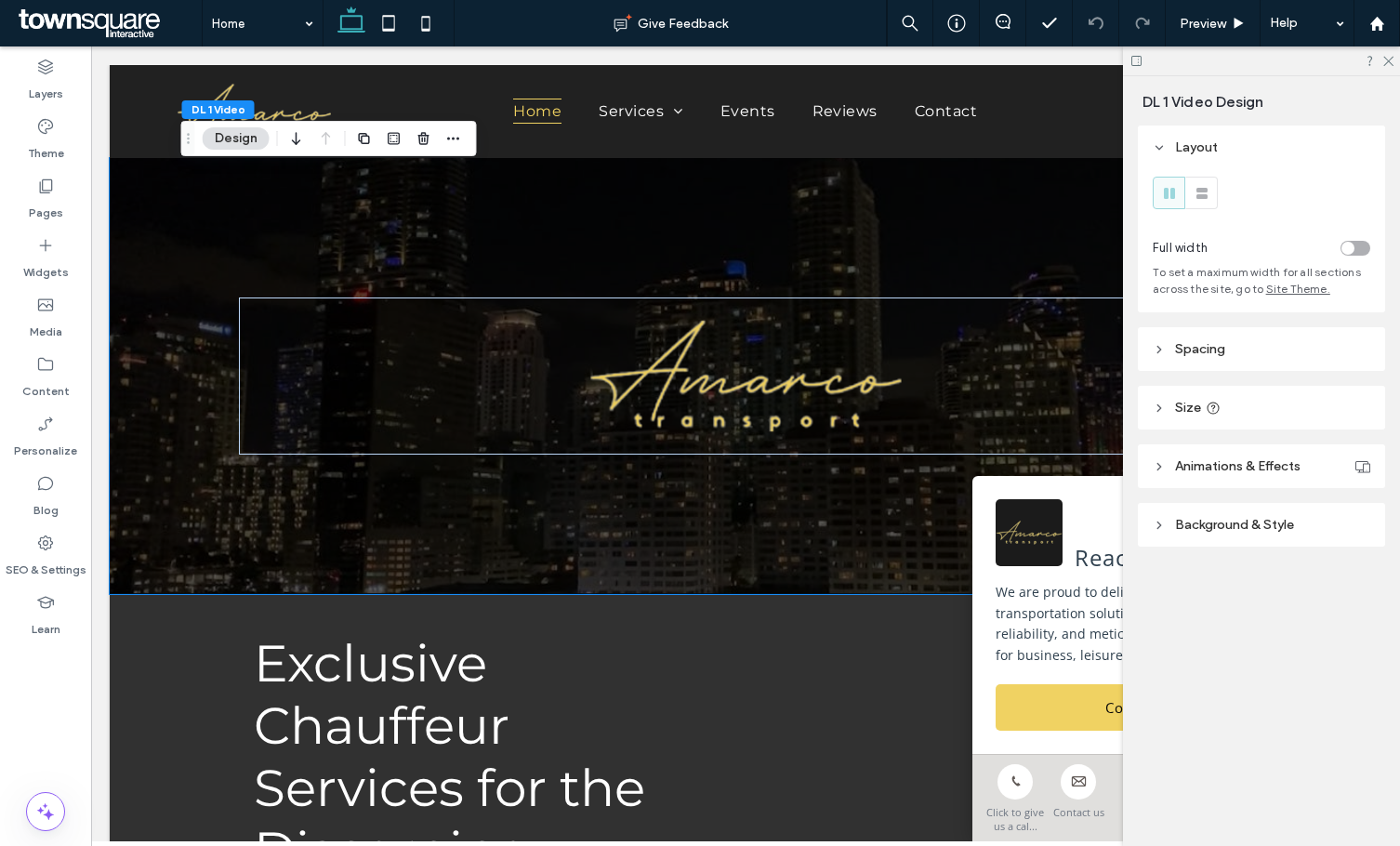 click at bounding box center [746, 376] 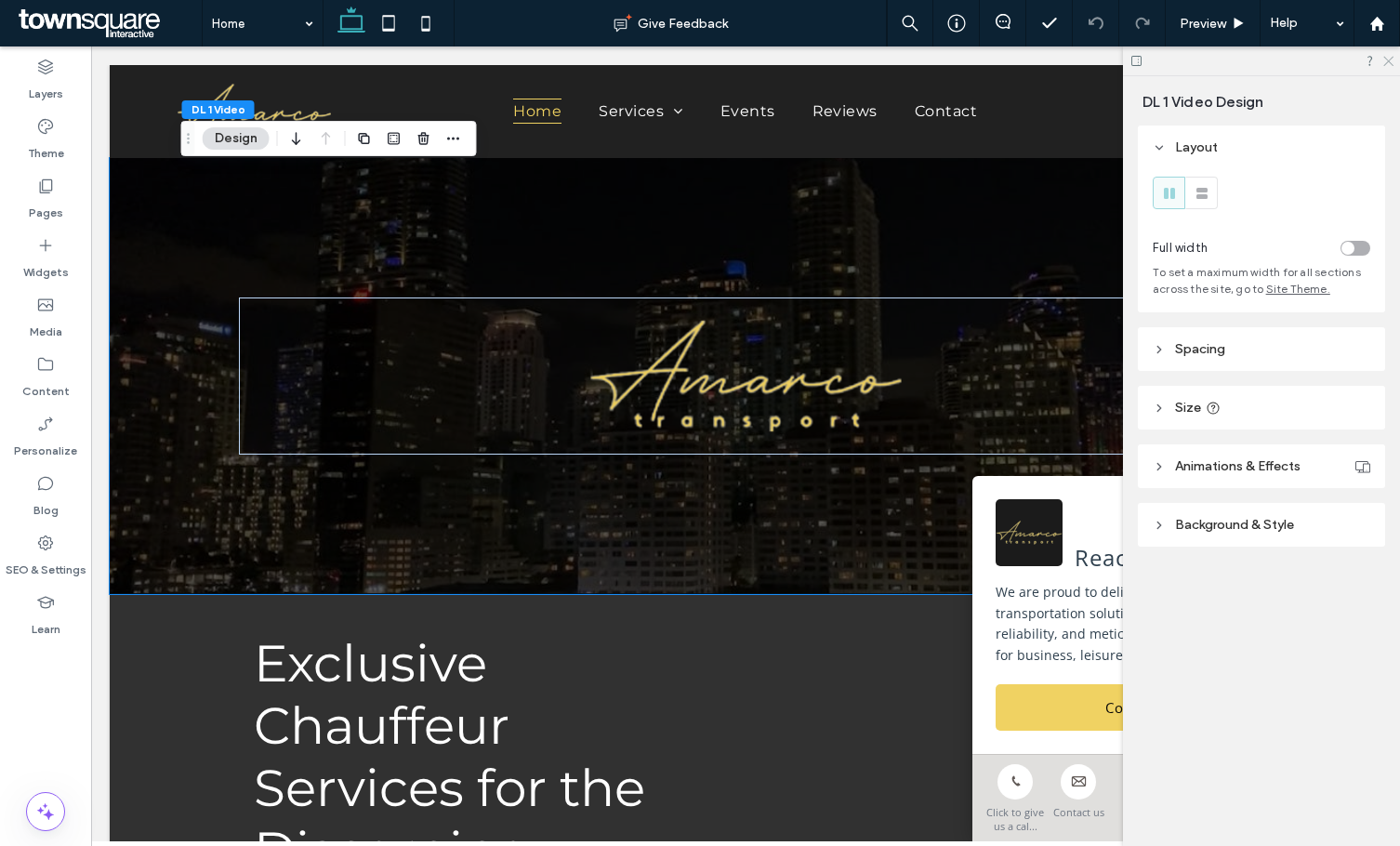 click 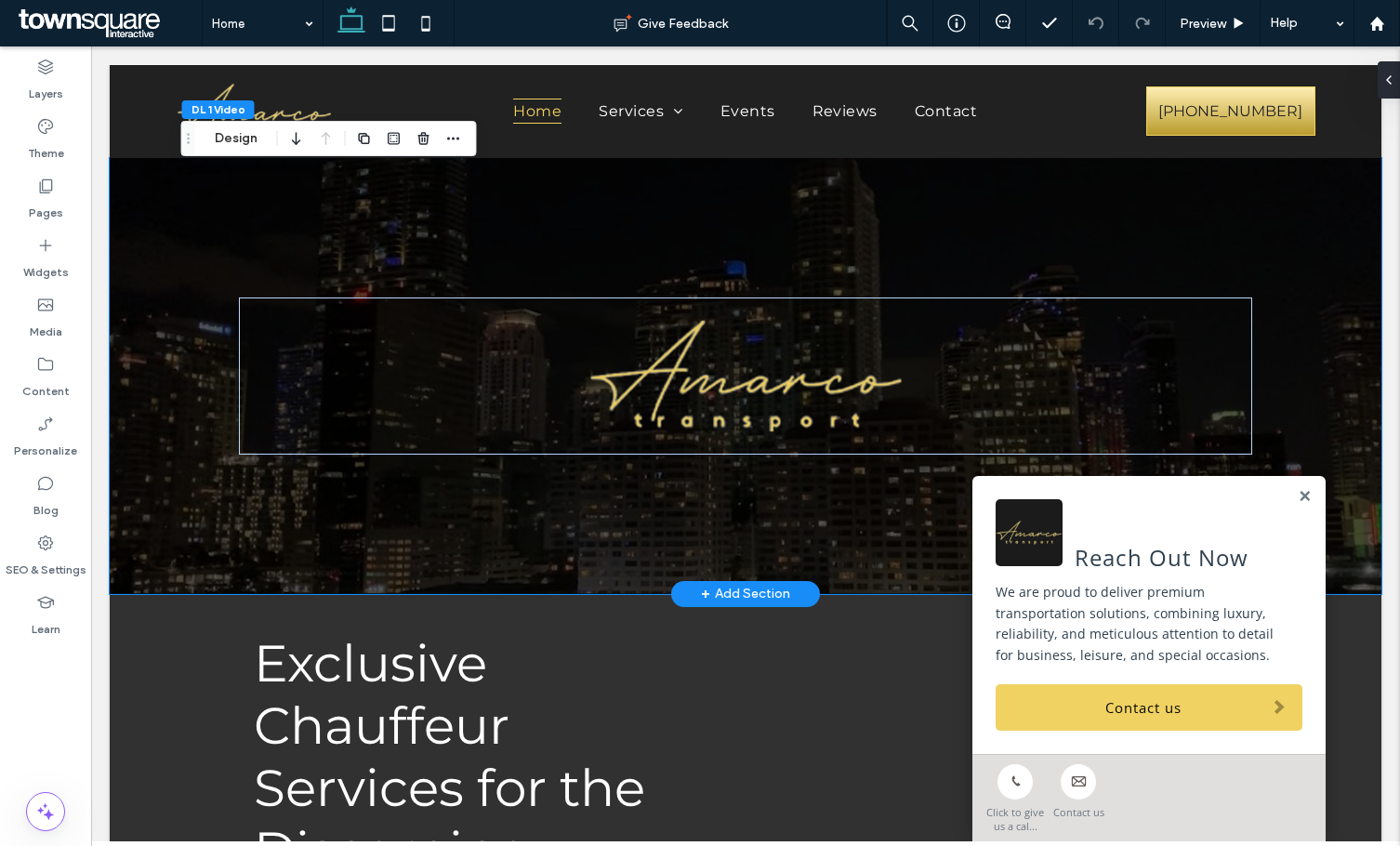 click at bounding box center [746, 376] 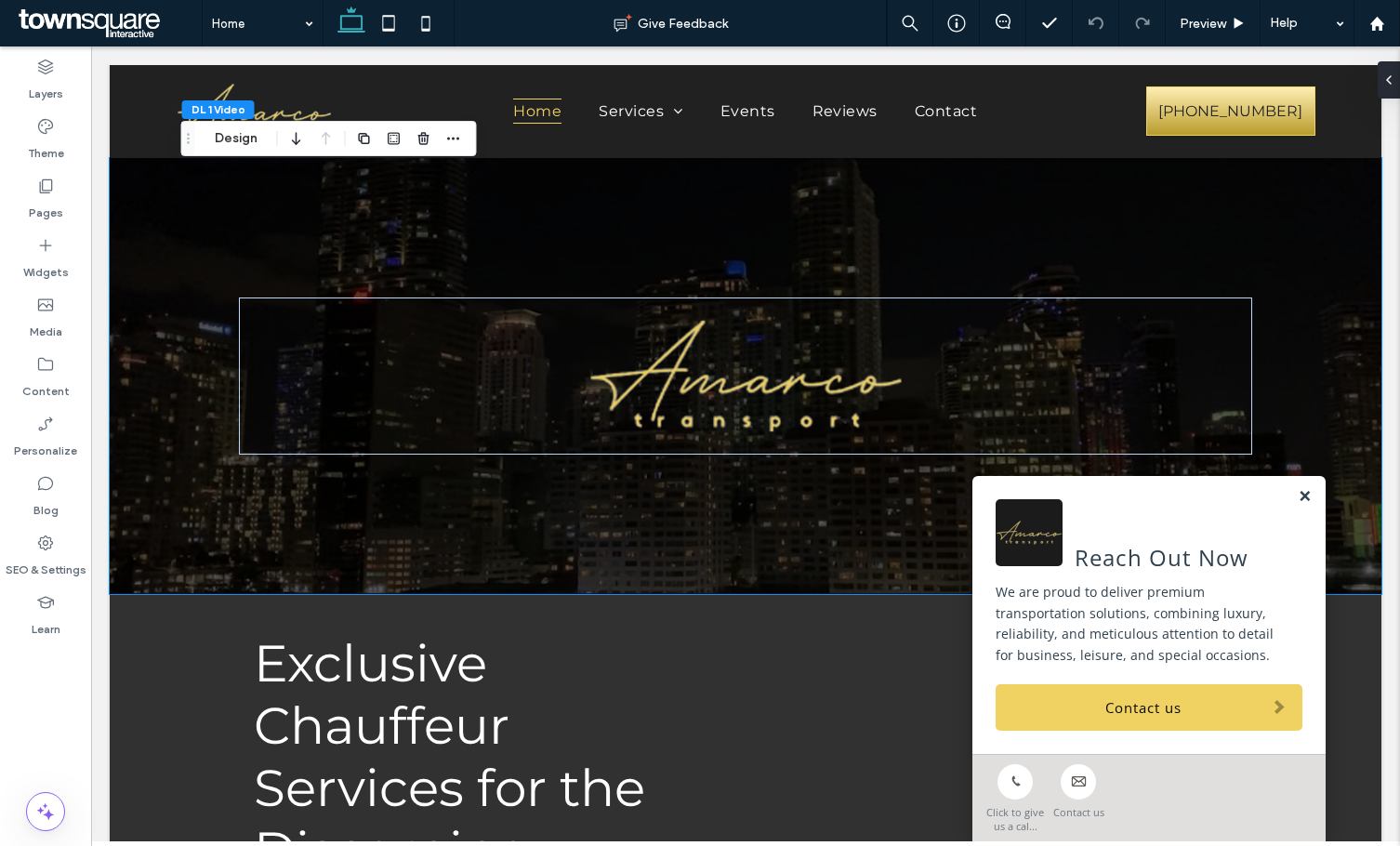 click at bounding box center (1304, 496) 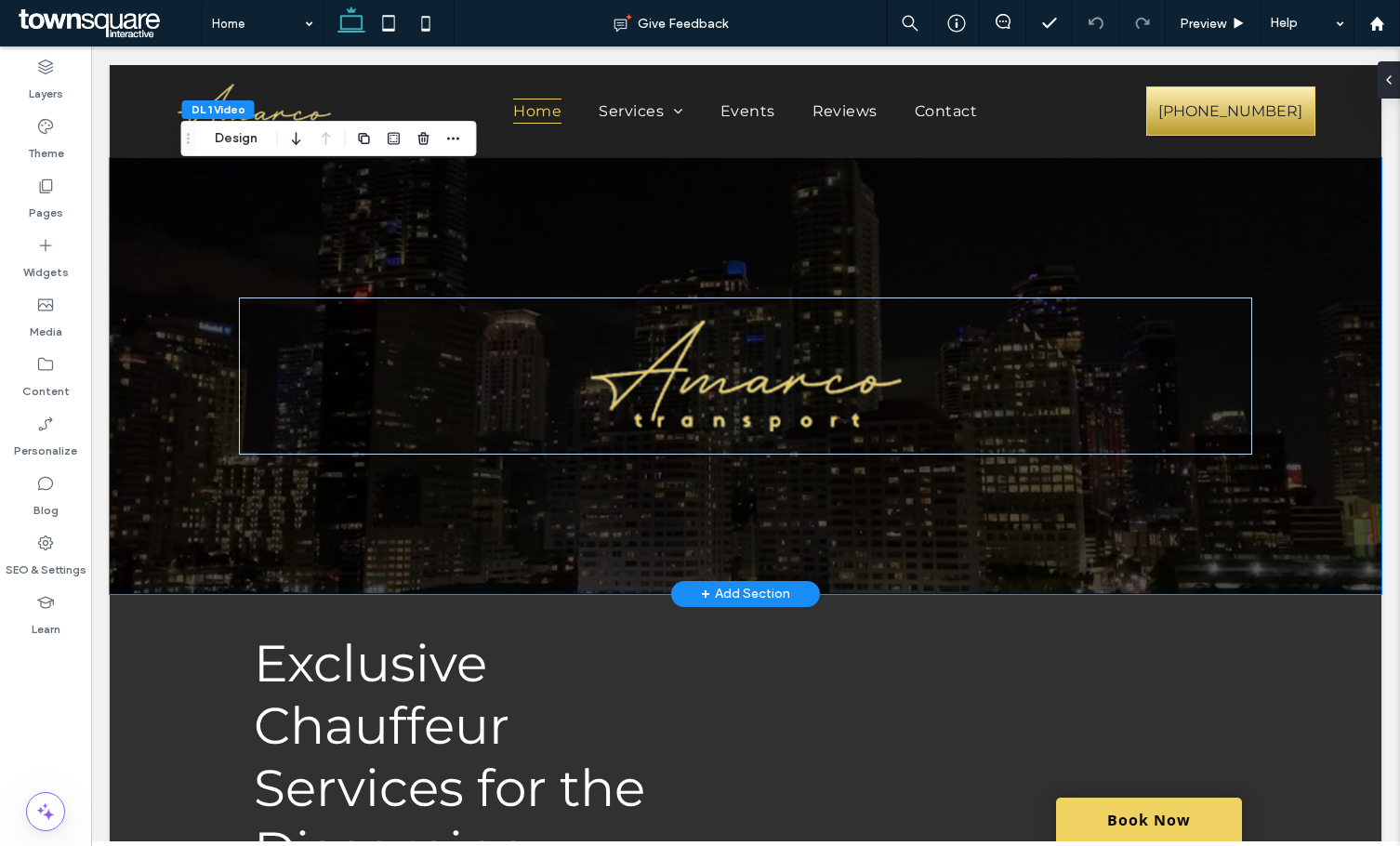 click at bounding box center [746, 376] 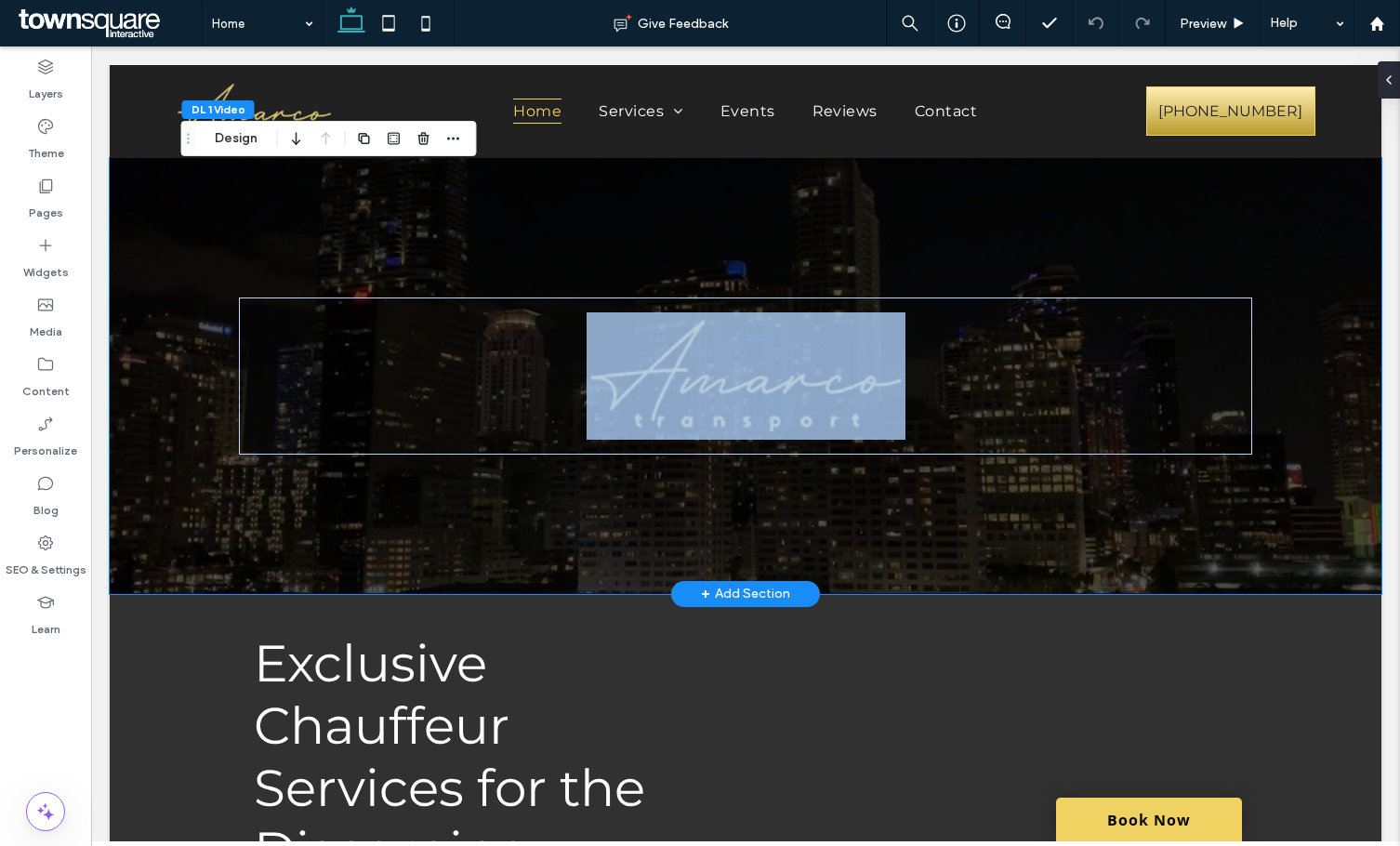 click at bounding box center (746, 376) 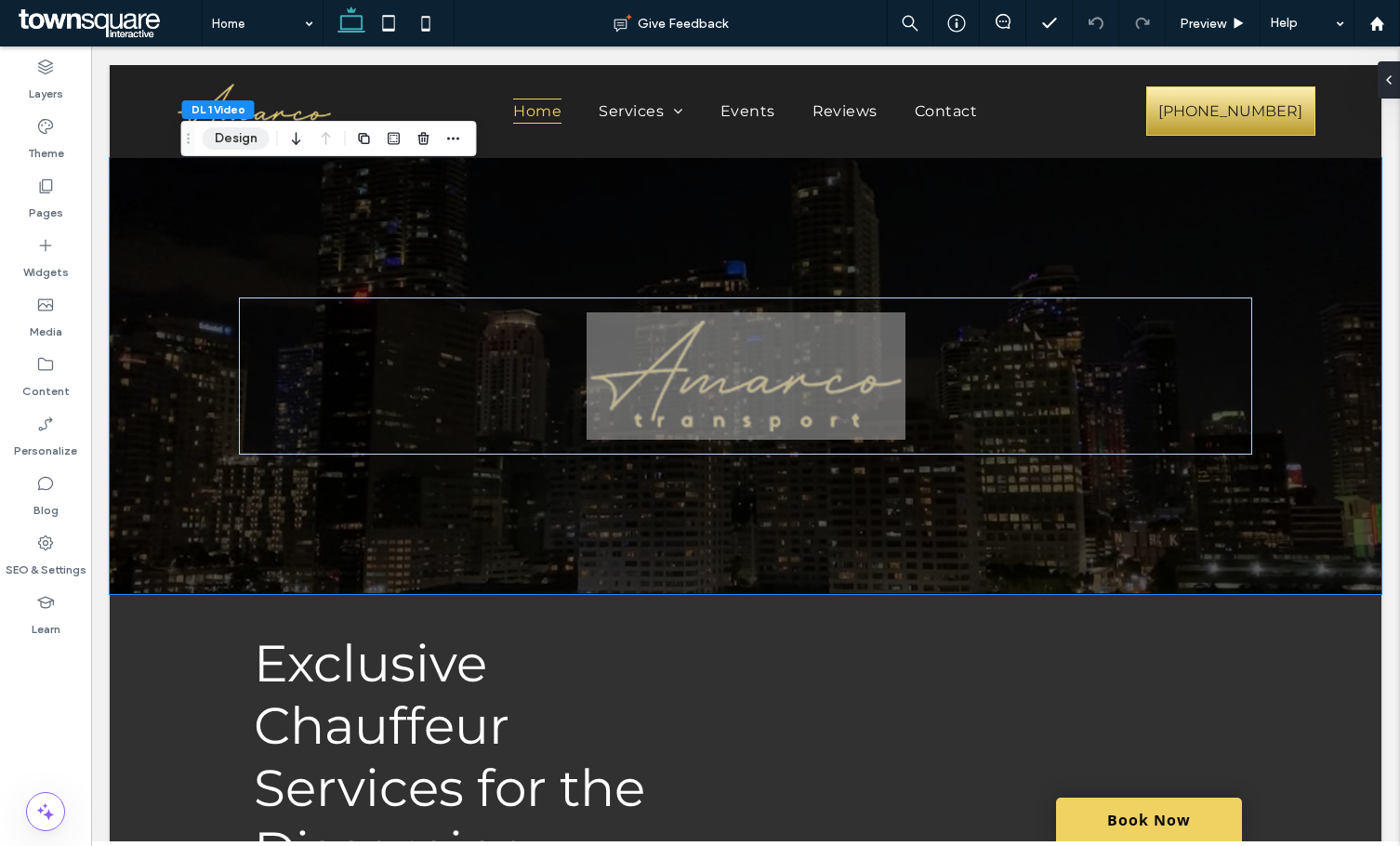 click on "Design" at bounding box center (236, 139) 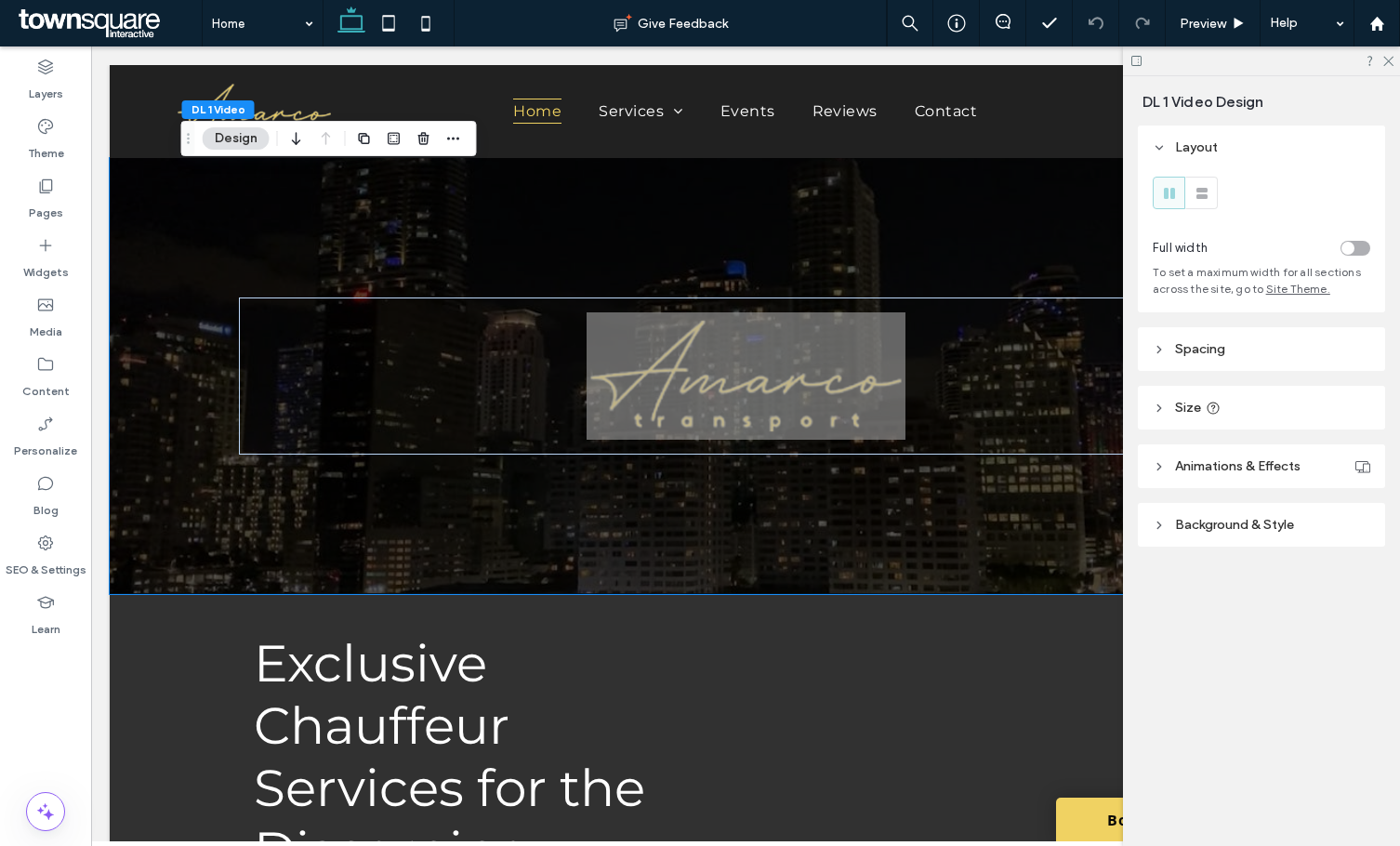 click 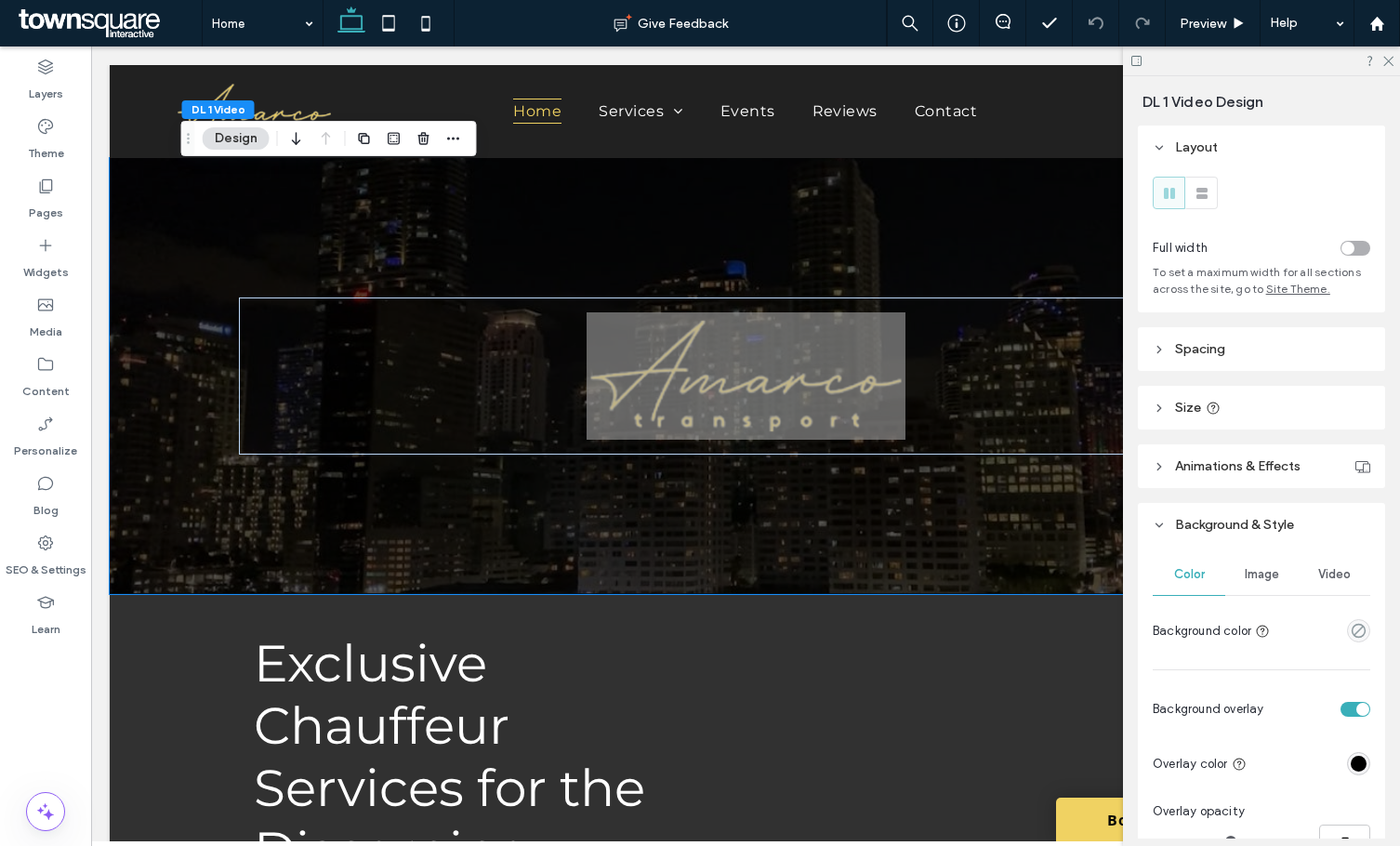 click on "Video" at bounding box center [1334, 575] 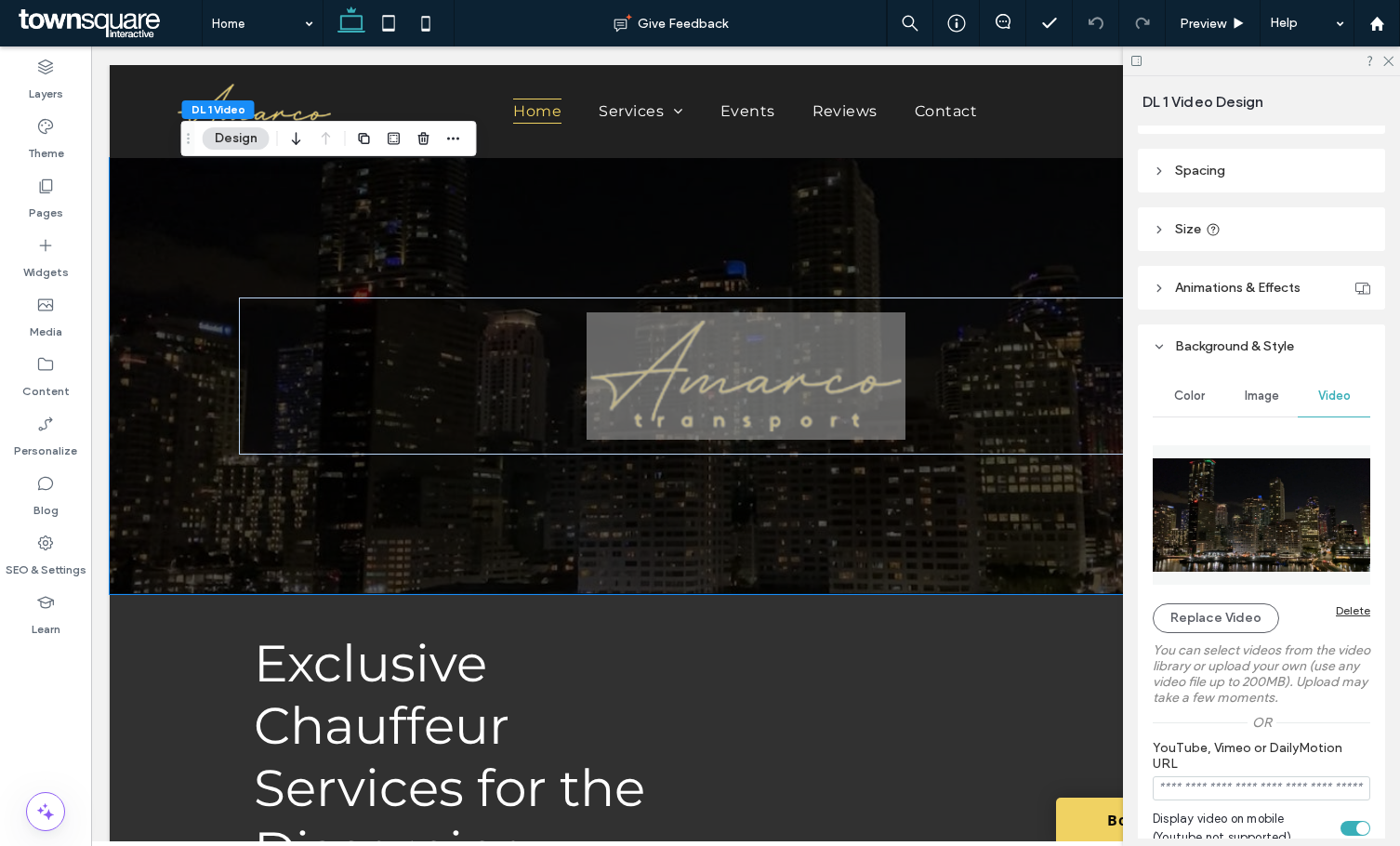 scroll, scrollTop: 186, scrollLeft: 0, axis: vertical 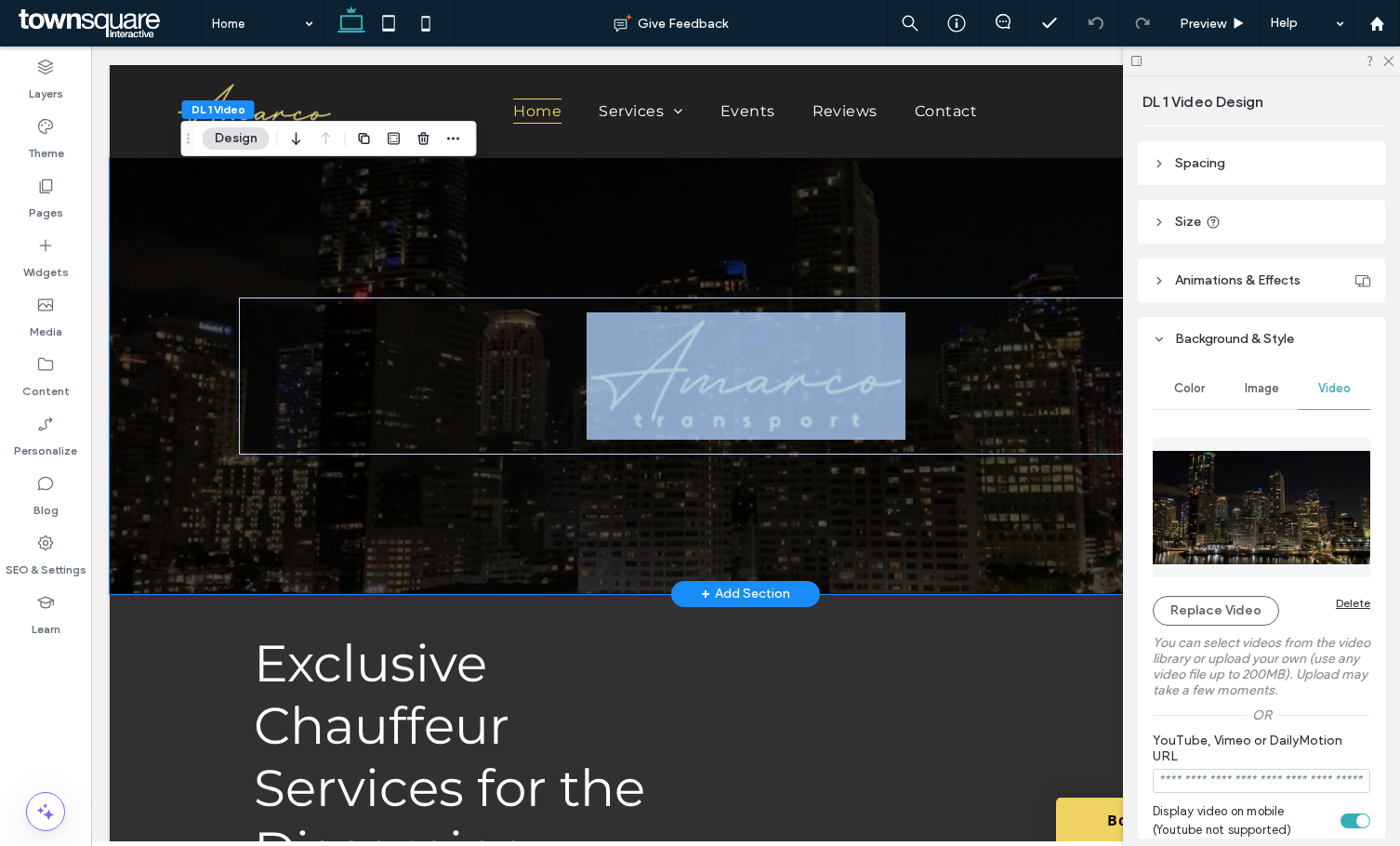 click at bounding box center (746, 376) 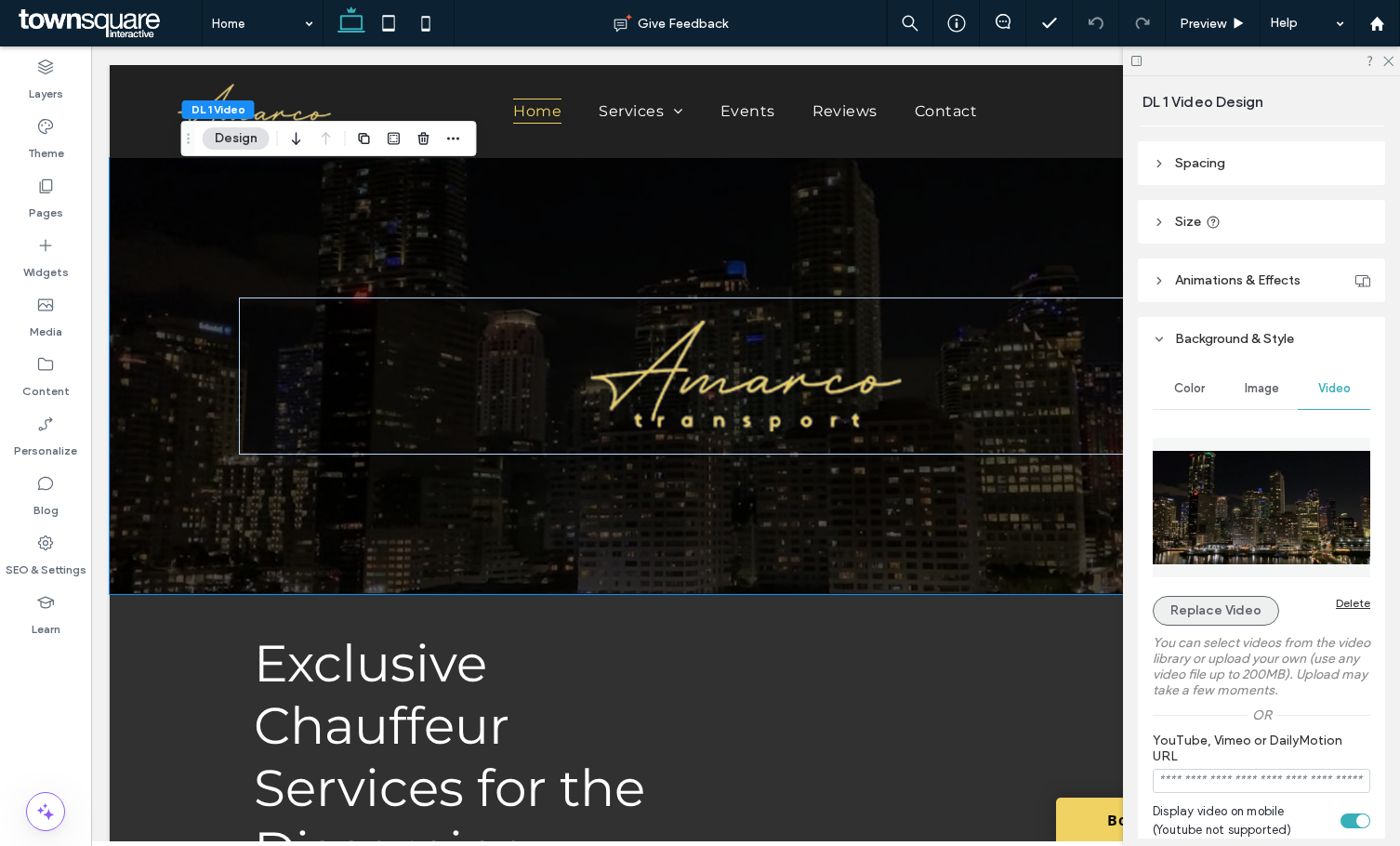 click on "Replace Video" at bounding box center [1216, 611] 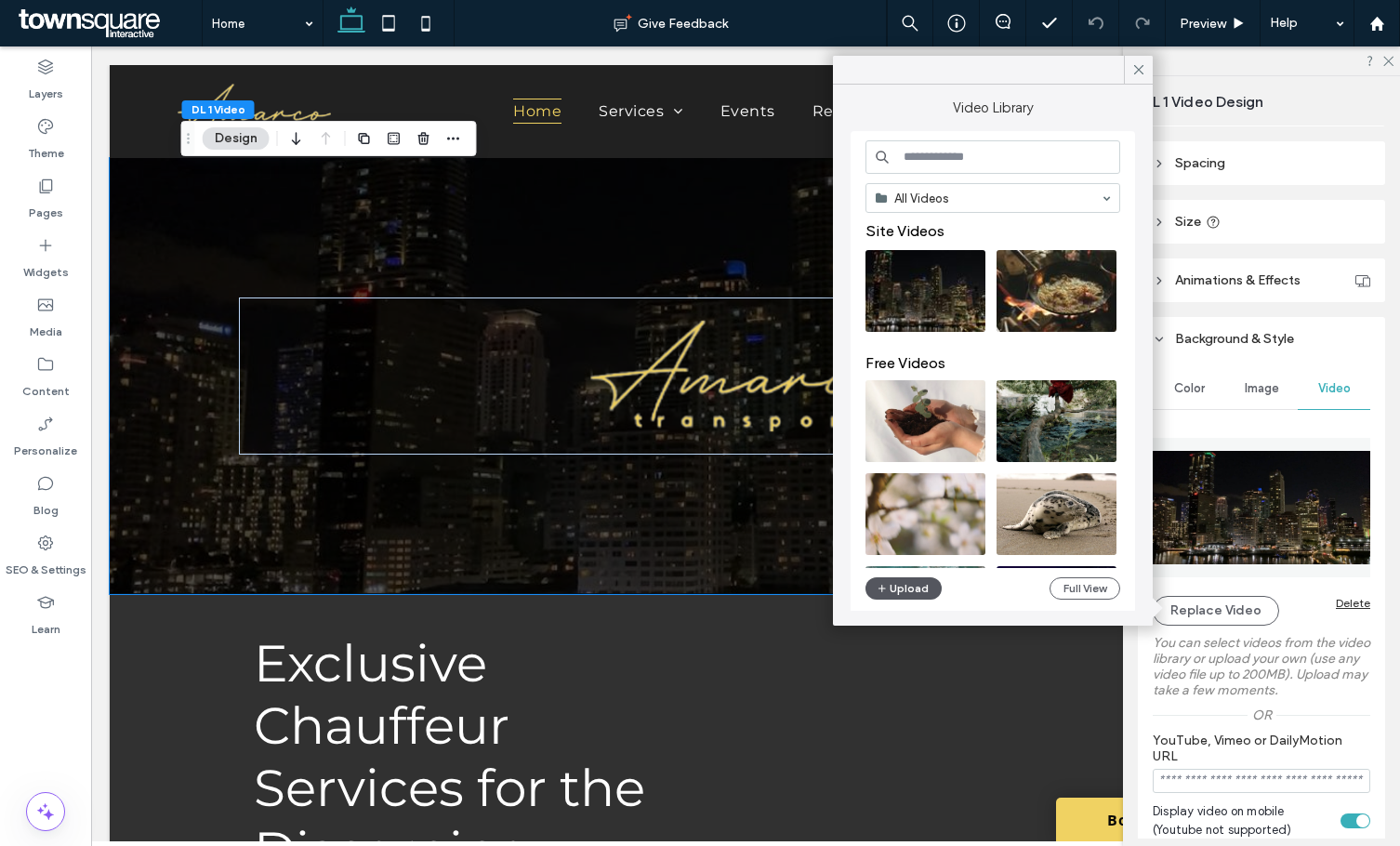 click on "Upload" at bounding box center [904, 588] 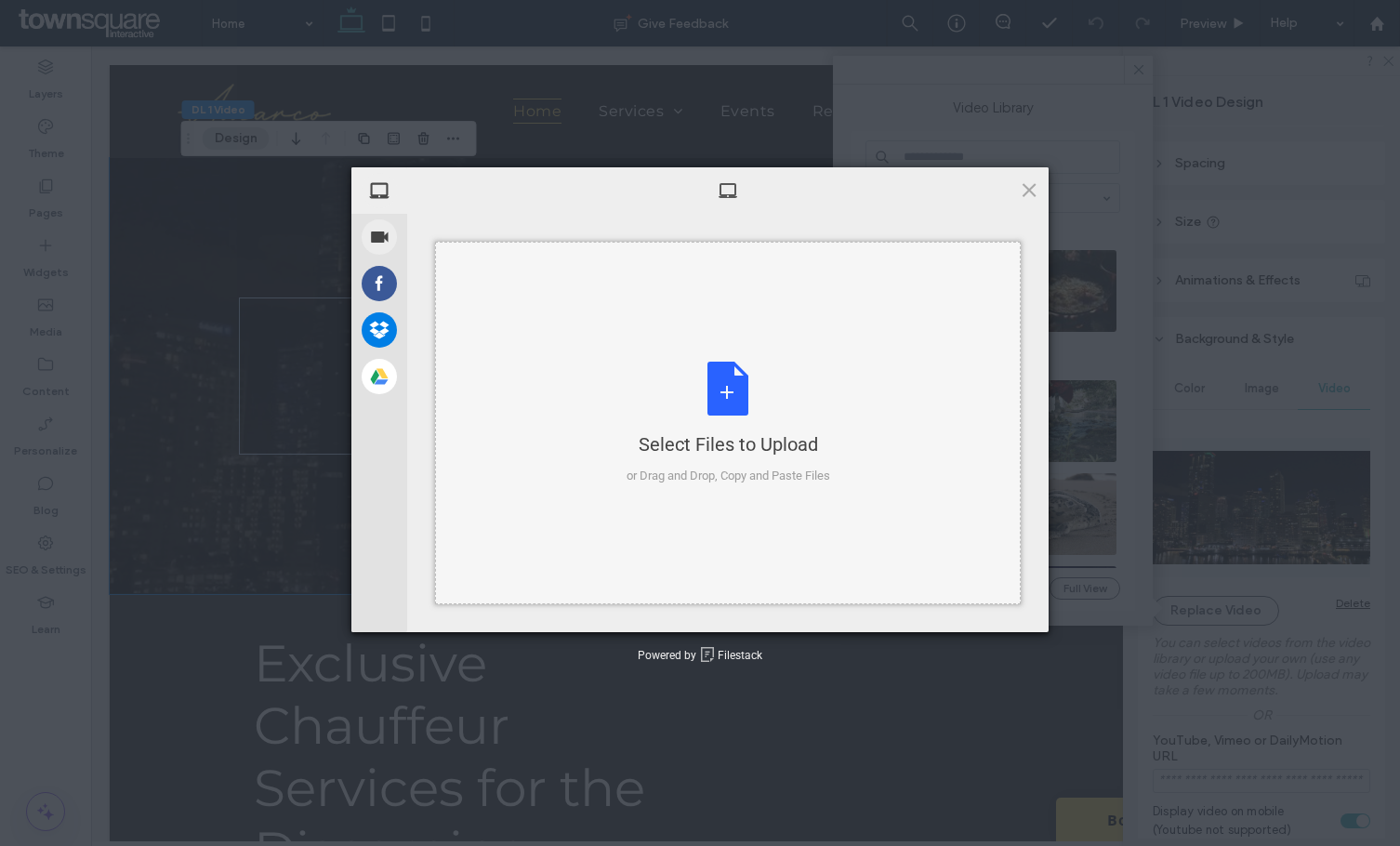click on "Select Files to Upload
or Drag and Drop, Copy and Paste Files" at bounding box center [728, 423] 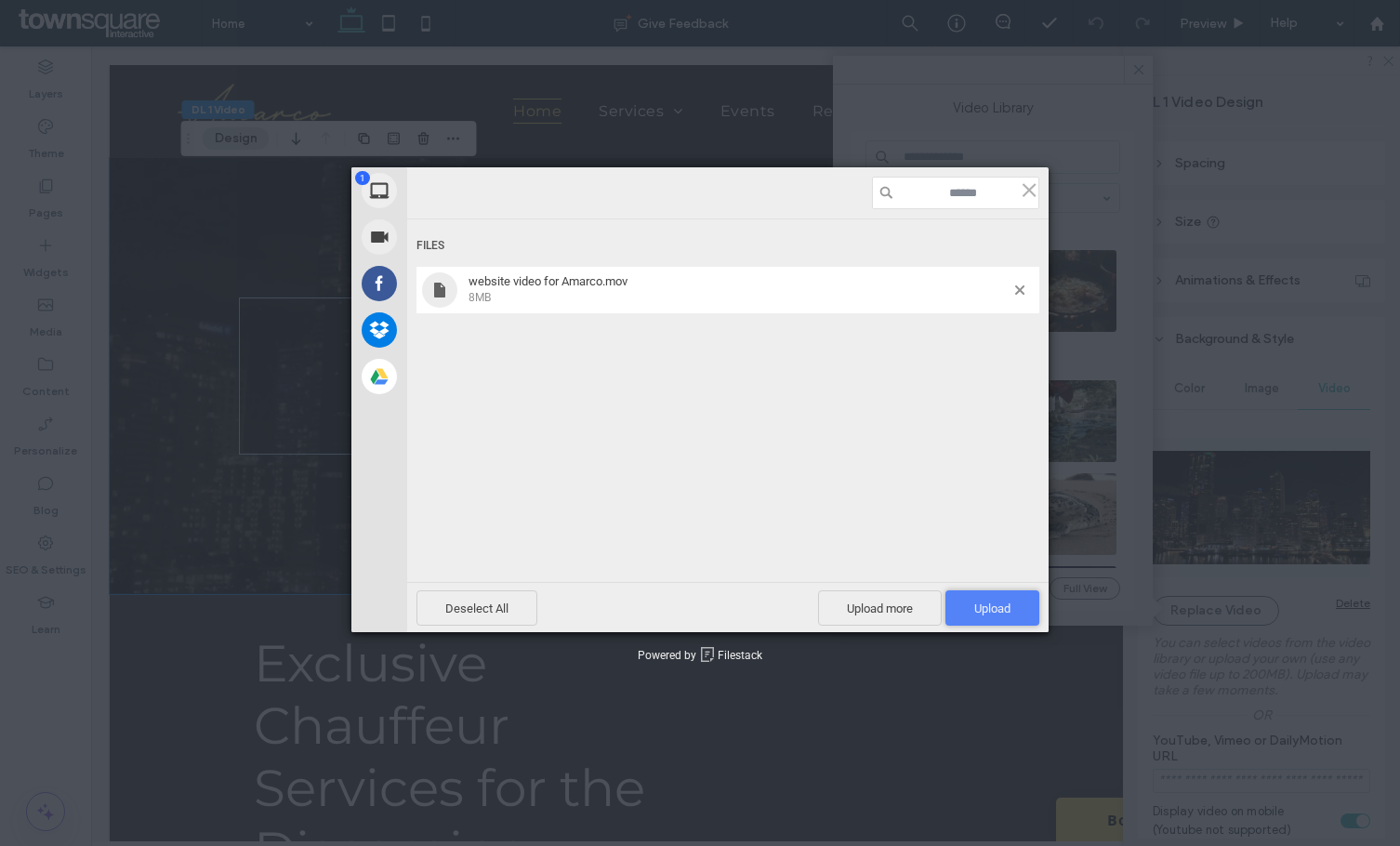 click on "Upload
1" at bounding box center (992, 608) 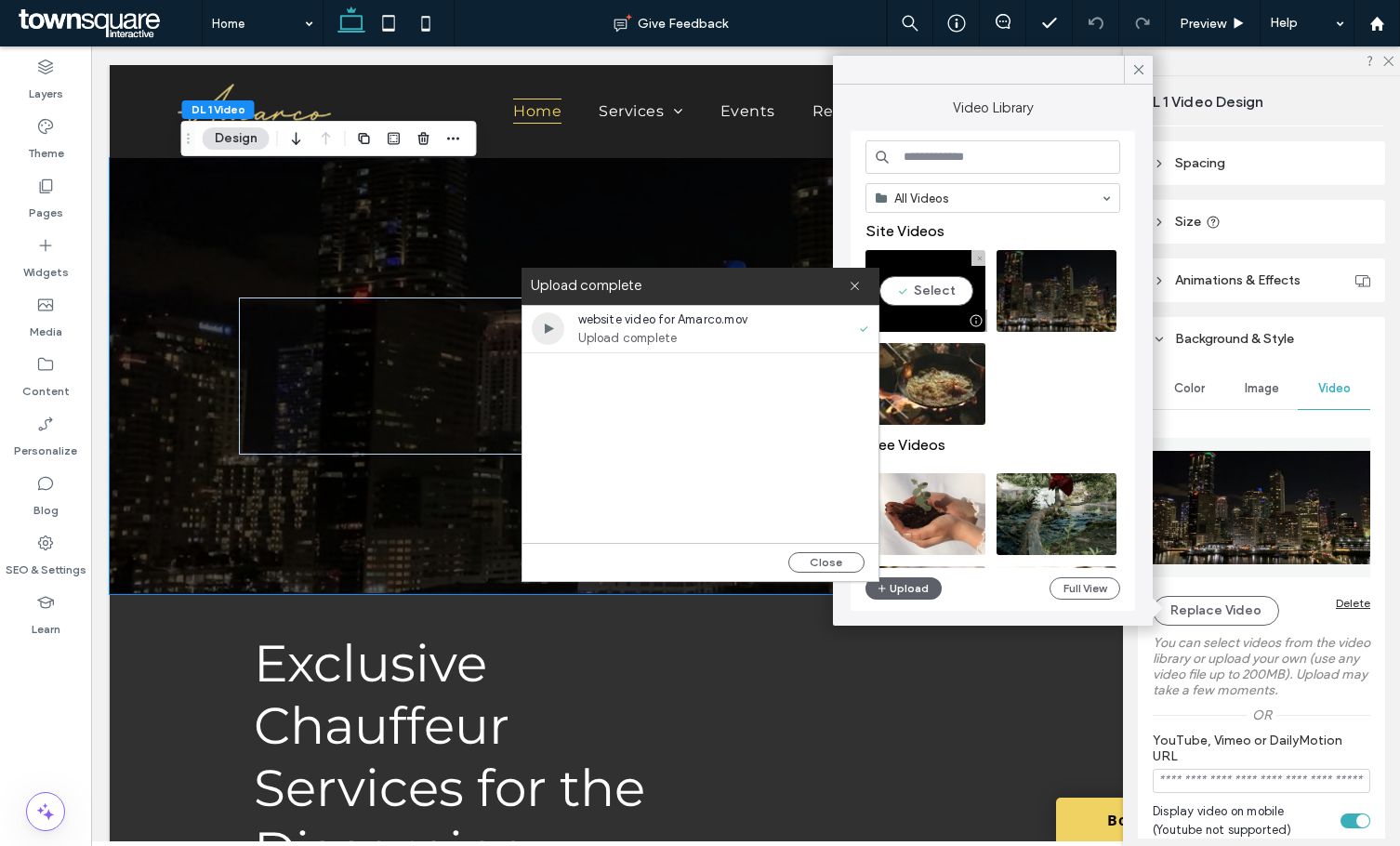 click at bounding box center (925, 291) 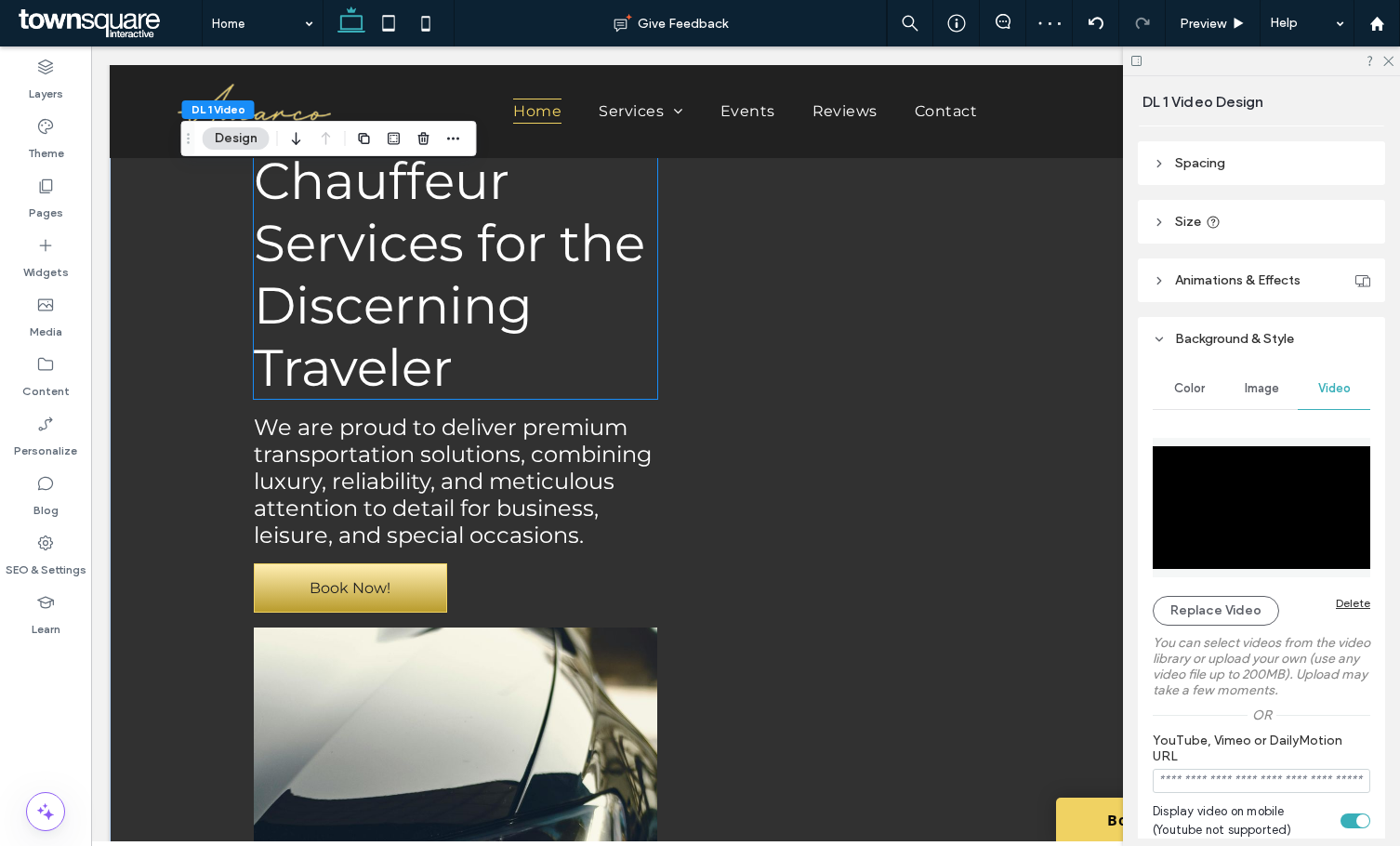 scroll, scrollTop: 837, scrollLeft: 0, axis: vertical 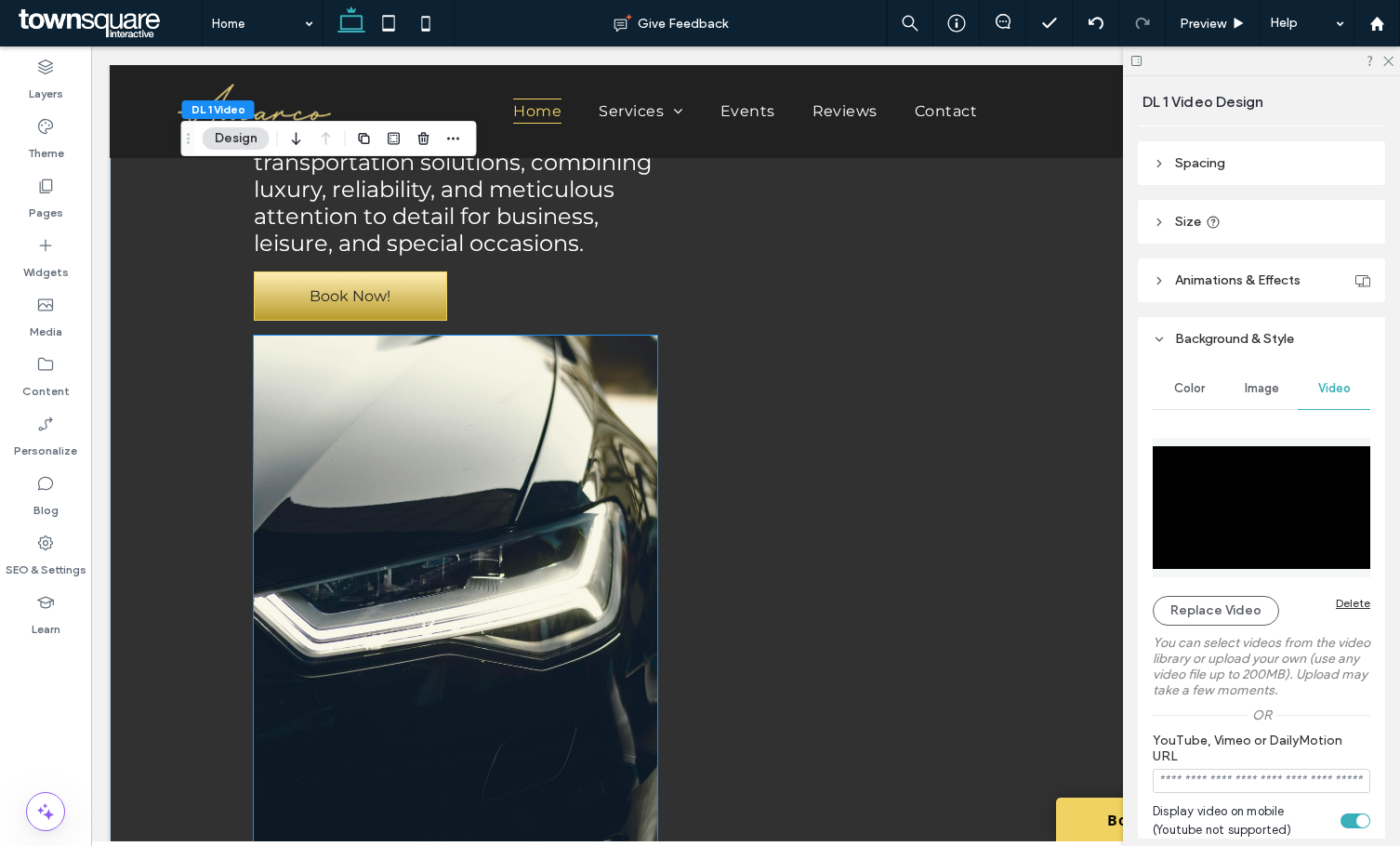click at bounding box center (456, 640) 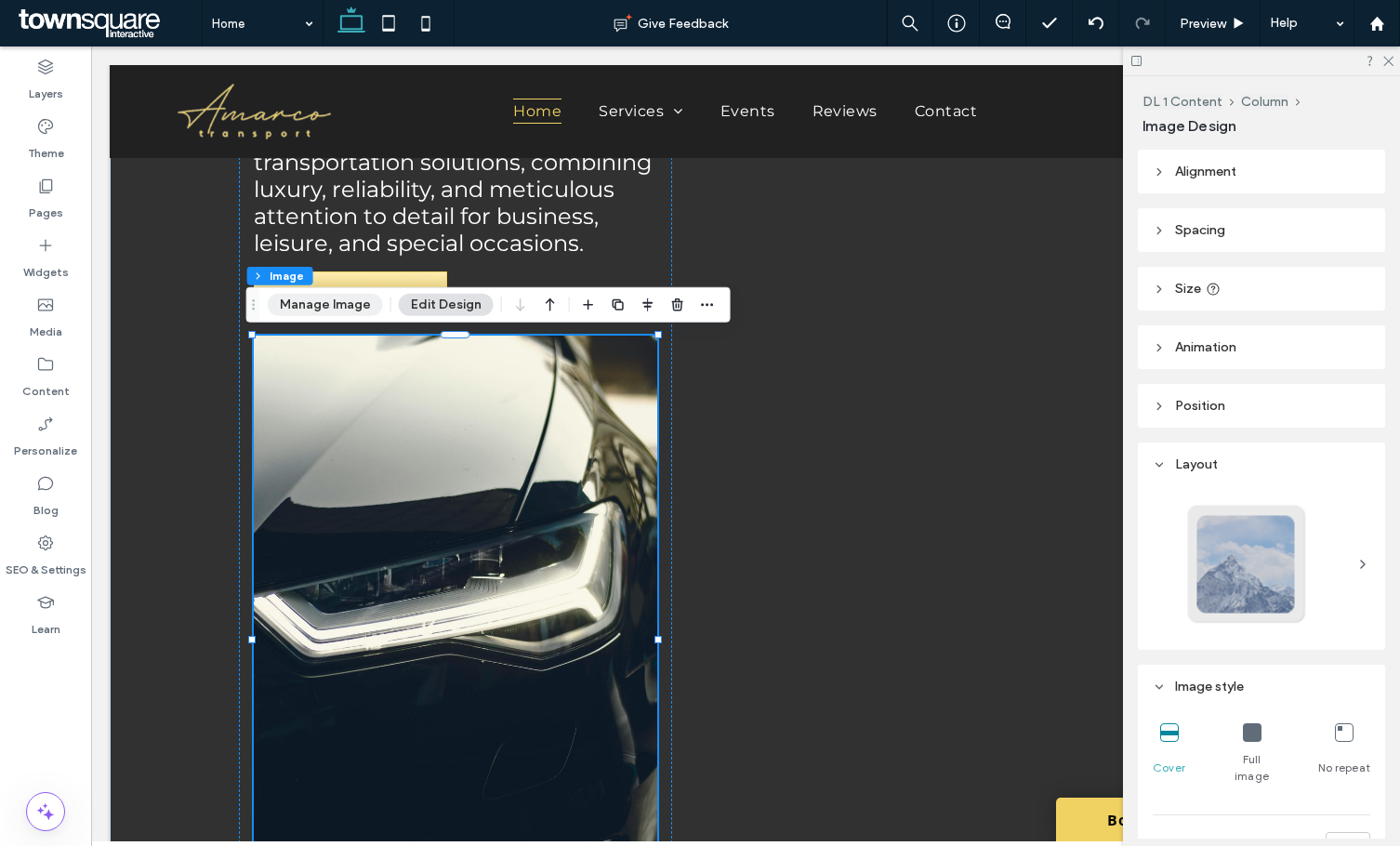 click on "Manage Image" at bounding box center [325, 305] 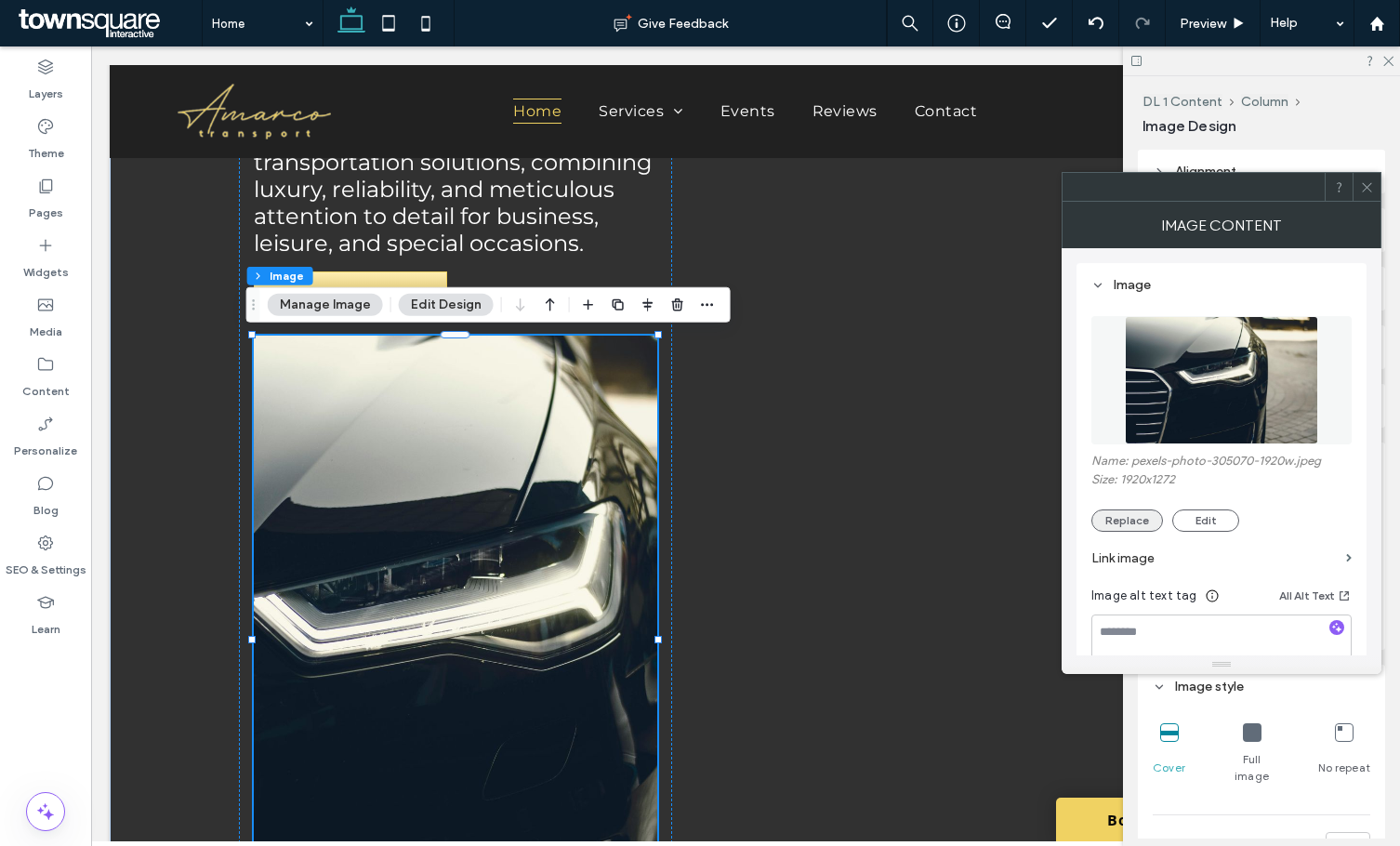 click on "Replace" at bounding box center [1127, 521] 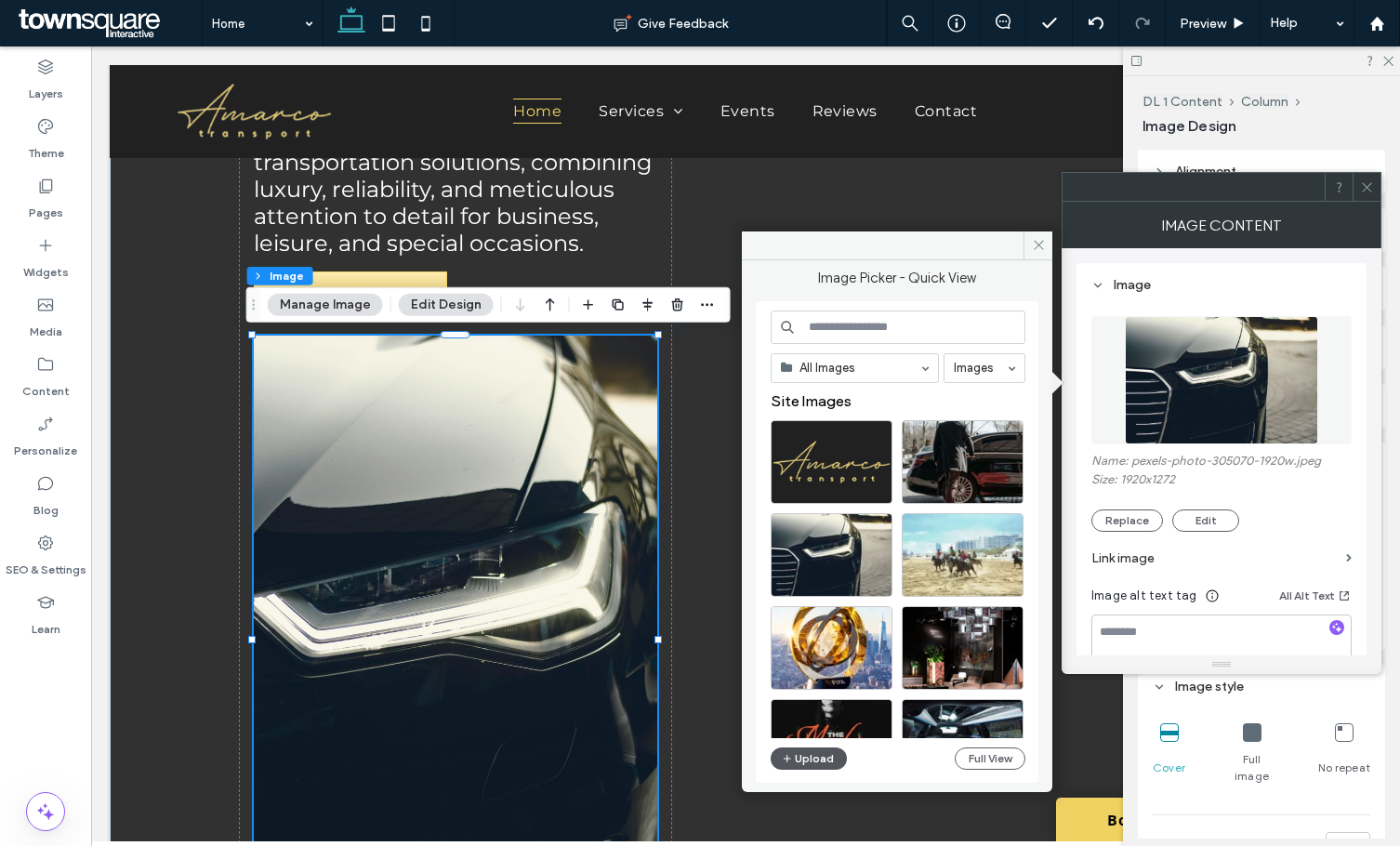 click on "Upload" at bounding box center [809, 759] 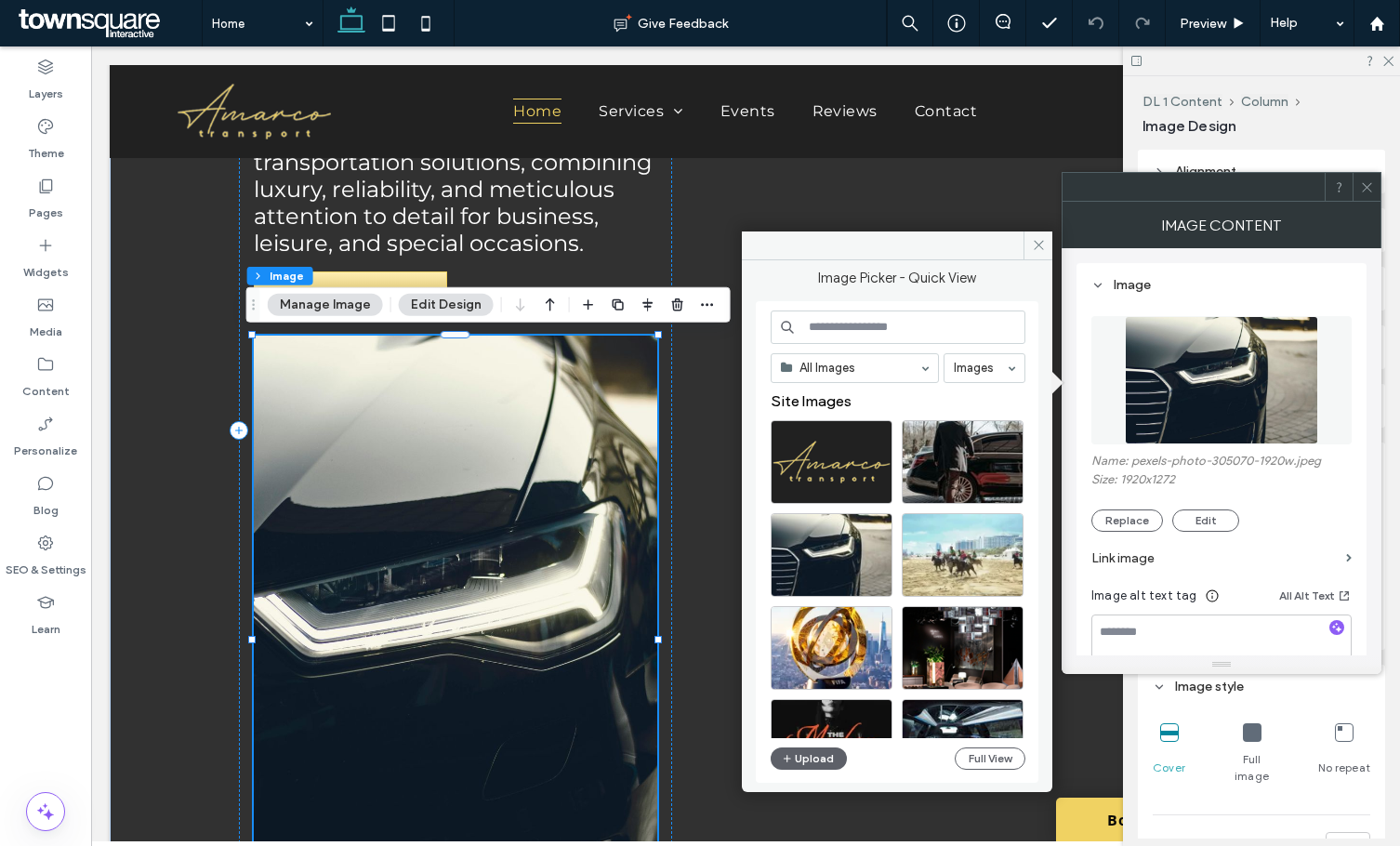 click on "Manage Image" at bounding box center (325, 305) 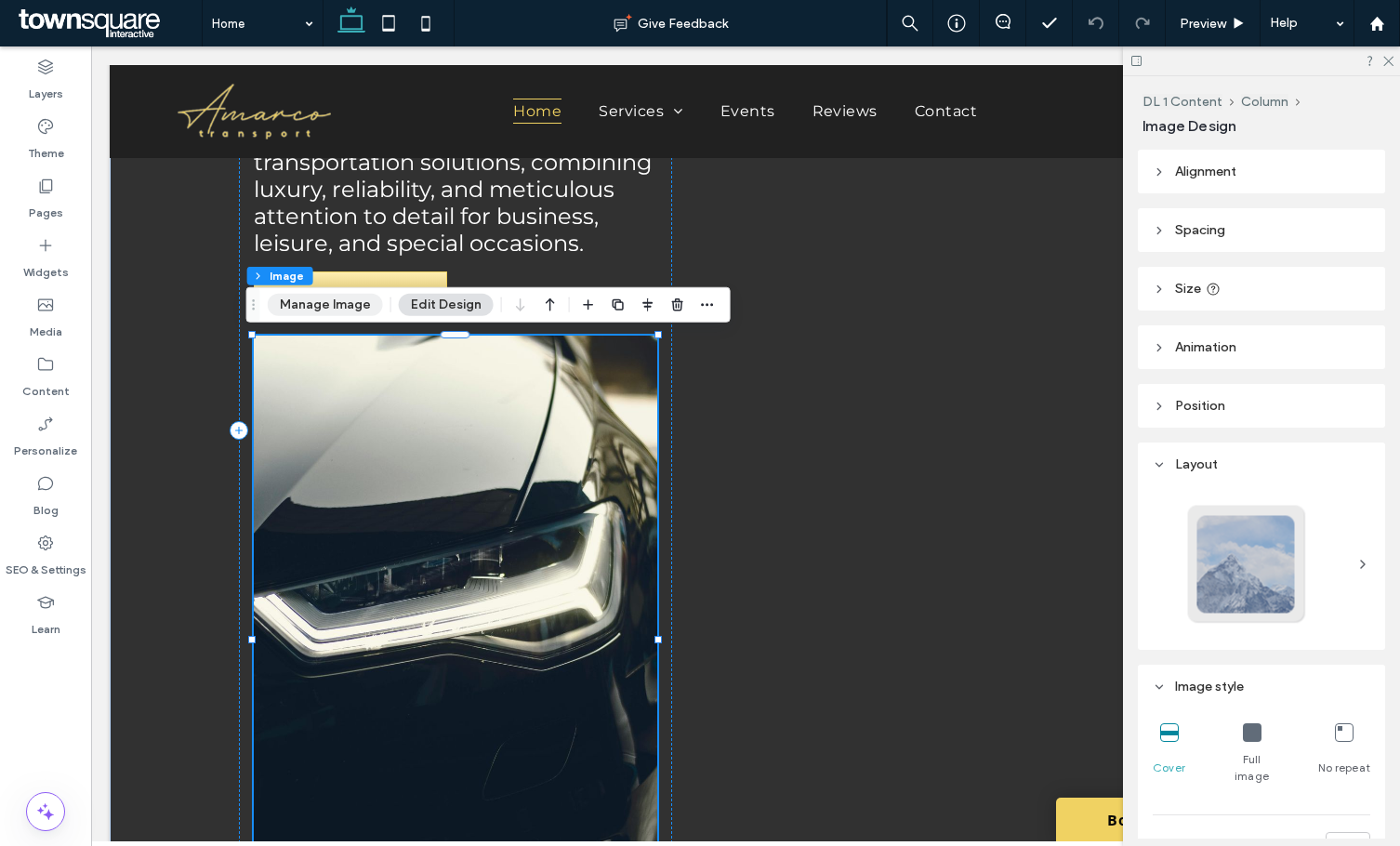 click on "Manage Image" at bounding box center [325, 305] 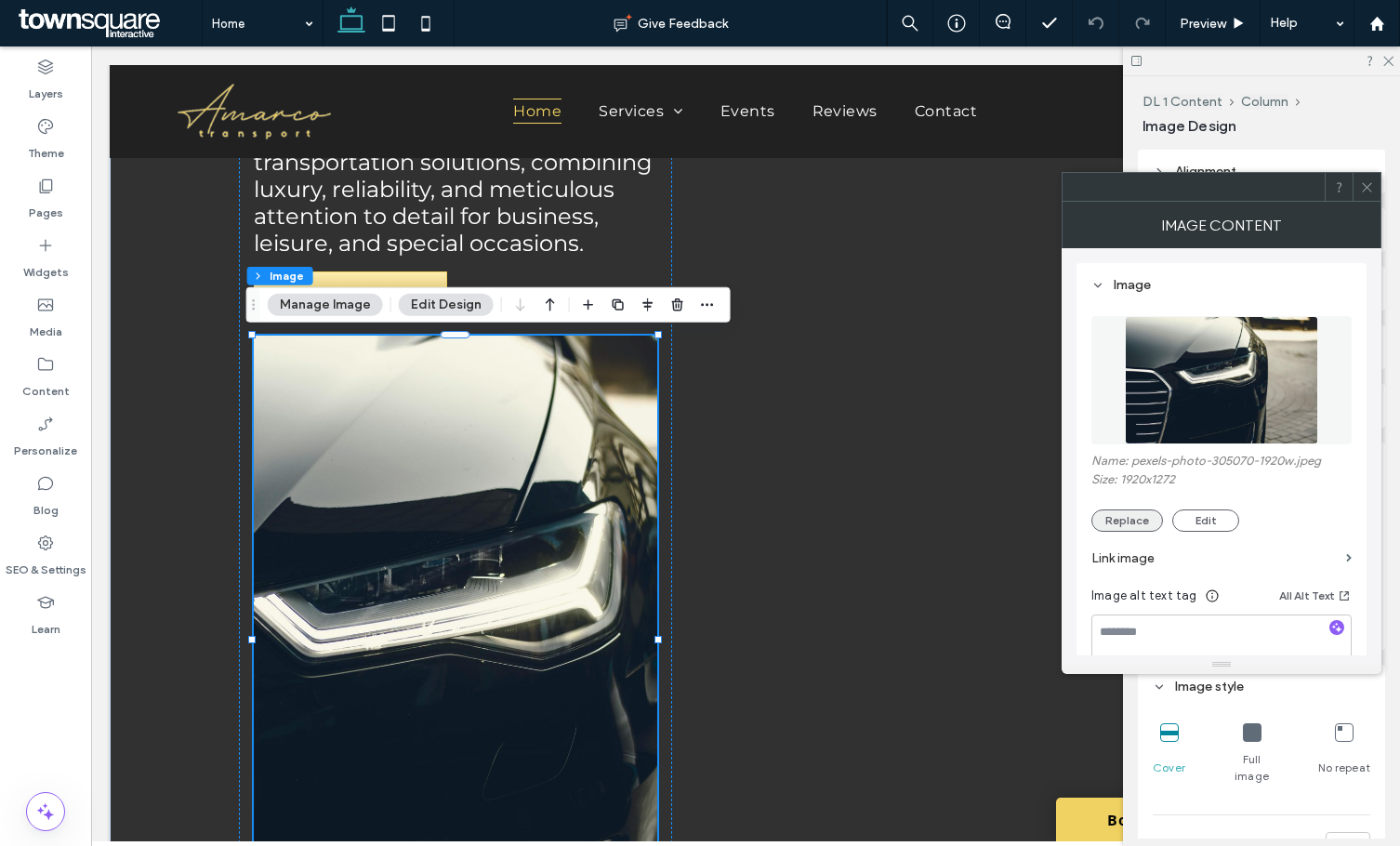click on "Replace" at bounding box center (1127, 521) 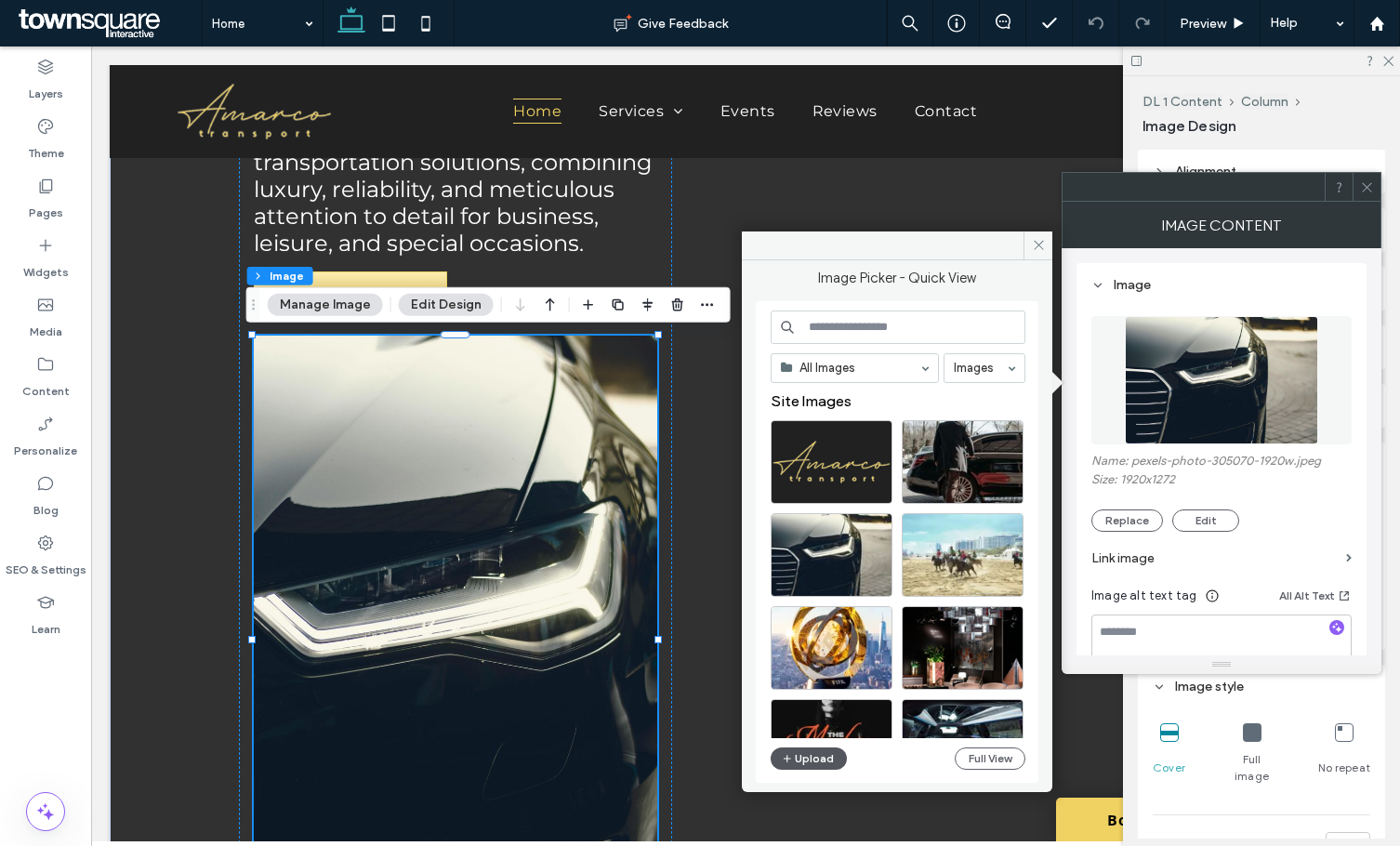 click at bounding box center (788, 759) 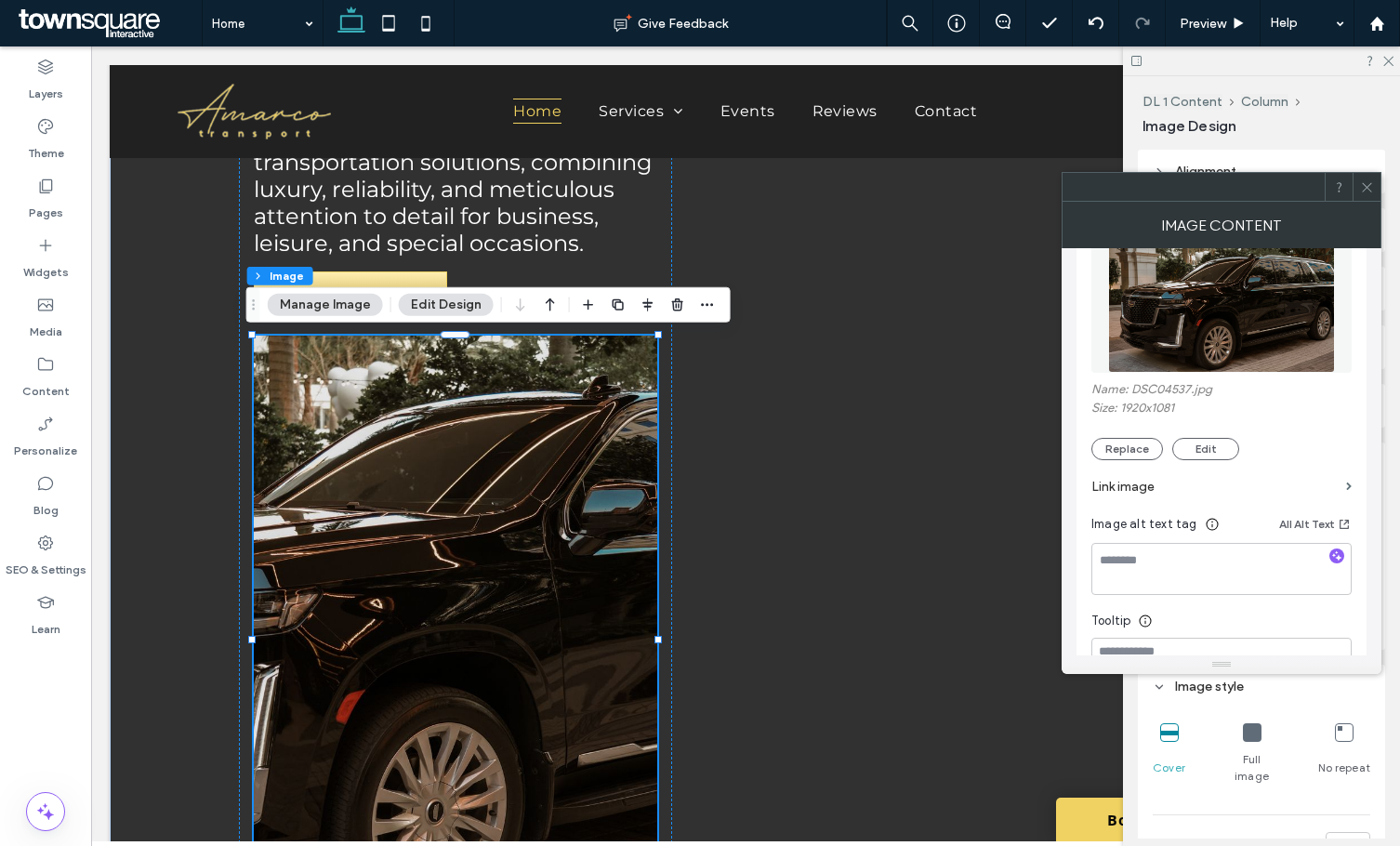 scroll, scrollTop: 0, scrollLeft: 0, axis: both 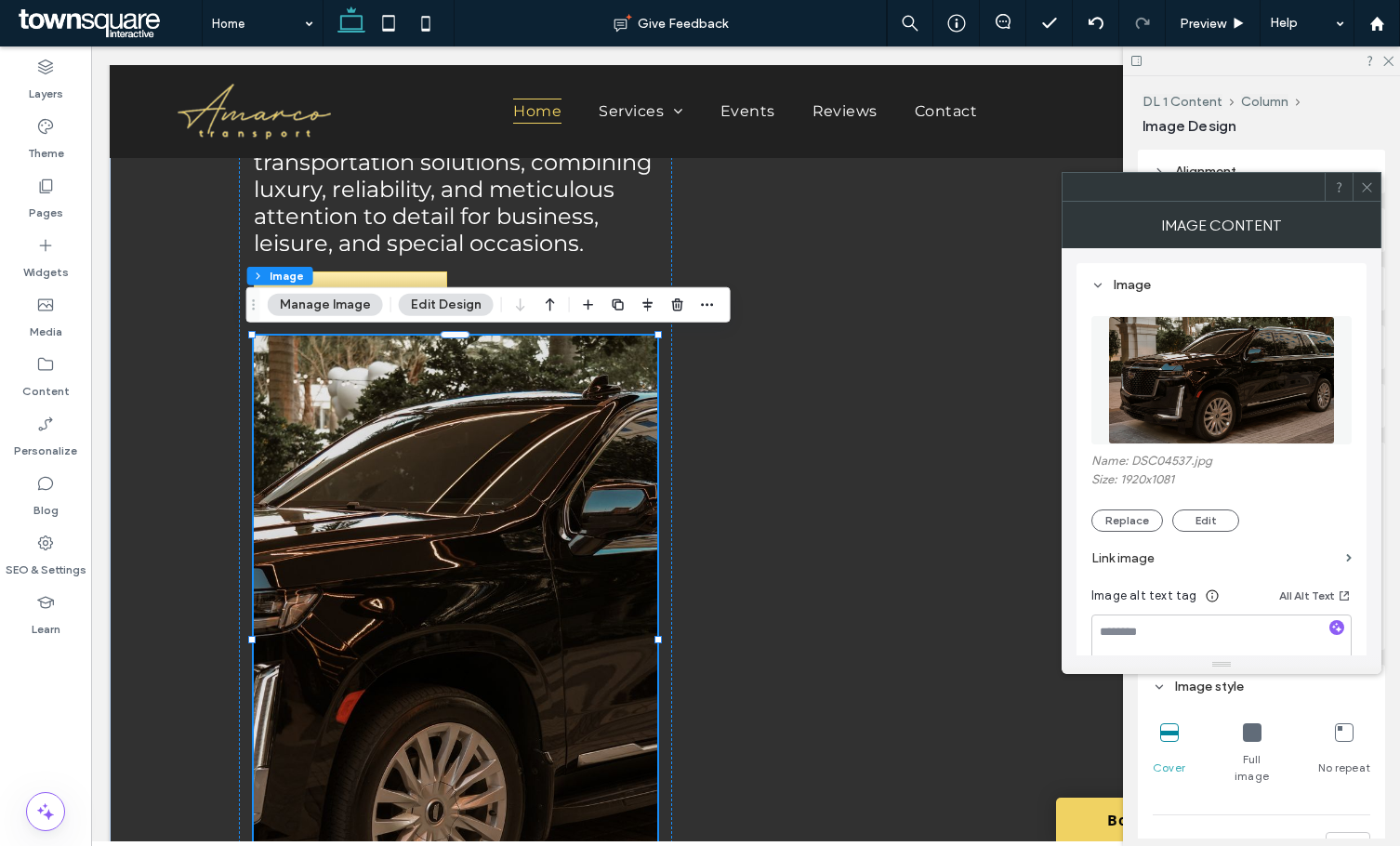 click at bounding box center (1222, 380) 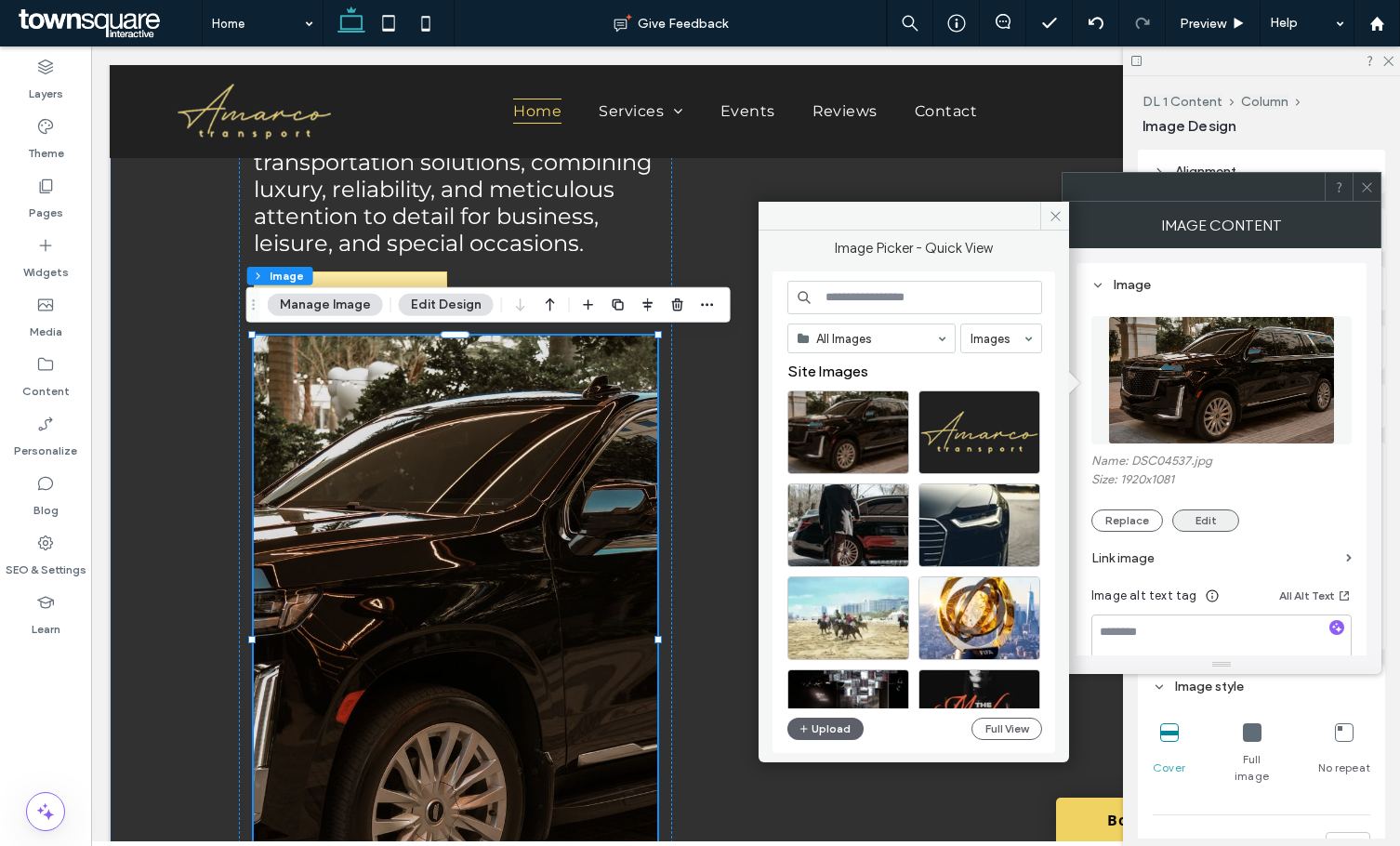 click on "Edit" at bounding box center [1206, 521] 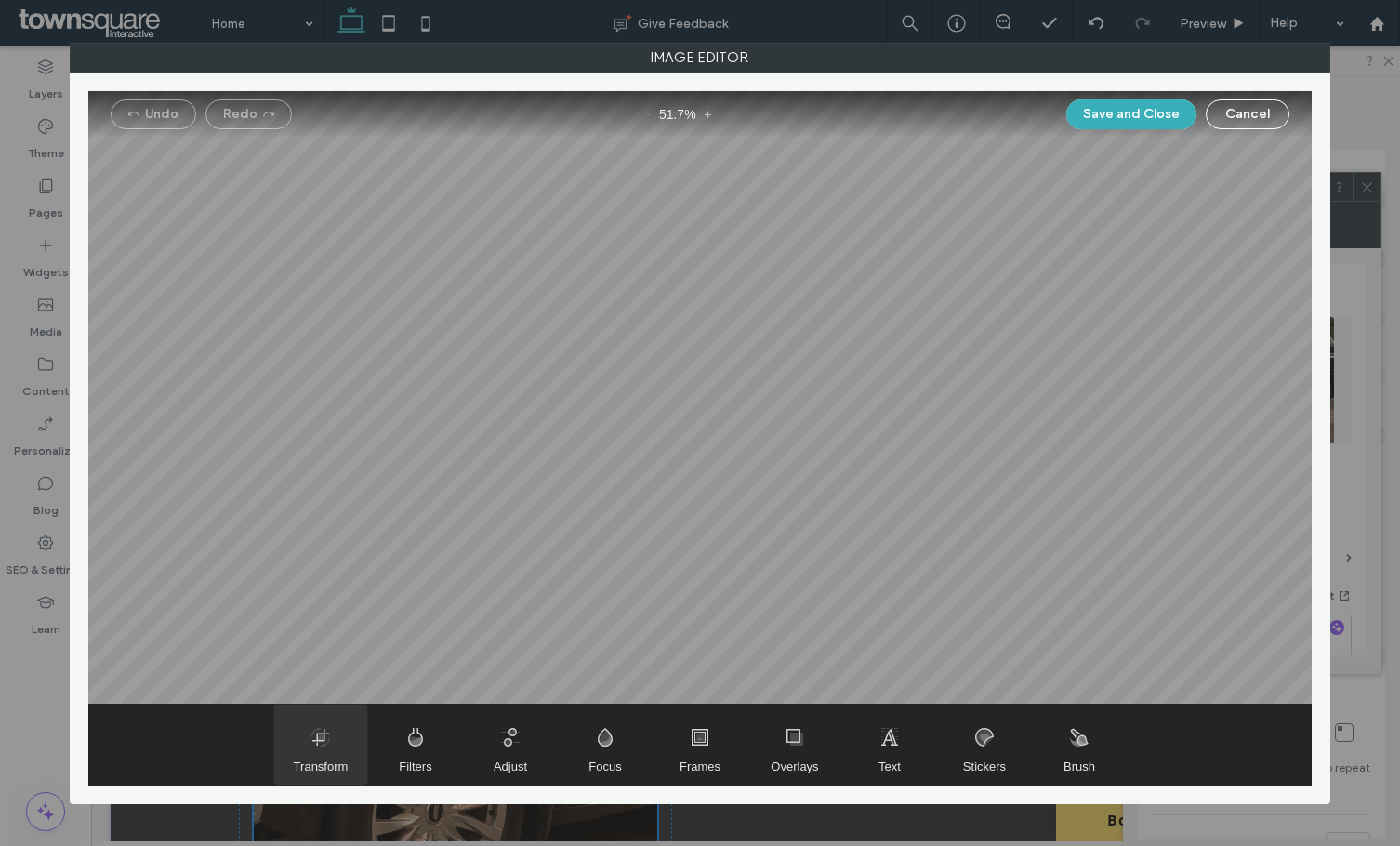 click at bounding box center (321, 745) 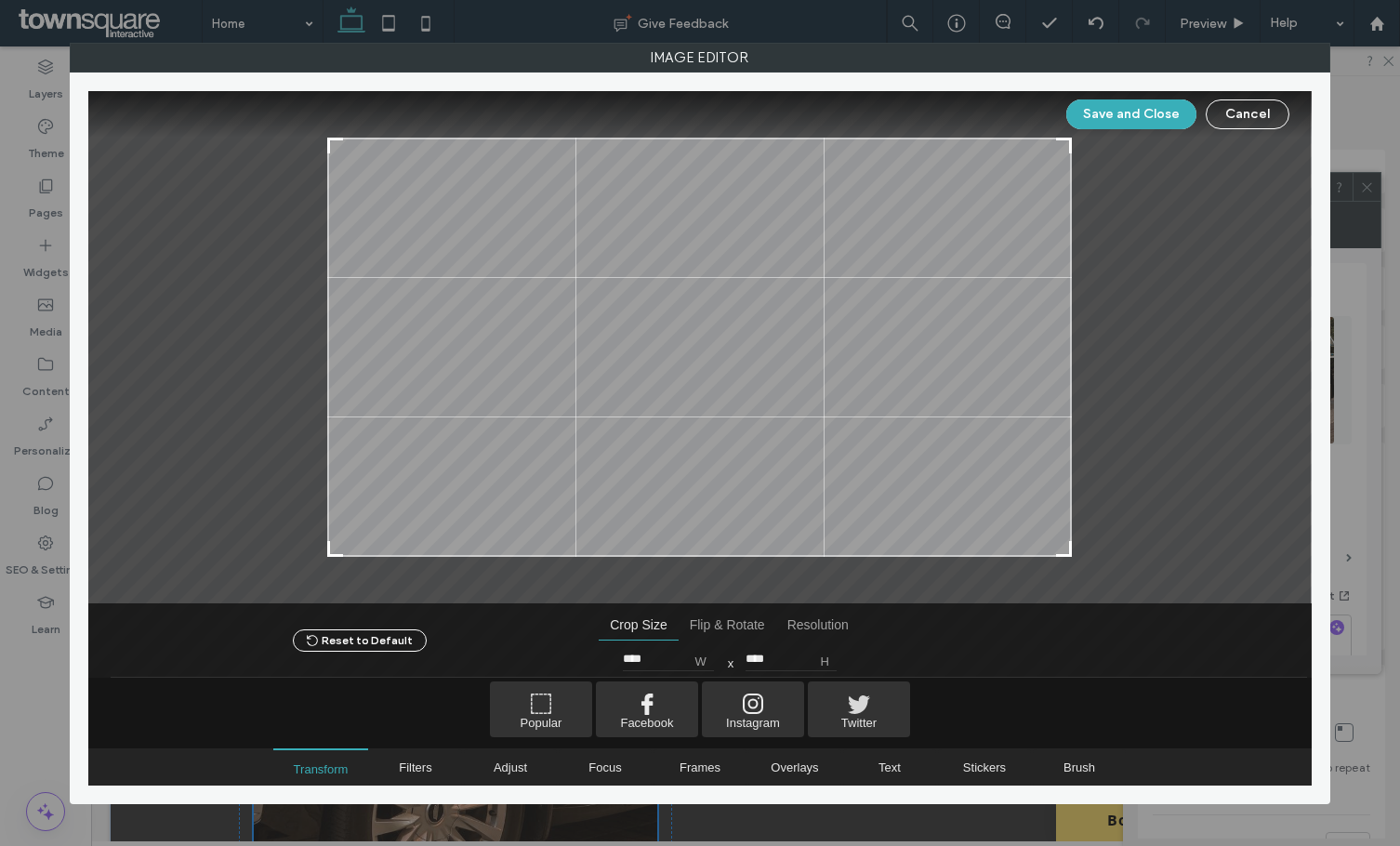 drag, startPoint x: 1063, startPoint y: 347, endPoint x: 968, endPoint y: 343, distance: 95.0842 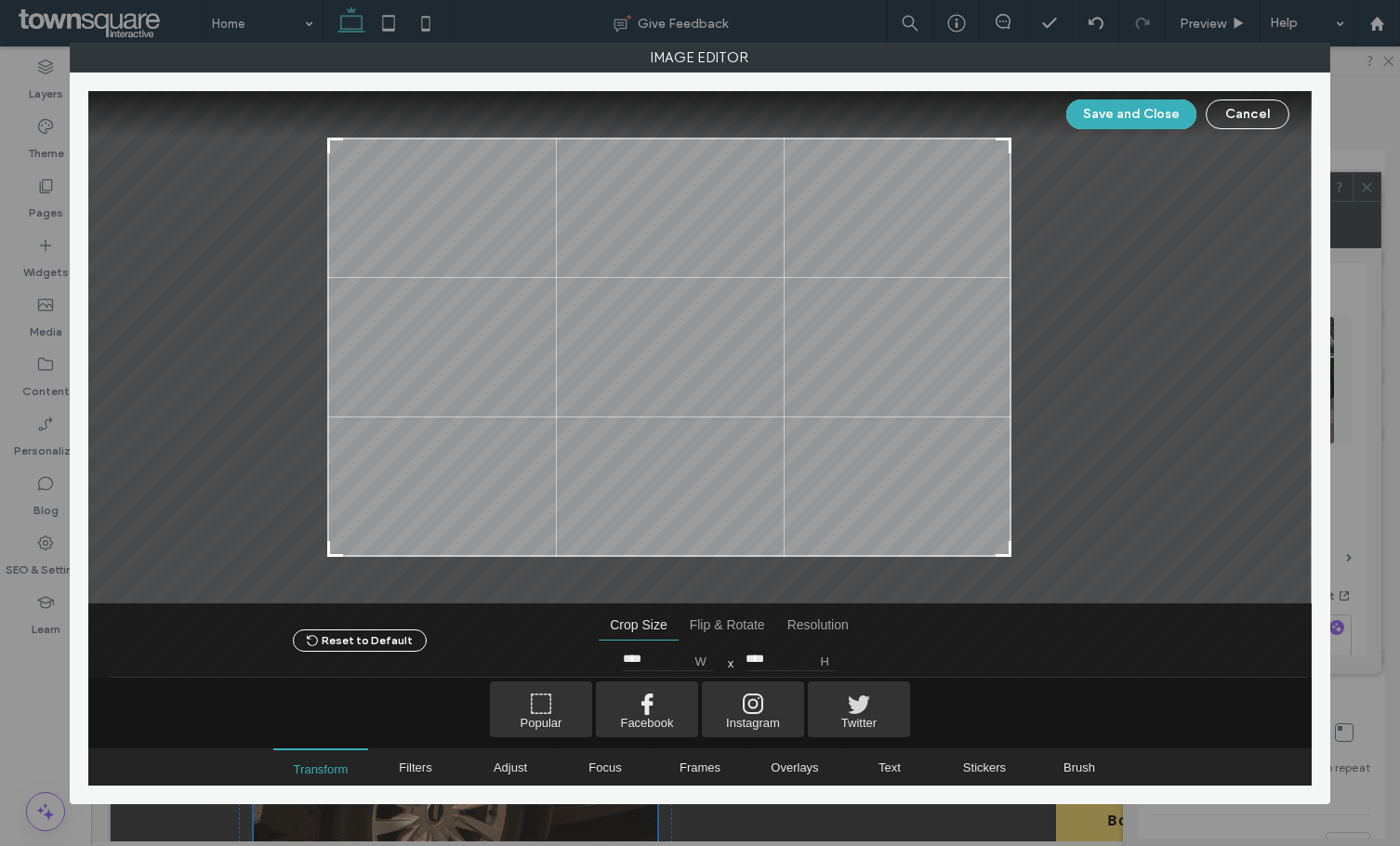 type on "****" 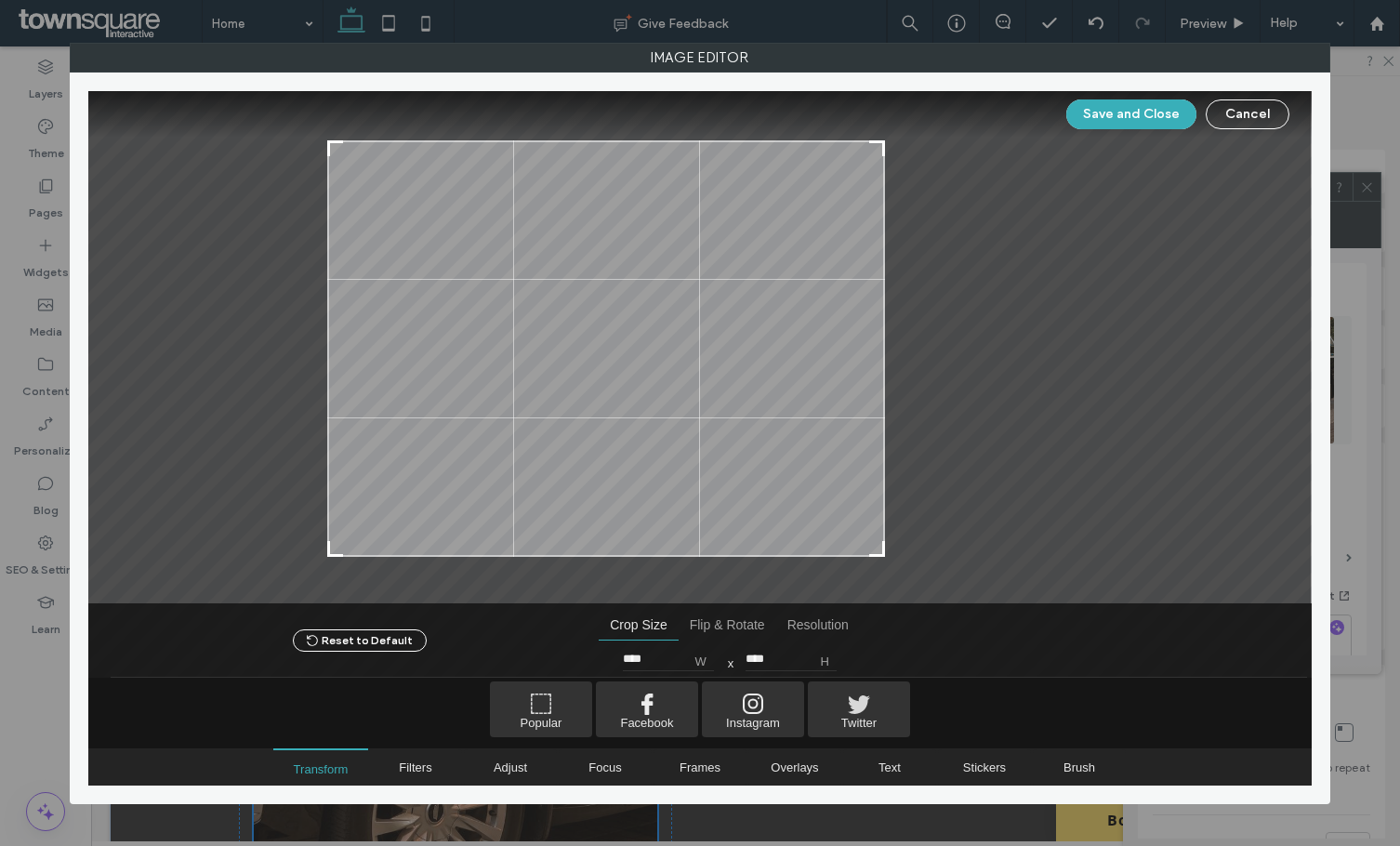 type on "****" 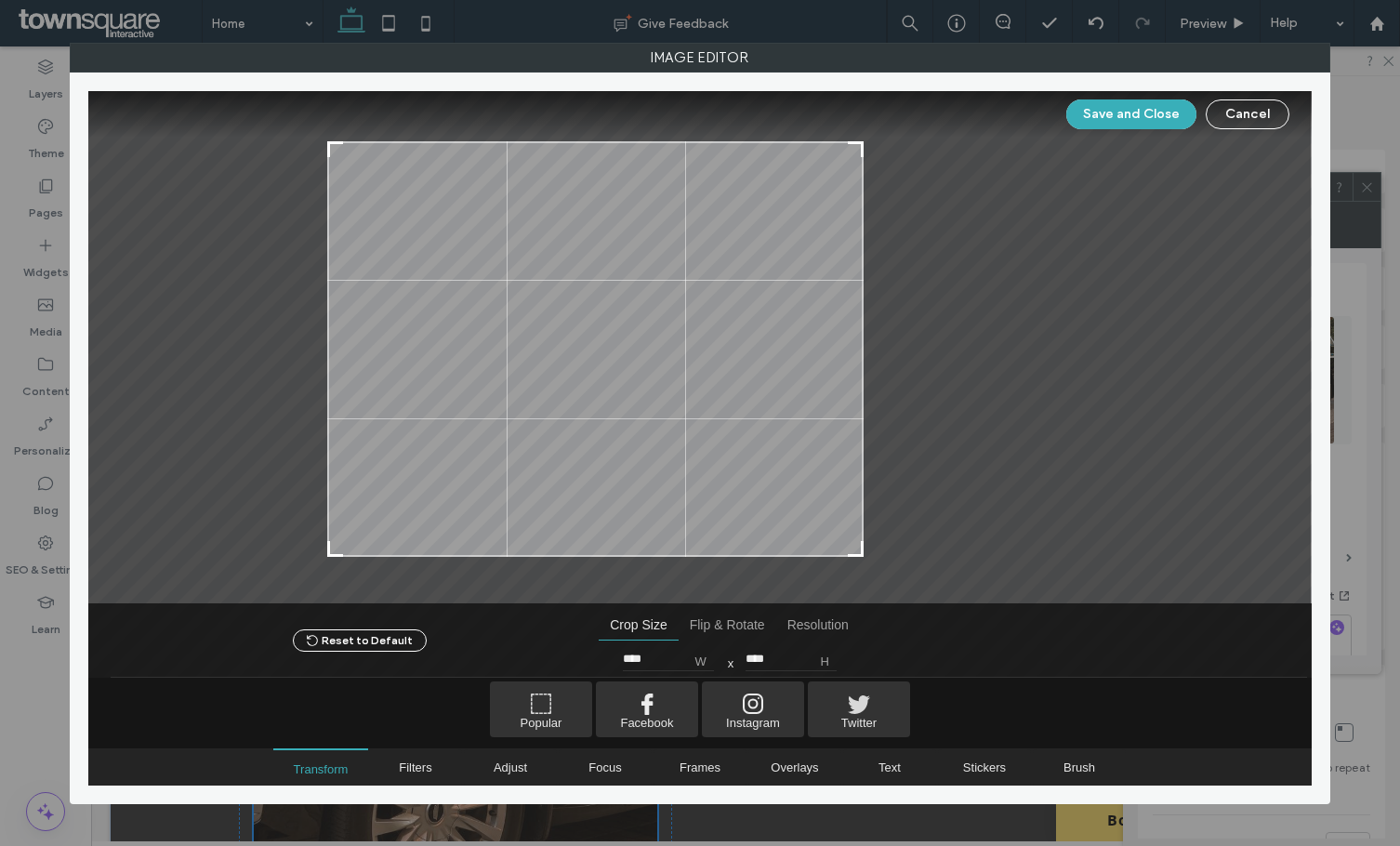 type on "****" 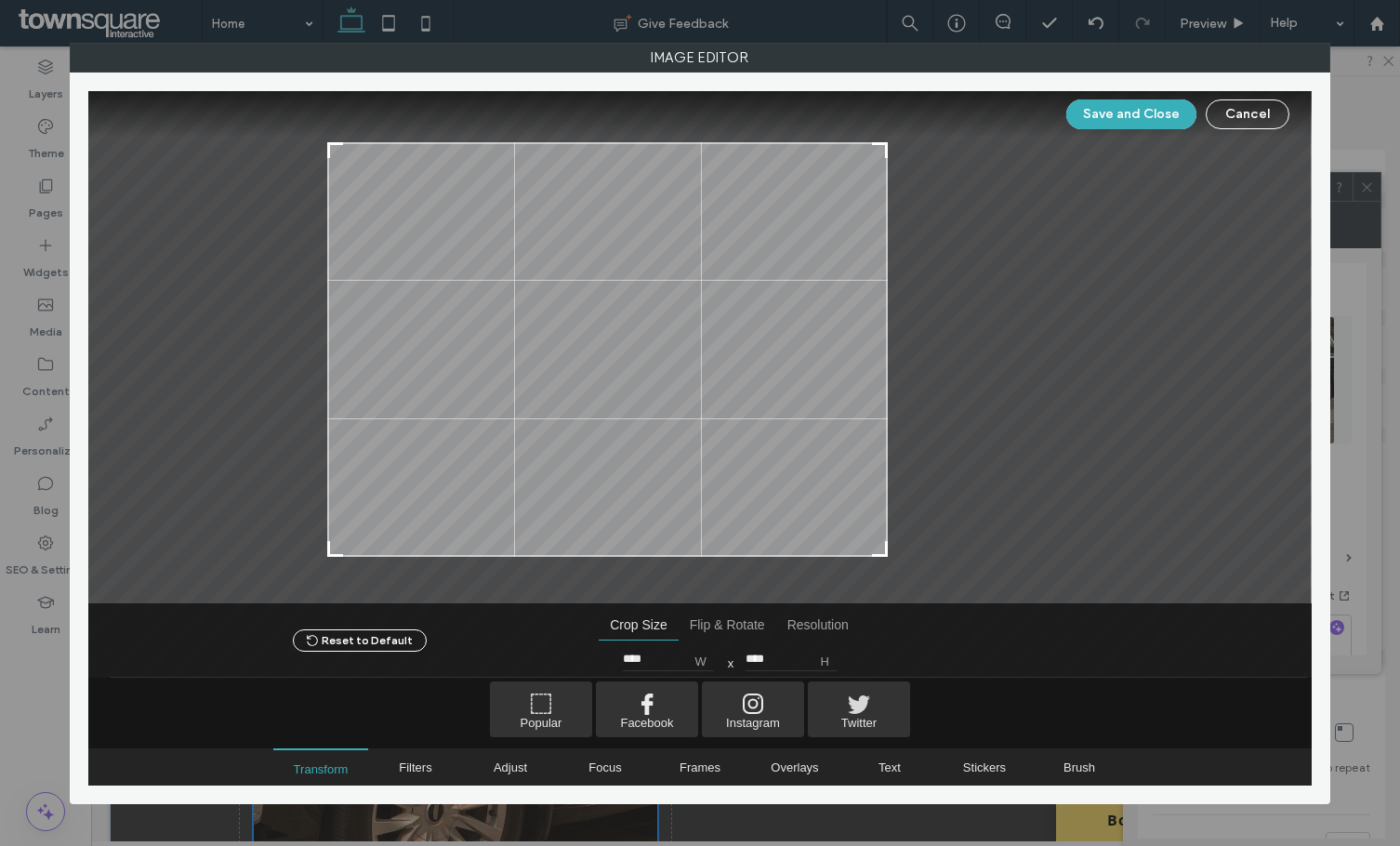 type on "****" 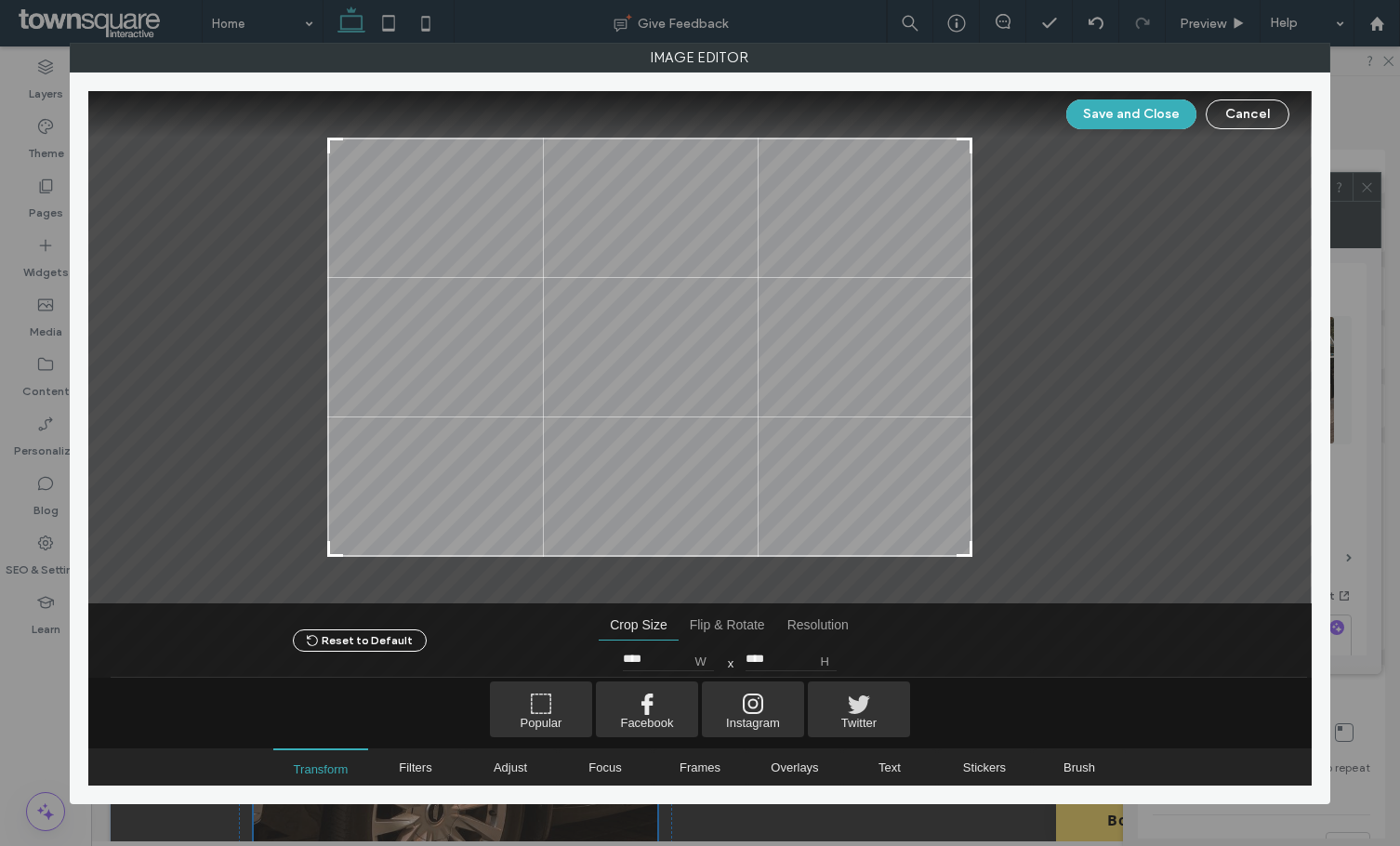 type on "****" 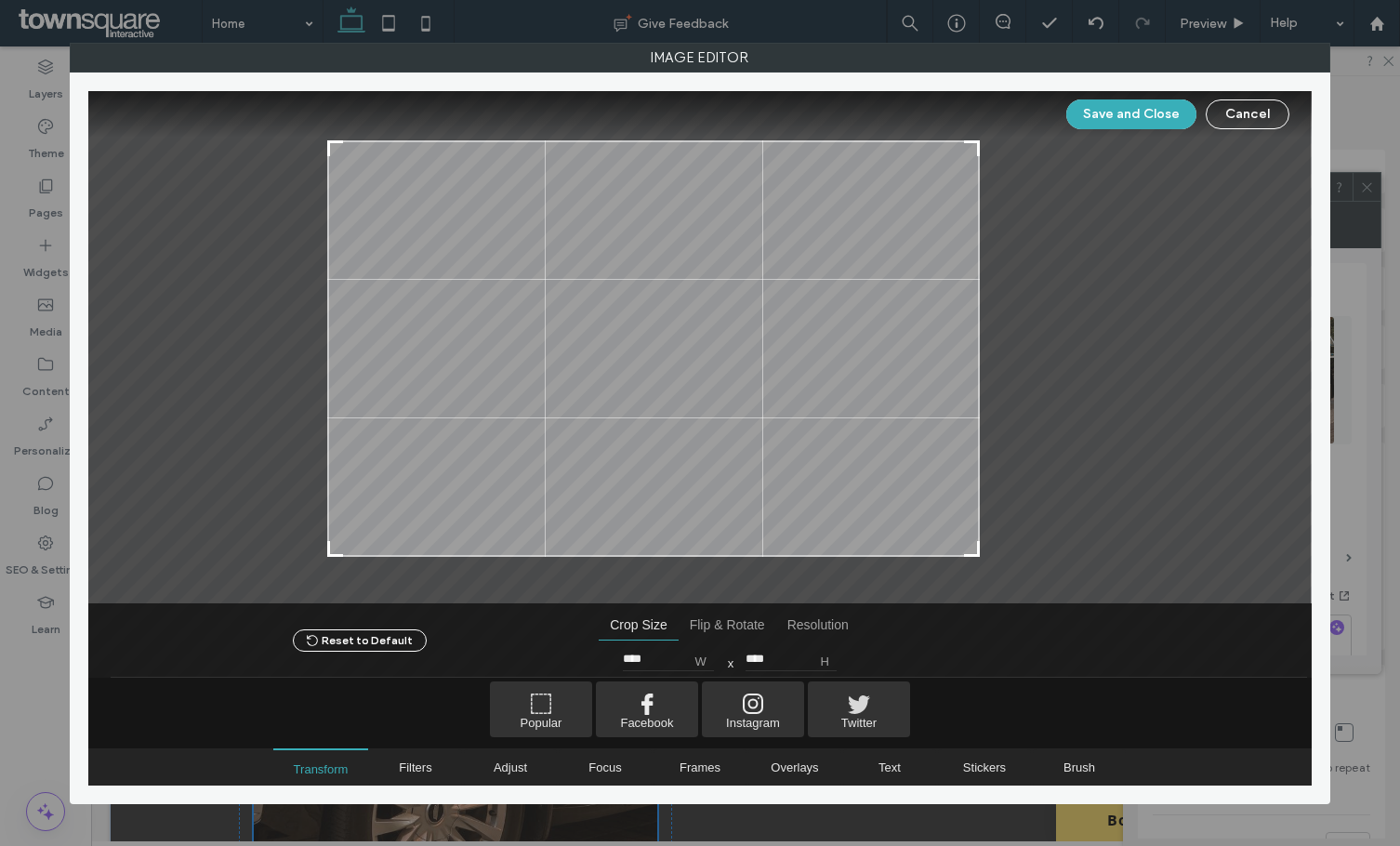 drag, startPoint x: 1069, startPoint y: 148, endPoint x: 977, endPoint y: 139, distance: 92.43917 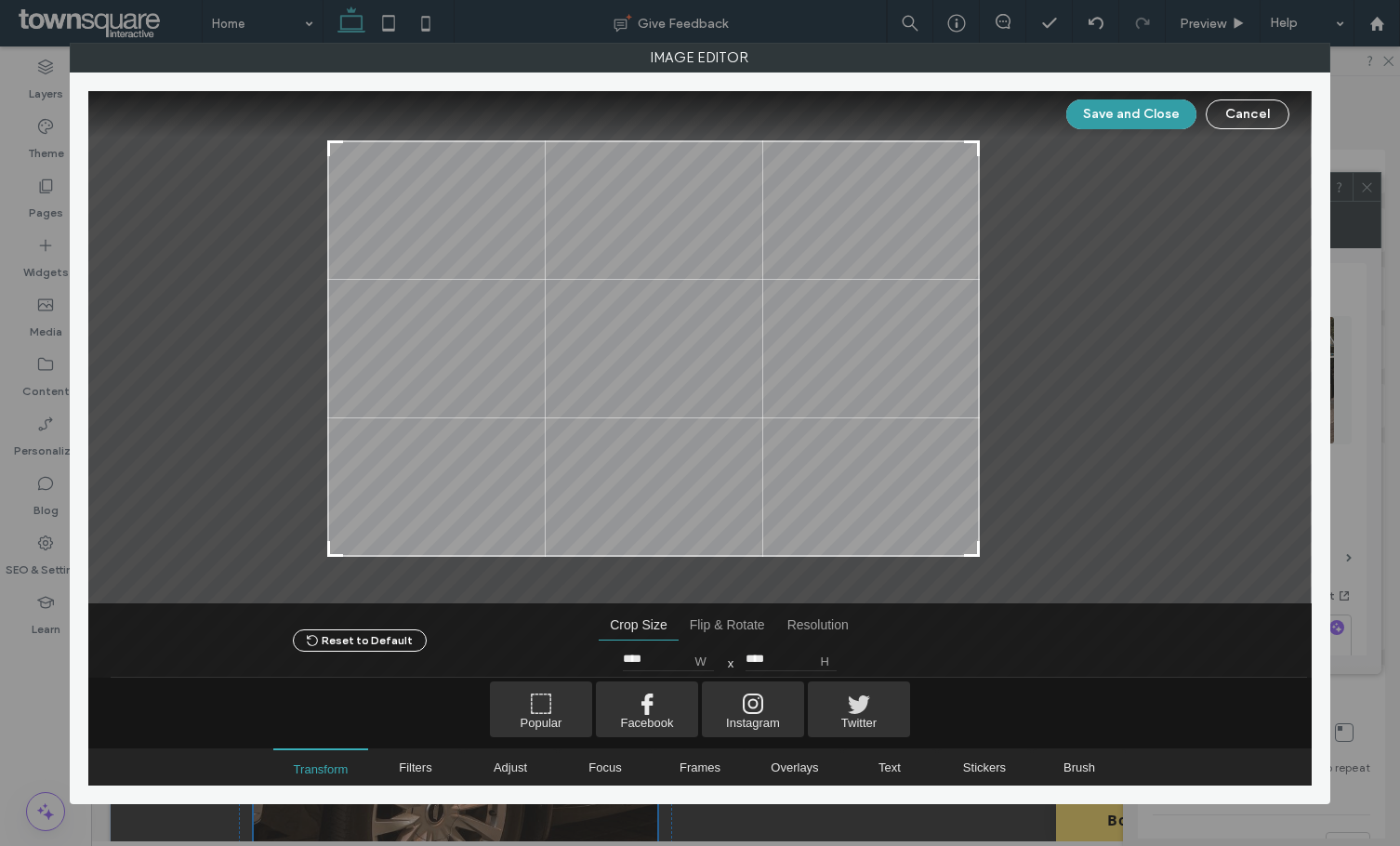 click on "Save and Close" at bounding box center [1131, 114] 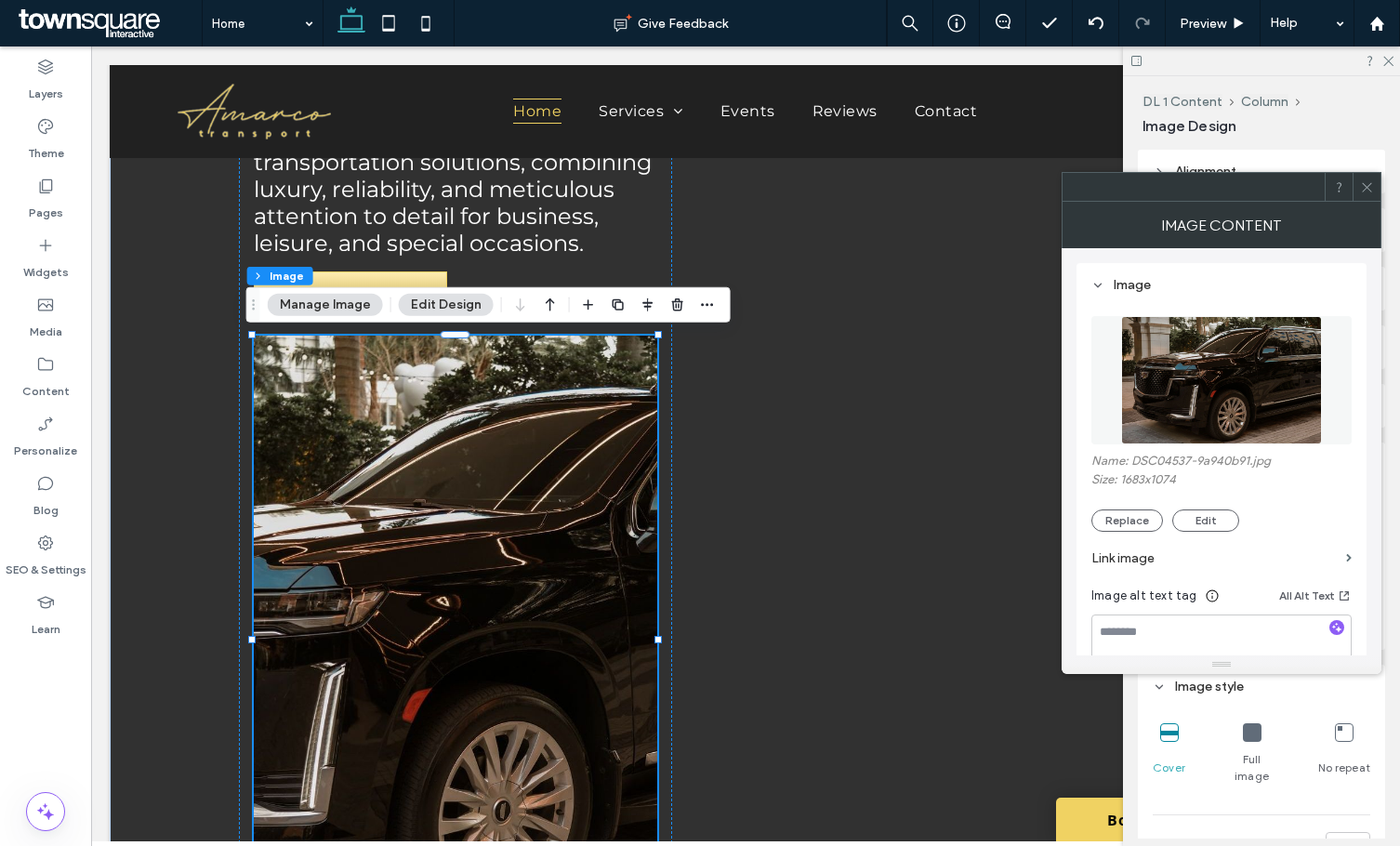click 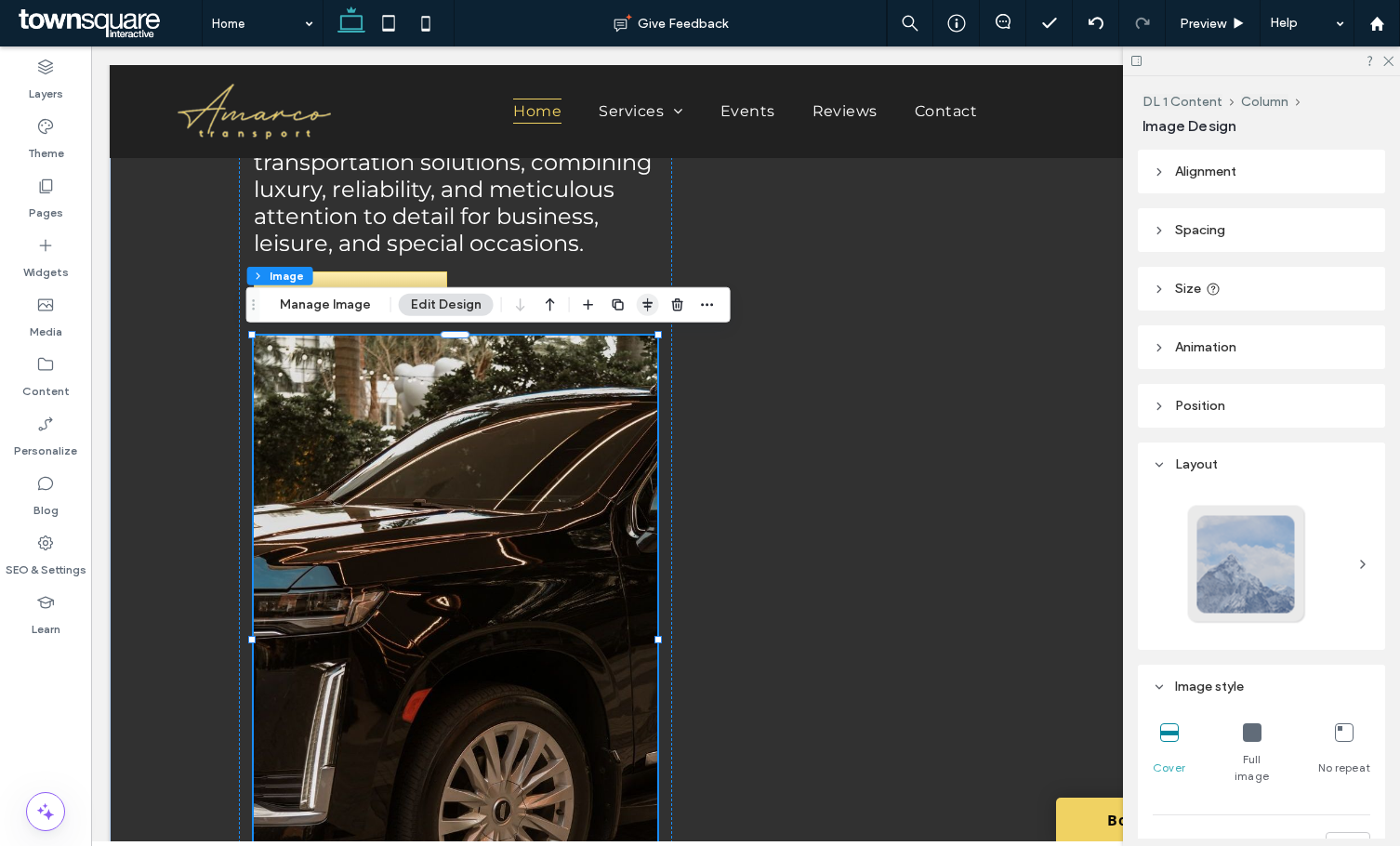 click 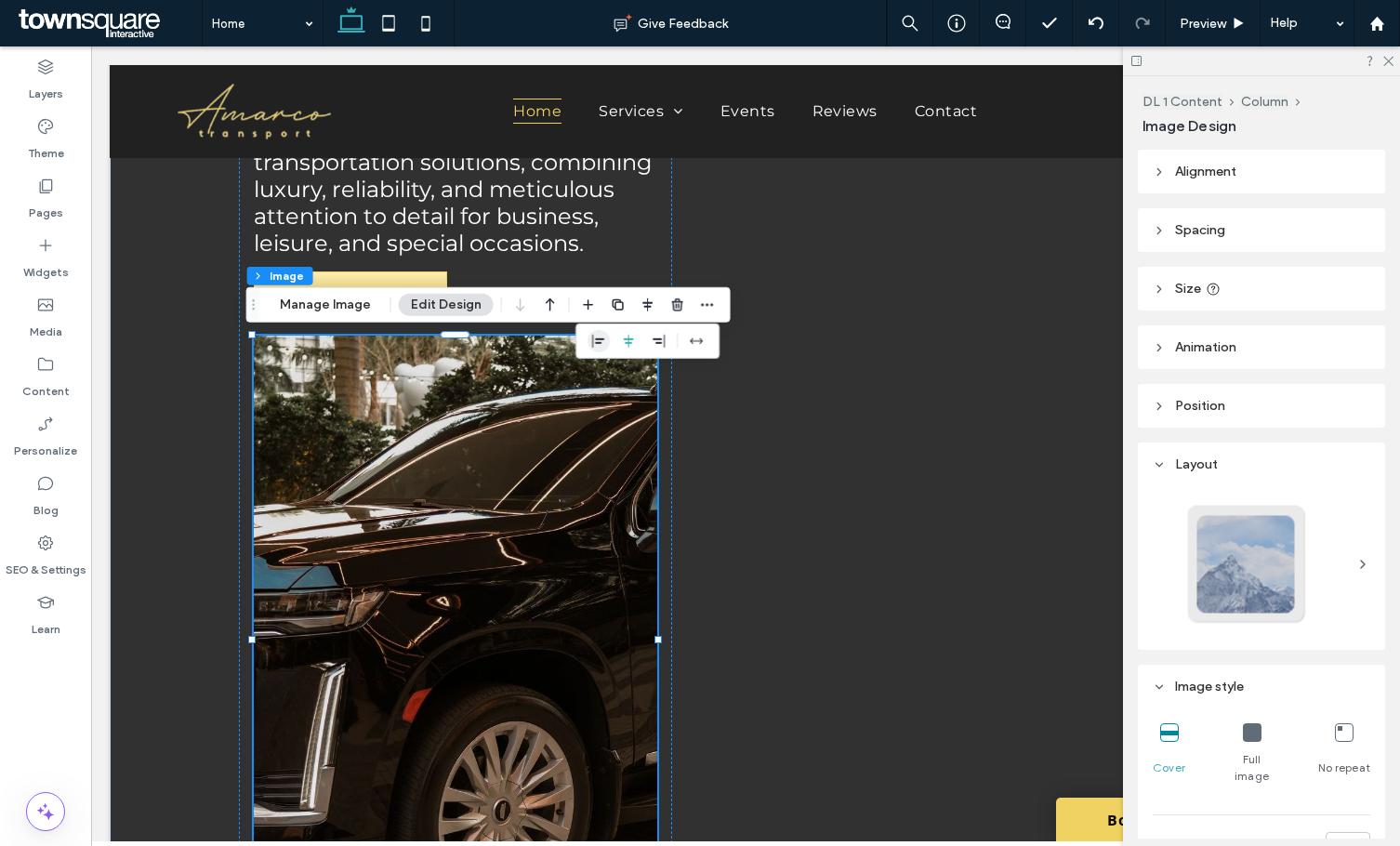 click 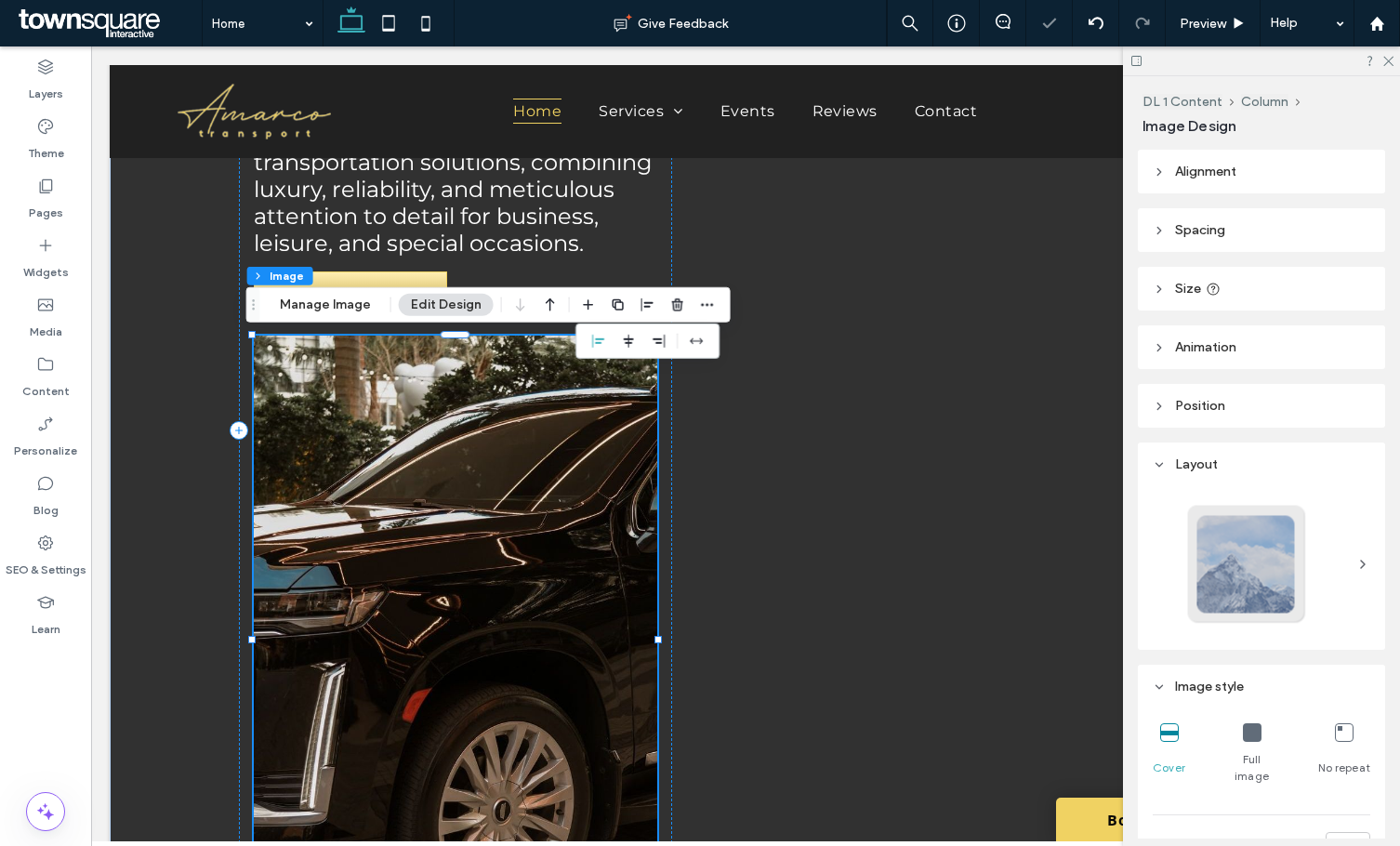 click at bounding box center (456, 640) 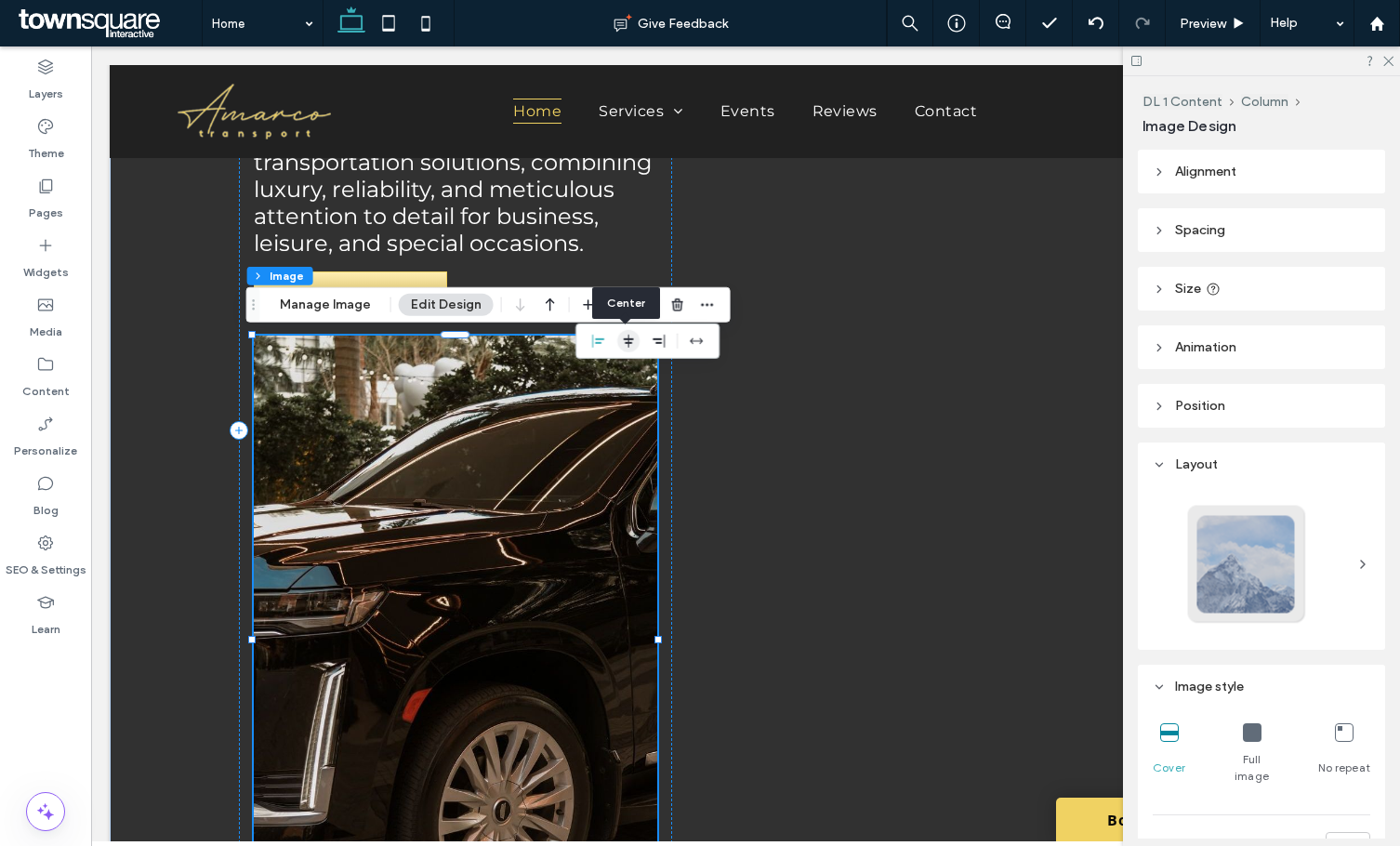 click 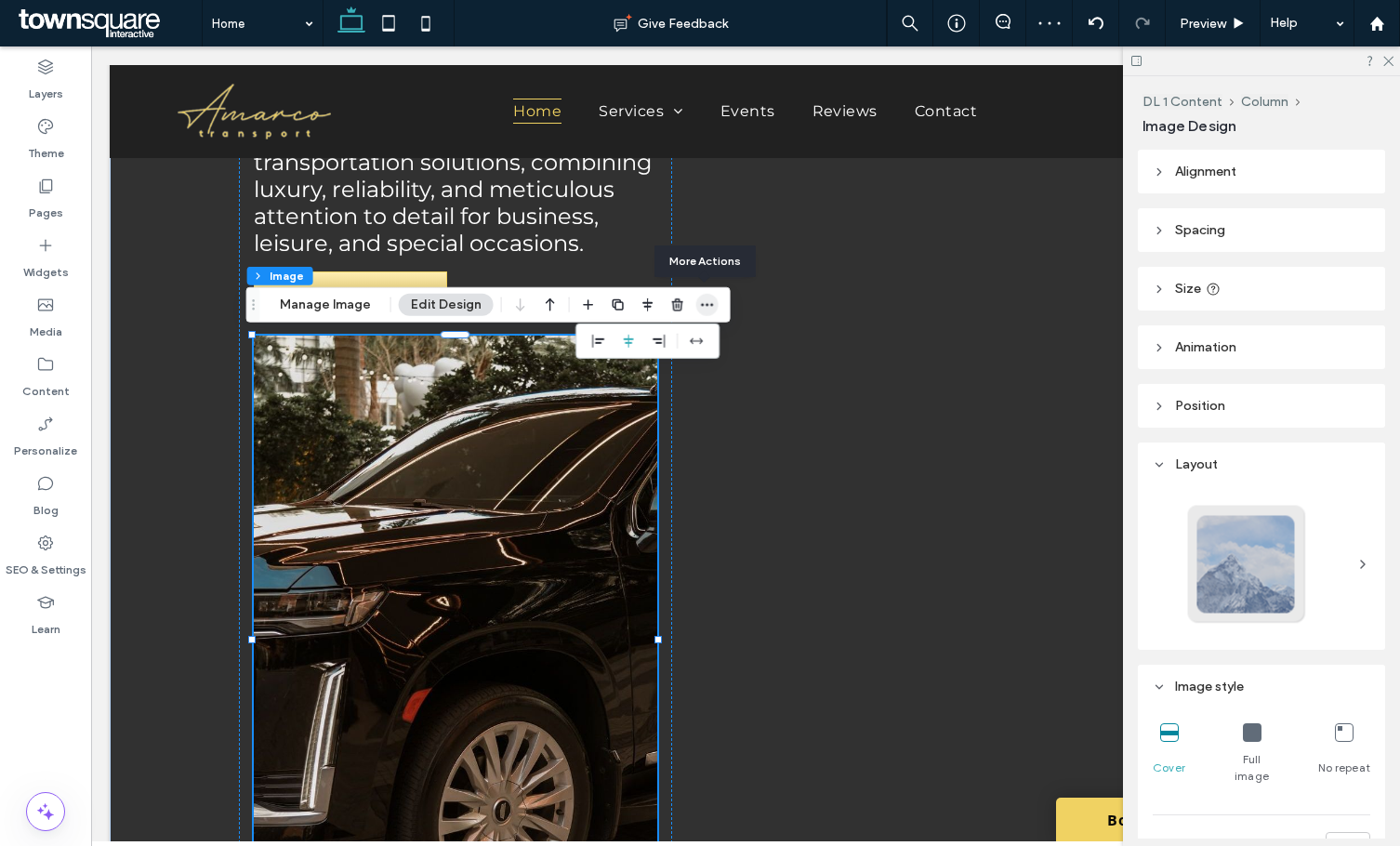 click 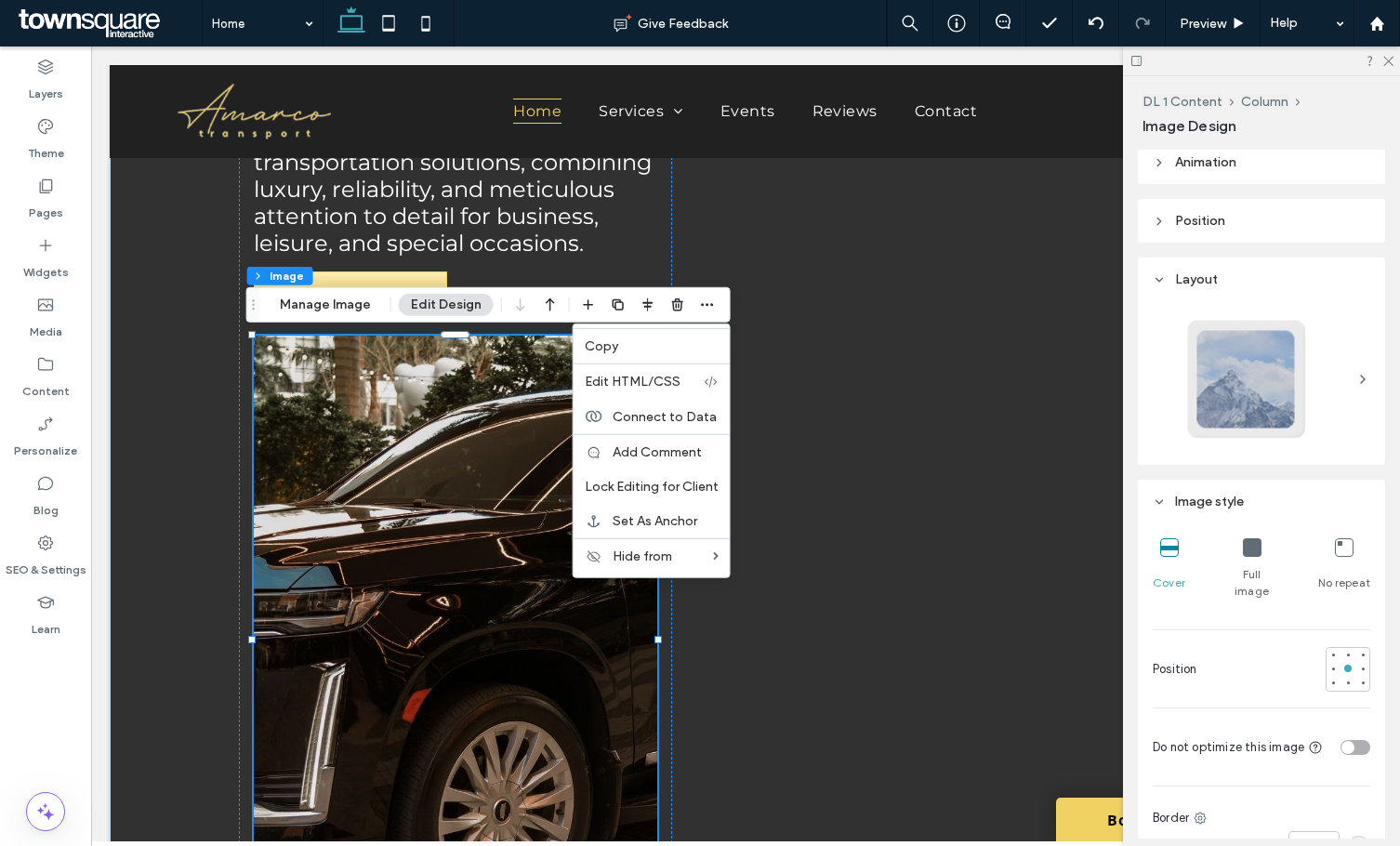 scroll, scrollTop: 186, scrollLeft: 0, axis: vertical 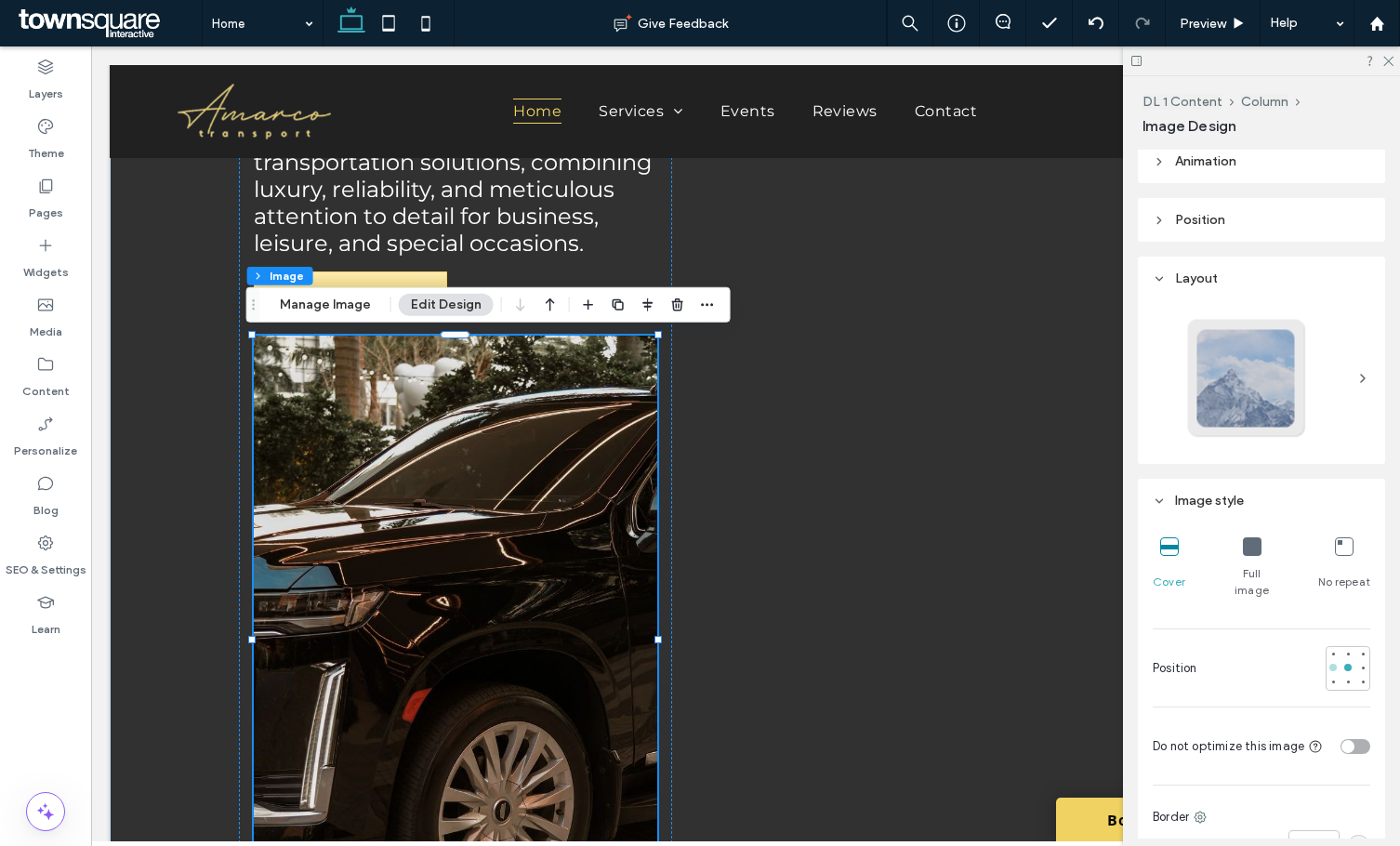 click at bounding box center [1333, 668] 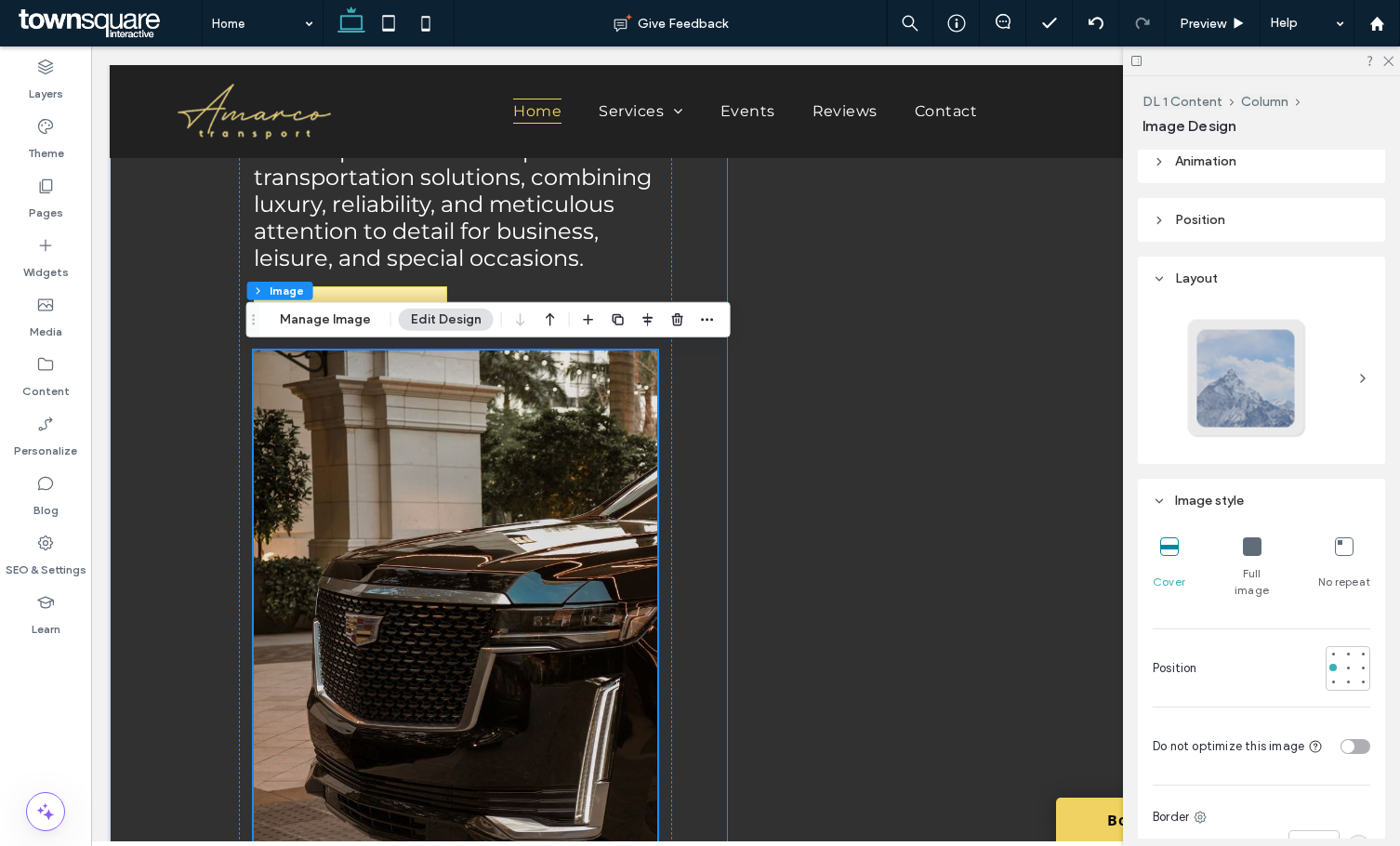 scroll, scrollTop: 837, scrollLeft: 0, axis: vertical 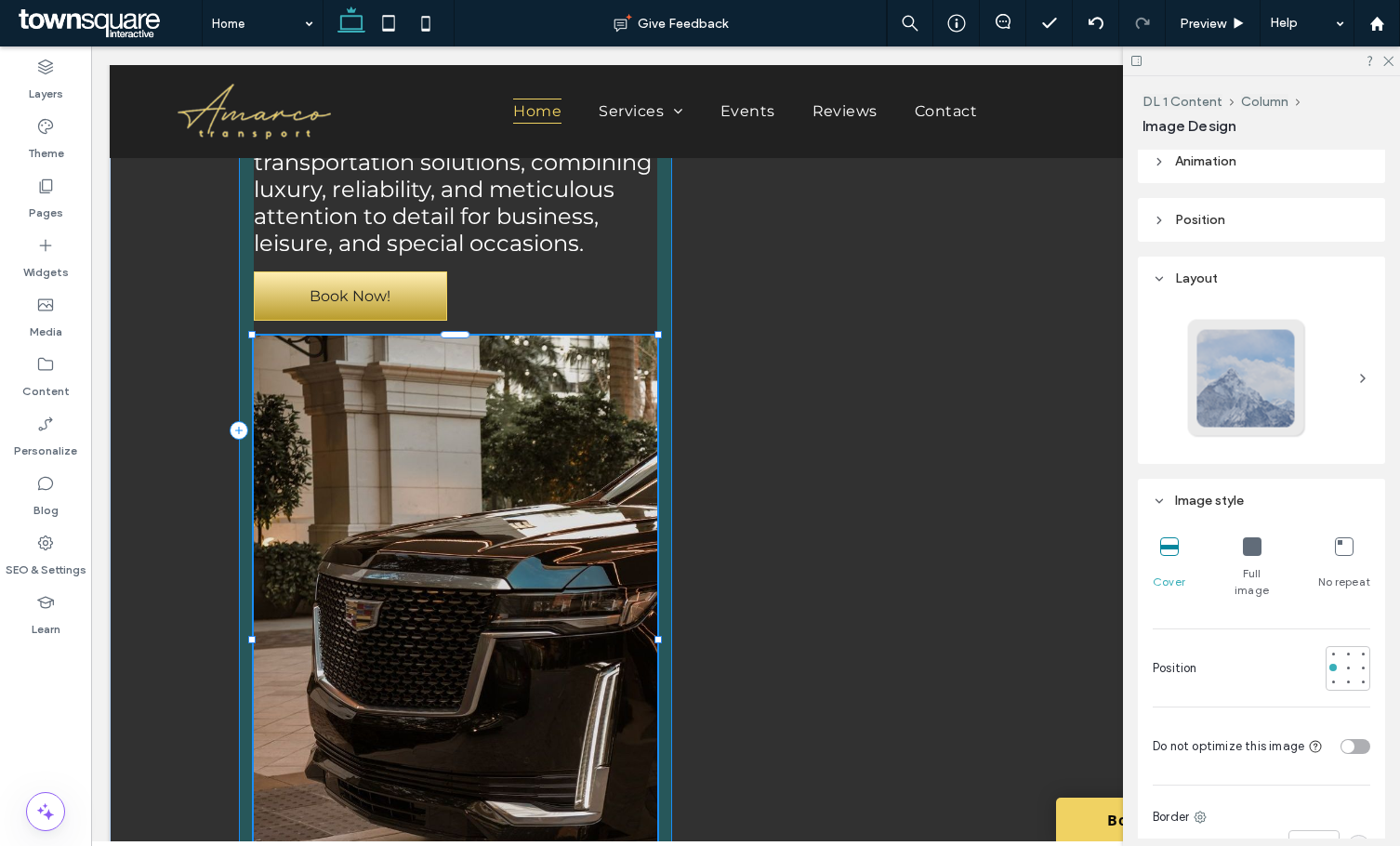click at bounding box center [658, 640] 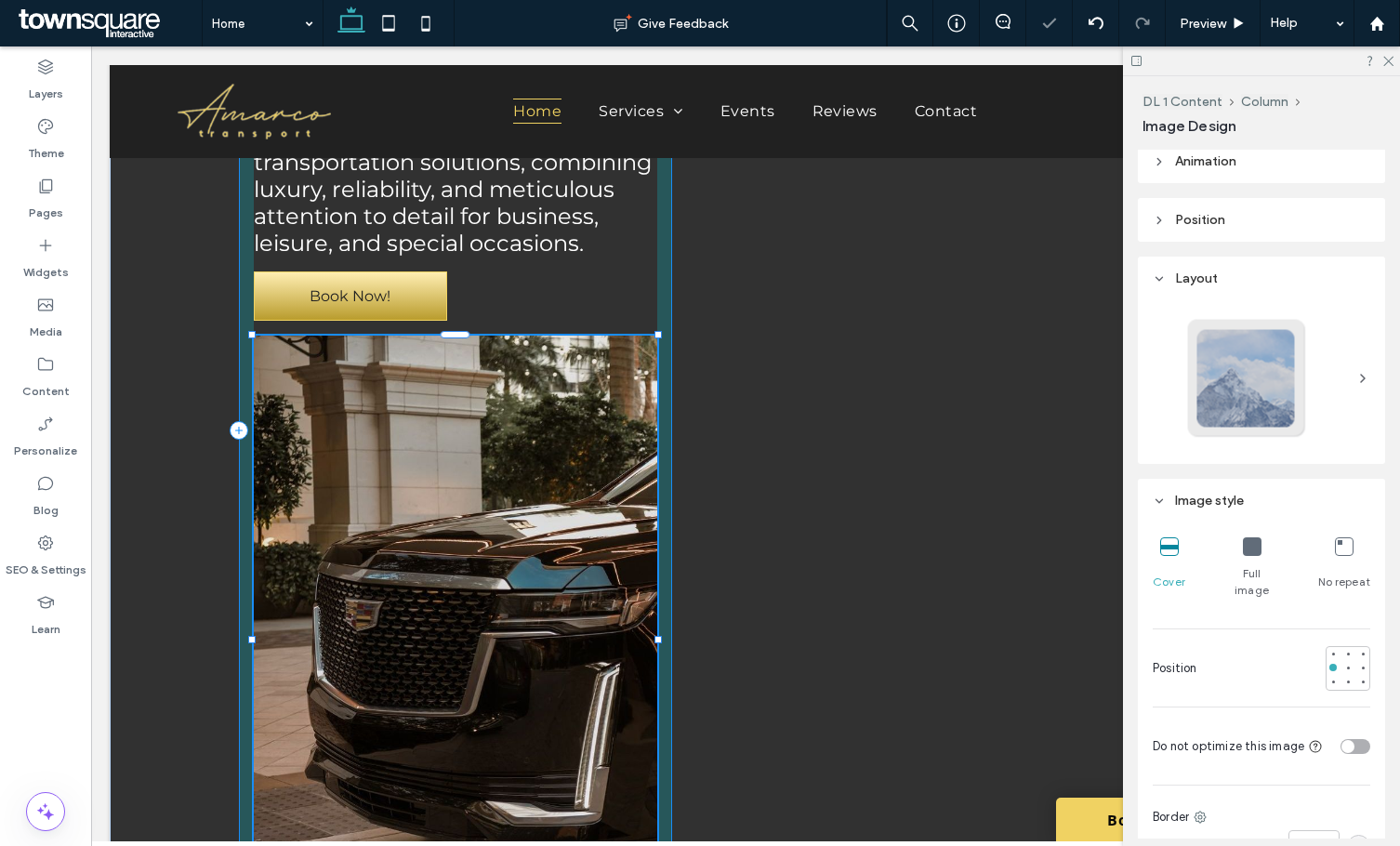 drag, startPoint x: 654, startPoint y: 641, endPoint x: 680, endPoint y: 637, distance: 26.305893 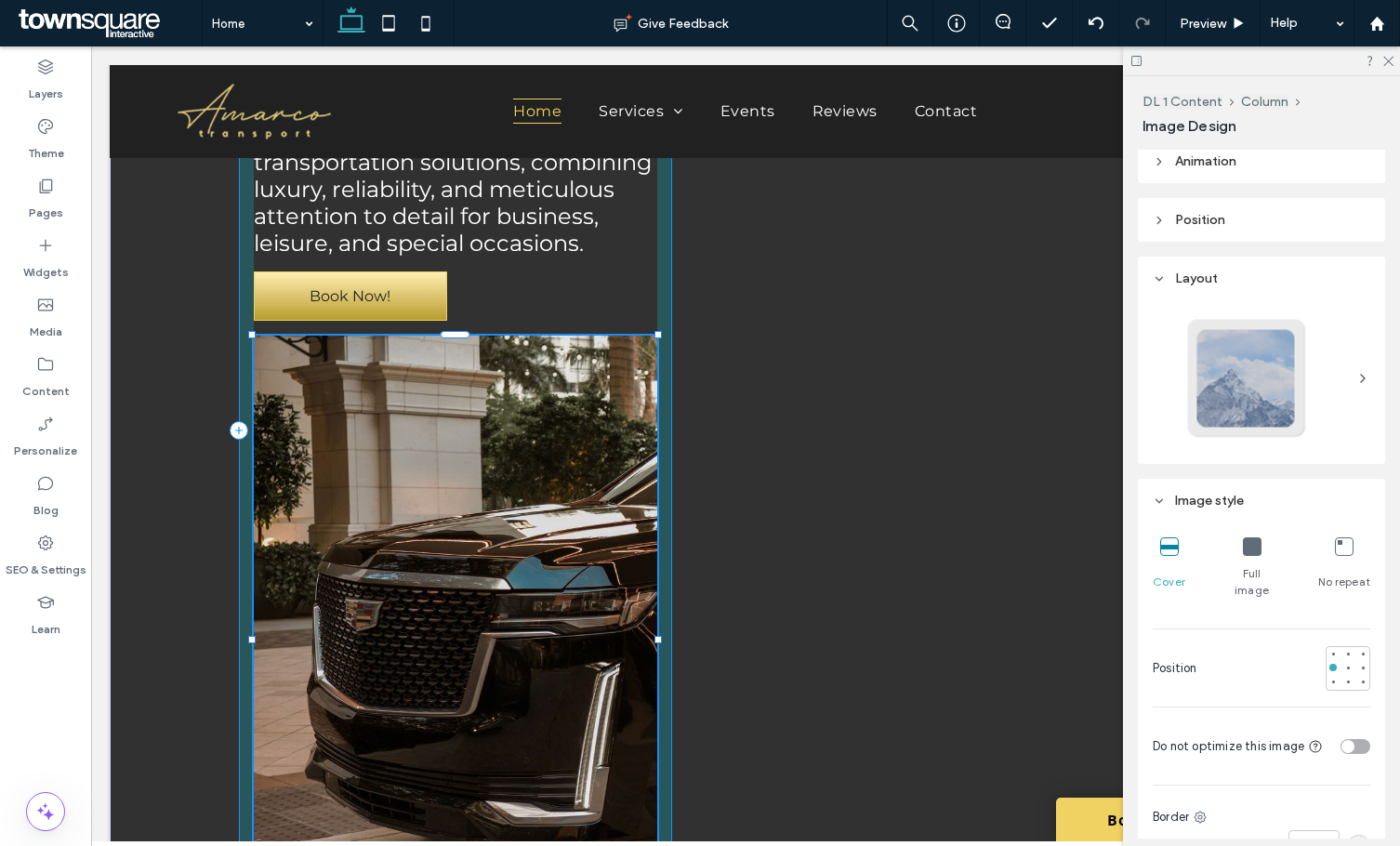 drag, startPoint x: 651, startPoint y: 637, endPoint x: 687, endPoint y: 629, distance: 36.878178 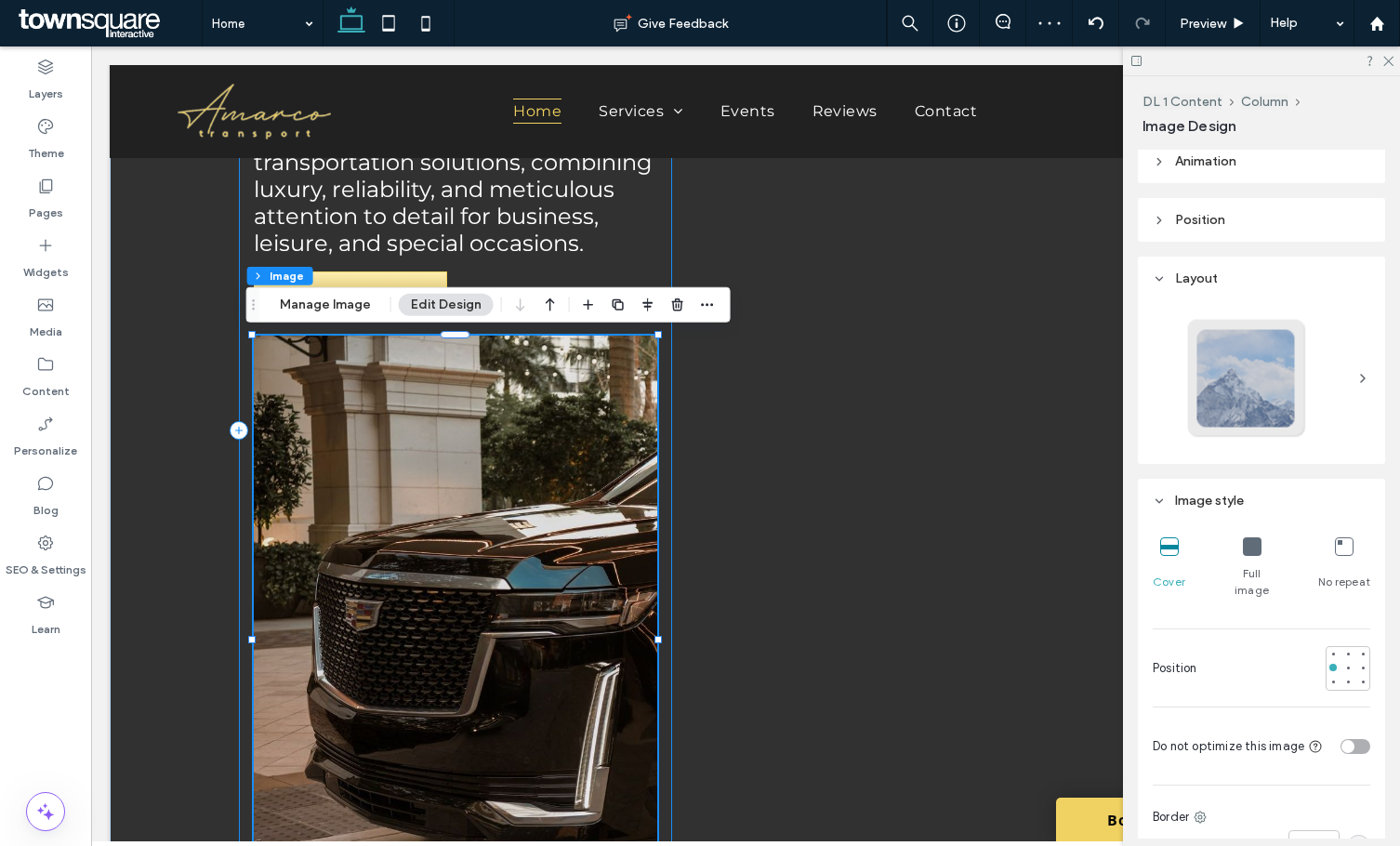 click on "Exclusive Chauffeur Services for the Discerning Traveler
We are proud to deliver premium transportation solutions, combining luxury, reliability, and meticulous attention to detail for business, leisure, and special occasions.
Book Now!
118% , 654px" at bounding box center (456, 430) 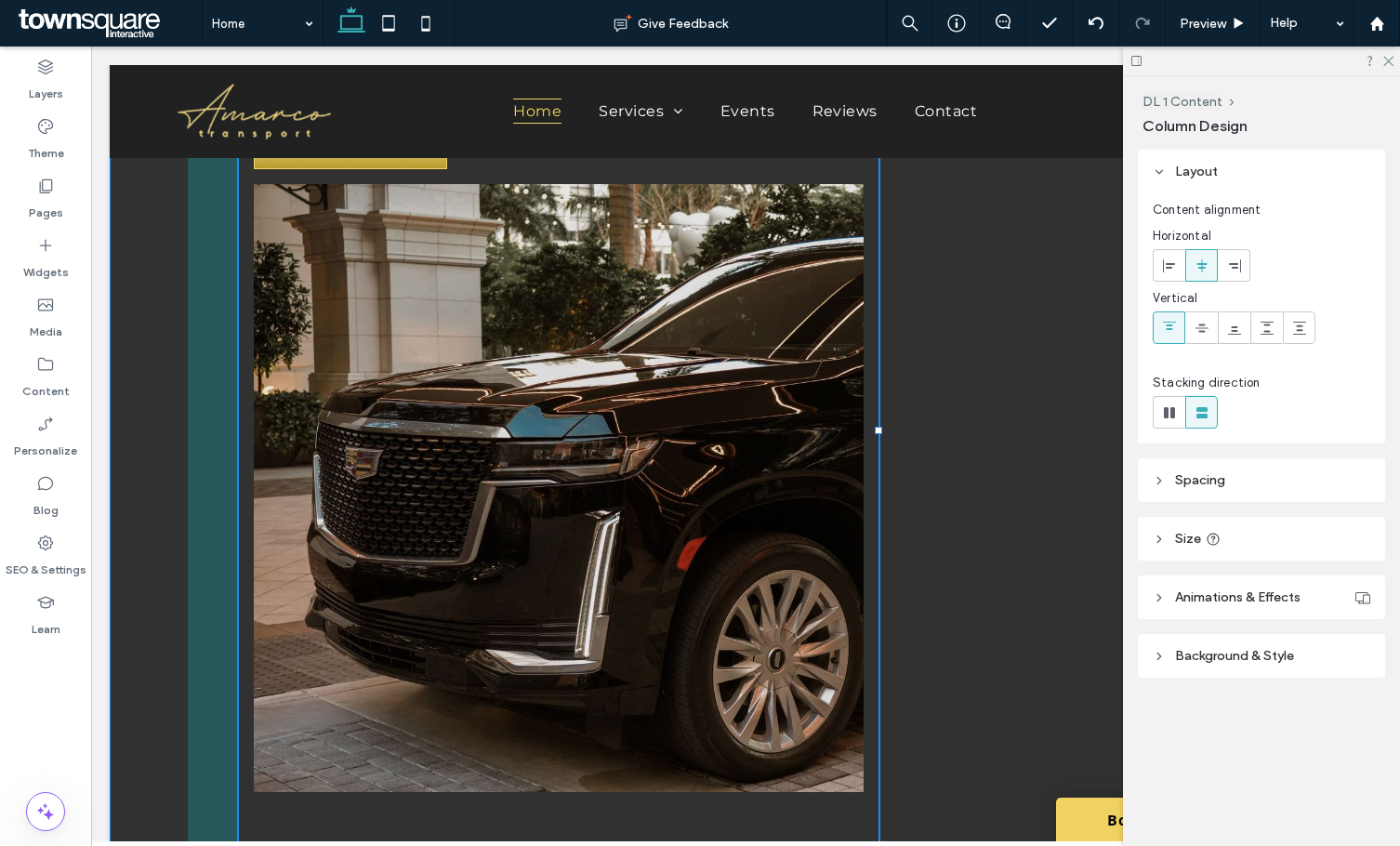 drag, startPoint x: 668, startPoint y: 429, endPoint x: 874, endPoint y: 416, distance: 206.41 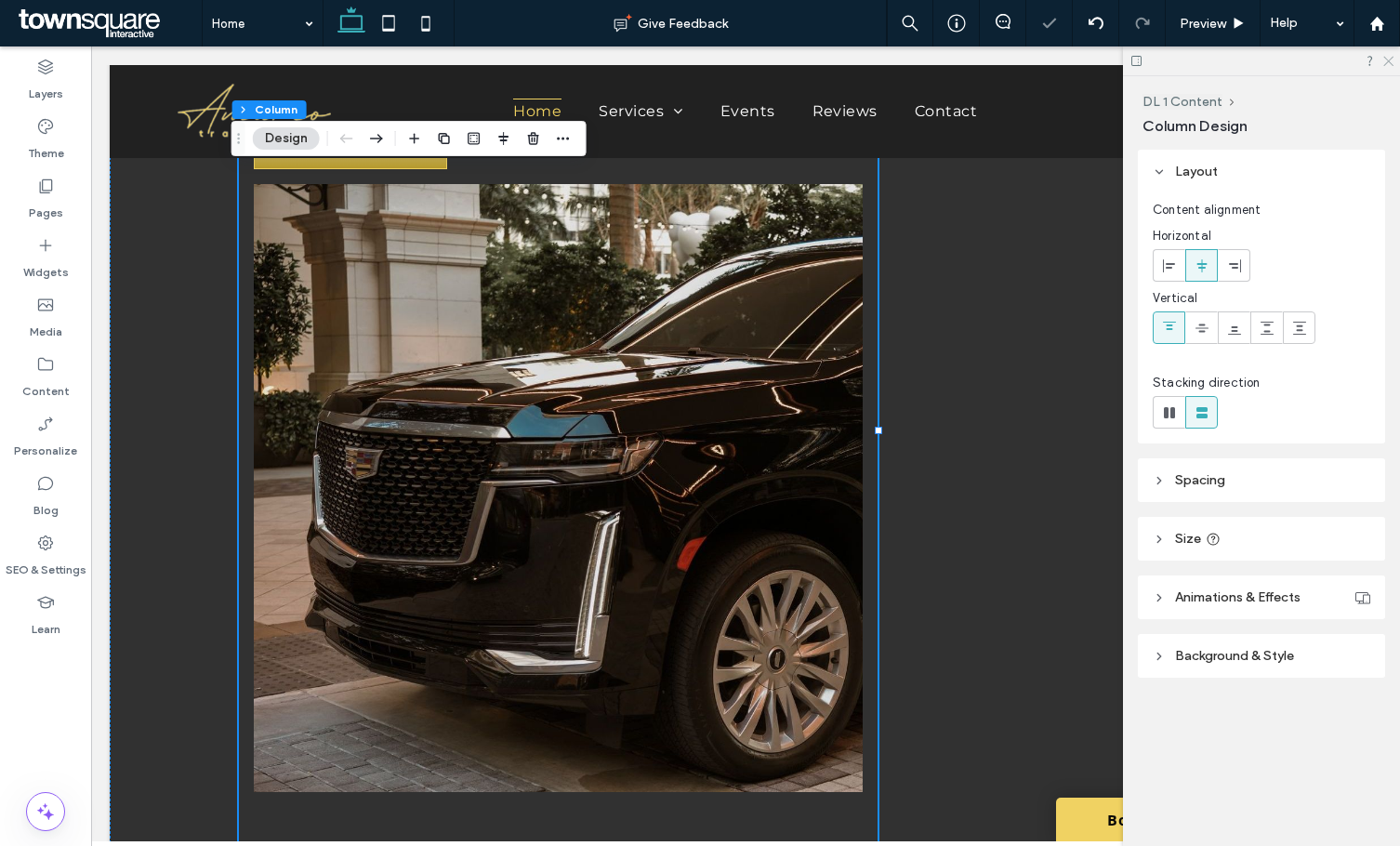 click 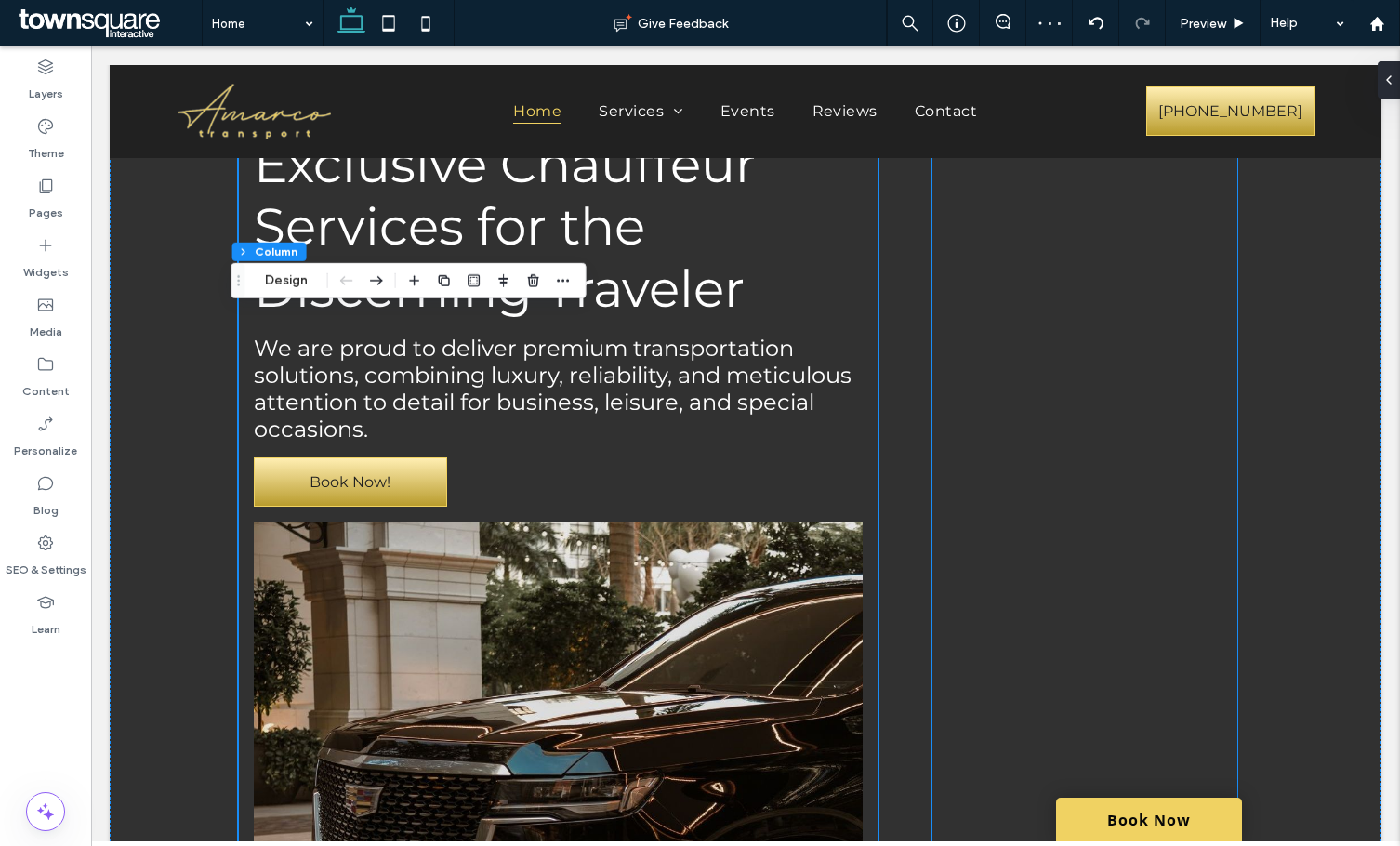scroll, scrollTop: 279, scrollLeft: 0, axis: vertical 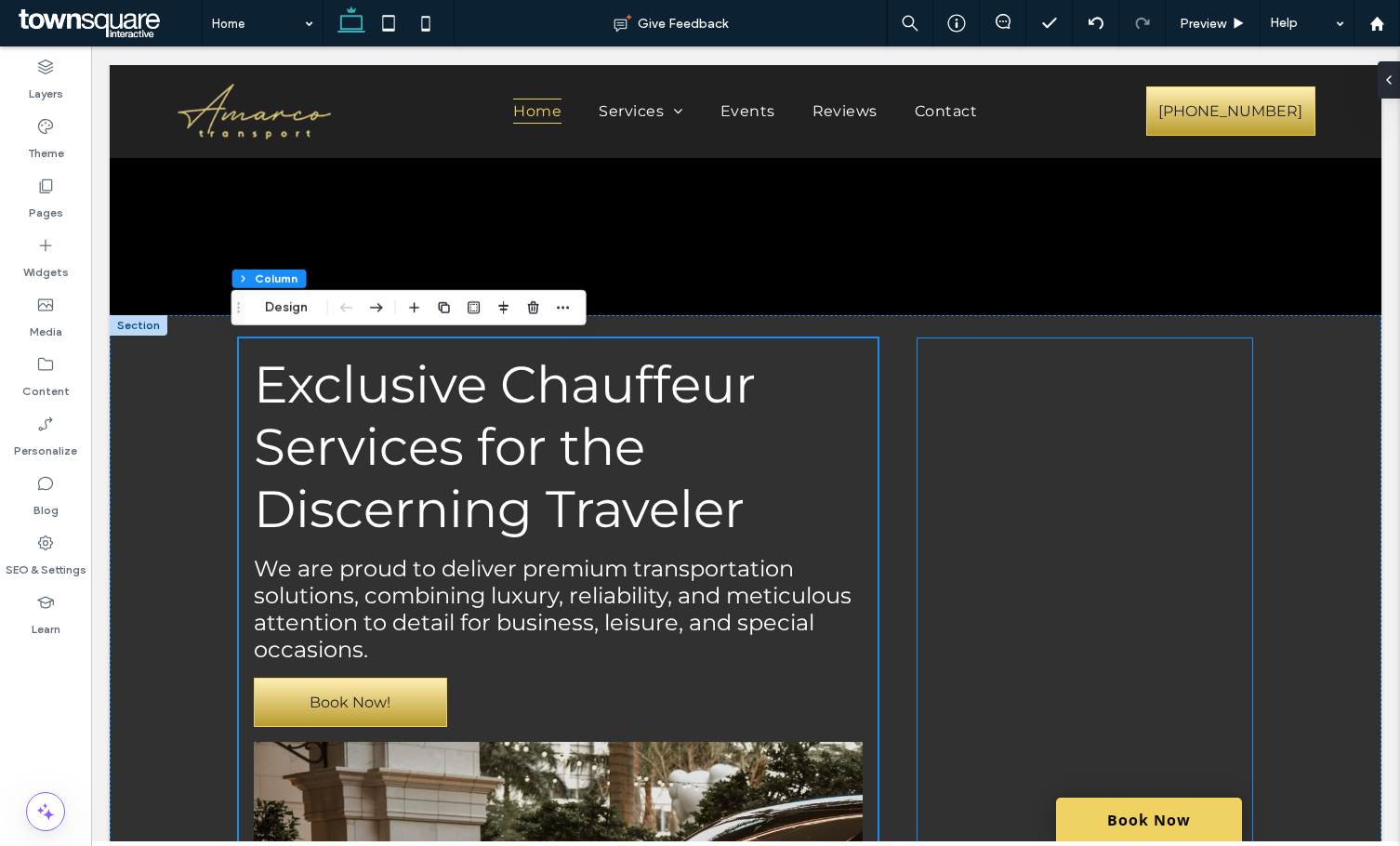 click at bounding box center (1085, 988) 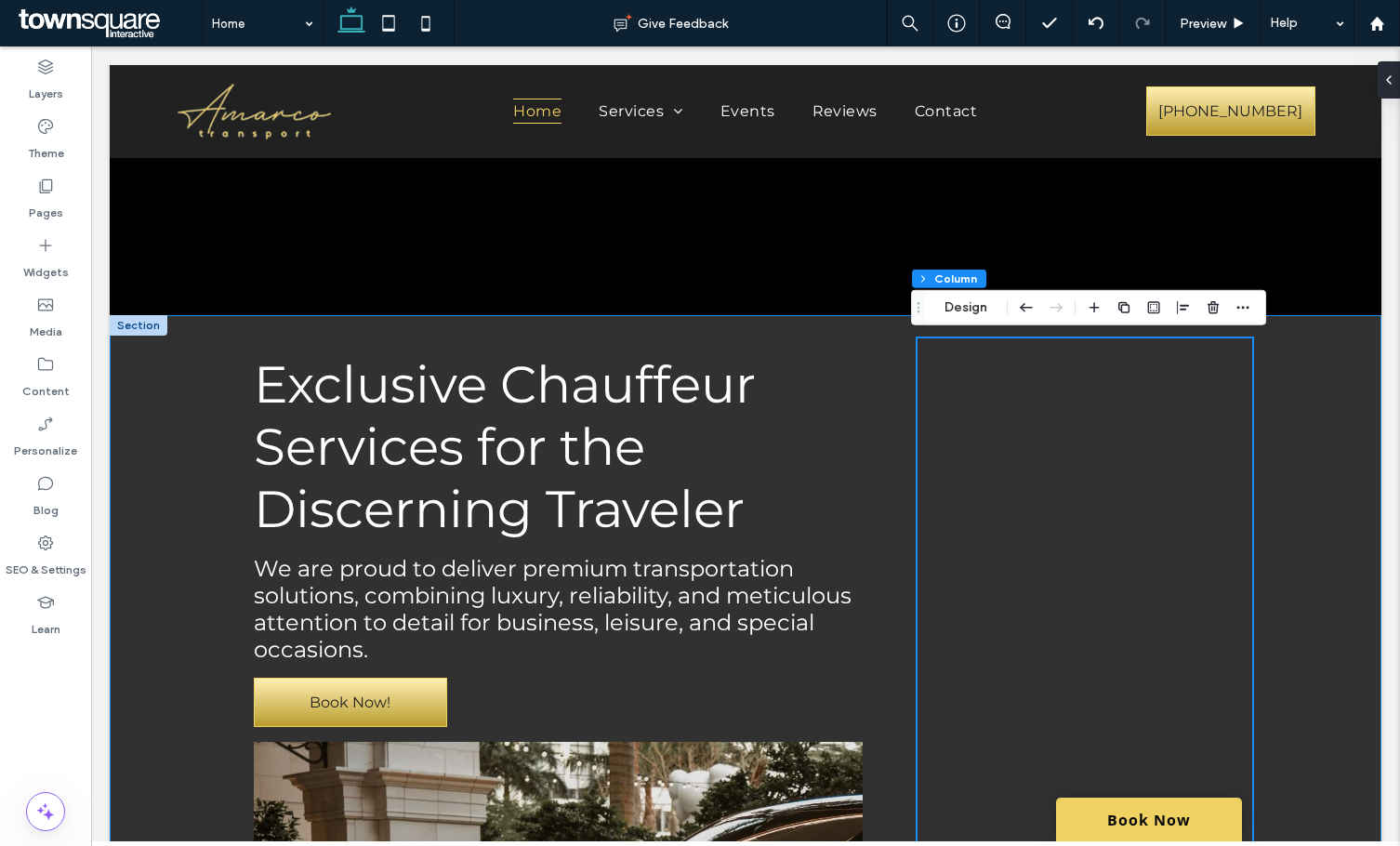 drag, startPoint x: 1241, startPoint y: 618, endPoint x: 1259, endPoint y: 614, distance: 18.439089 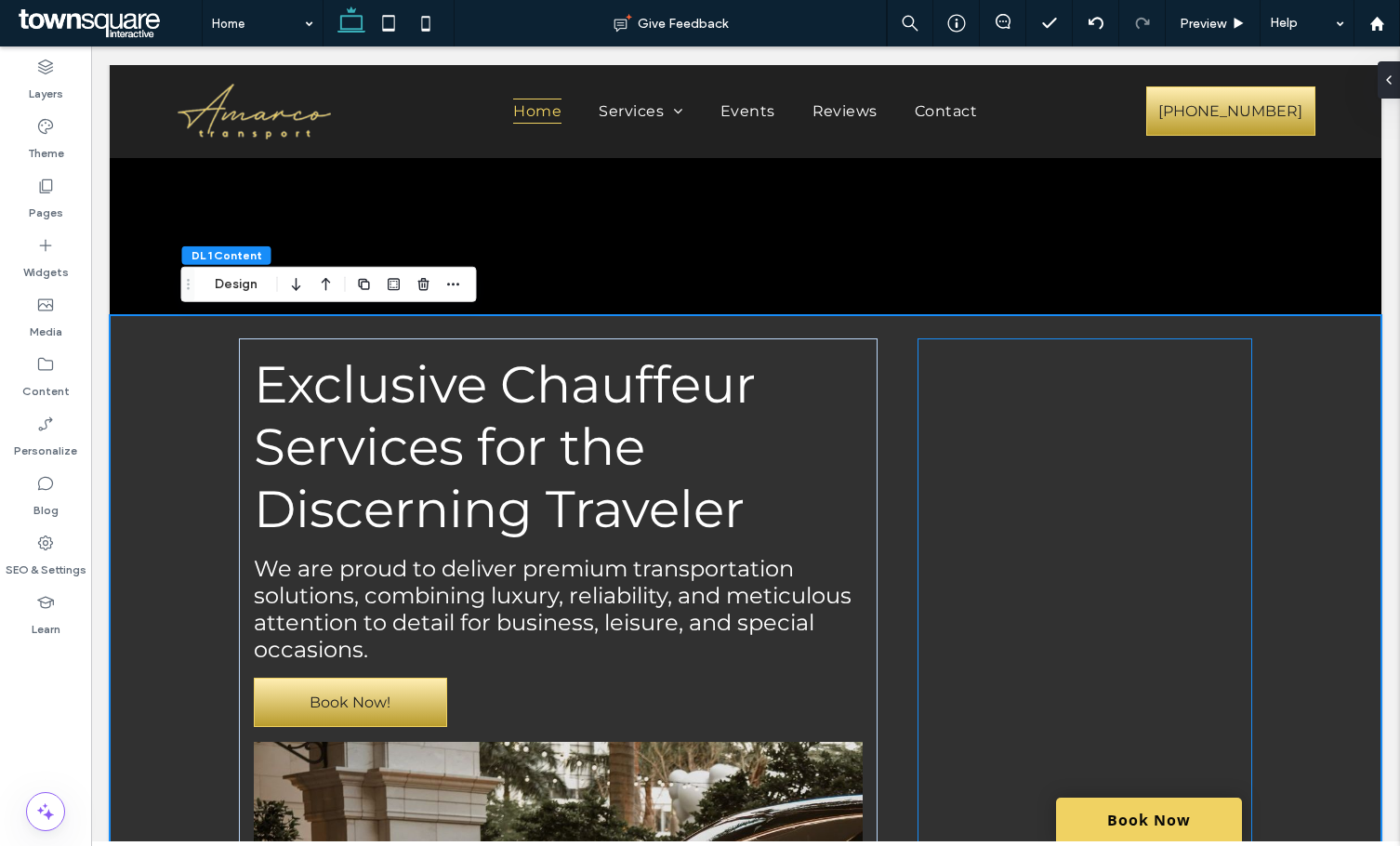 click at bounding box center (1085, 988) 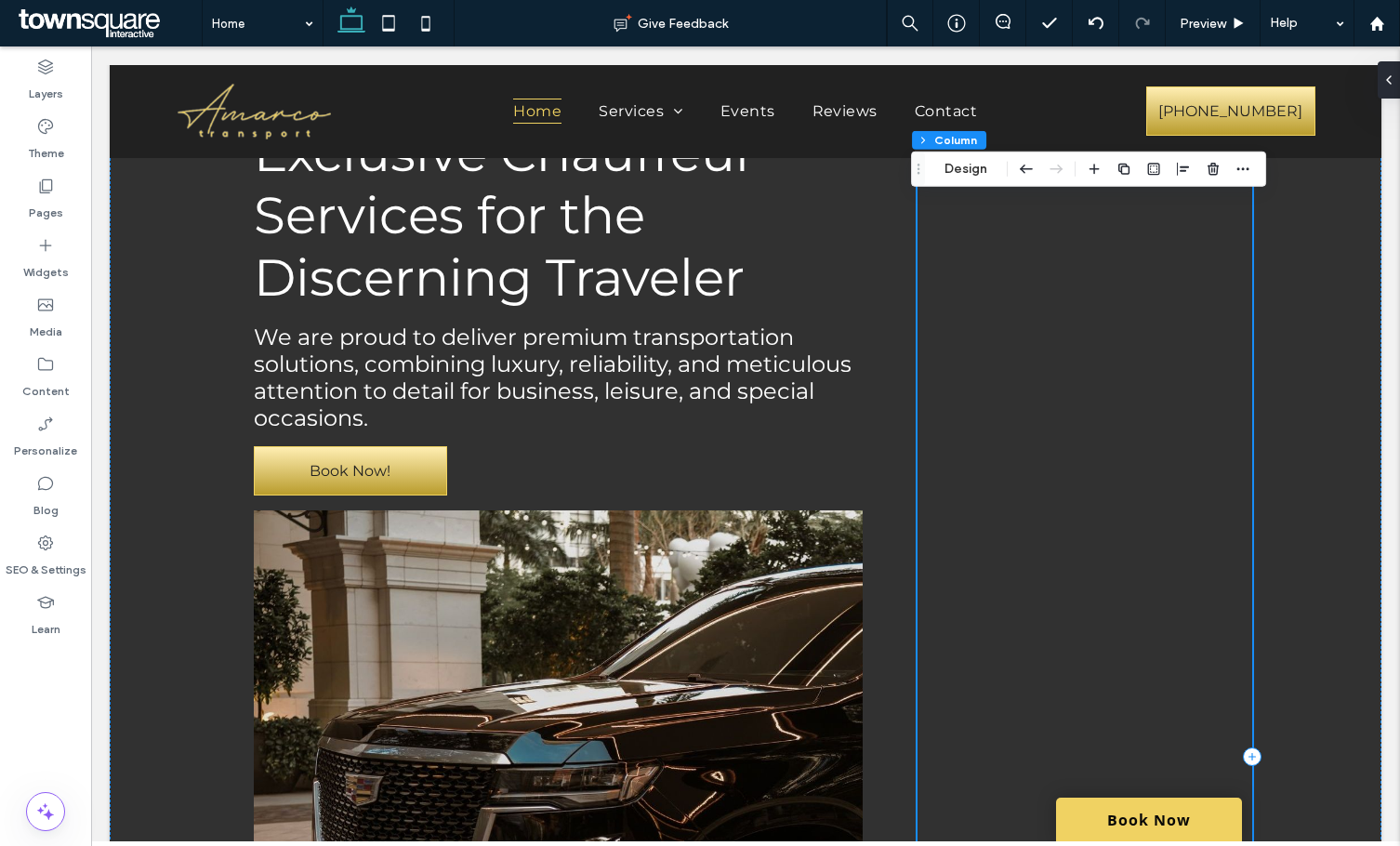 scroll, scrollTop: 558, scrollLeft: 0, axis: vertical 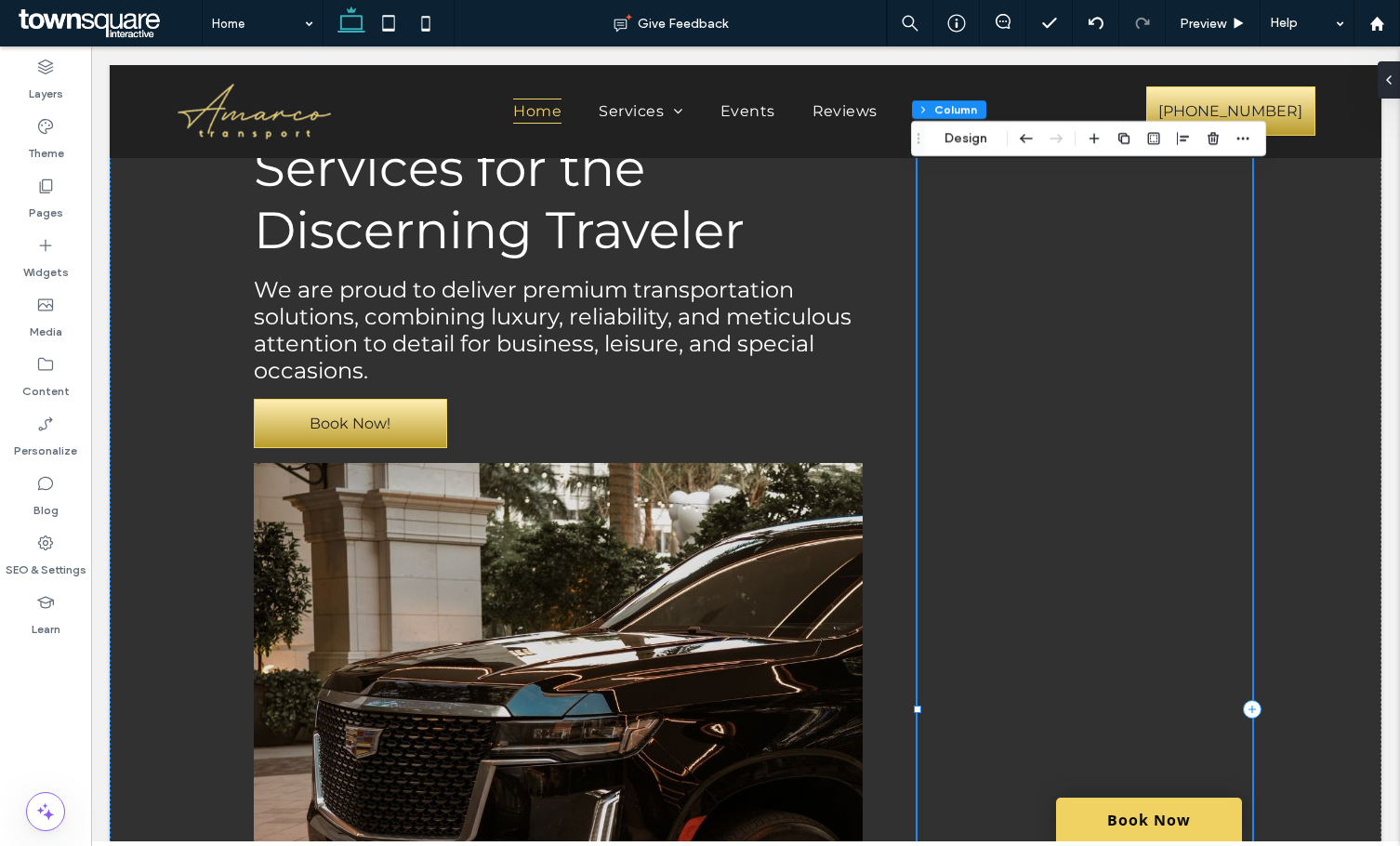 click at bounding box center (1085, 709) 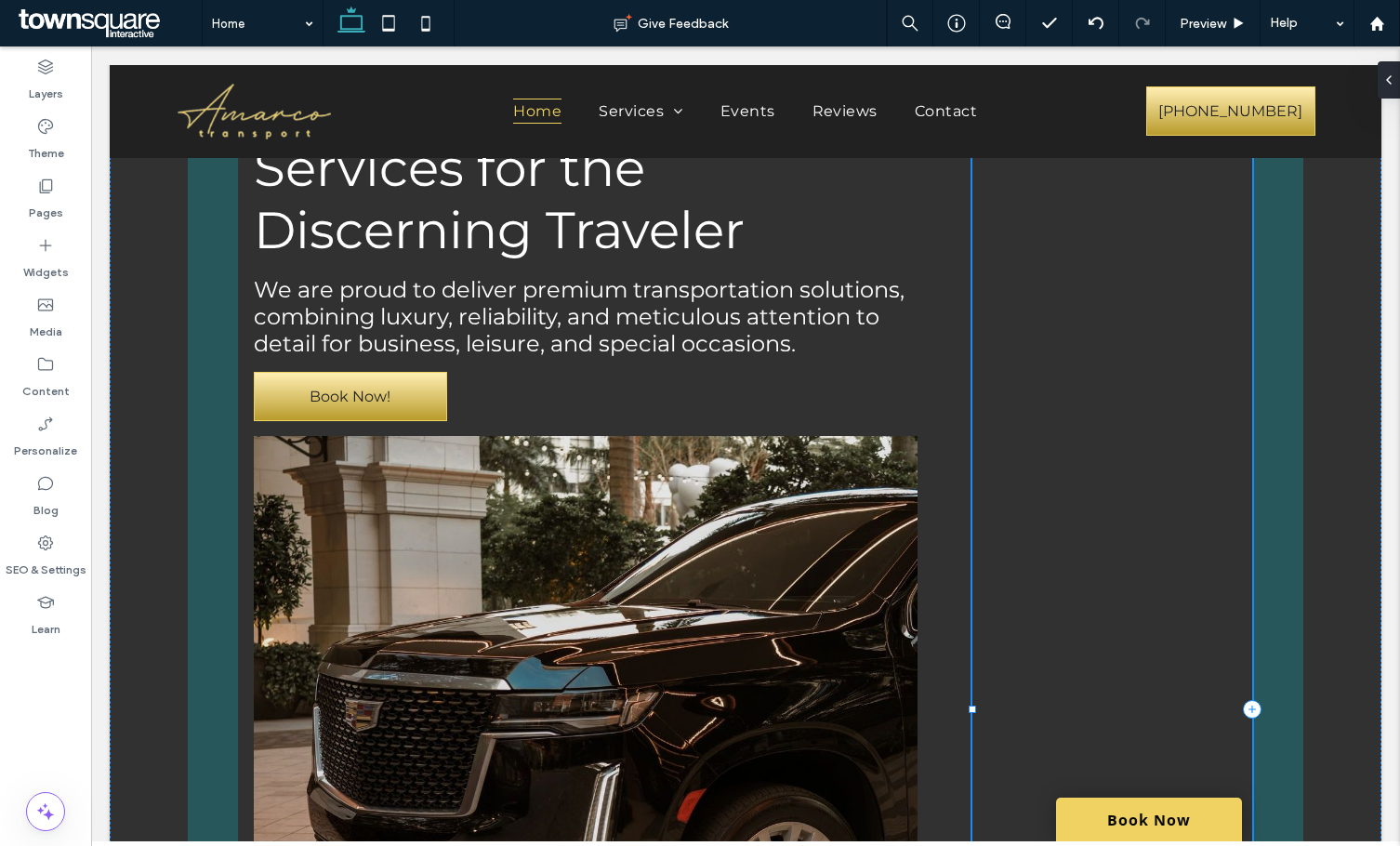 drag, startPoint x: 909, startPoint y: 708, endPoint x: 964, endPoint y: 706, distance: 55.03635 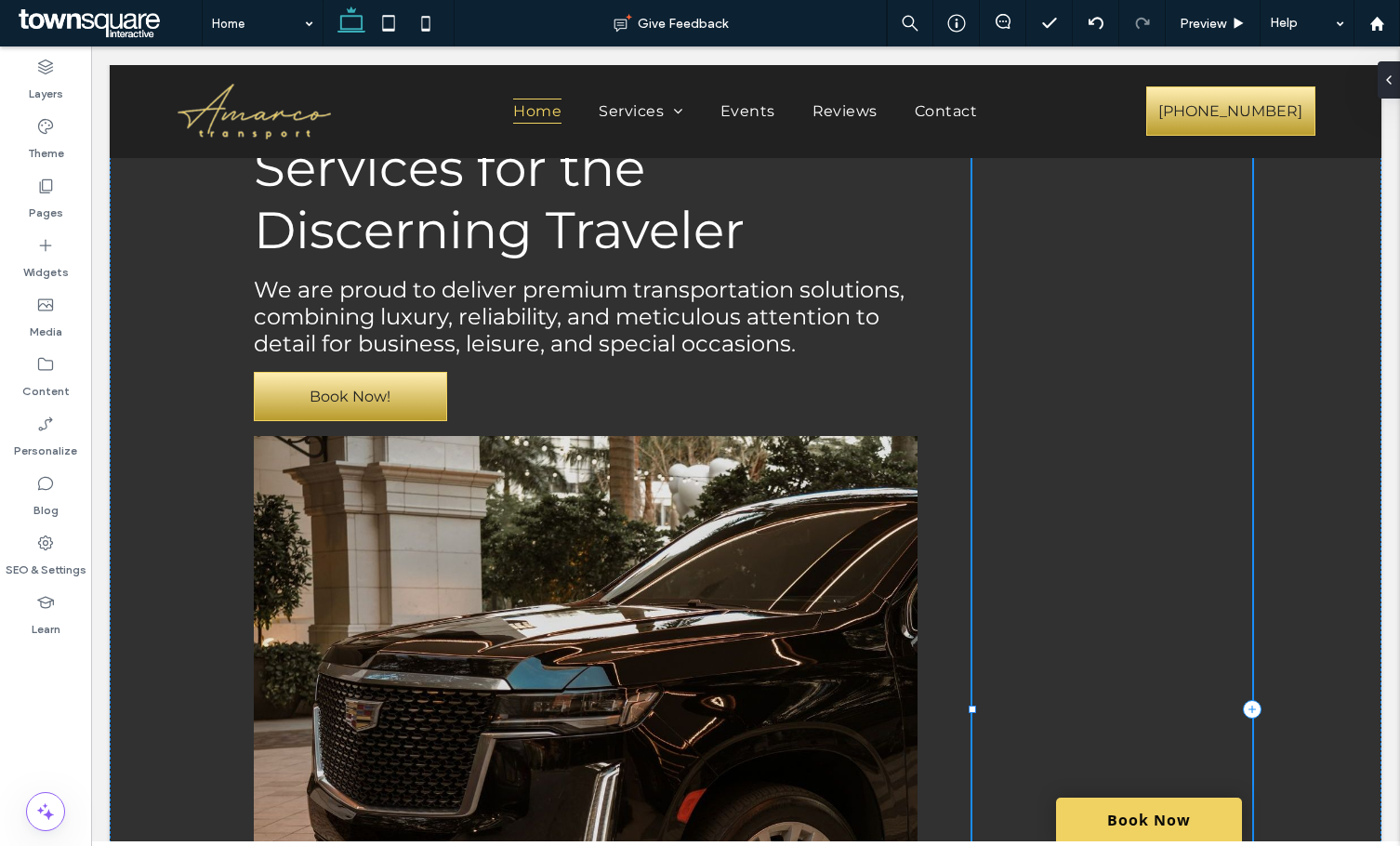 type on "**" 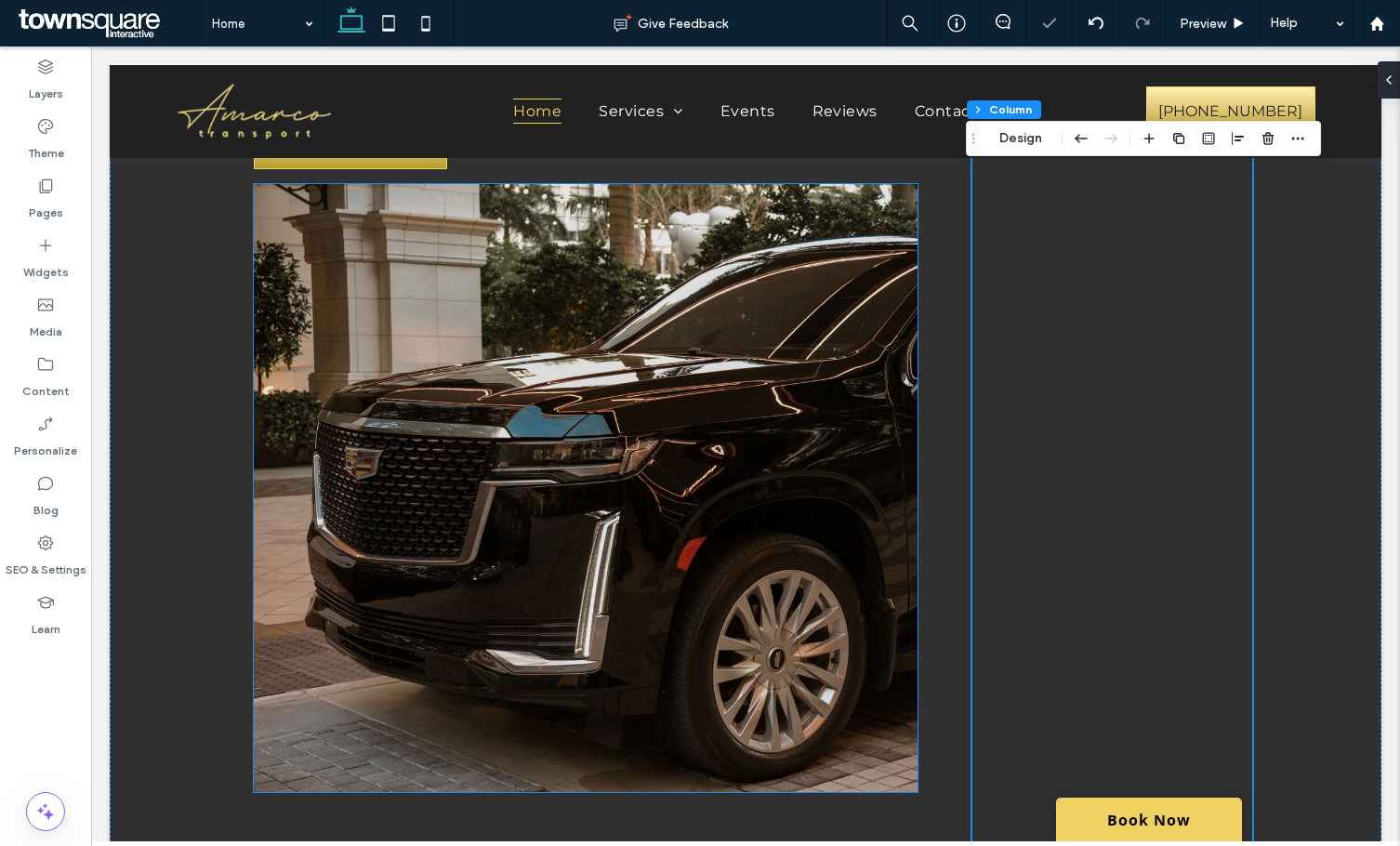 scroll, scrollTop: 837, scrollLeft: 0, axis: vertical 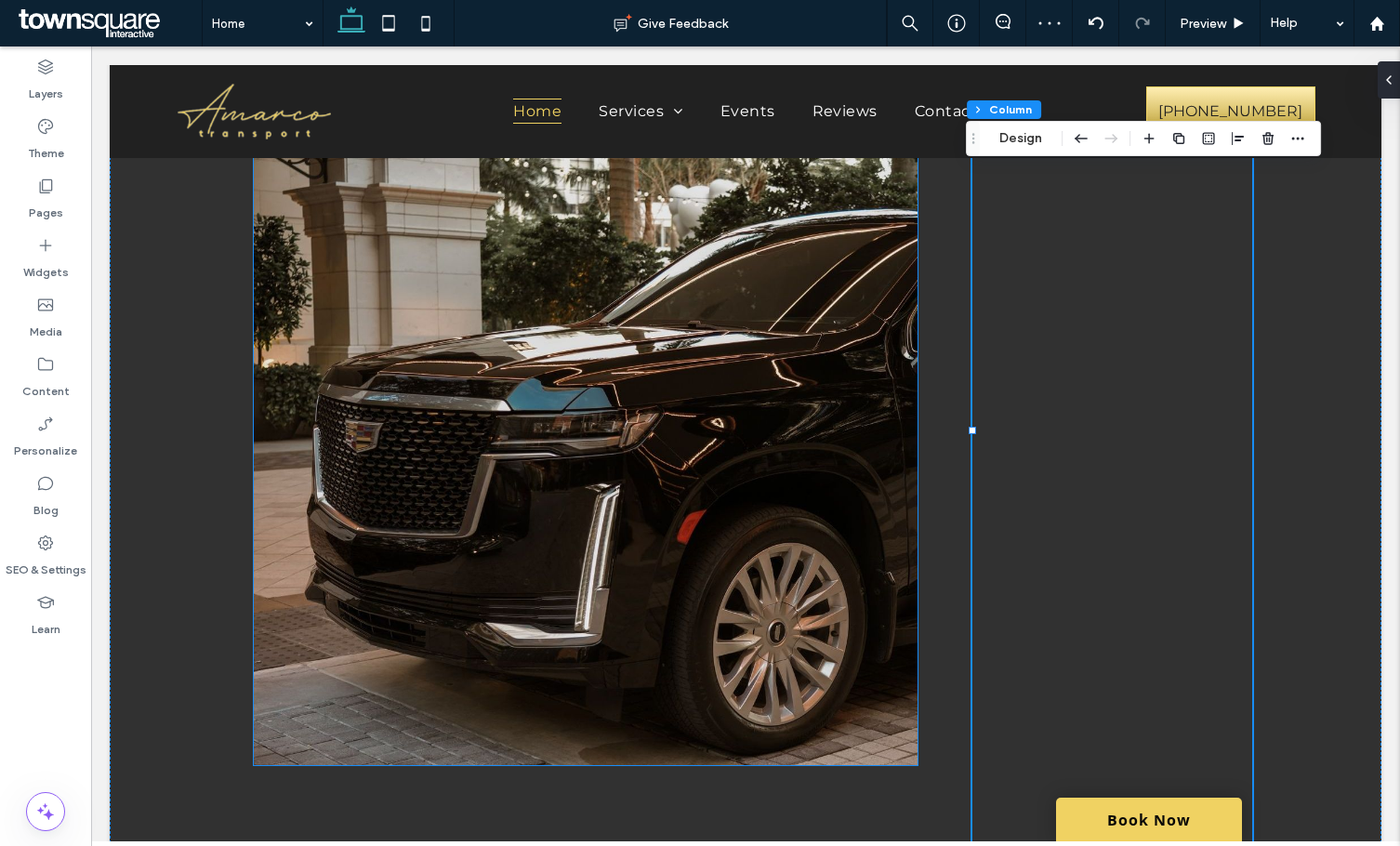 click at bounding box center [586, 461] 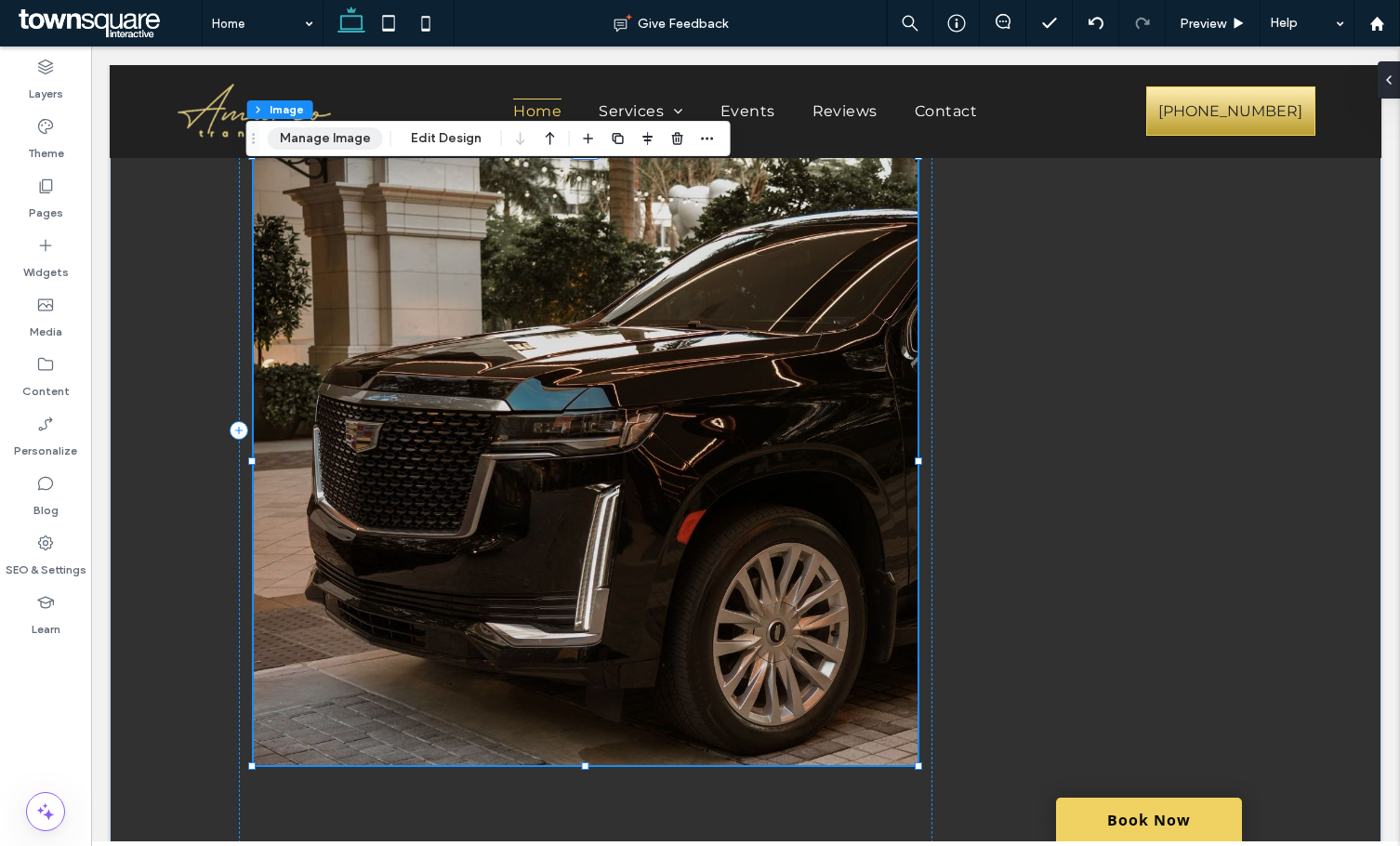 click on "Manage Image" at bounding box center (325, 139) 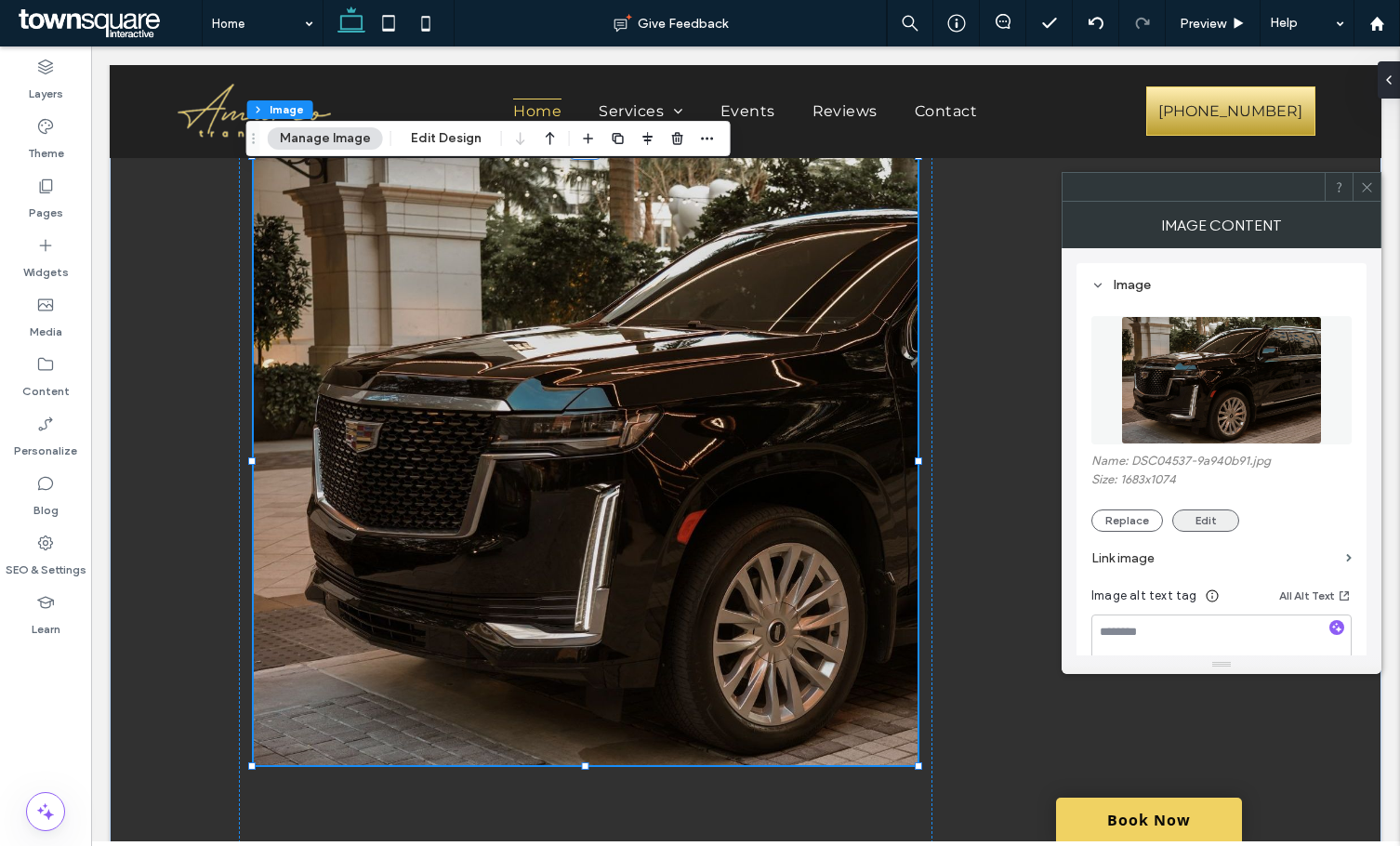 click on "Edit" at bounding box center [1206, 521] 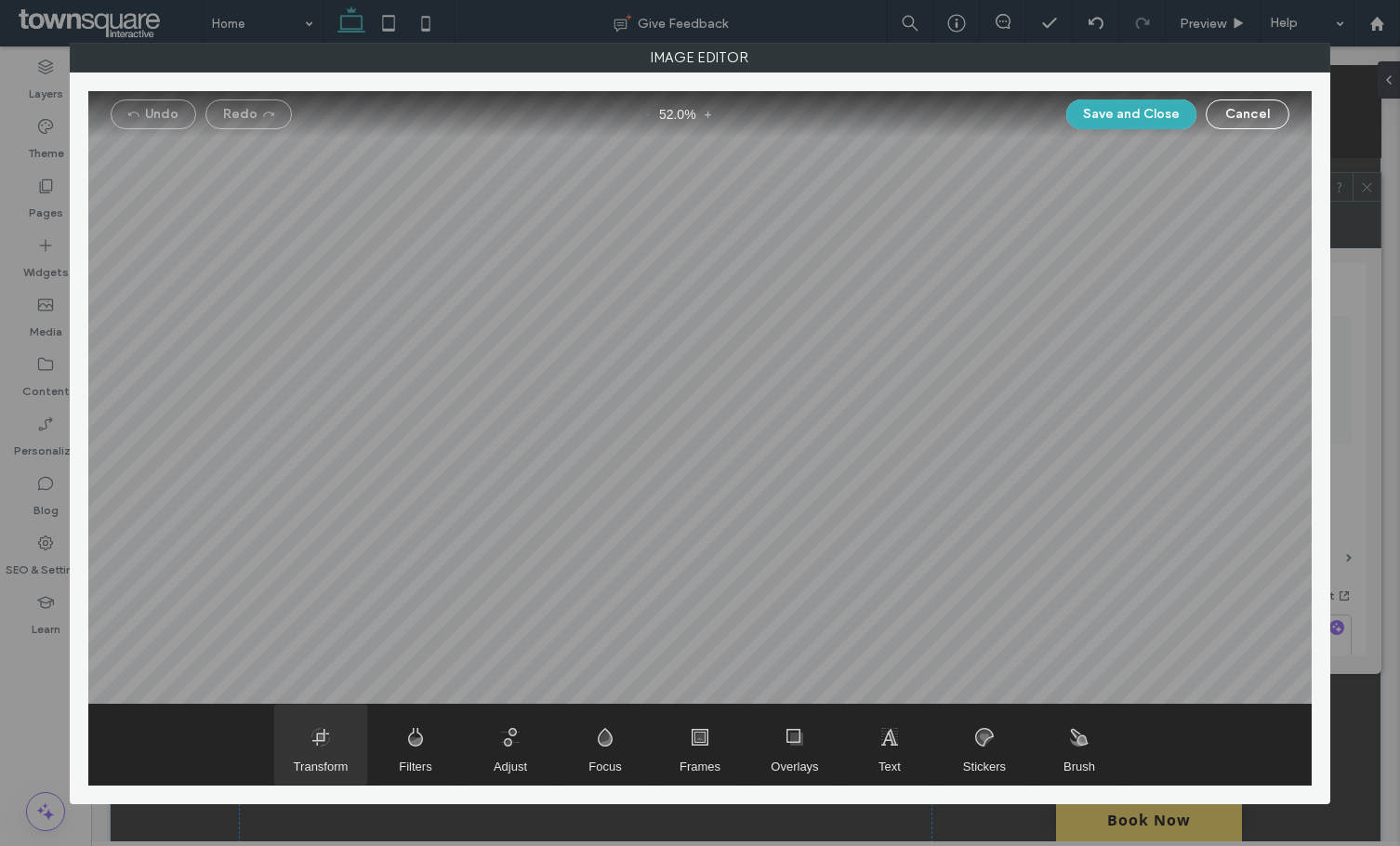 click at bounding box center (321, 745) 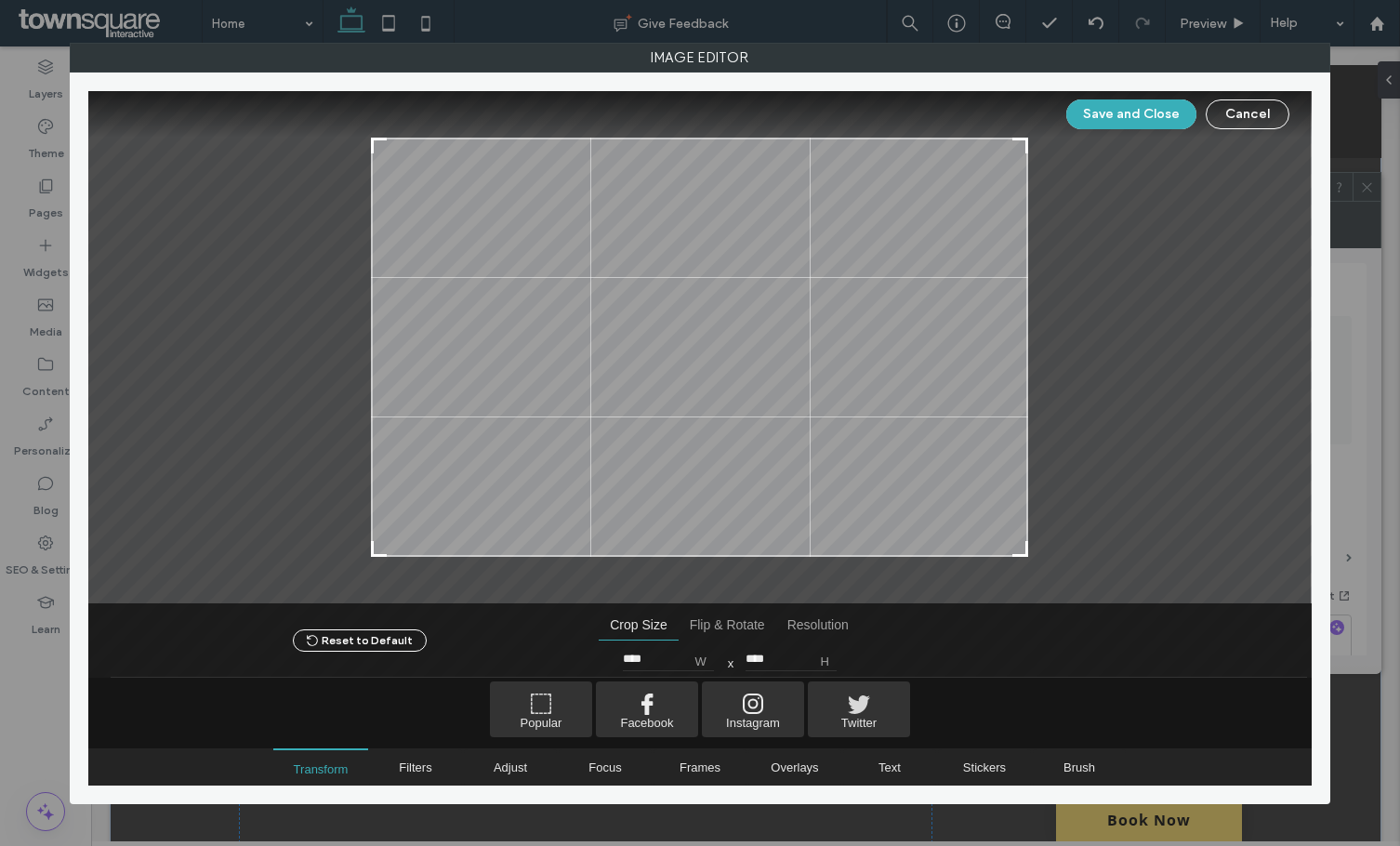 type on "****" 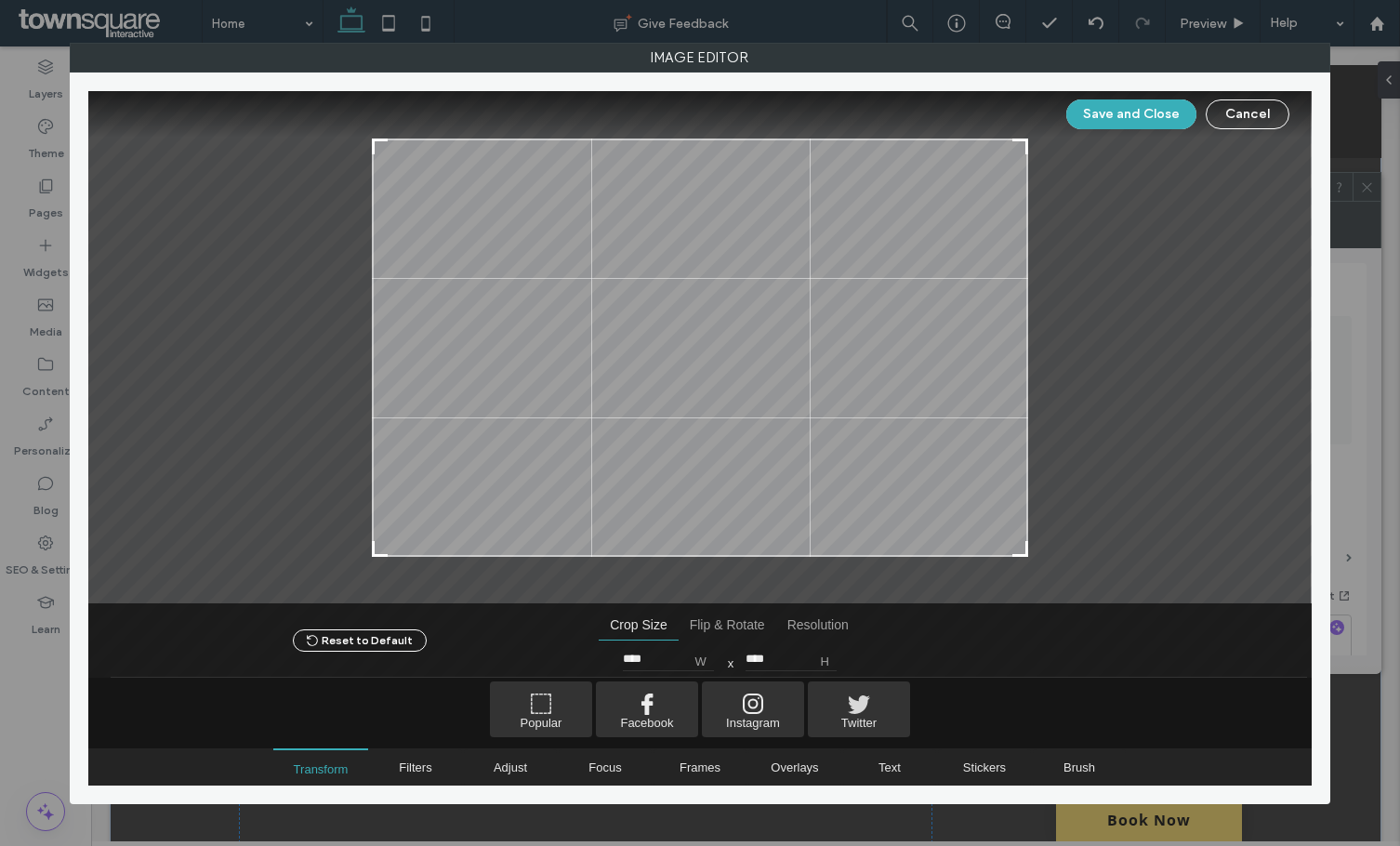 type on "****" 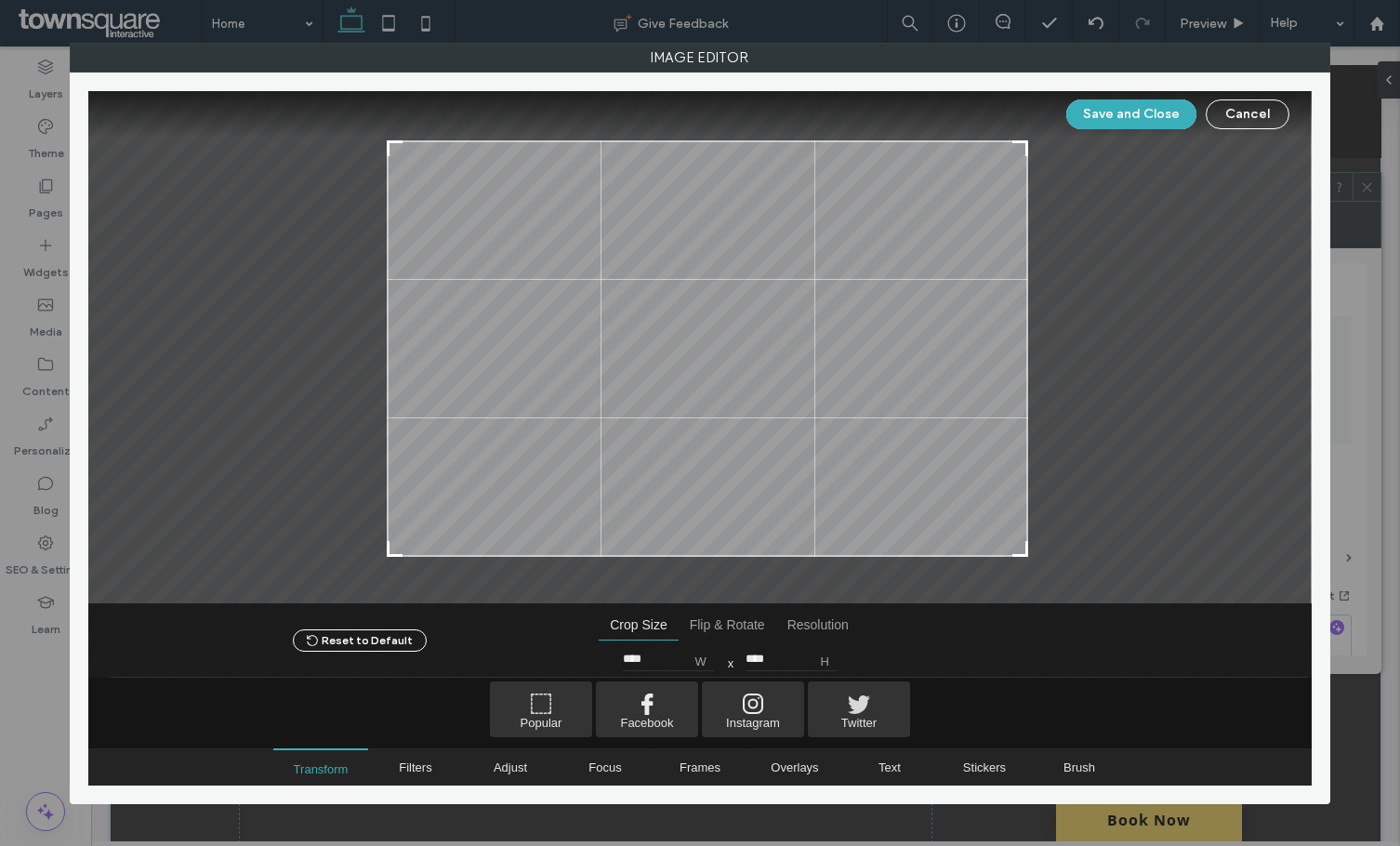 type on "****" 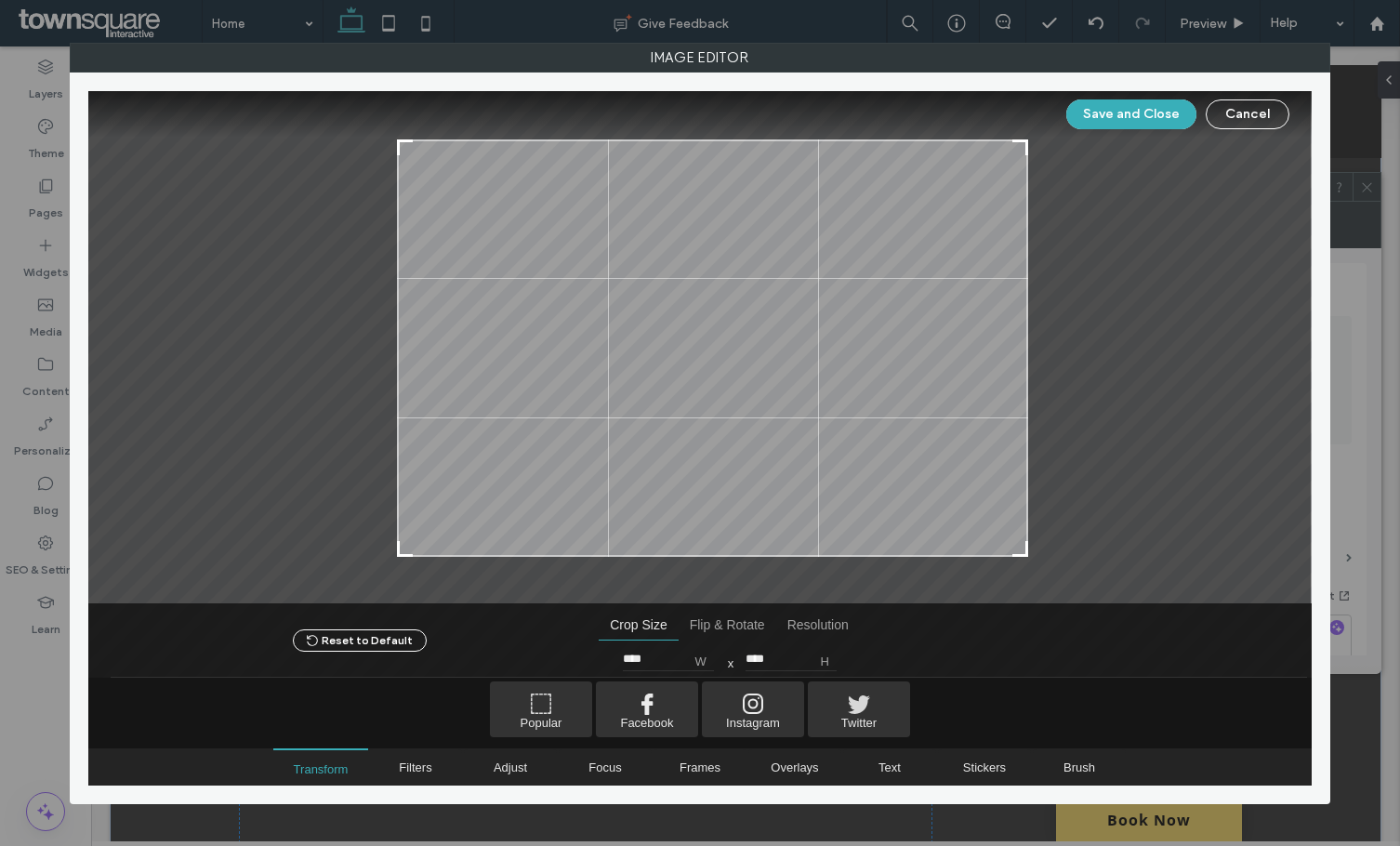 type on "****" 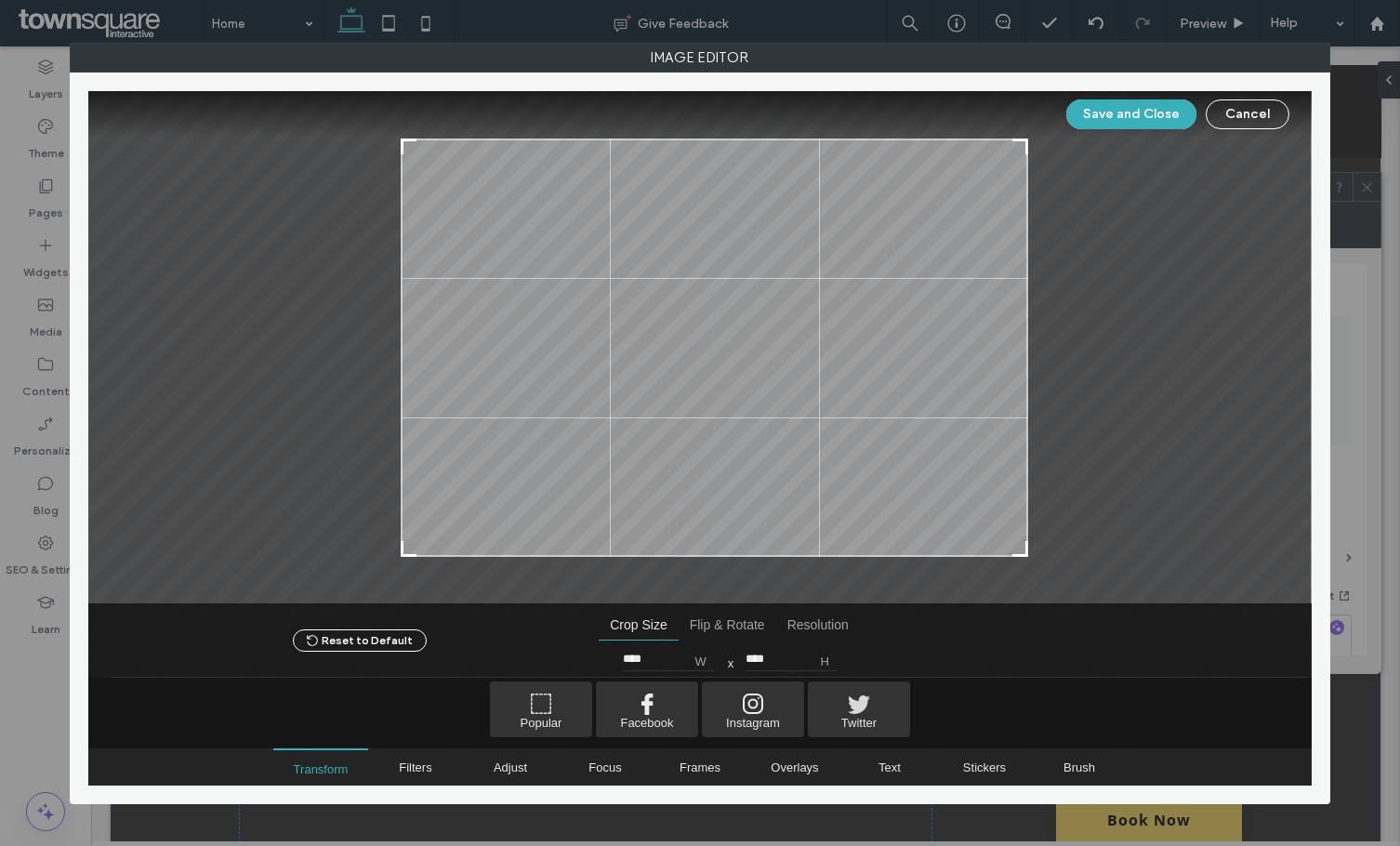 type on "****" 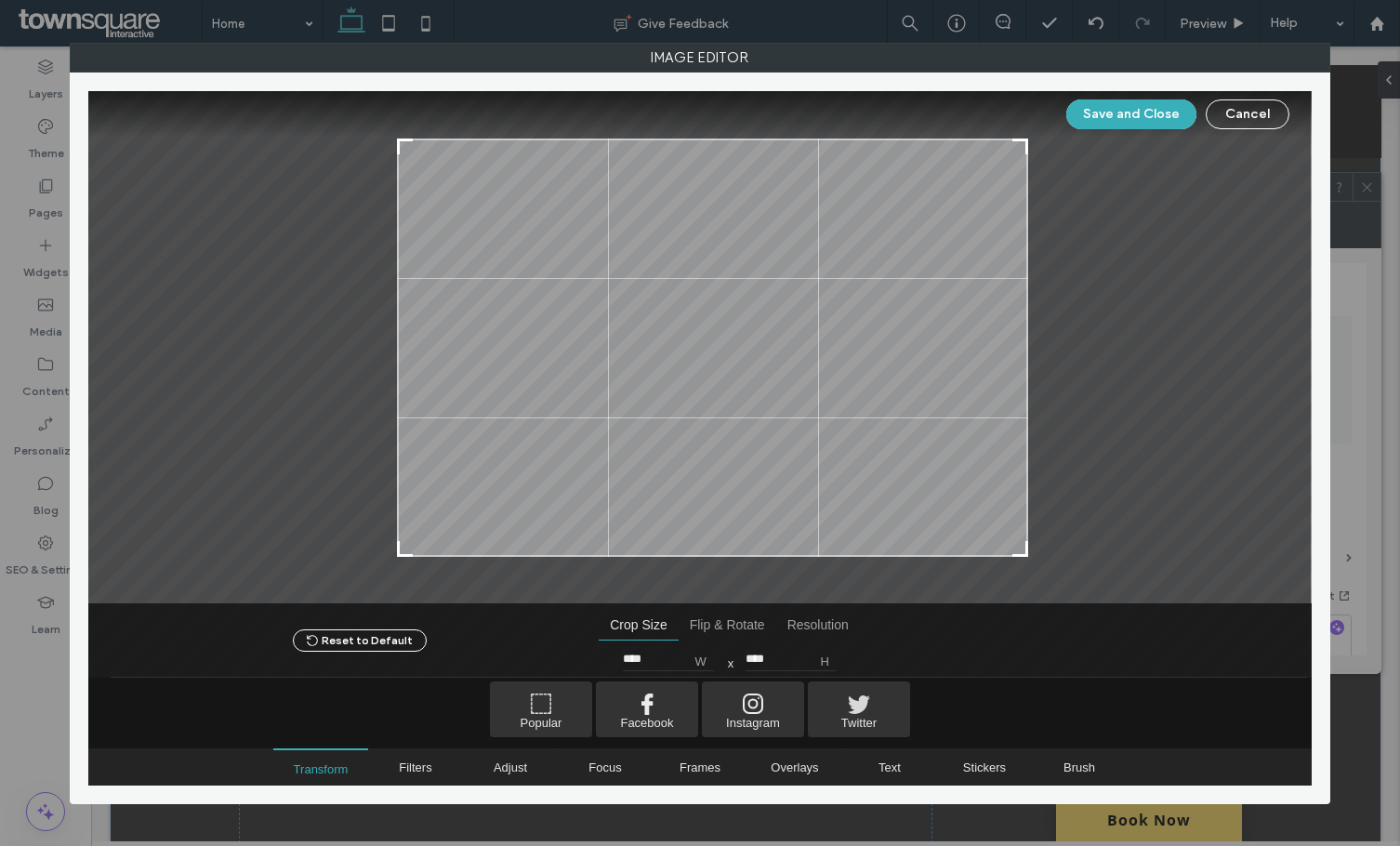 drag, startPoint x: 375, startPoint y: 141, endPoint x: 401, endPoint y: 142, distance: 26.01922 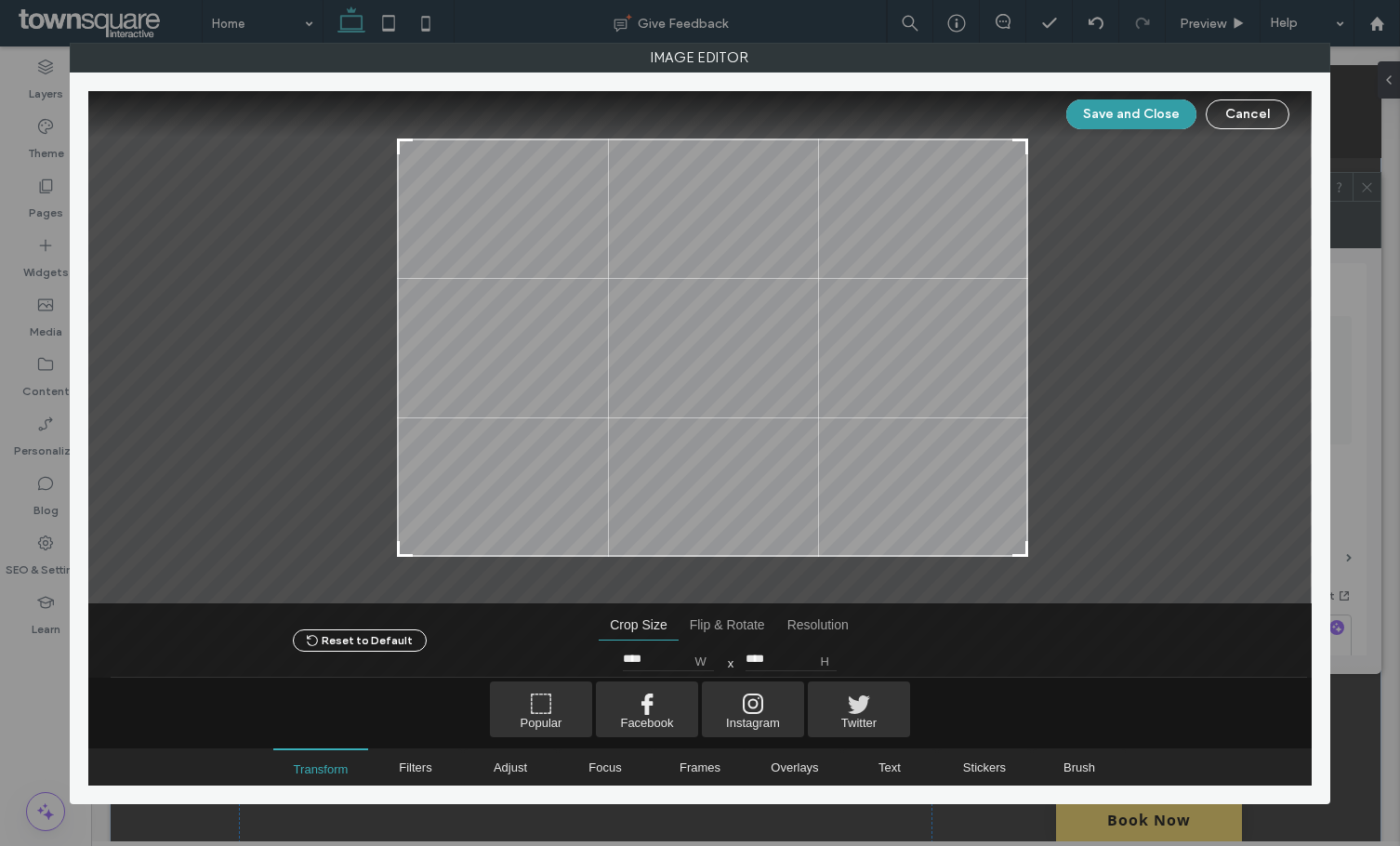 click on "Save and Close" at bounding box center [1131, 114] 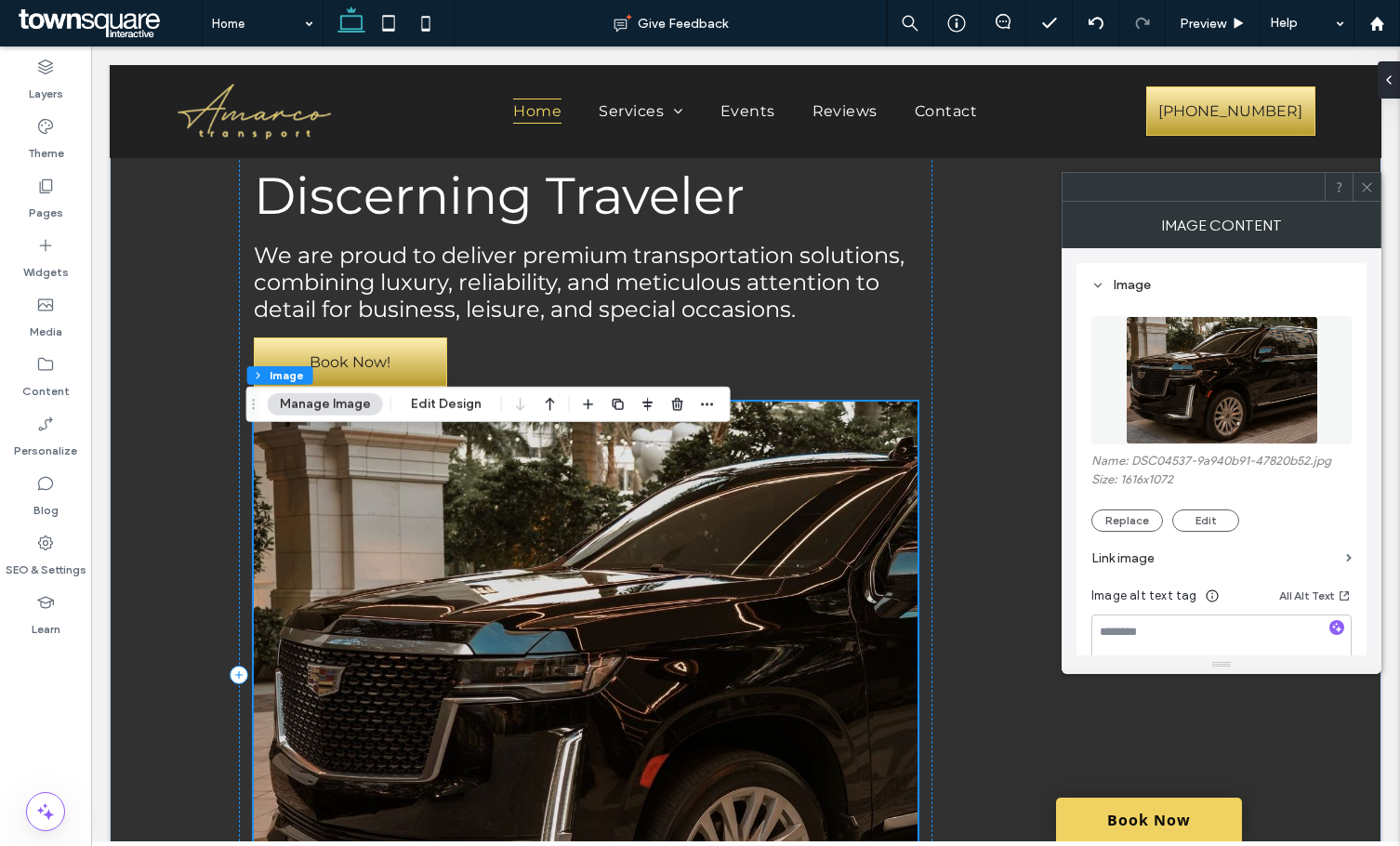 scroll, scrollTop: 651, scrollLeft: 0, axis: vertical 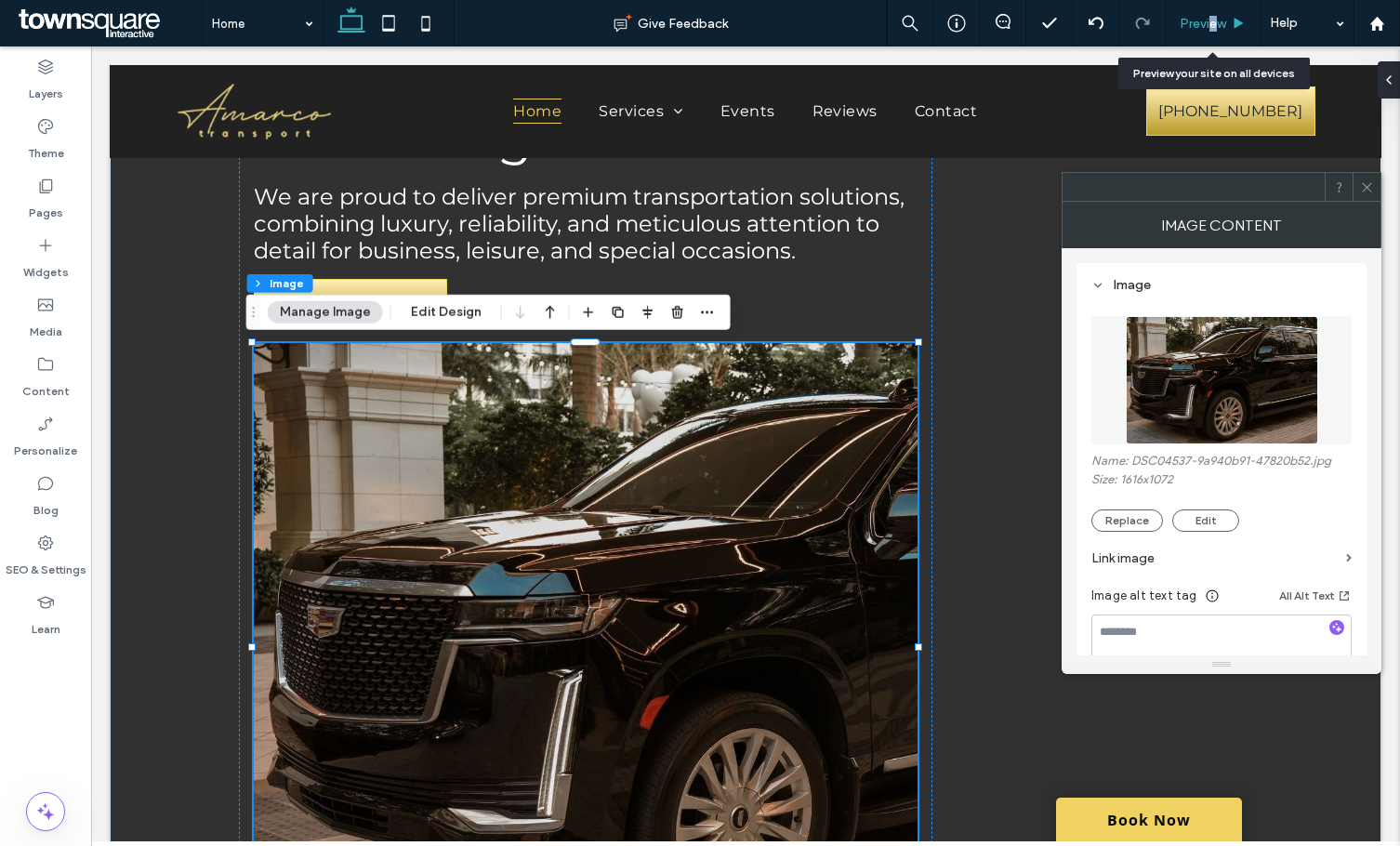 click on "Preview" at bounding box center (1203, 23) 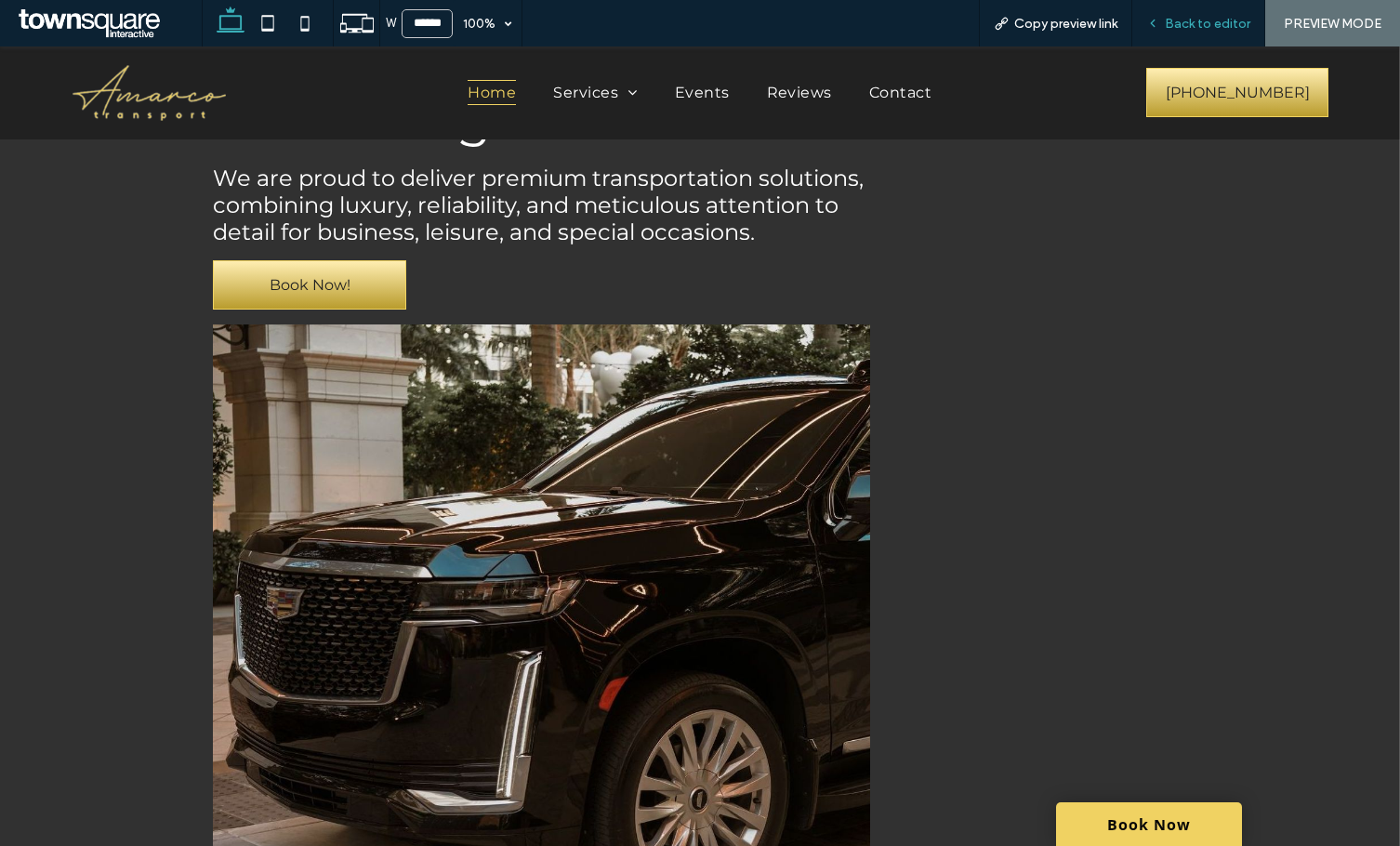 click on "Back to editor" at bounding box center (1198, 23) 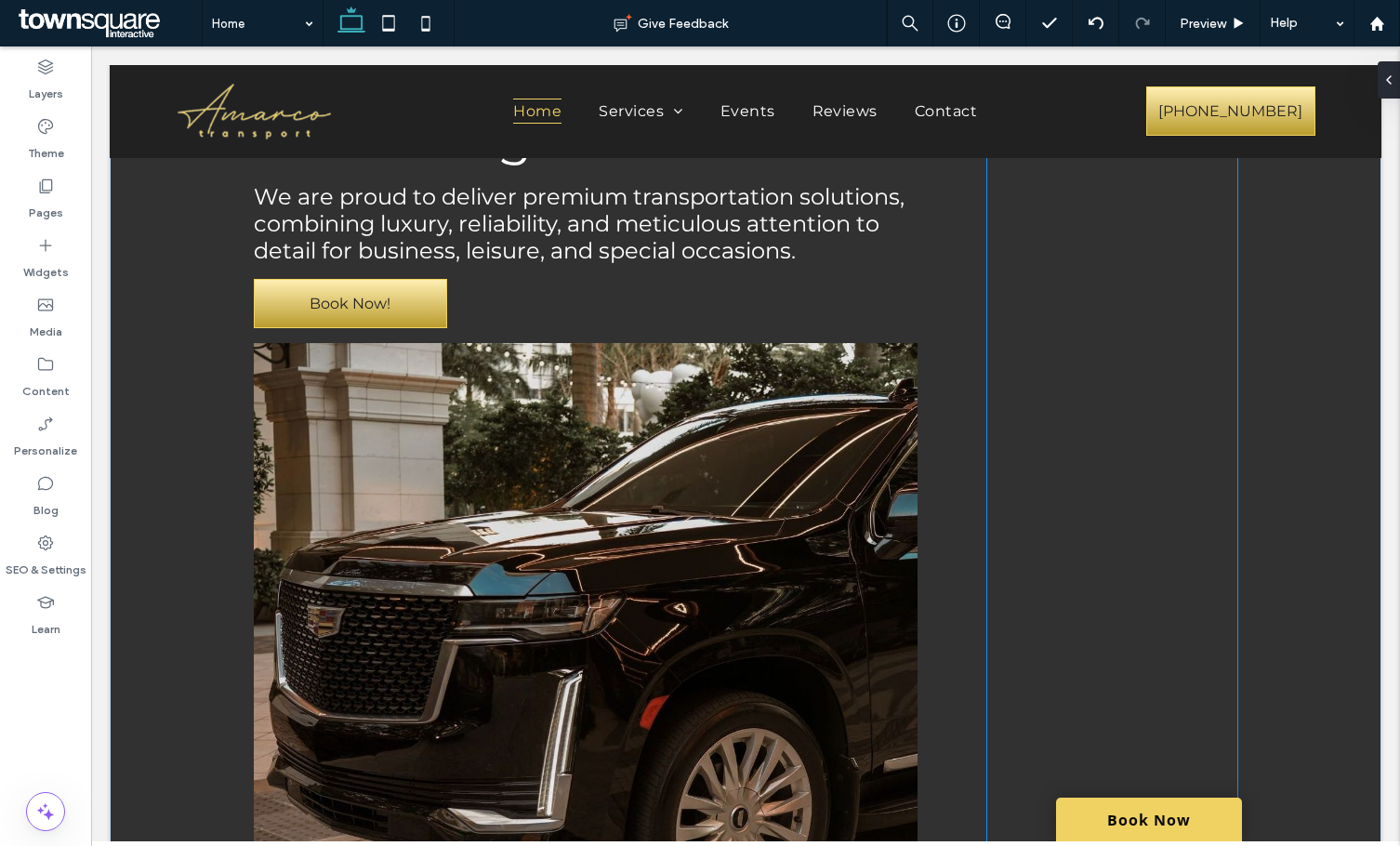 scroll, scrollTop: 372, scrollLeft: 0, axis: vertical 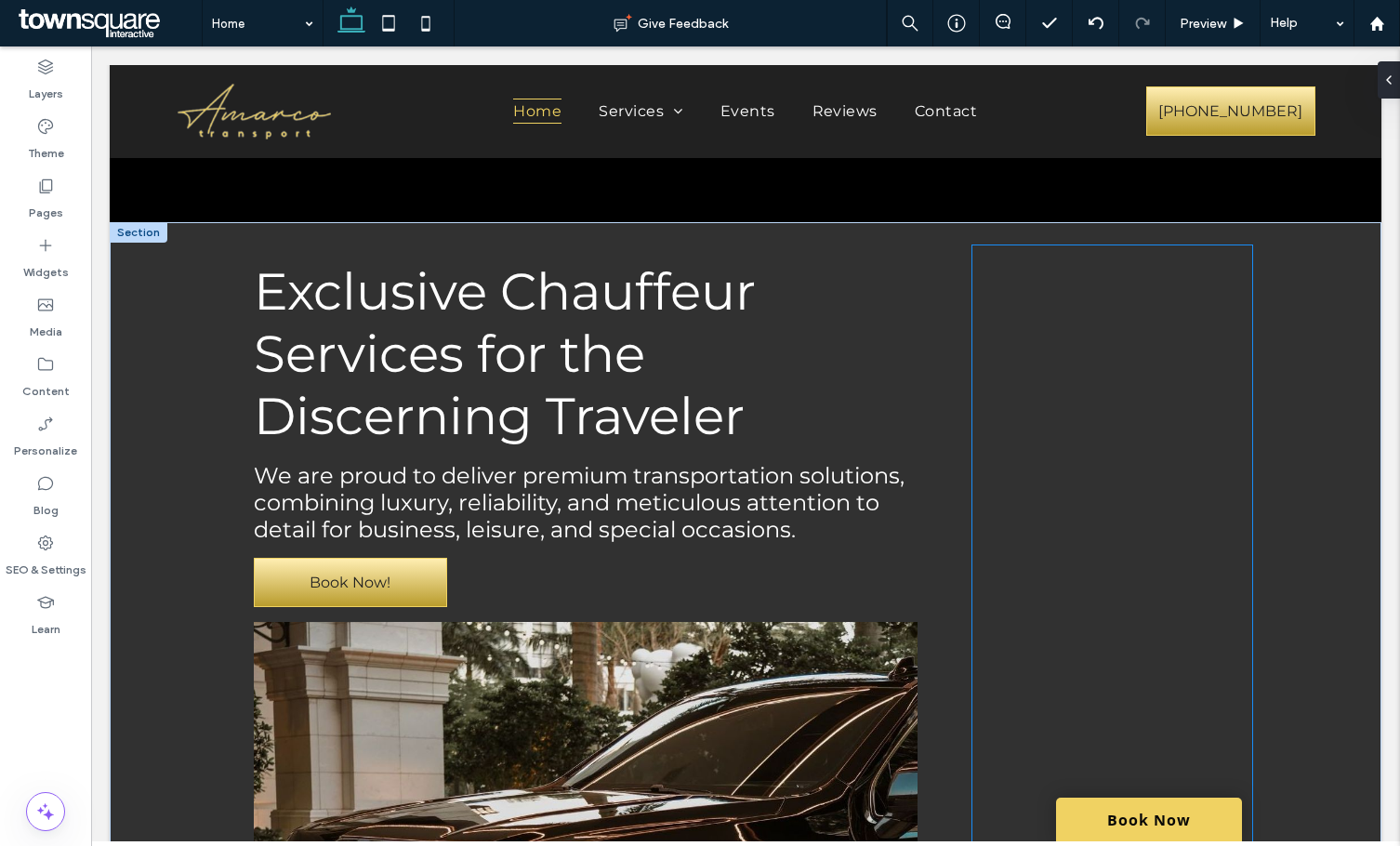 click at bounding box center [1112, 895] 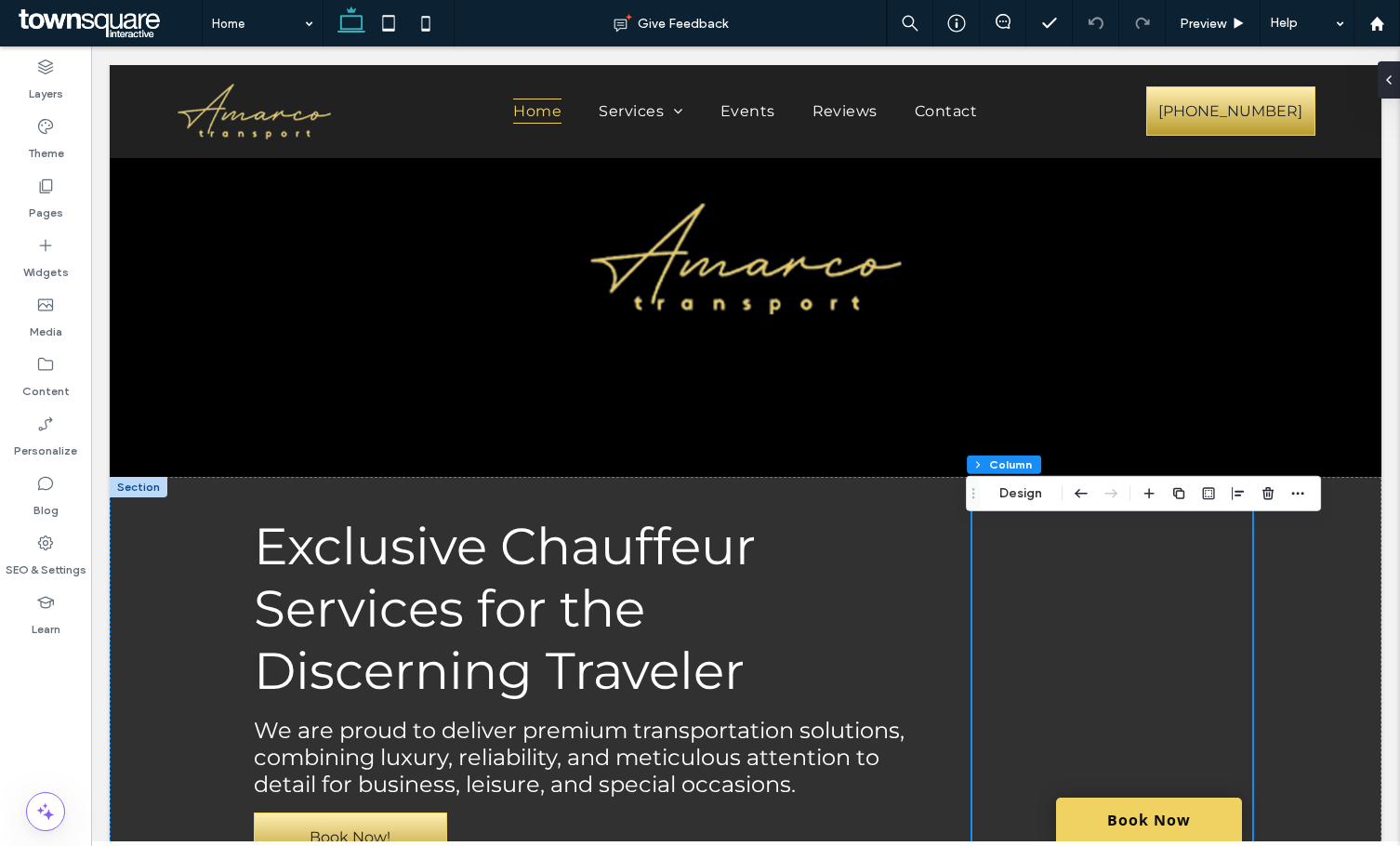 scroll, scrollTop: 93, scrollLeft: 0, axis: vertical 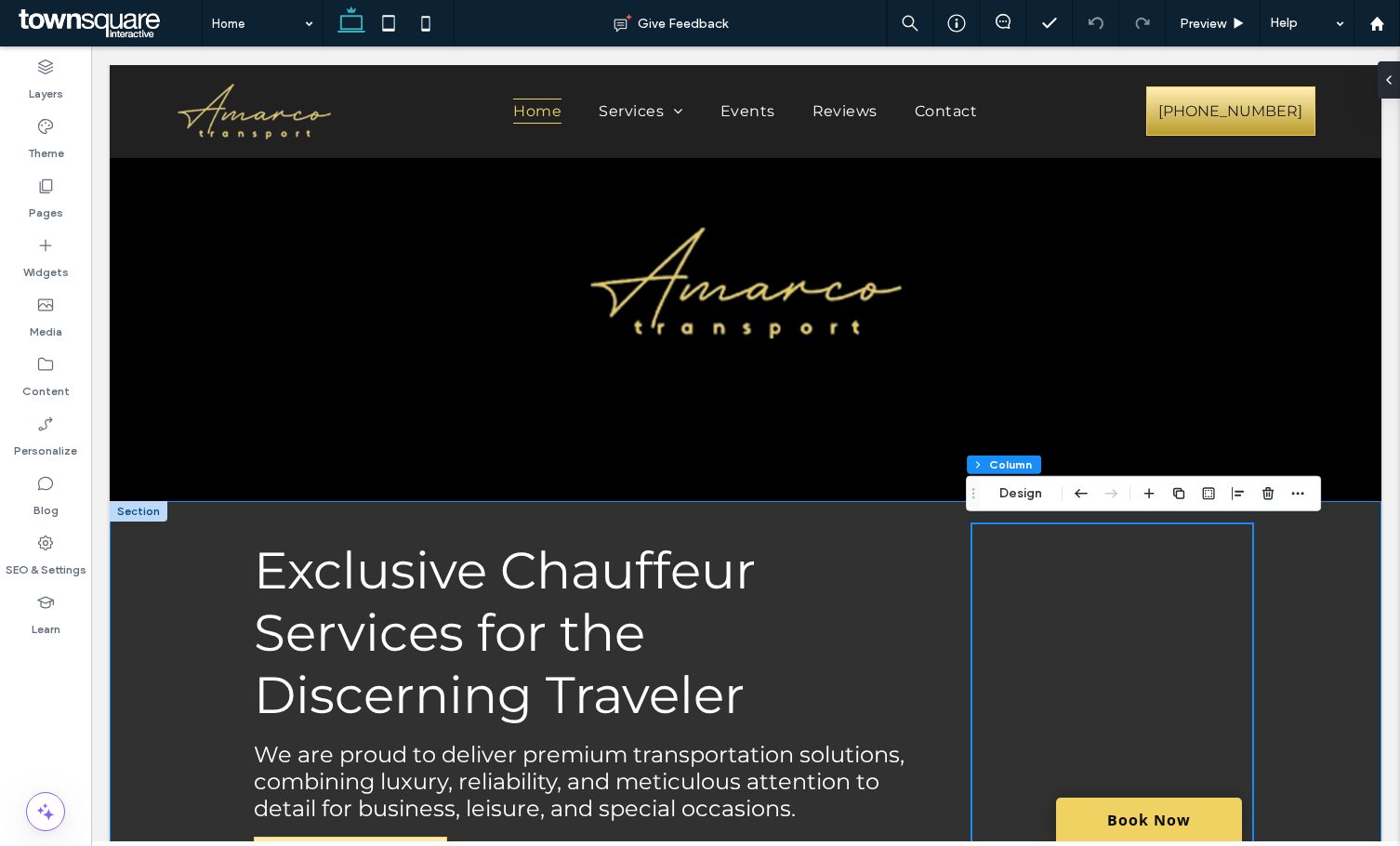 click on "Exclusive Chauffeur Services for the Discerning Traveler
We are proud to deliver premium transportation solutions, combining luxury, reliability, and meticulous attention to detail for business, leisure, and special occasions.
Book Now!" at bounding box center (746, 1174) 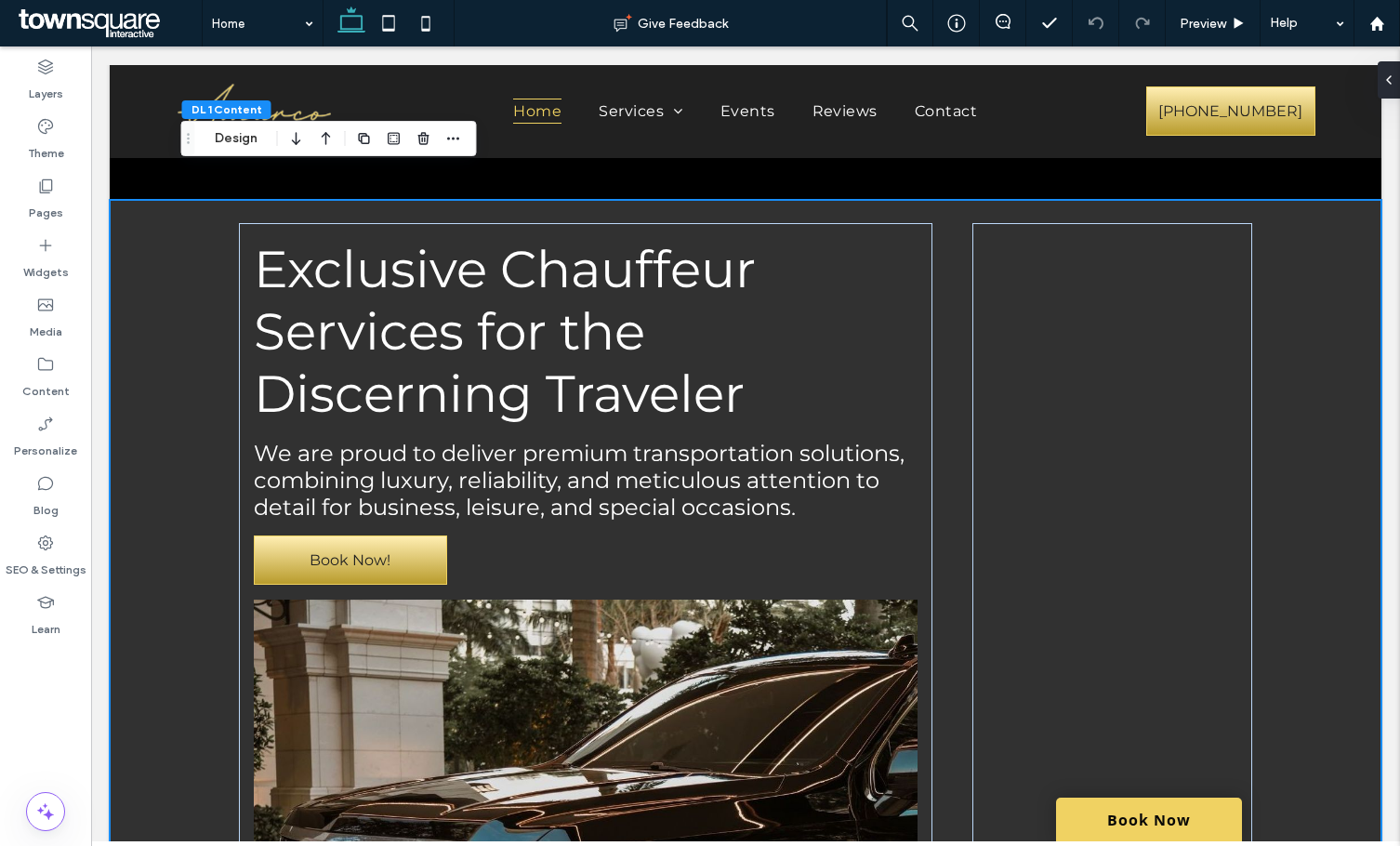 scroll, scrollTop: 558, scrollLeft: 0, axis: vertical 